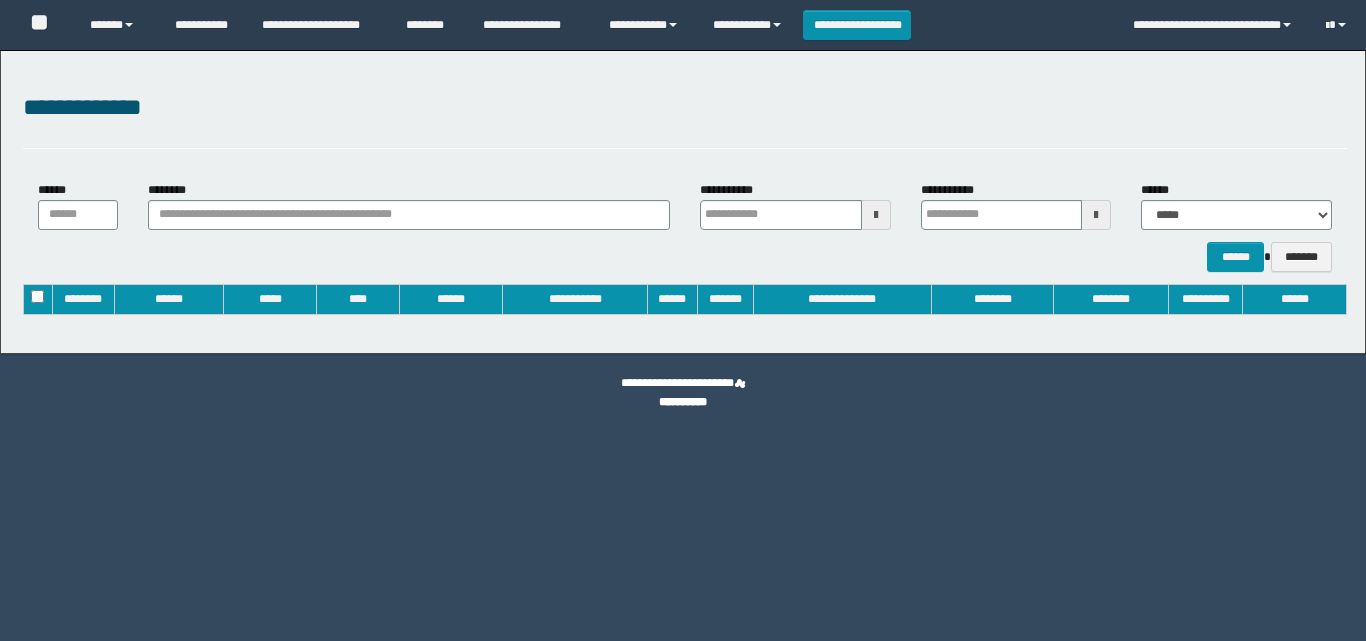 type on "**********" 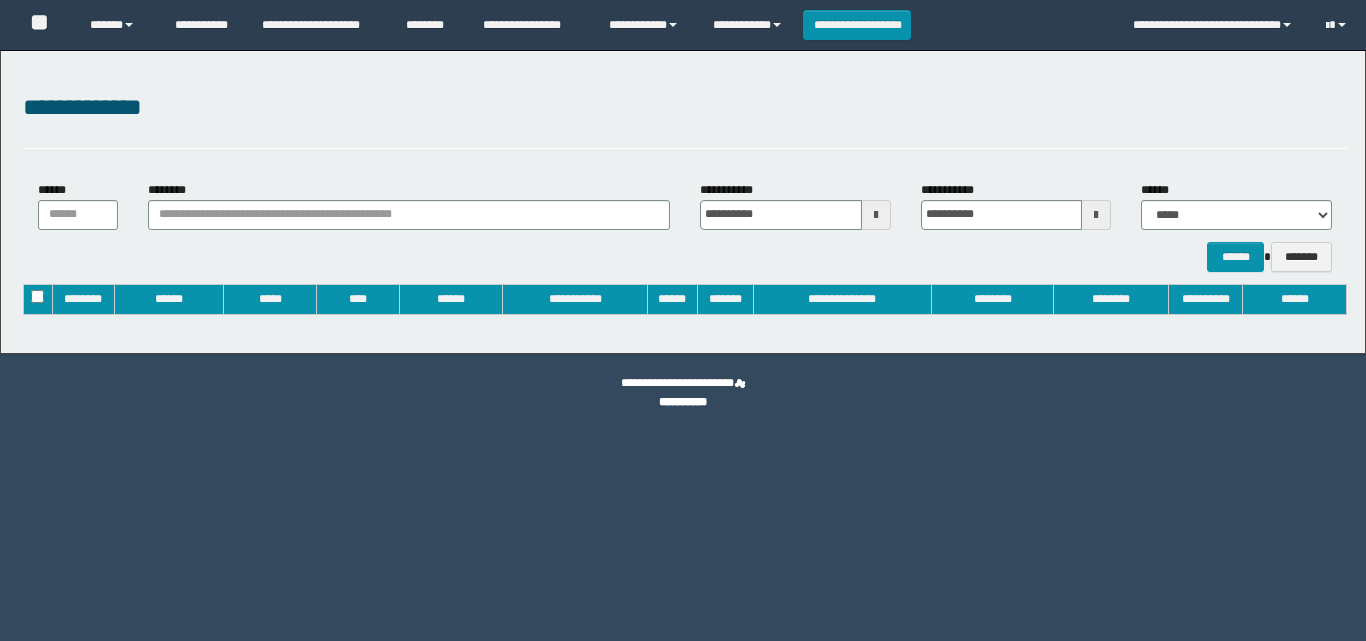 scroll, scrollTop: 0, scrollLeft: 0, axis: both 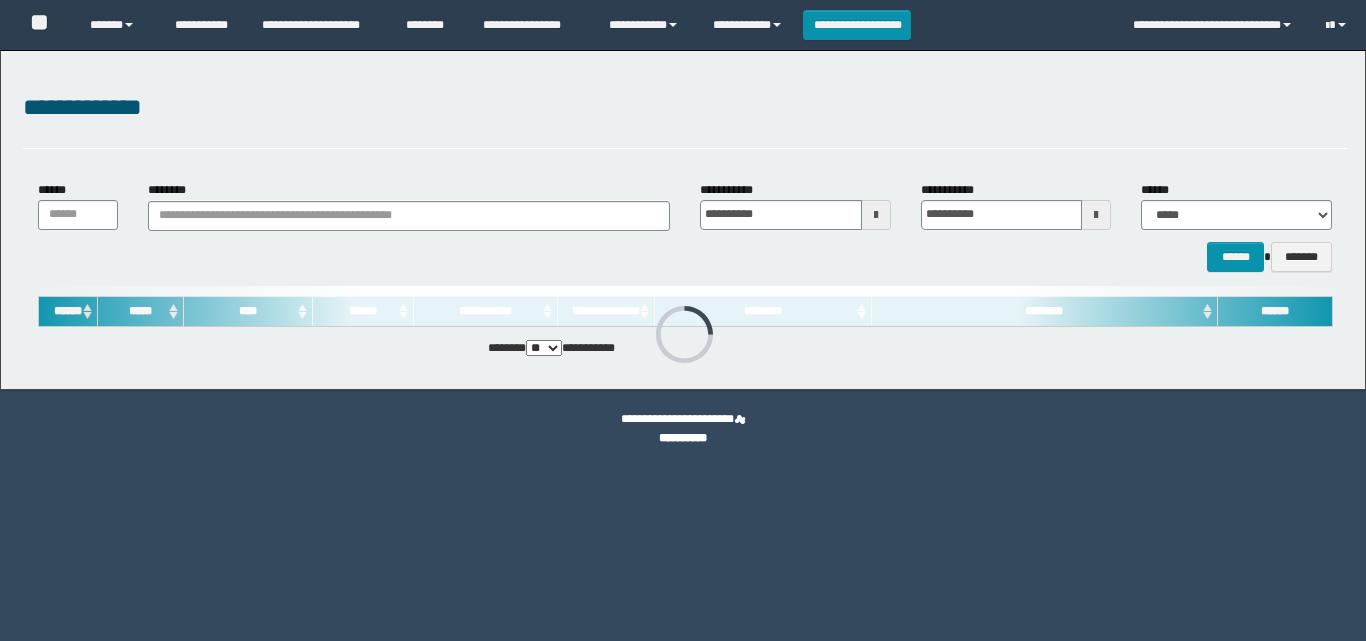 click on "**********" at bounding box center [683, 320] 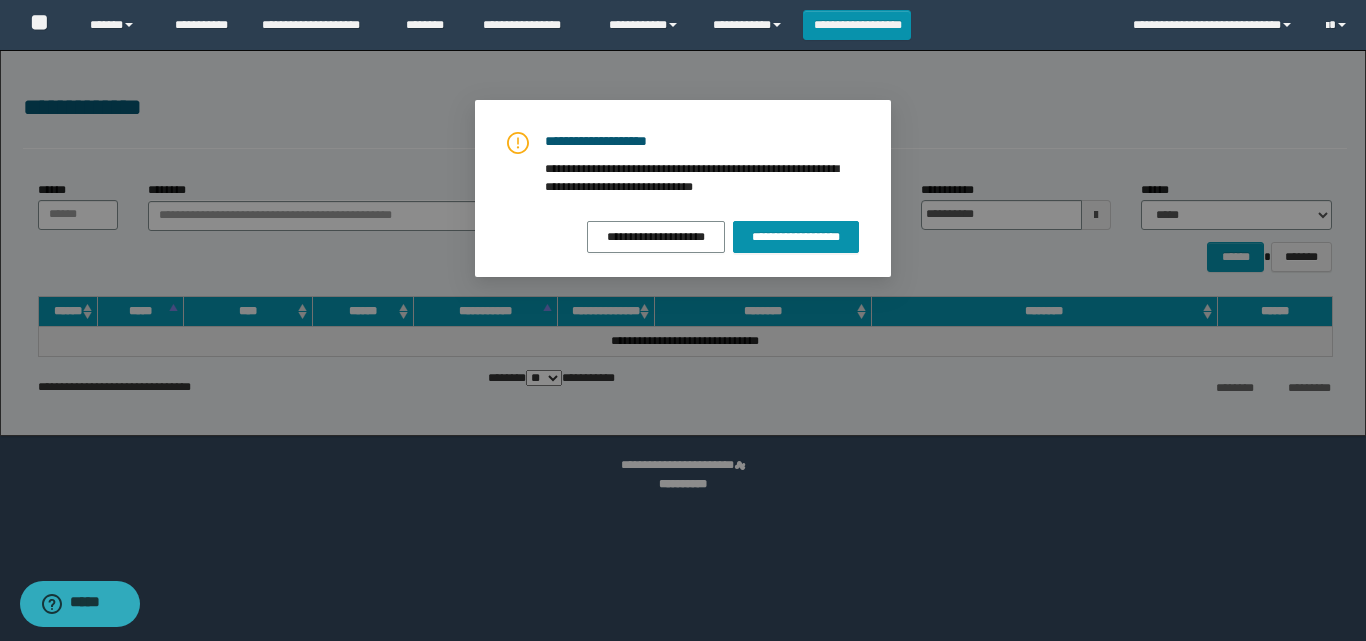 scroll, scrollTop: 0, scrollLeft: 0, axis: both 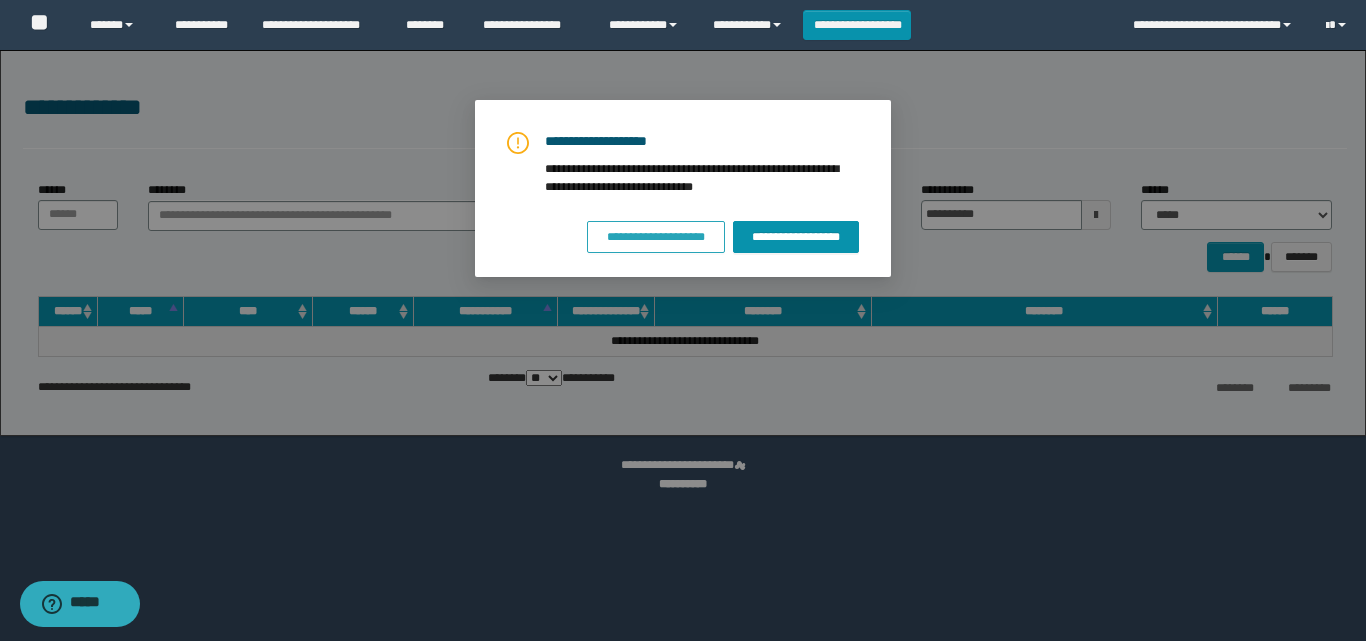 click on "**********" at bounding box center (656, 236) 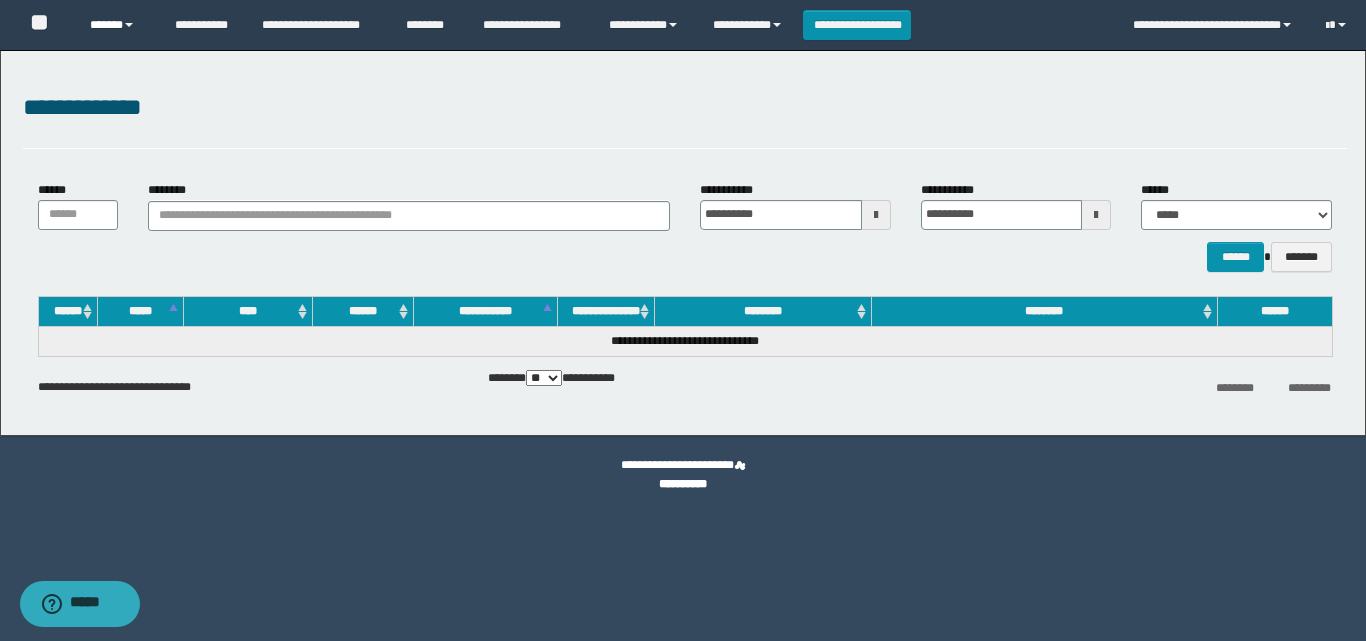 click on "******" at bounding box center (117, 25) 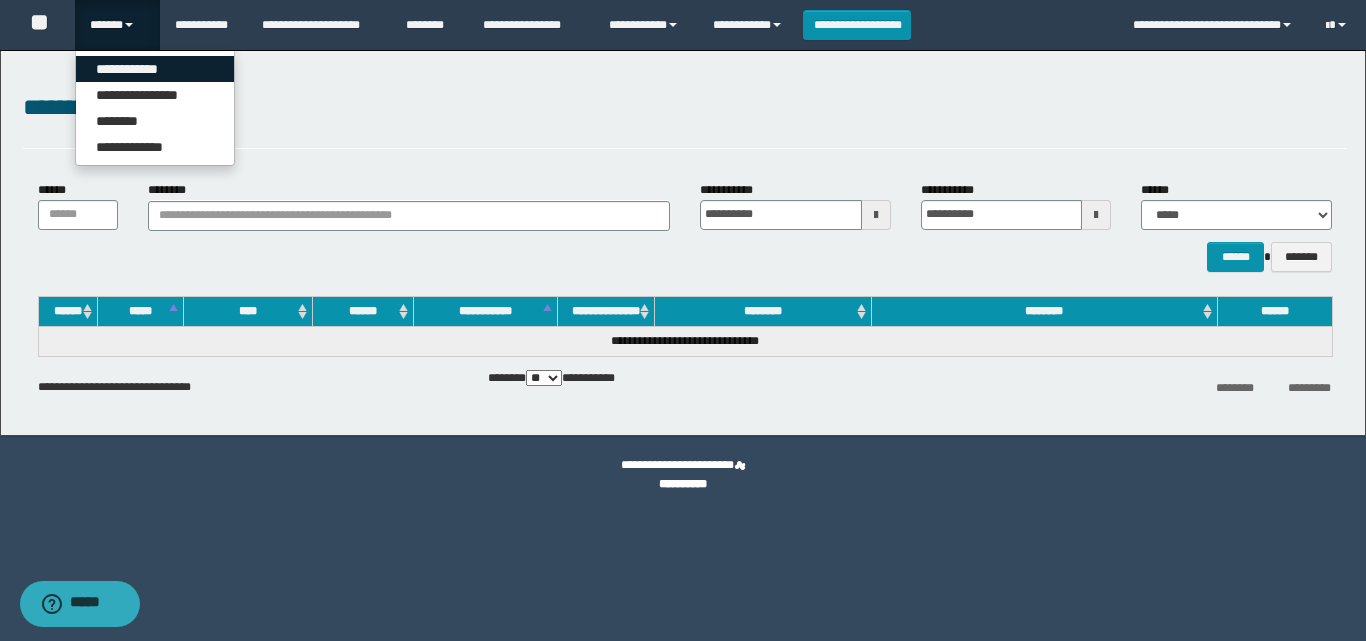 click on "**********" at bounding box center (155, 69) 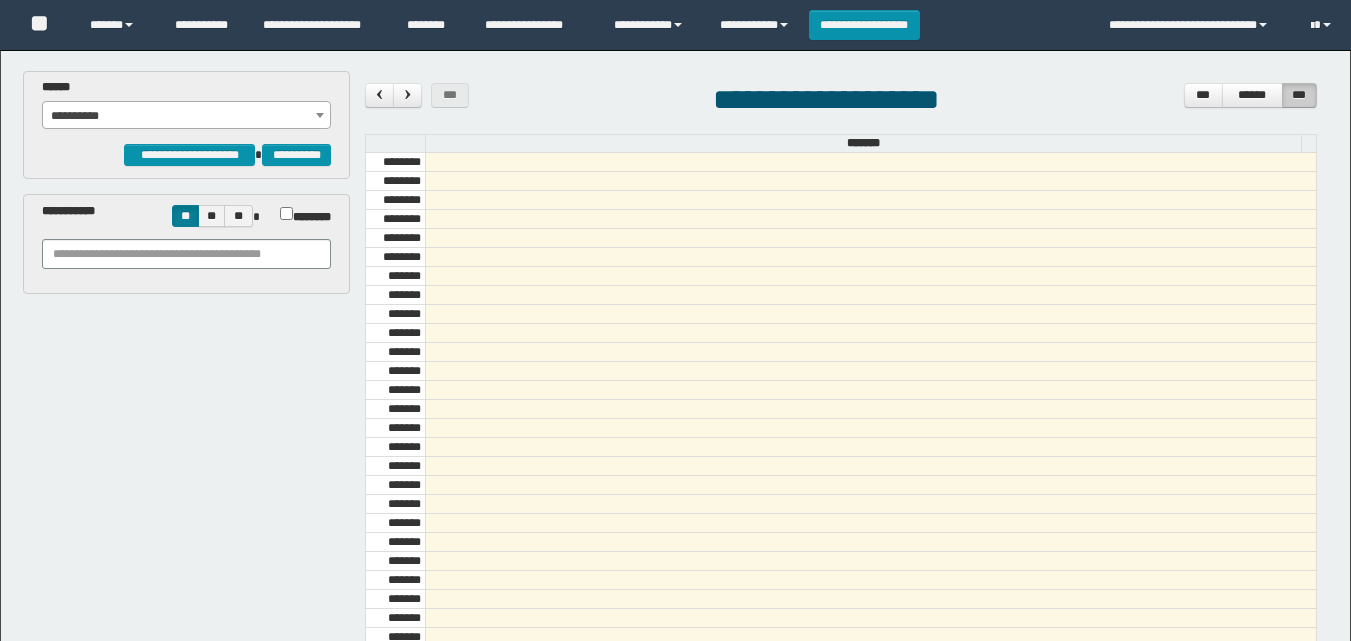 scroll, scrollTop: 0, scrollLeft: 0, axis: both 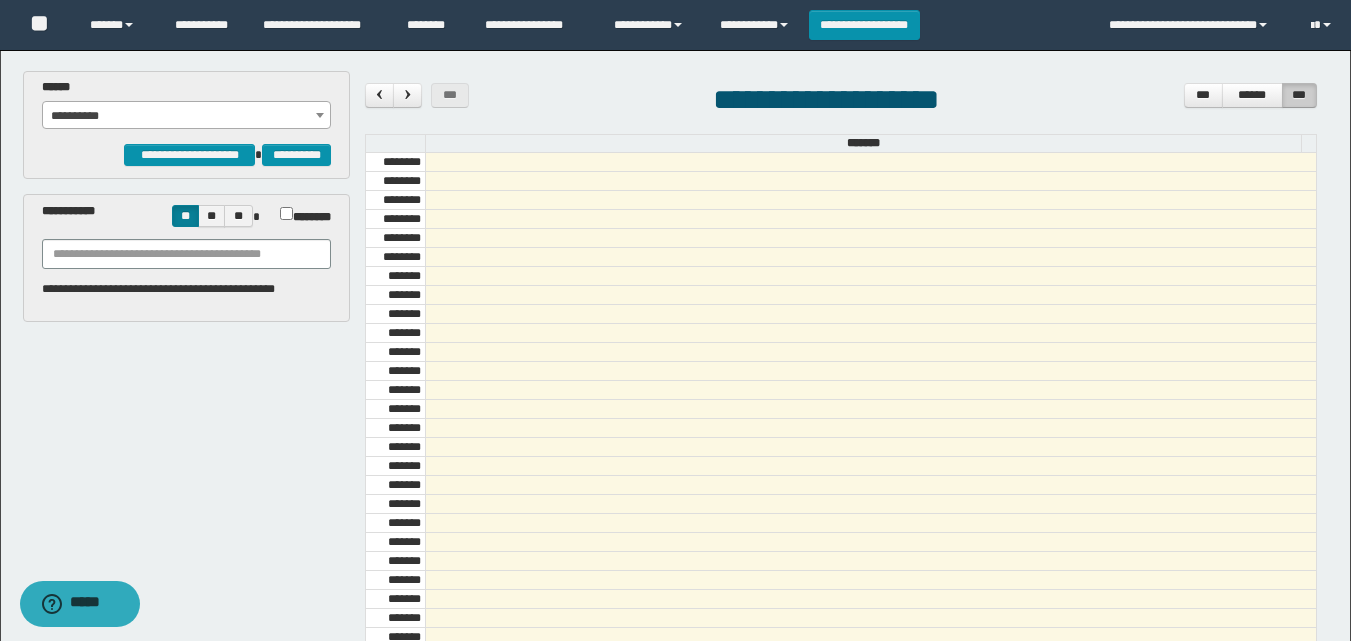 click on "**********" at bounding box center [186, 116] 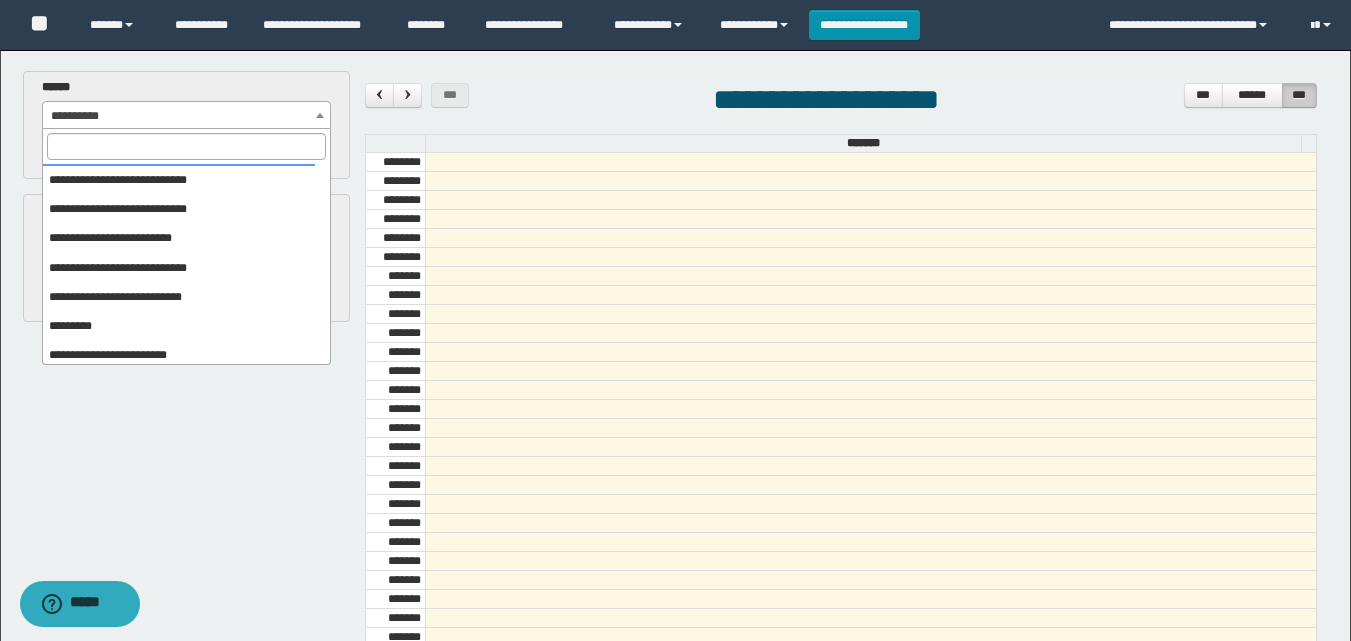 scroll, scrollTop: 0, scrollLeft: 0, axis: both 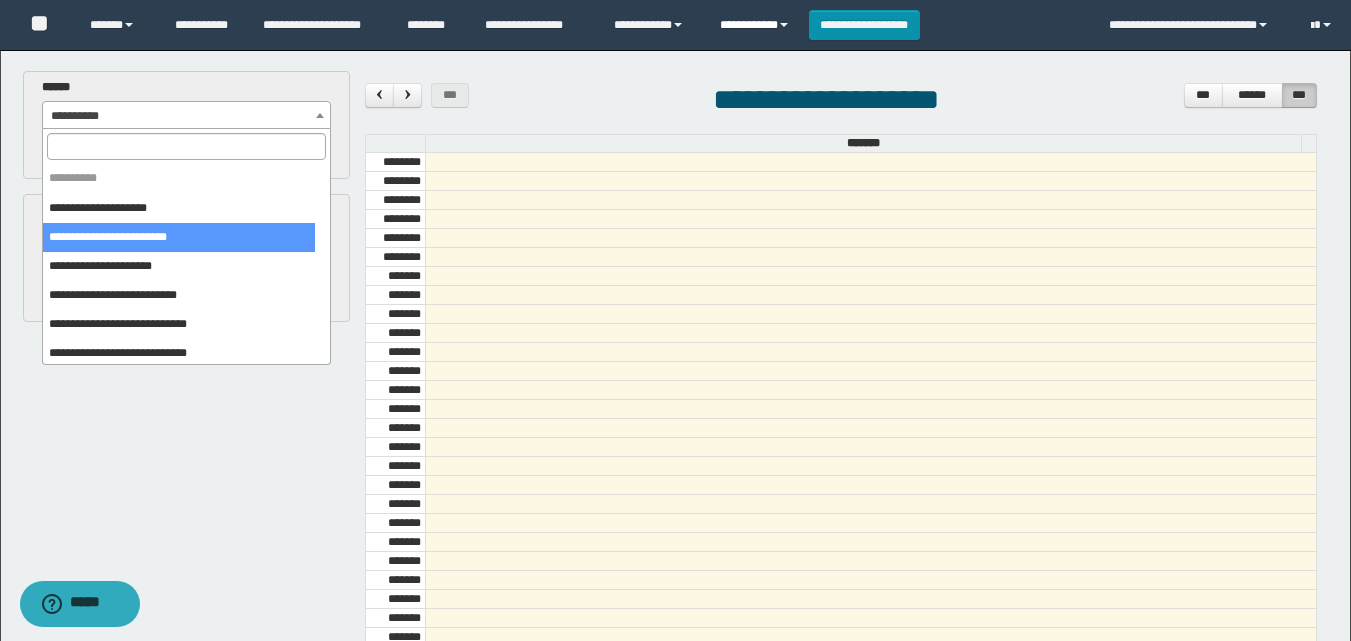 click on "**********" at bounding box center [757, 25] 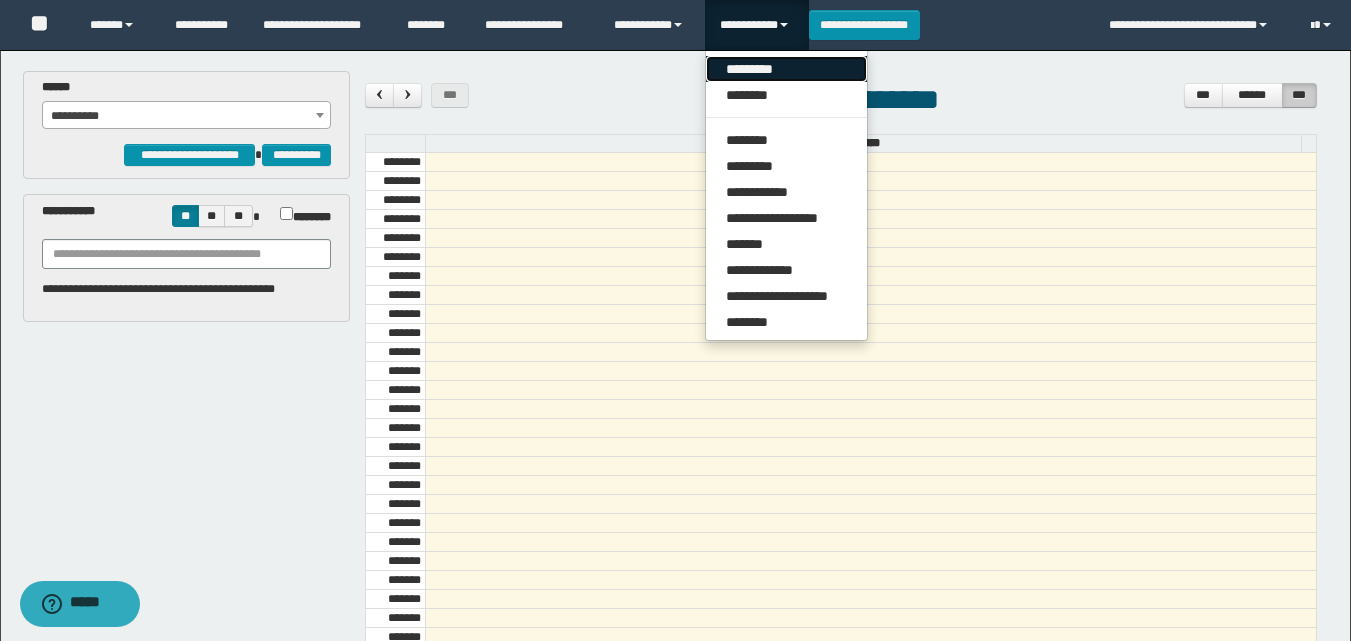 click on "*********" at bounding box center [786, 69] 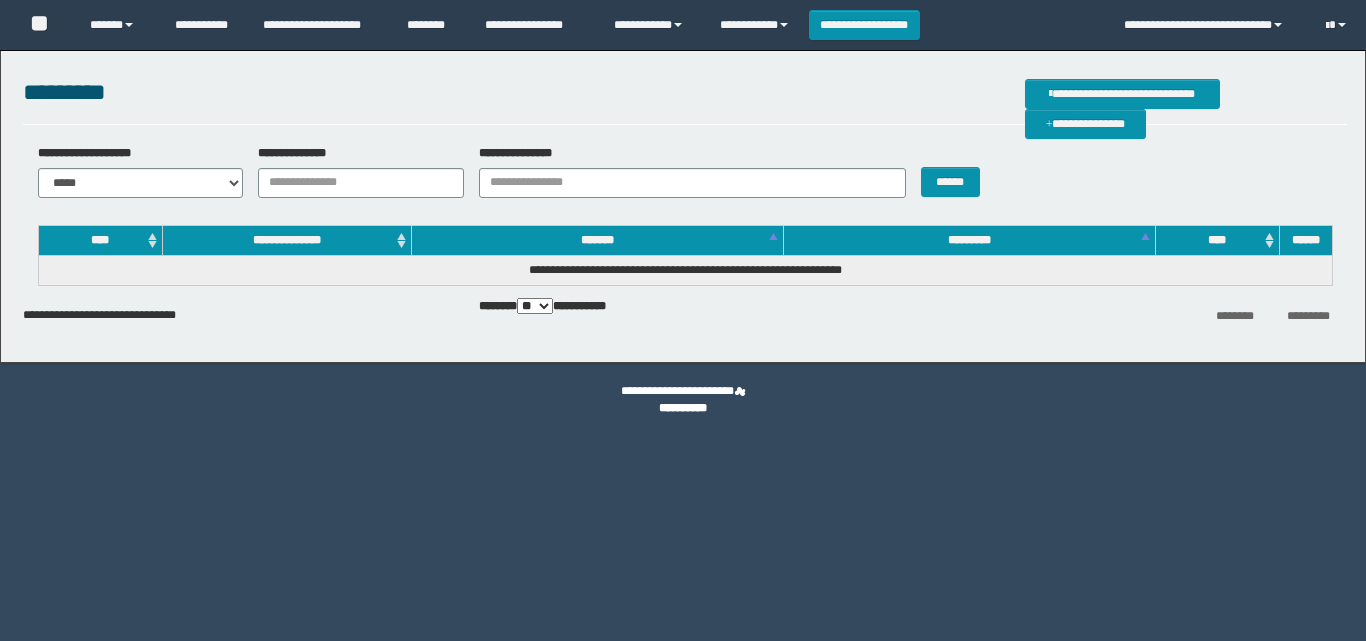 scroll, scrollTop: 0, scrollLeft: 0, axis: both 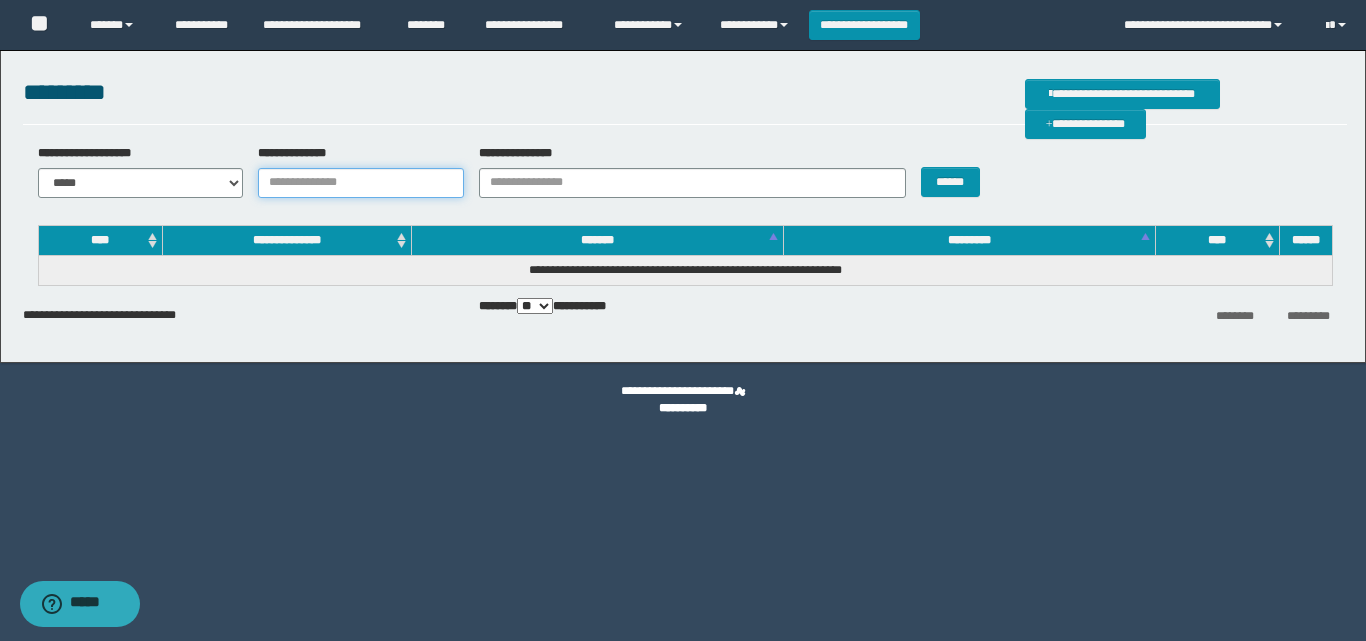 click on "**********" at bounding box center (361, 183) 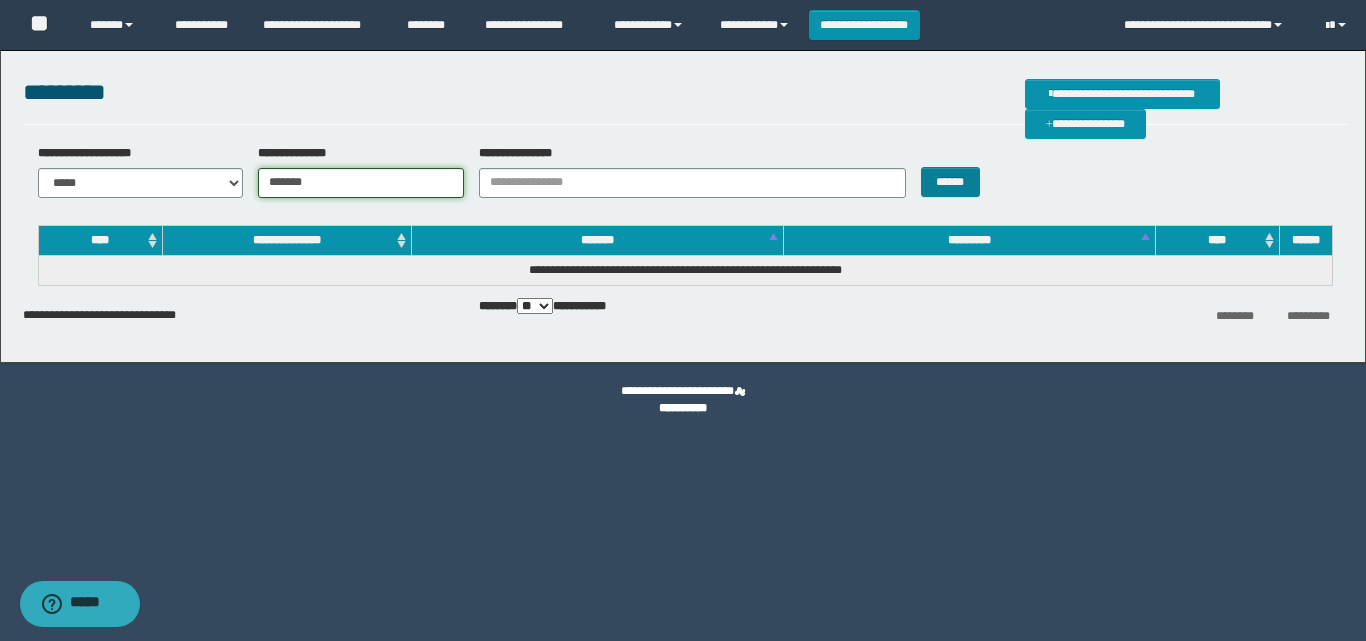 type on "*******" 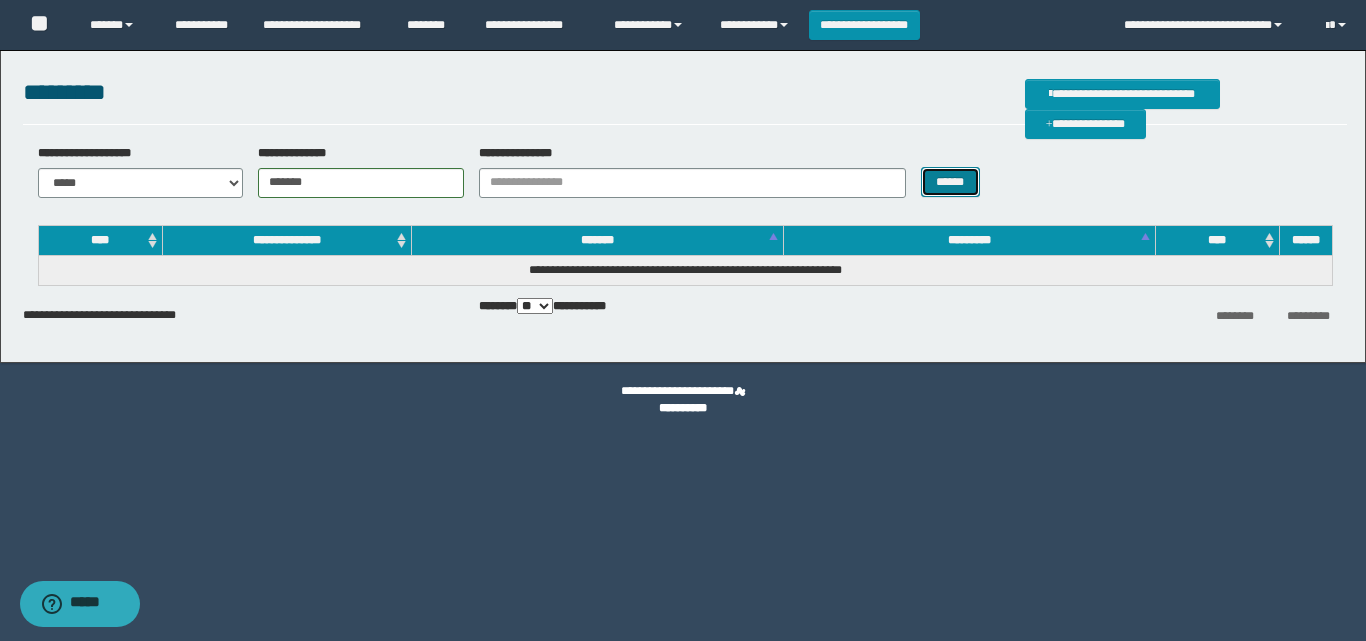 click on "******" at bounding box center (950, 182) 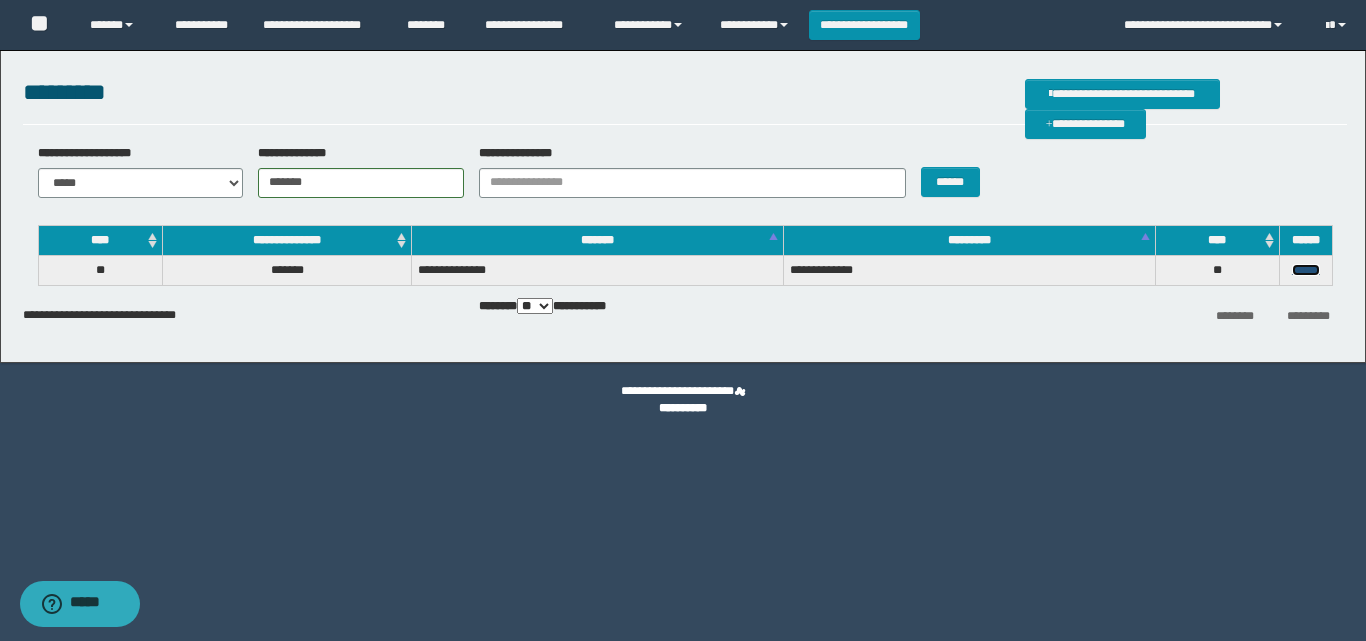click on "******" at bounding box center (1306, 270) 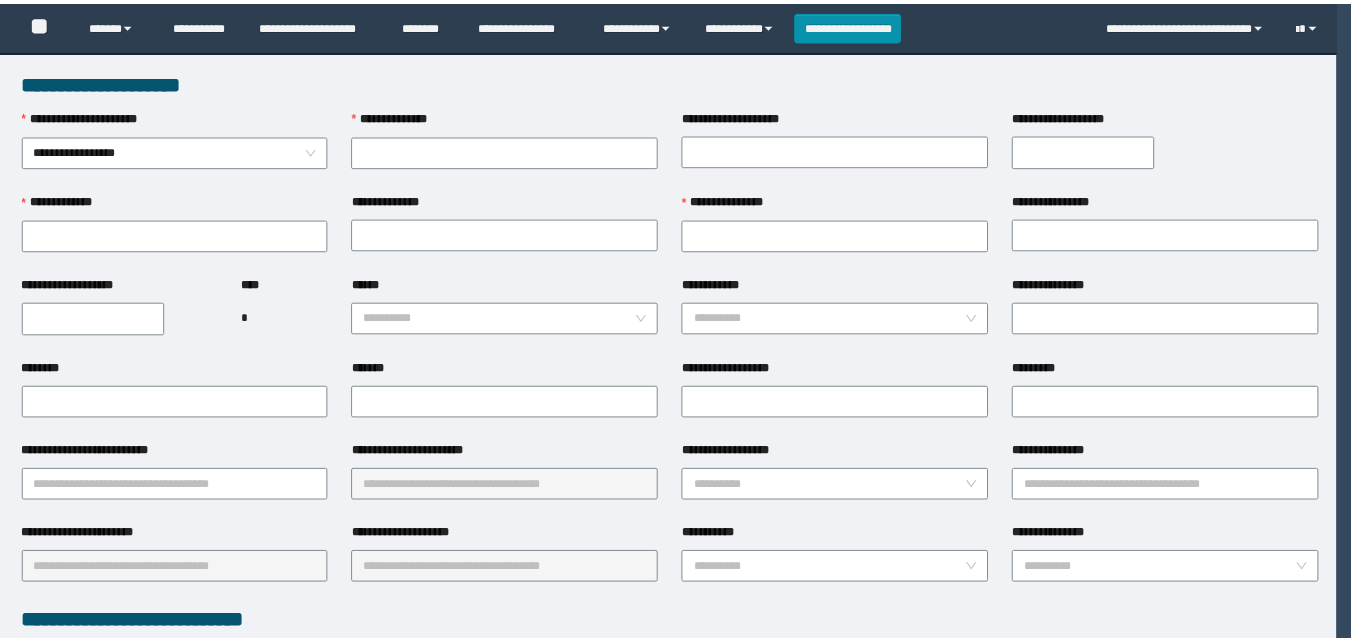 scroll, scrollTop: 0, scrollLeft: 0, axis: both 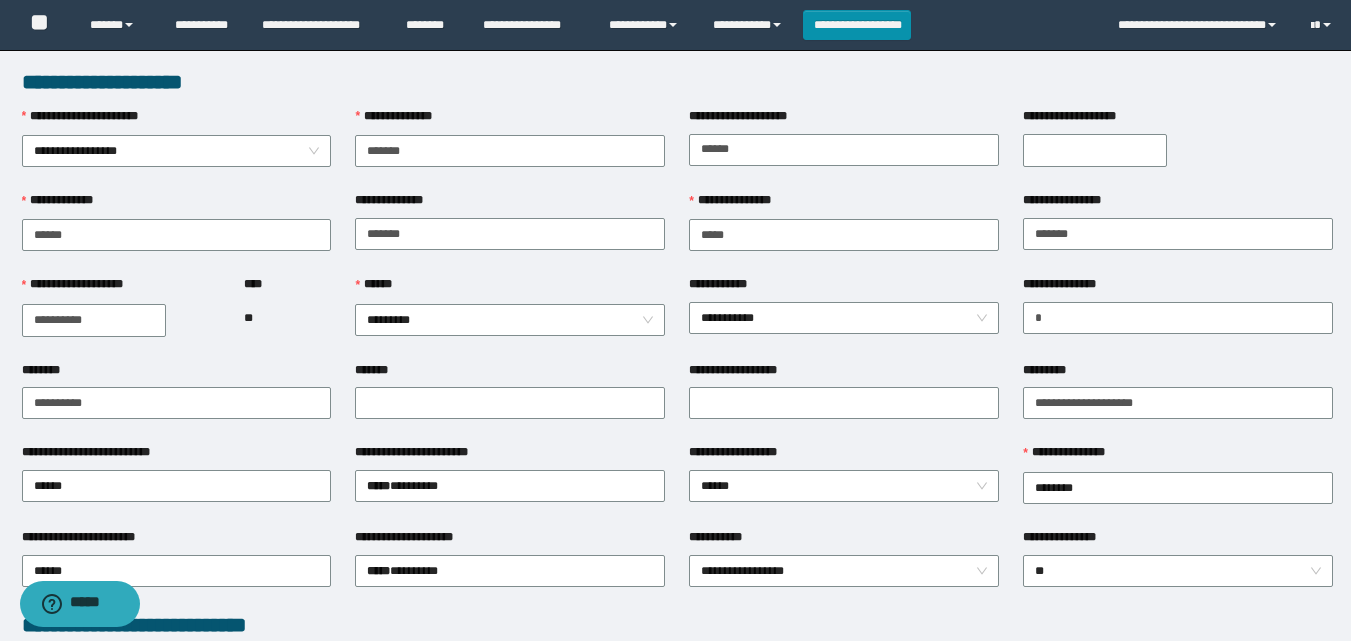 click on "[FIRST] [LAST] [STREET] [CITY], [STATE] [ZIP] [COUNTRY] [PHONE] [EMAIL] [DOB] [GENDER] [NATIONALITY] [OCCUPATION] [MARITAL_STATUS] [RELIGION] [ETHNICITY] [PASSPORT_NUMBER] [DRIVER_LICENSE] [CREDIT_CARD] [ACCOUNT_NUMBER] [SSN] [IP_ADDRESS] [MAC_ADDRESS] [USERNAME] [PASSWORD] [SECURITY_QUESTION] [ANSWER] [HOME_PHONE] [WORK_PHONE] [MOBILE_PHONE] [FAX_NUMBER] [WEBSITE] [COMPANY_NAME] [JOB_TITLE] [DEPARTMENT] [MANAGER_NAME] [EMPLOYEE_ID] [START_DATE] [END_DATE] [SALARY] [BONUS] [PERFORMANCE_RATING] [ADDRESS_LINE_1] [ADDRESS_LINE_2] [CITY] [STATE] [POSTAL_CODE] [COUNTRY] [LATITUDE] [LONGITUDE] [TIMEZONE] [BIRTH_DATE] [AGE] [YEAR_OF_BIRTH] [MONTH_OF_BIRTH] [DAY_OF_BIRTH]" at bounding box center [677, 840] 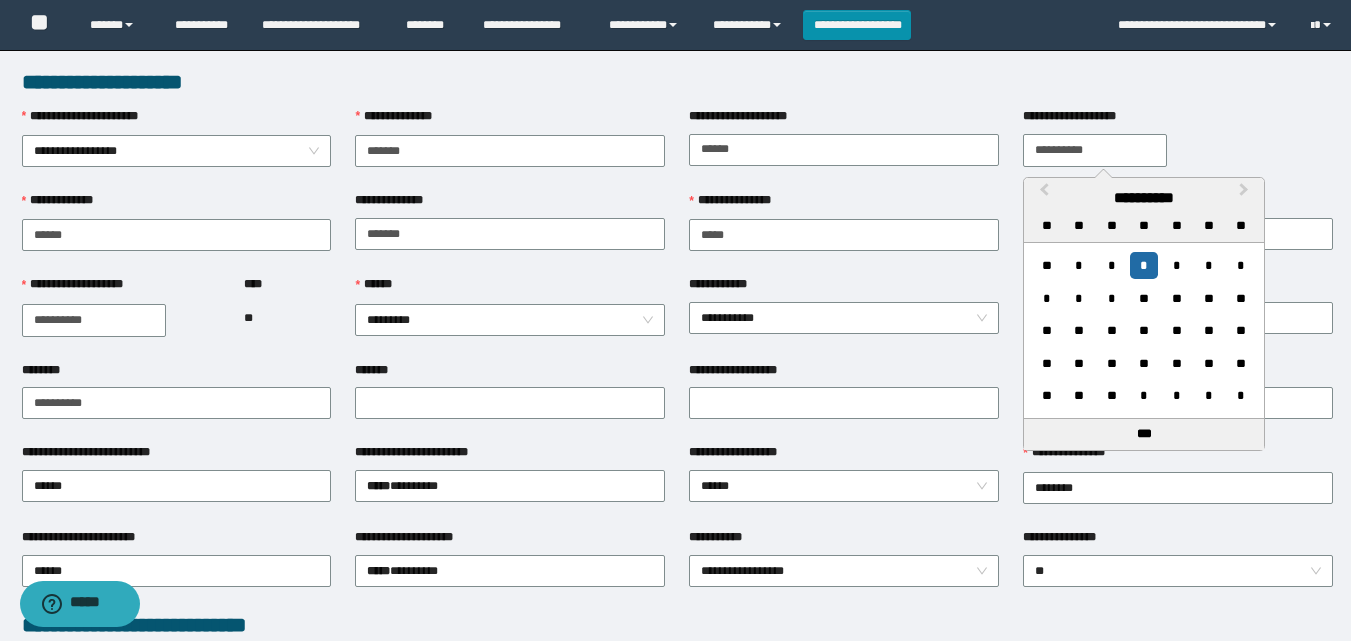 type on "**********" 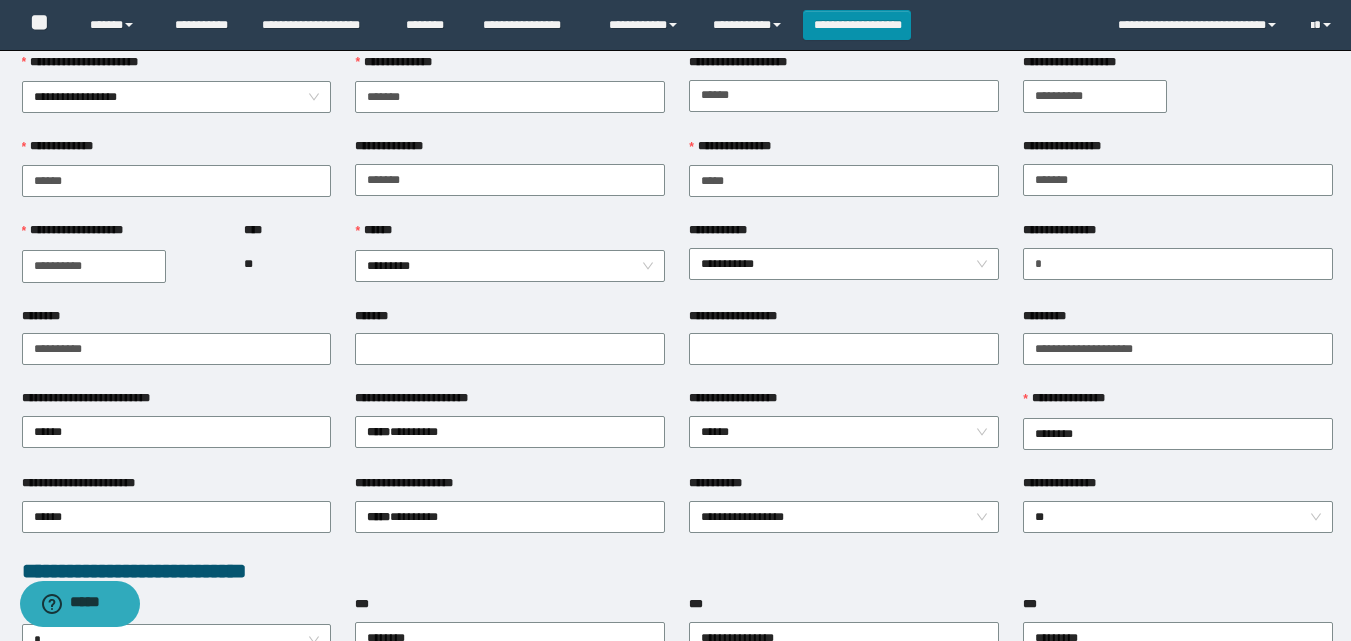 scroll, scrollTop: 100, scrollLeft: 0, axis: vertical 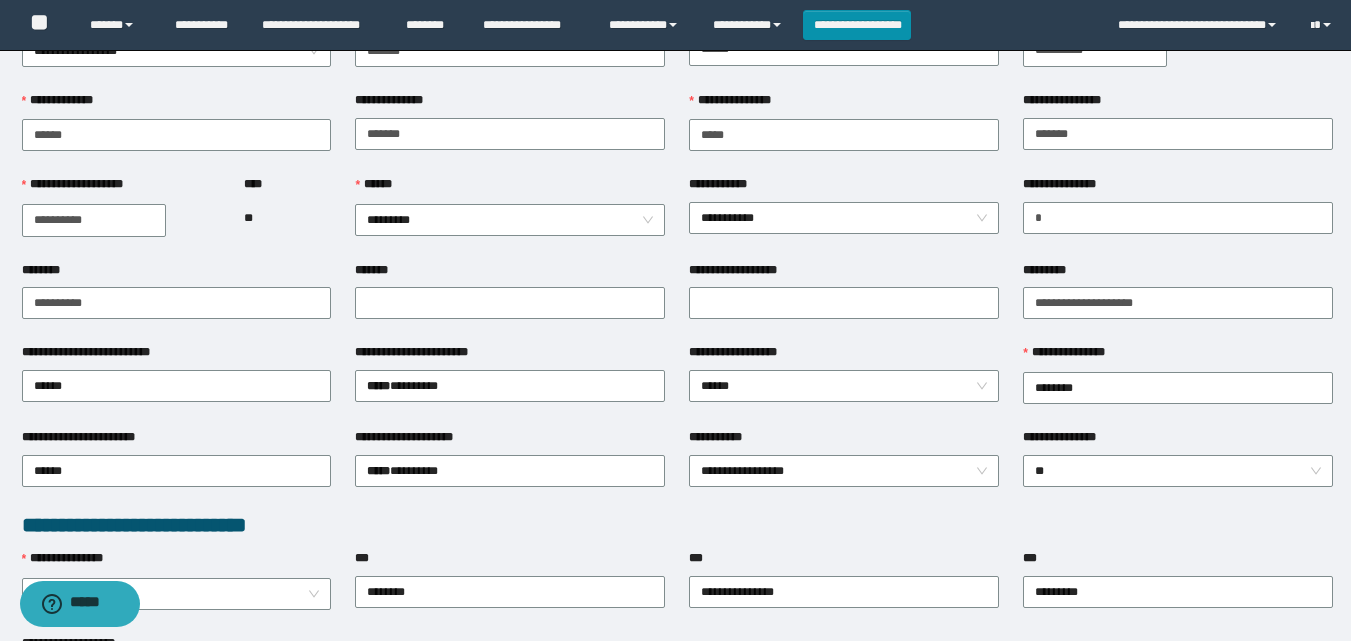 click on "**********" at bounding box center [844, 274] 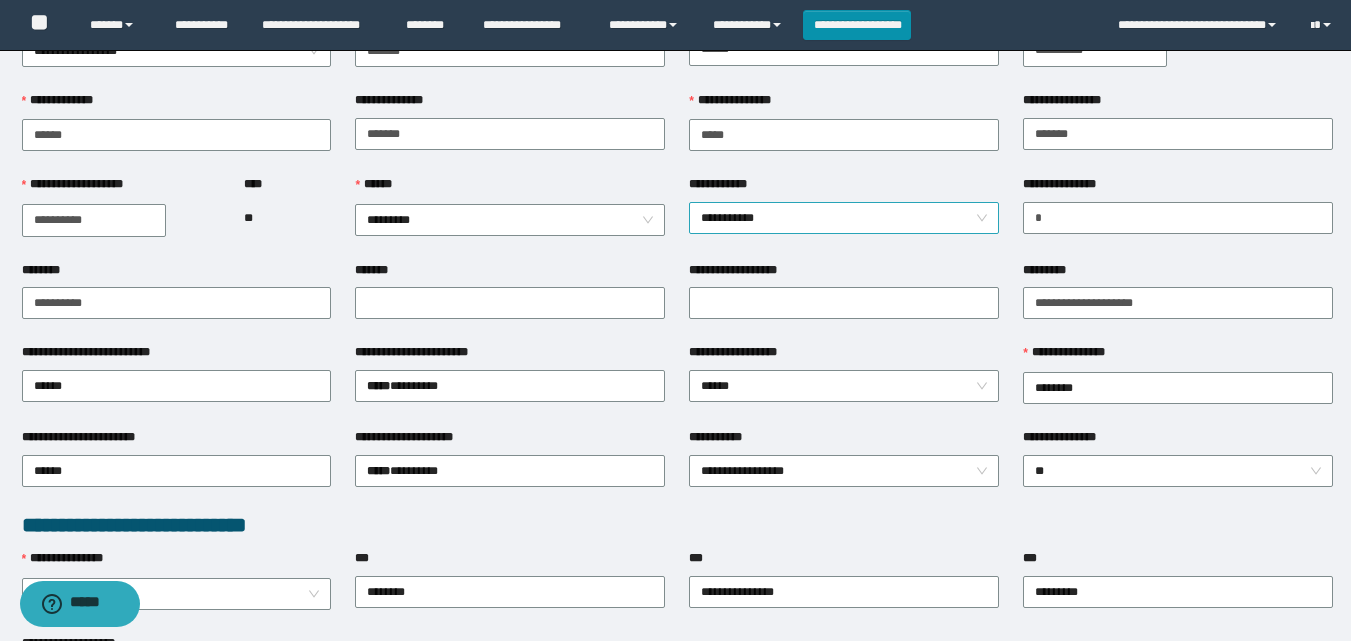click on "**********" at bounding box center [844, 218] 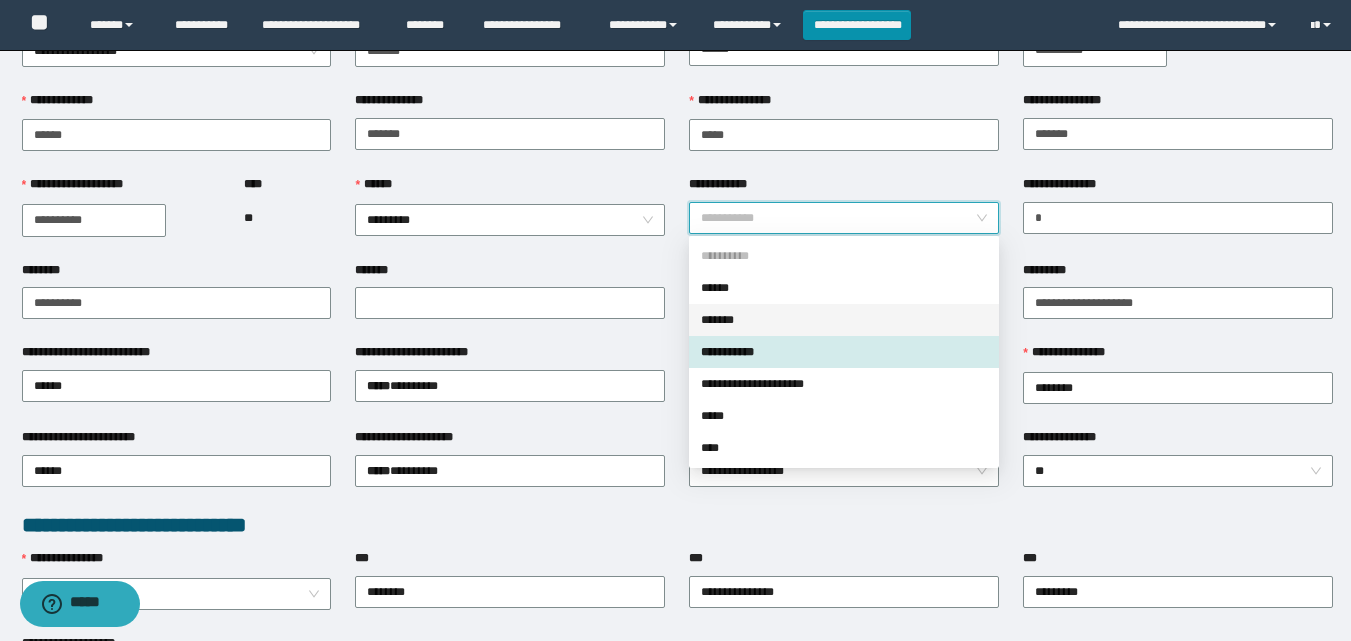 click on "*******" at bounding box center (844, 320) 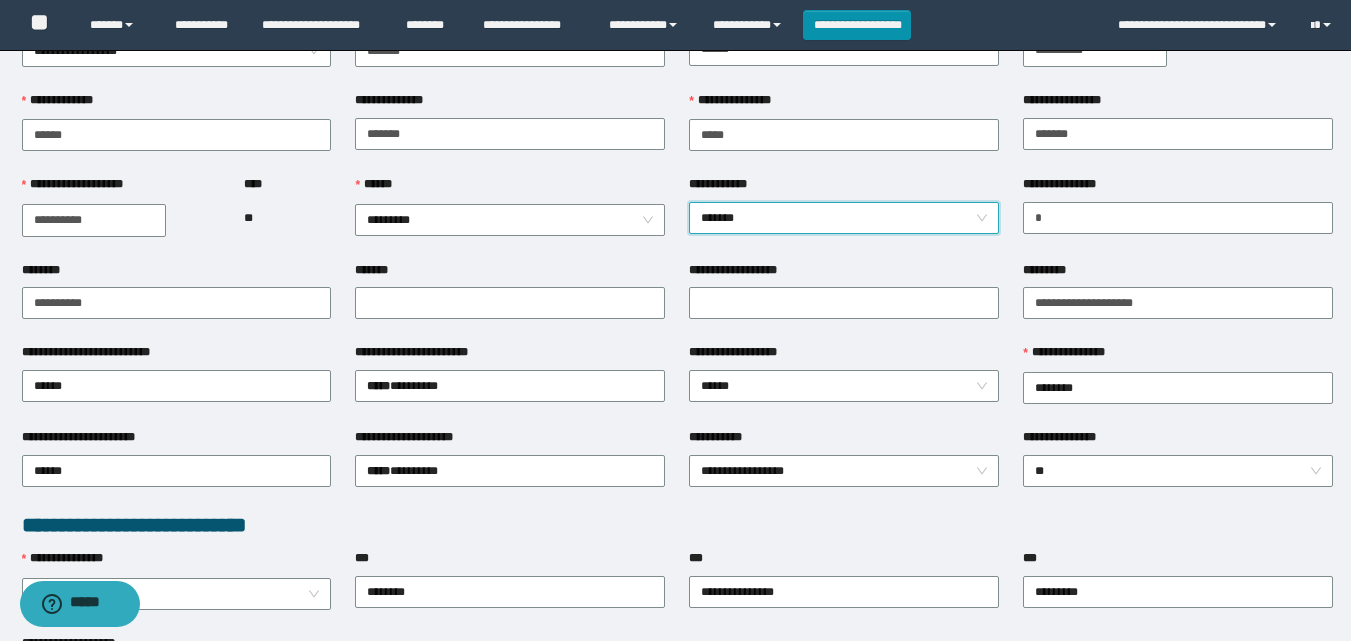 click on "**********" at bounding box center [1178, 217] 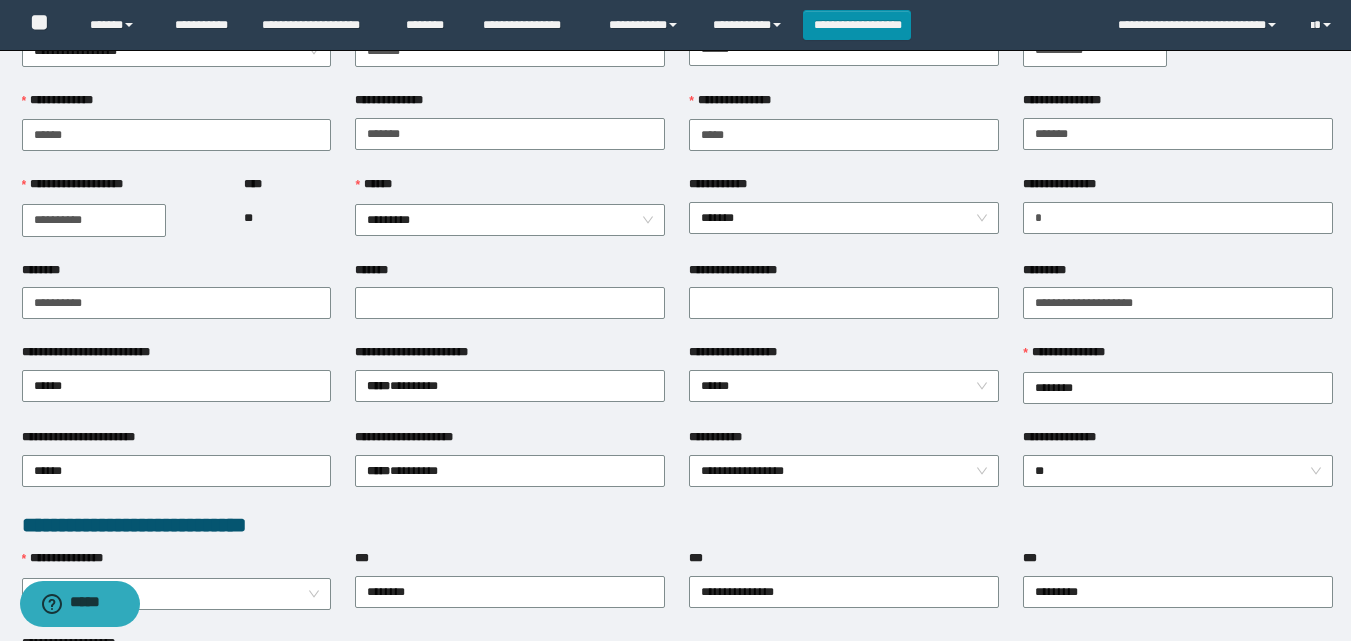 click on "**********" at bounding box center [121, 217] 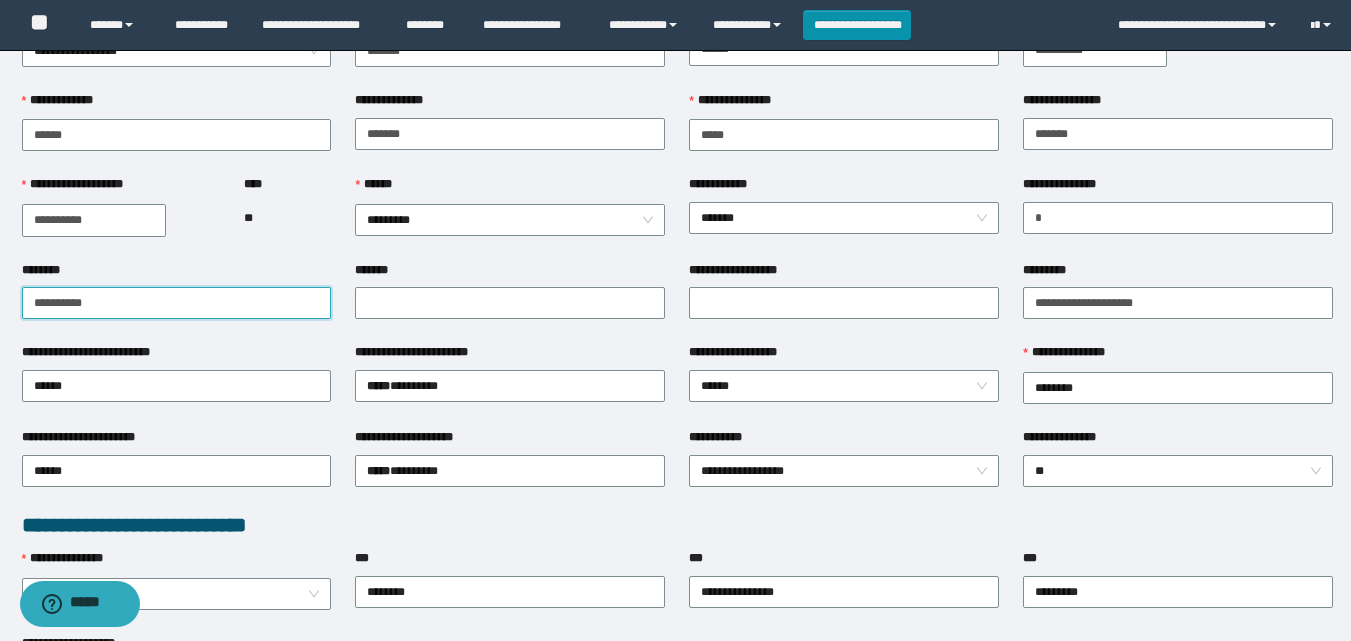 drag, startPoint x: 162, startPoint y: 302, endPoint x: 8, endPoint y: 294, distance: 154.20766 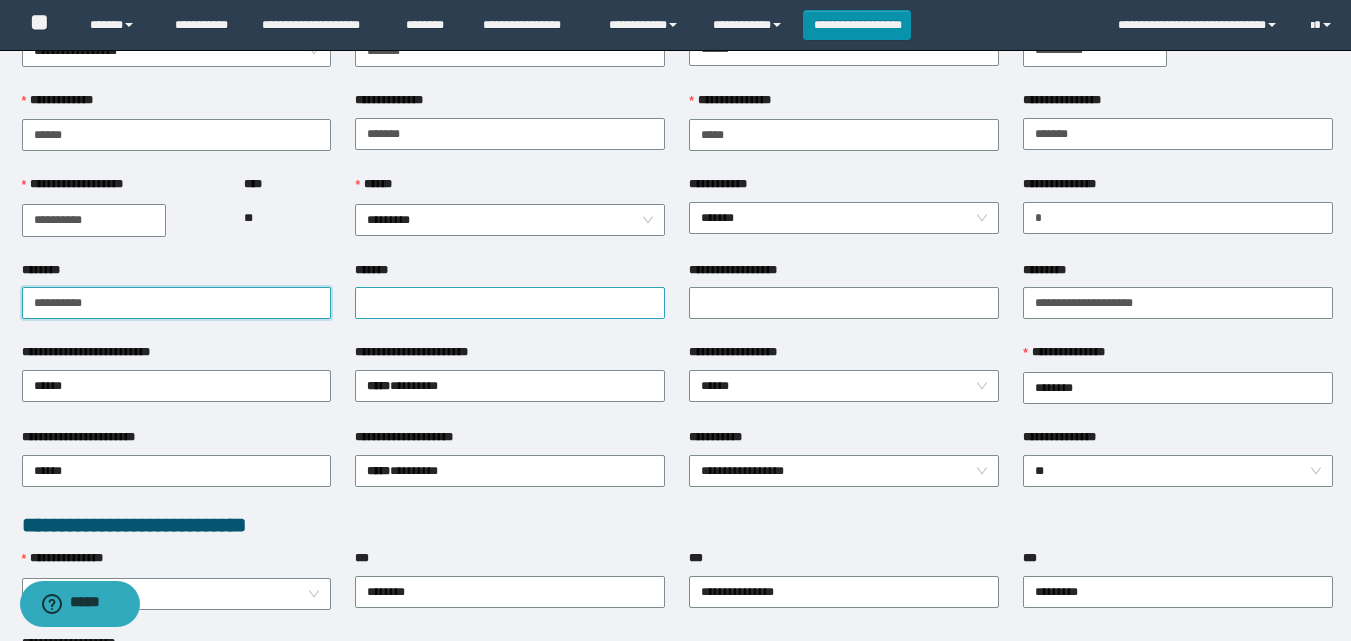 type on "**********" 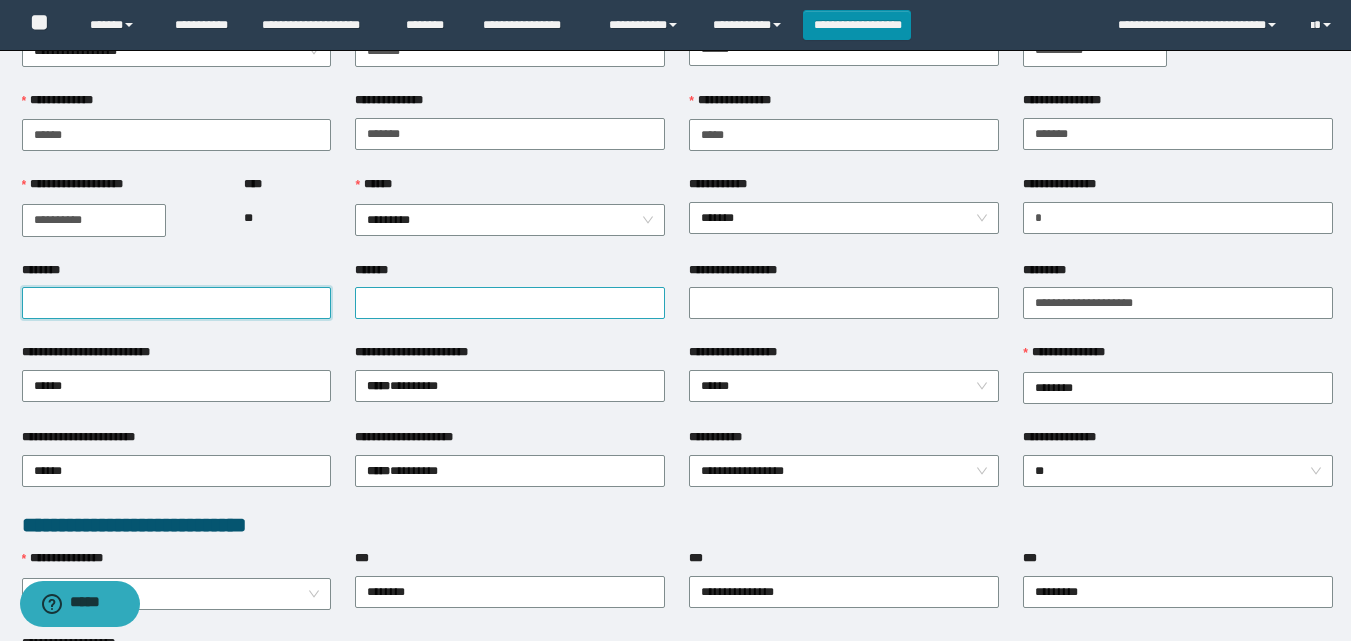 type on "**********" 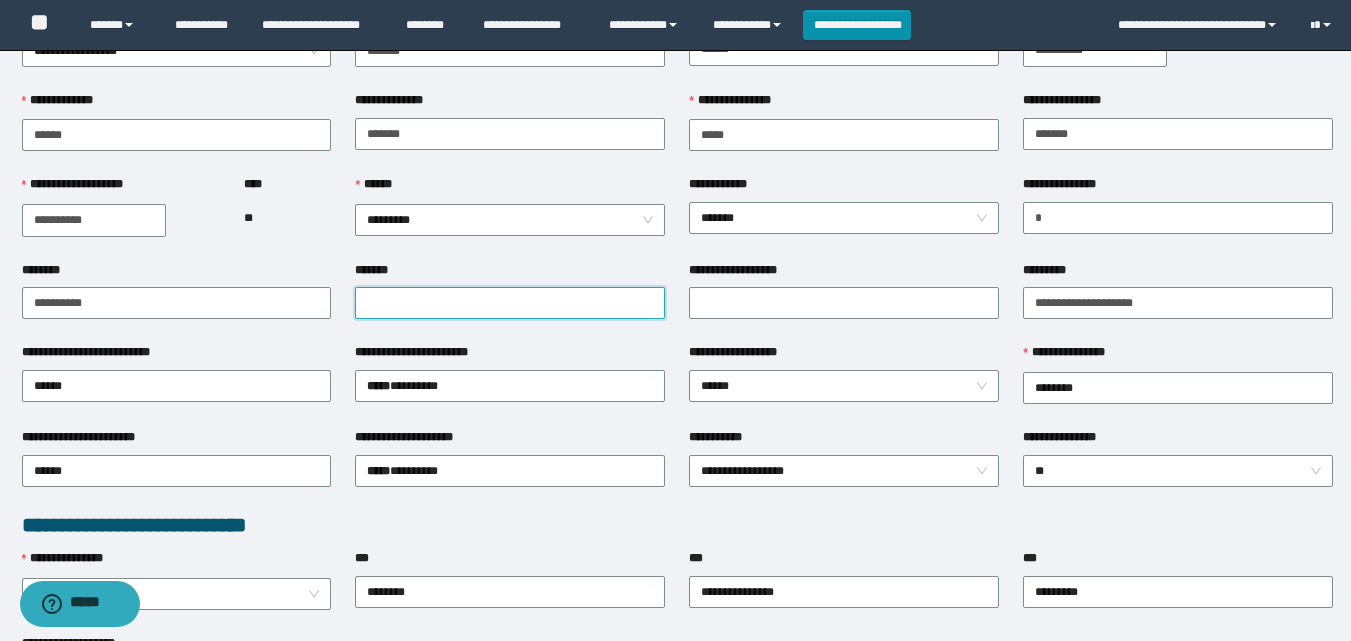 click on "*******" at bounding box center (510, 303) 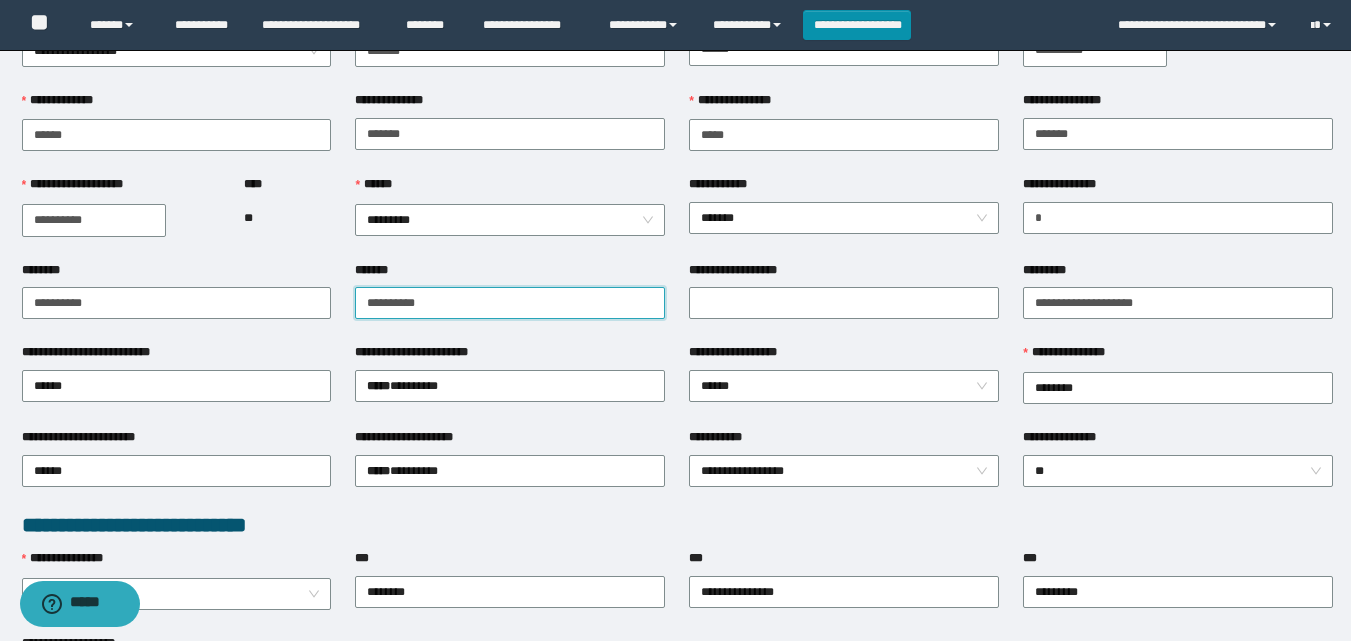 type on "**********" 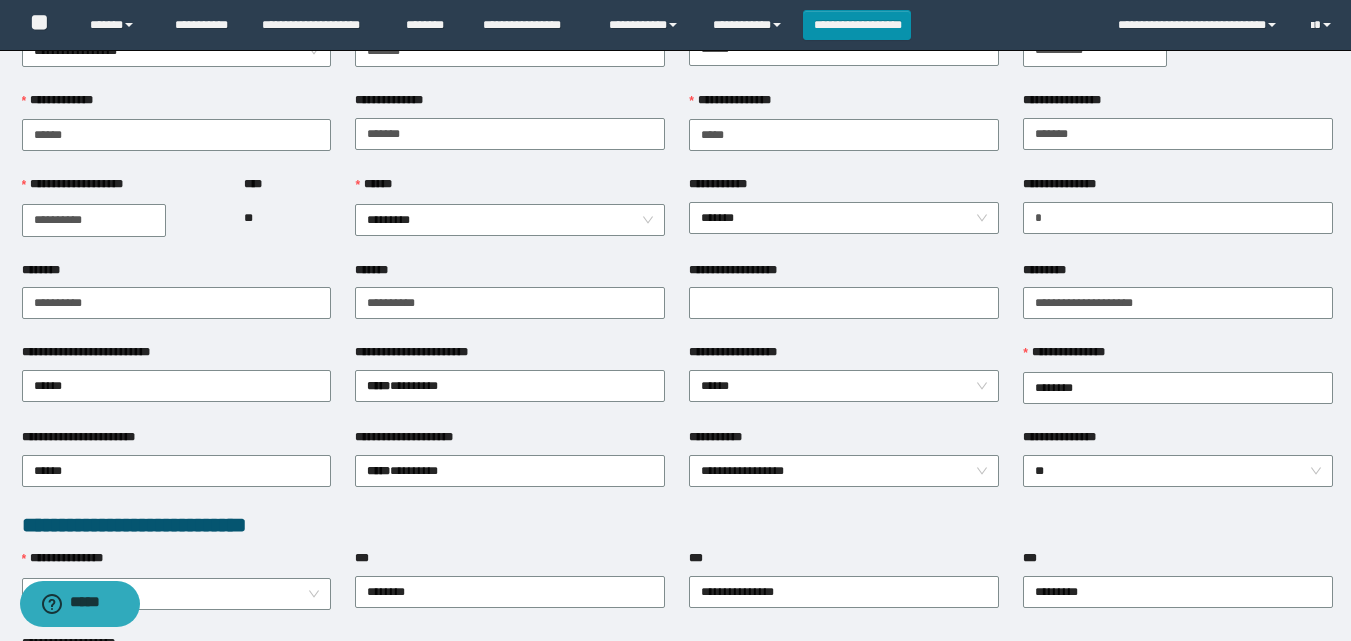 click on "*********" at bounding box center (1178, 274) 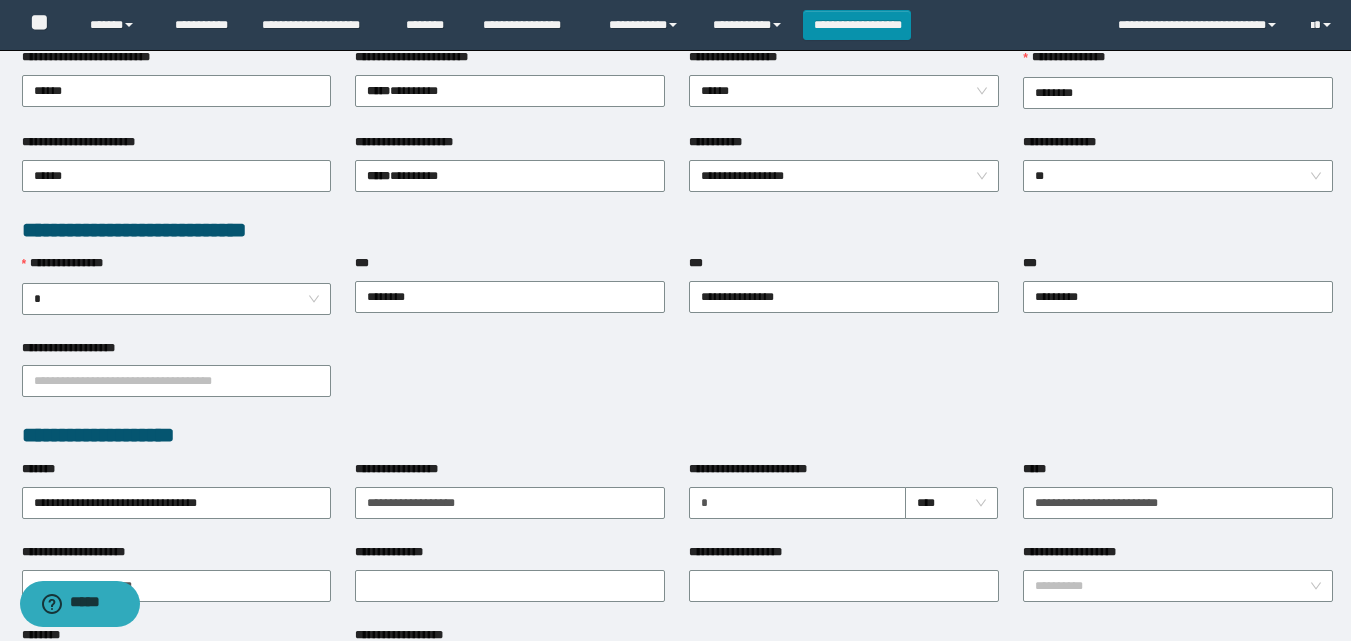 scroll, scrollTop: 400, scrollLeft: 0, axis: vertical 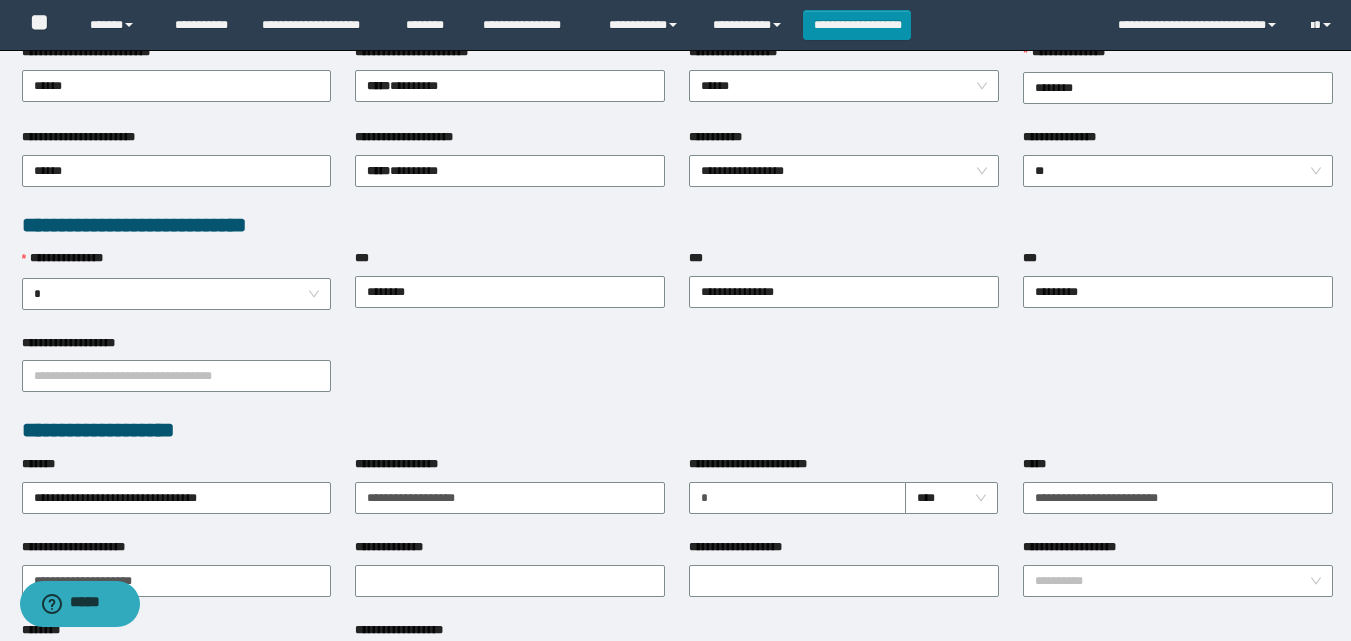 click on "**********" at bounding box center [677, 225] 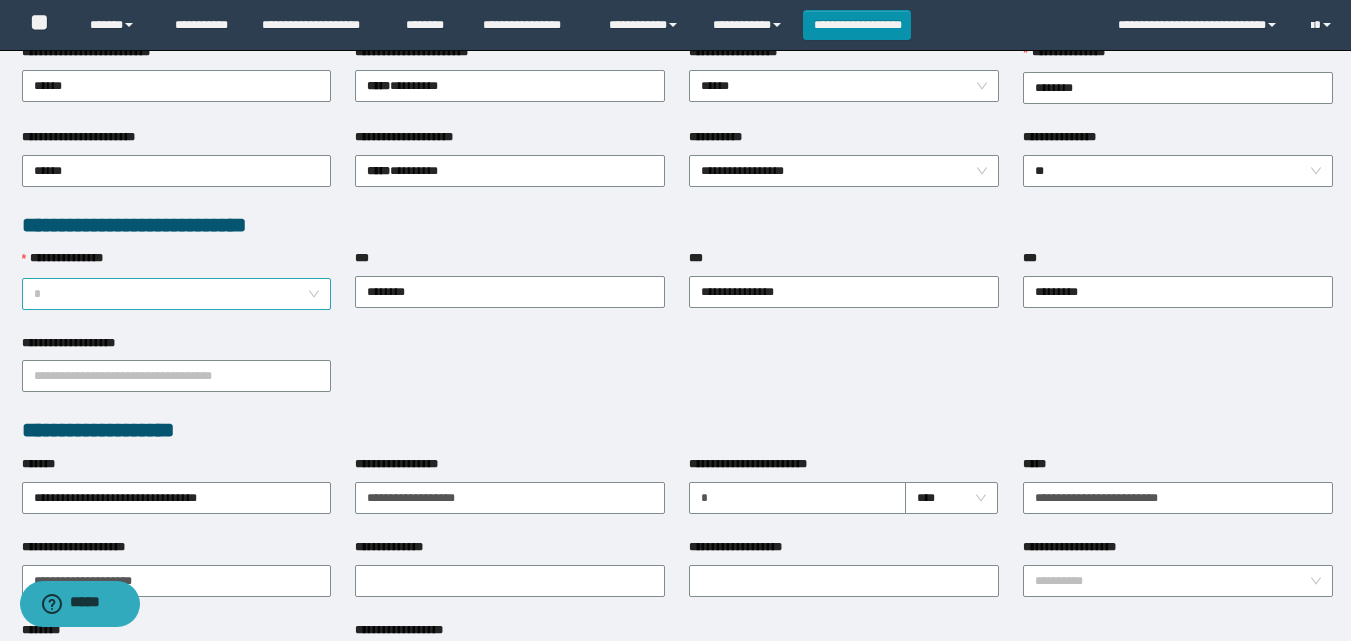 click on "*" at bounding box center [177, 294] 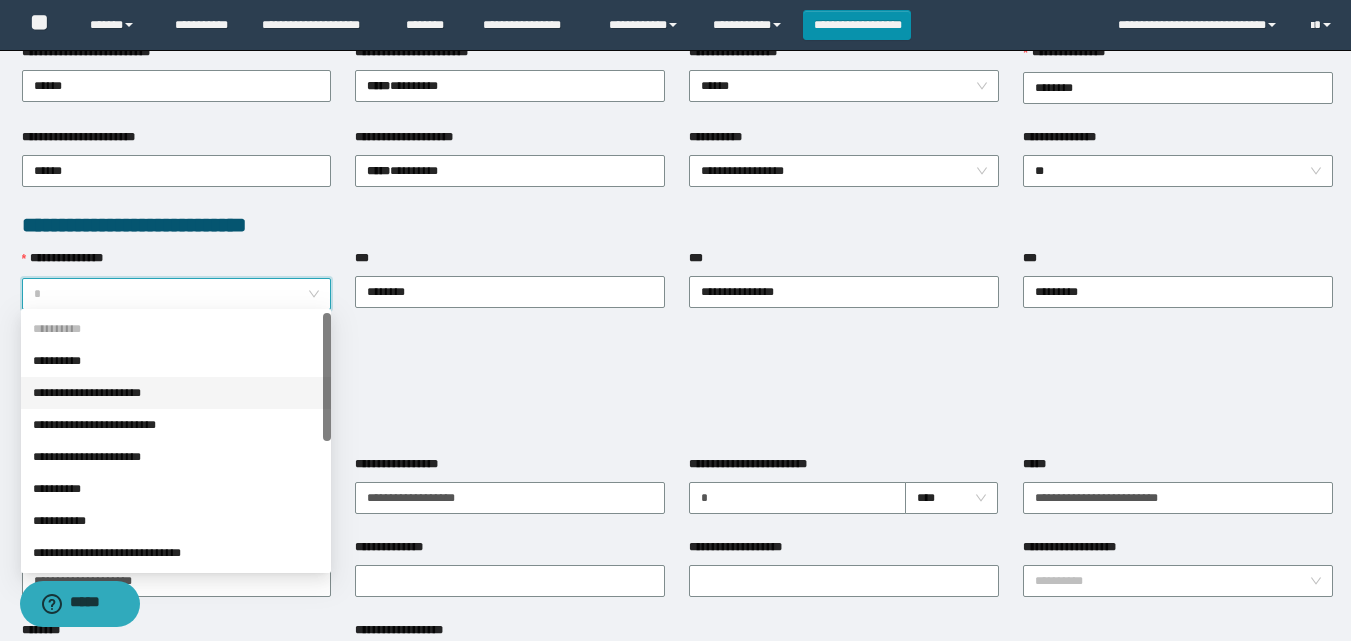 click on "**********" at bounding box center (176, 393) 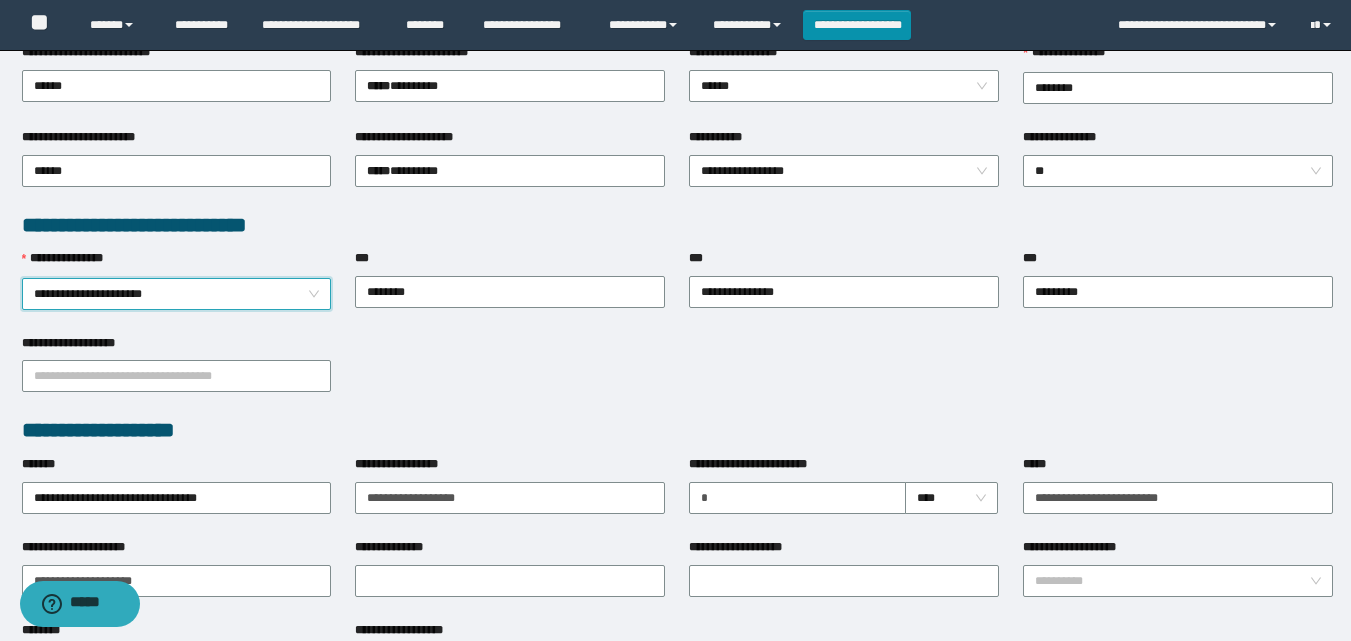 click on "**********" at bounding box center (677, 375) 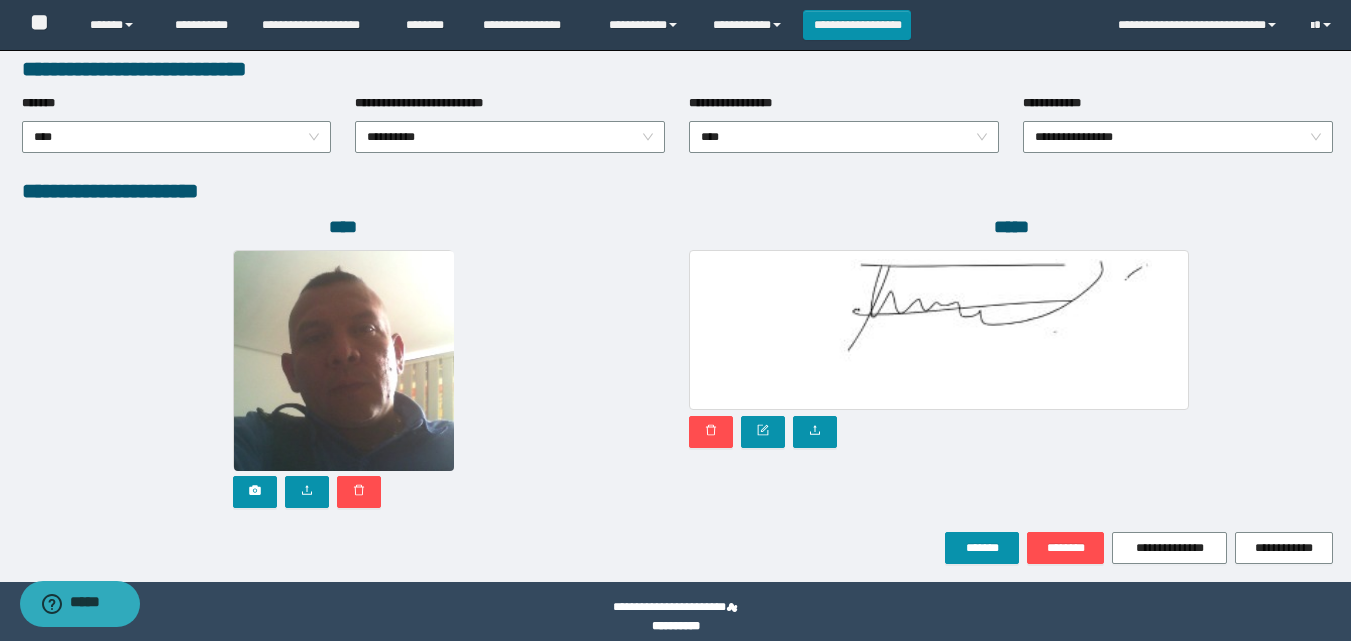 scroll, scrollTop: 1064, scrollLeft: 0, axis: vertical 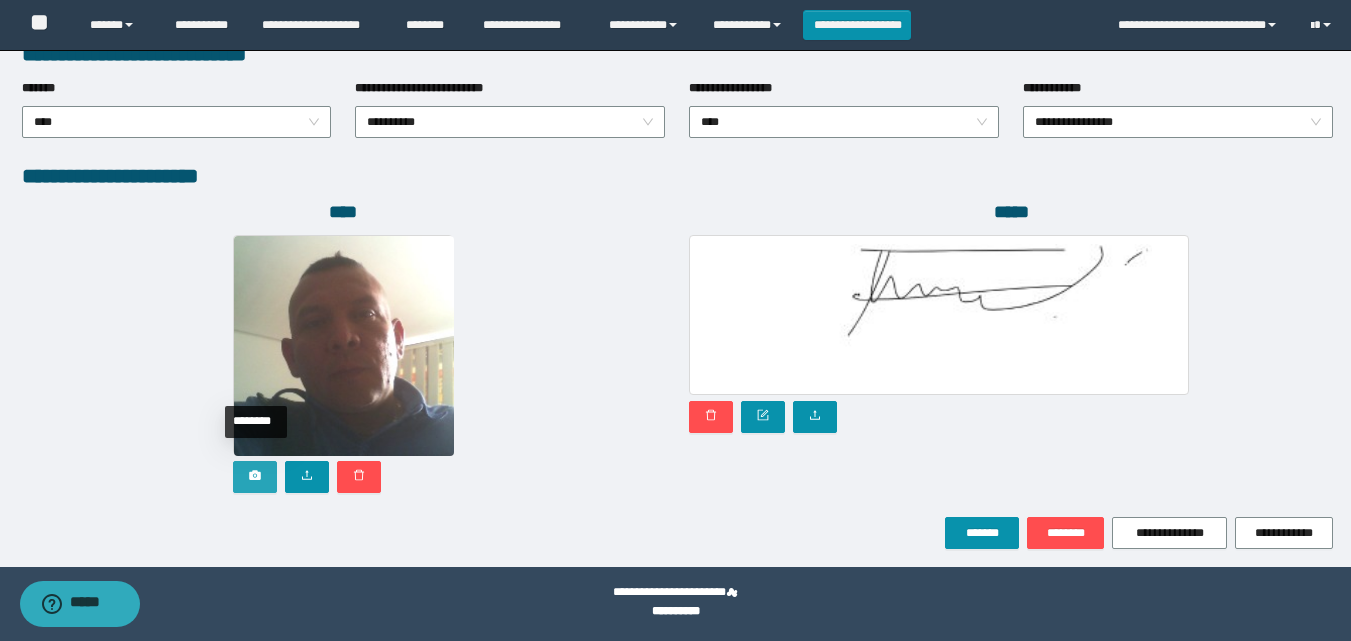 click at bounding box center [255, 477] 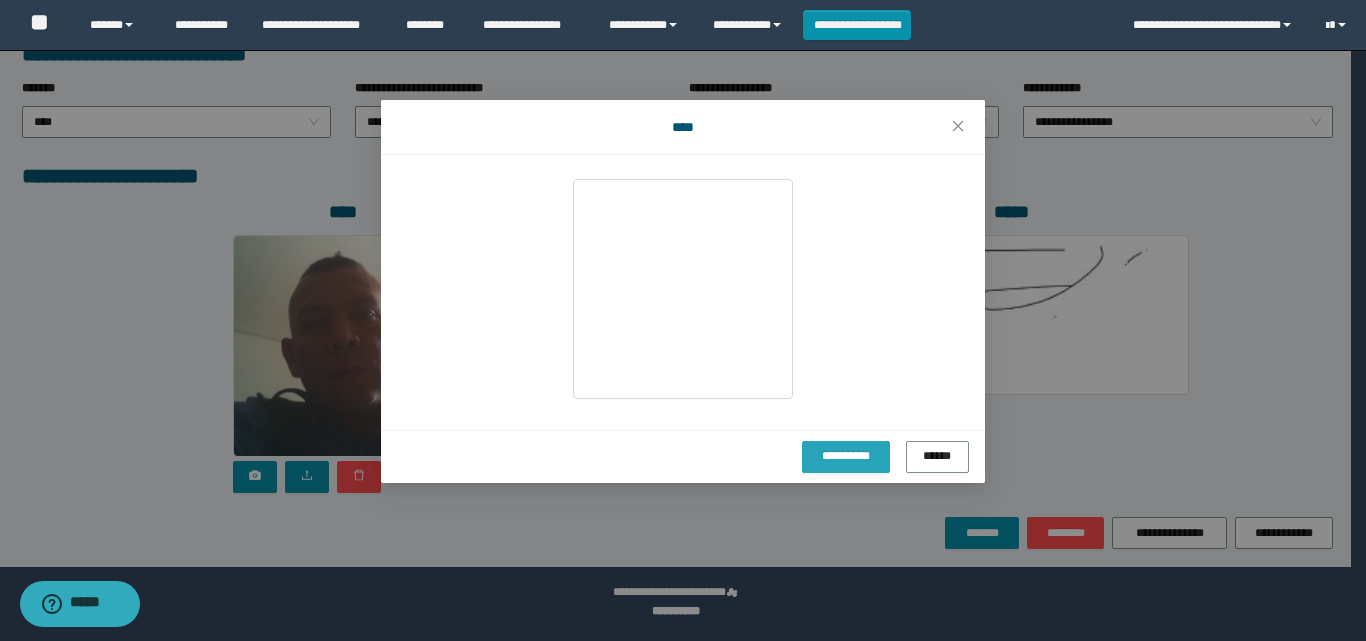 click on "**********" at bounding box center (846, 456) 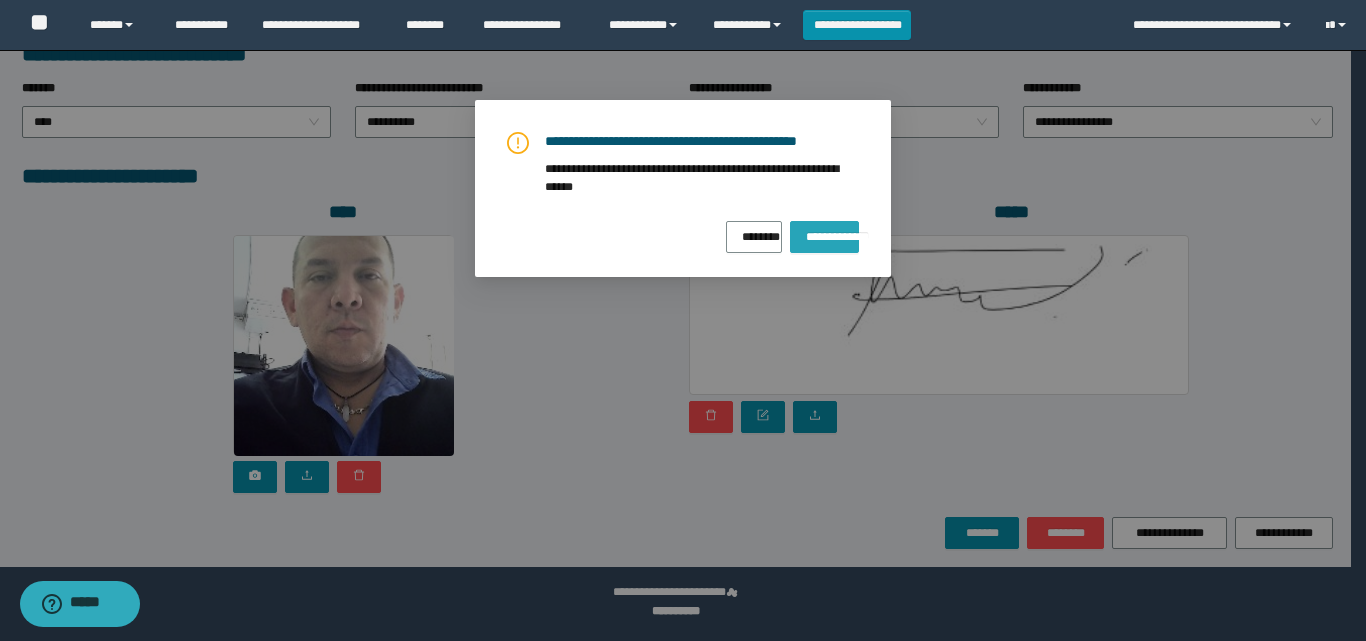 click on "**********" at bounding box center (824, 233) 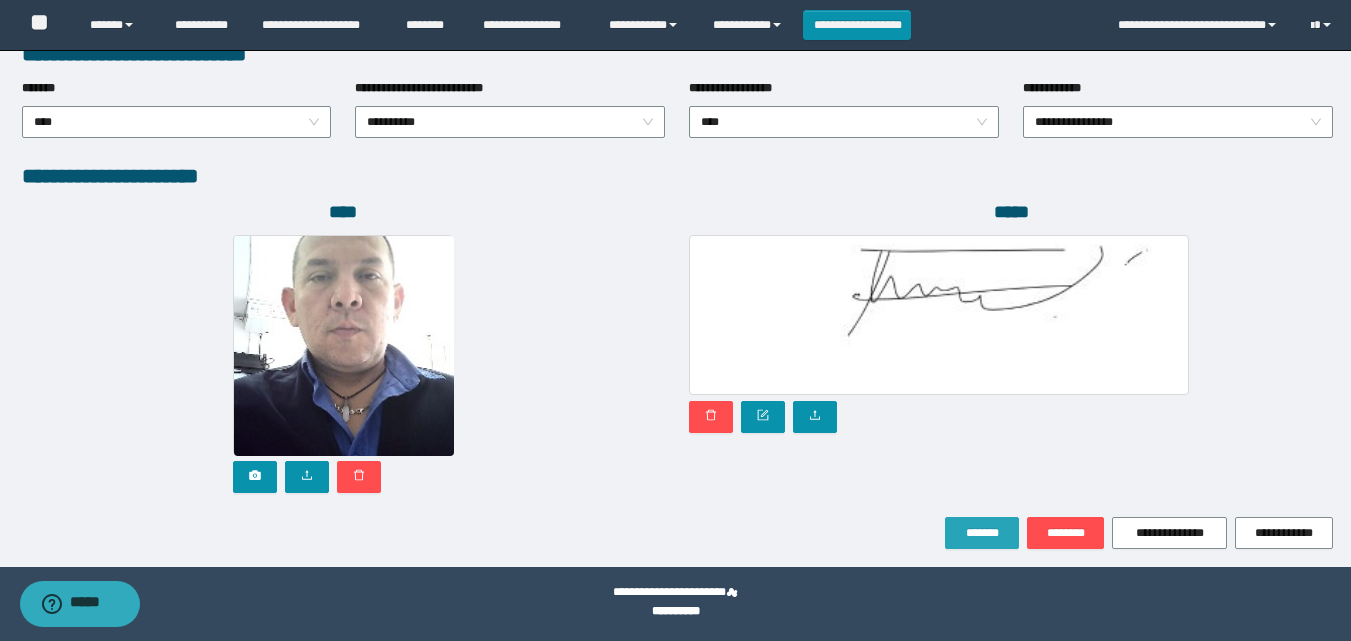 click on "*******" at bounding box center [982, 533] 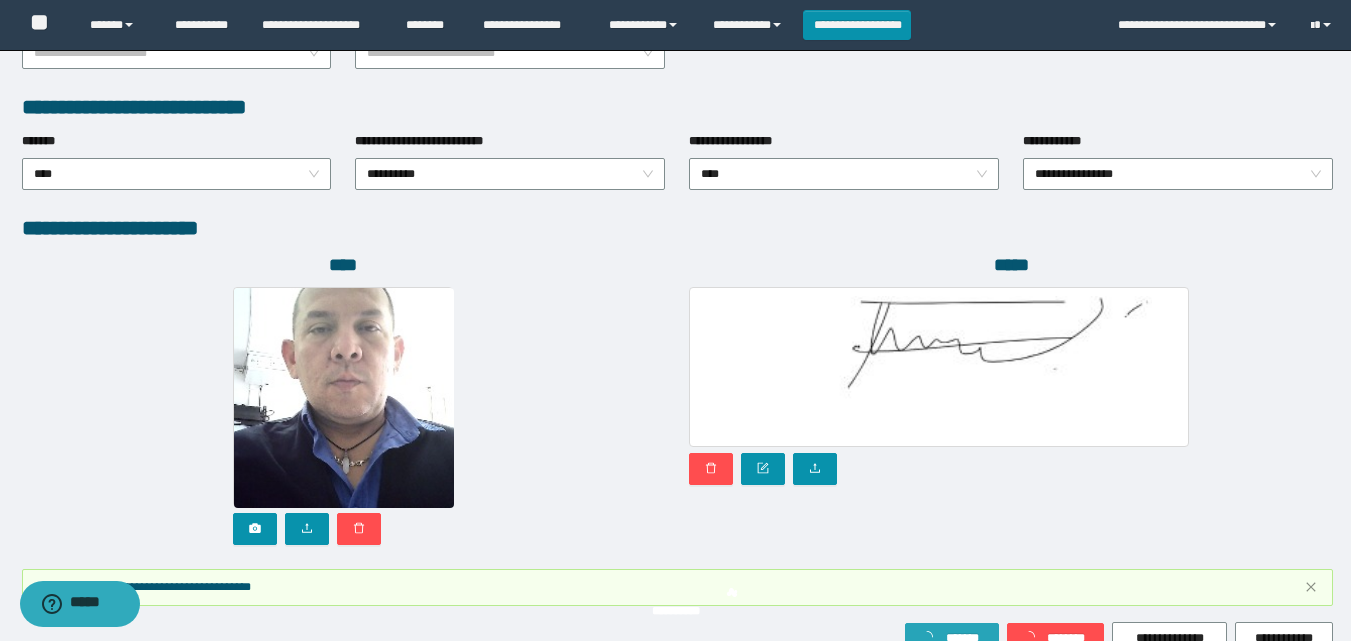 scroll, scrollTop: 1117, scrollLeft: 0, axis: vertical 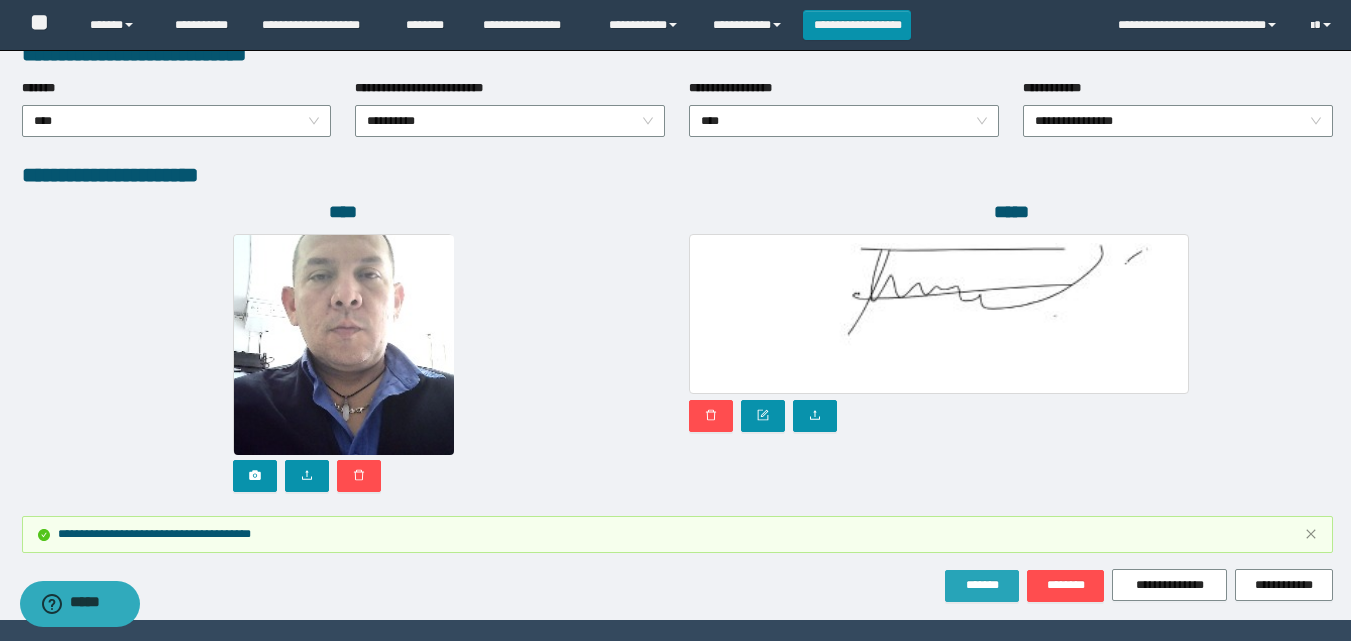 click on "*******" at bounding box center [982, 586] 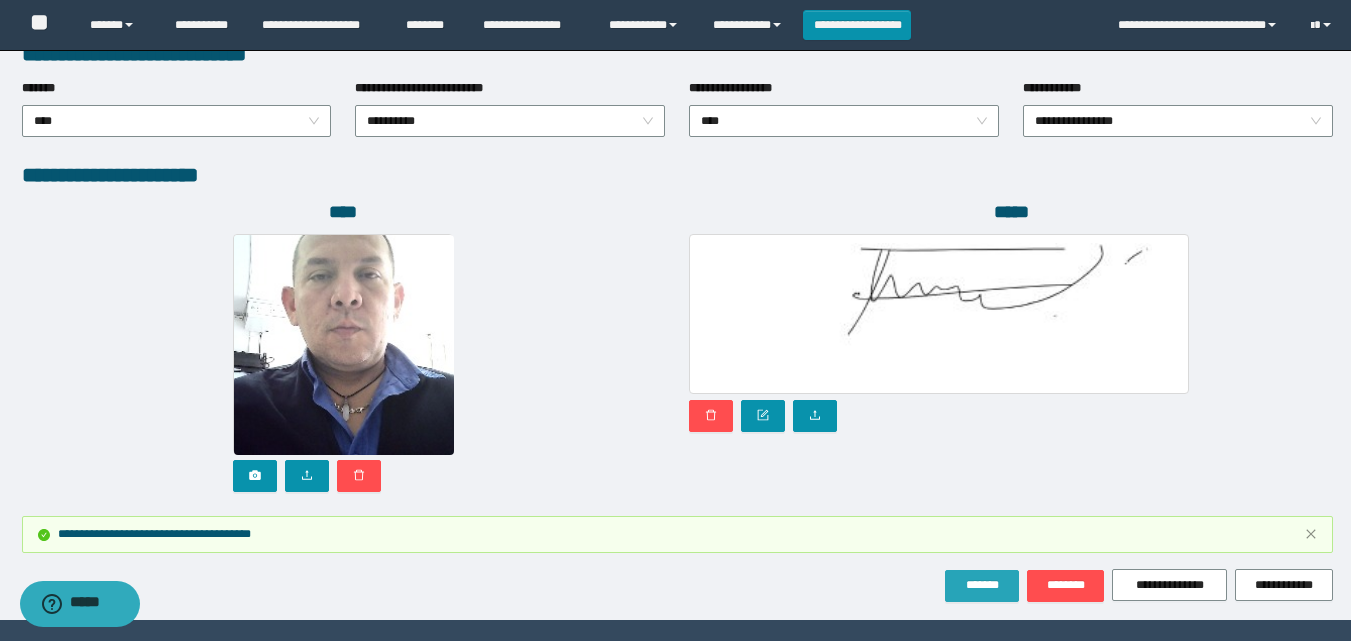 click on "*******" at bounding box center [982, 586] 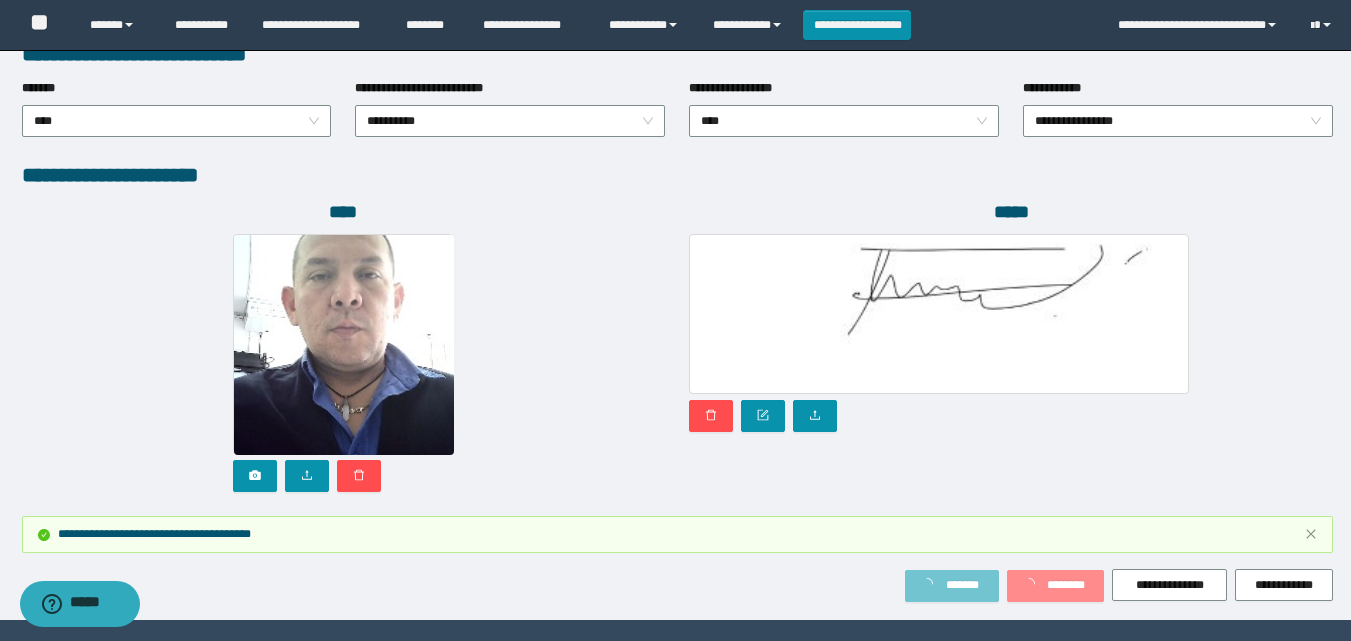 click on "*******" at bounding box center [962, 585] 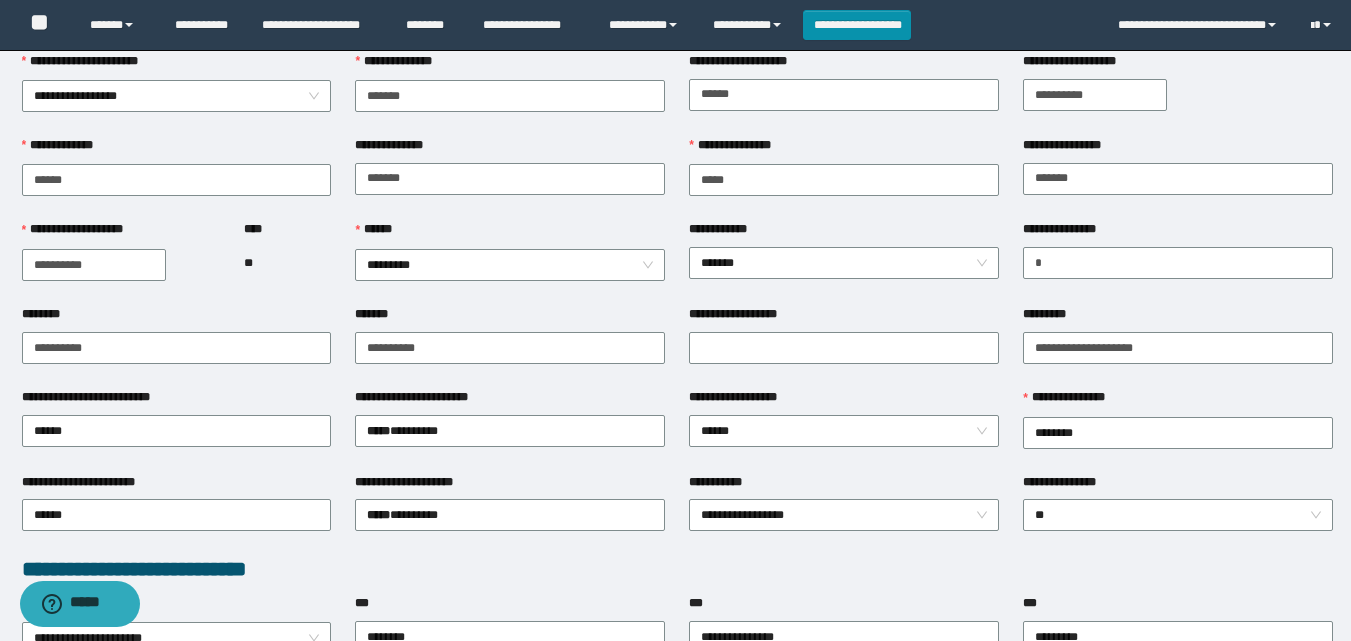 scroll, scrollTop: 0, scrollLeft: 0, axis: both 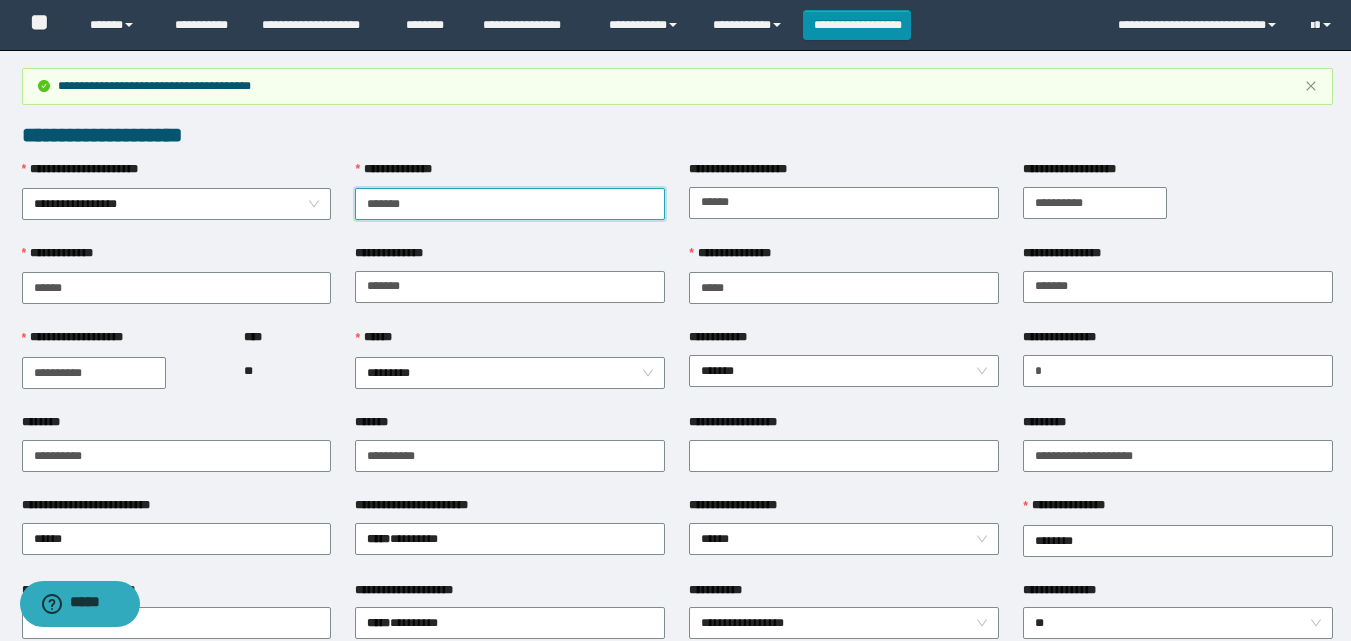 type on "*******" 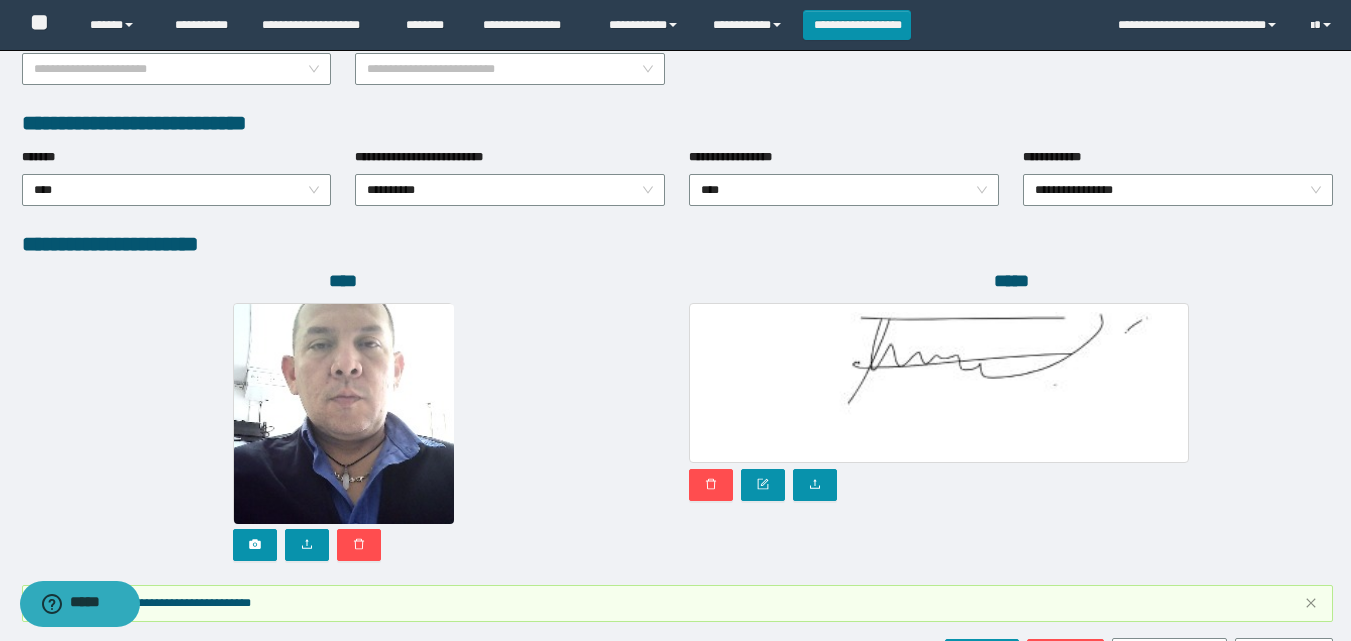 scroll, scrollTop: 1169, scrollLeft: 0, axis: vertical 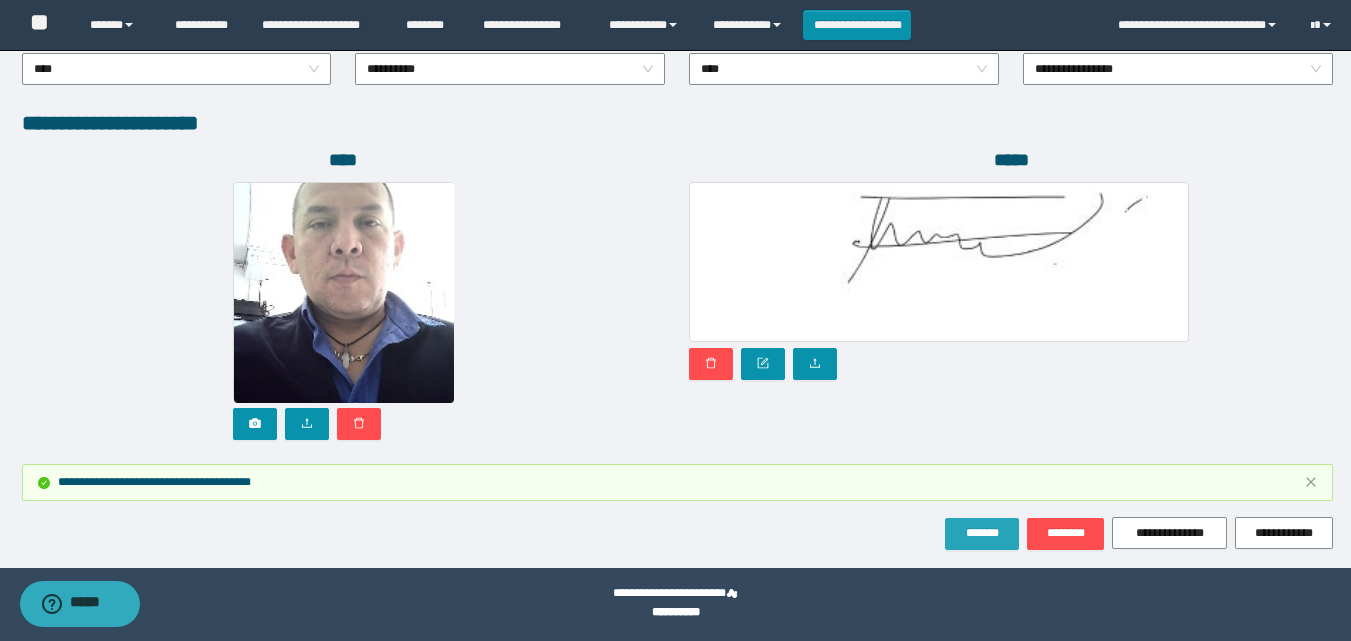 click on "*******" at bounding box center (982, 533) 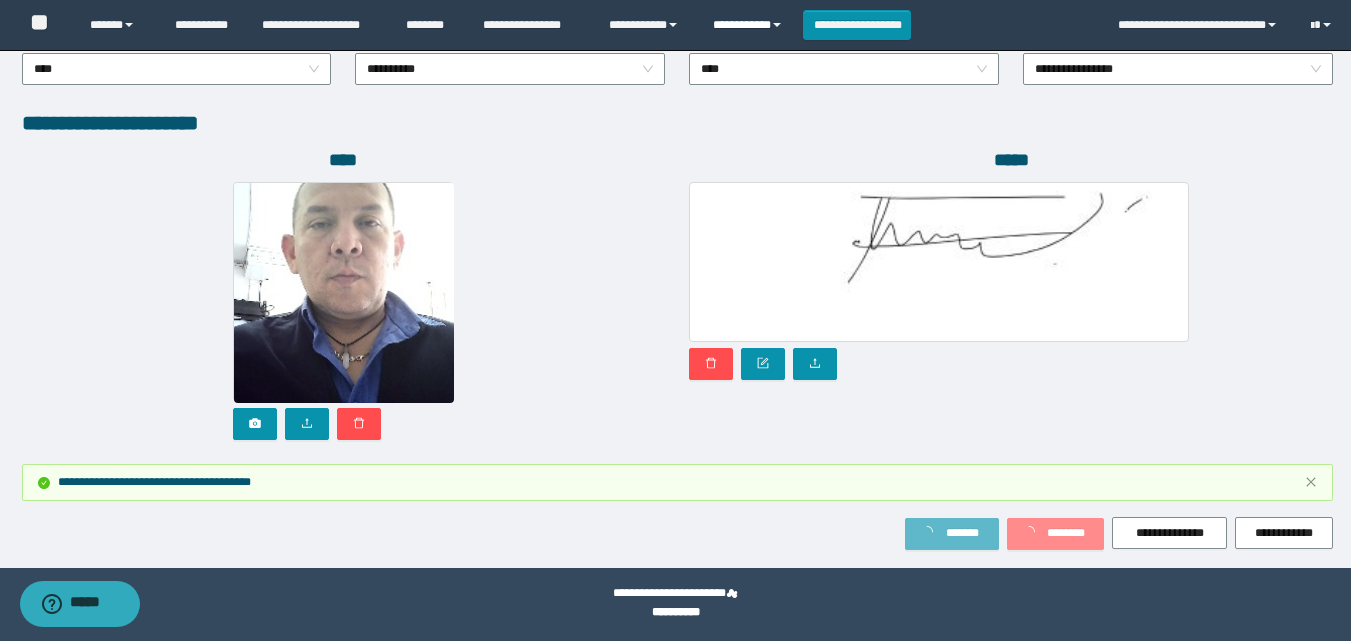click on "**********" at bounding box center (750, 25) 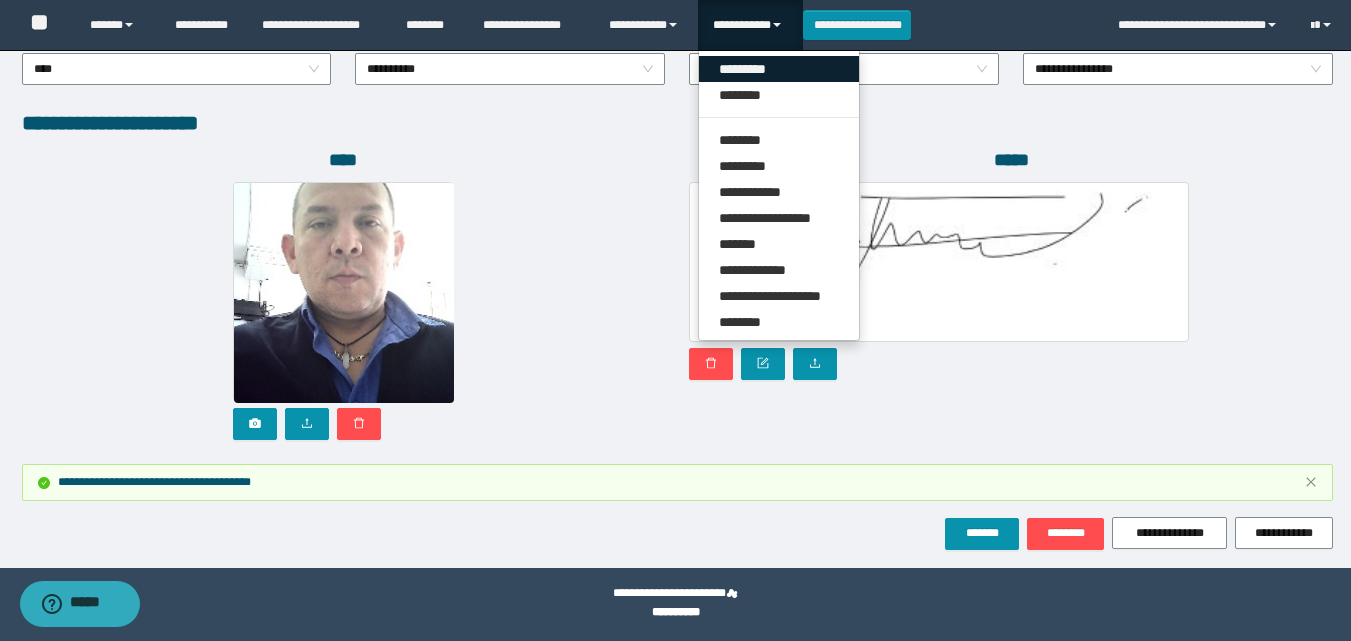 click on "*********" at bounding box center (779, 69) 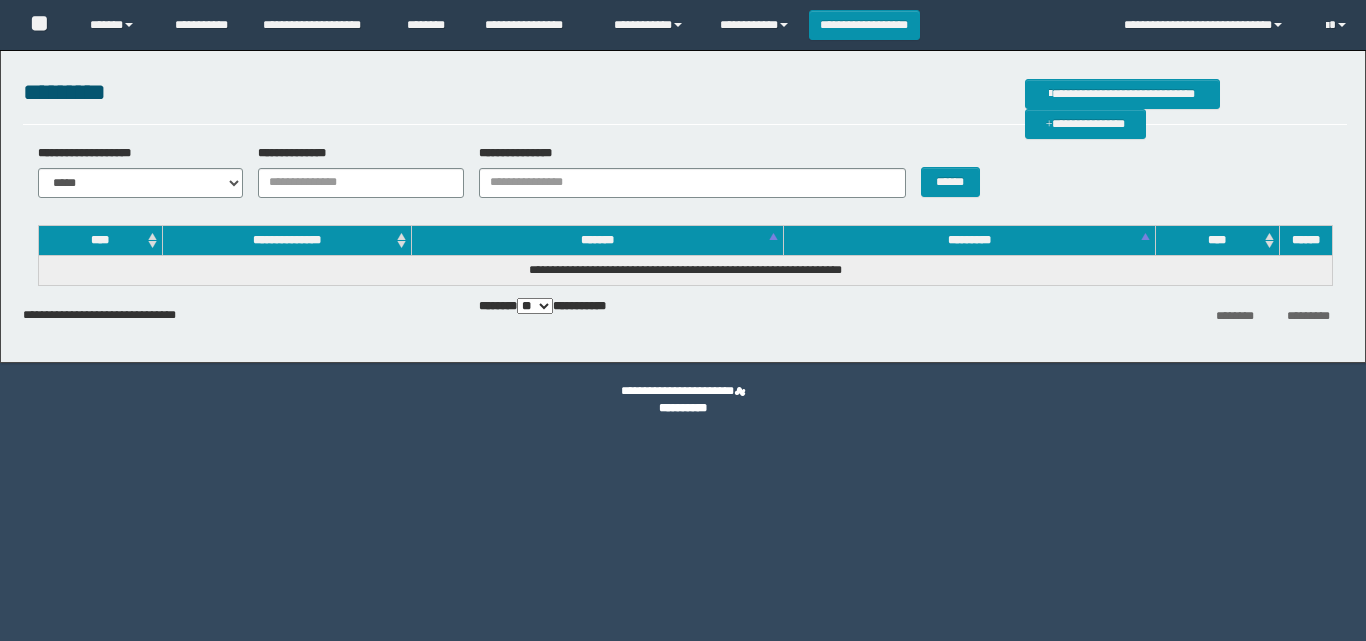 scroll, scrollTop: 0, scrollLeft: 0, axis: both 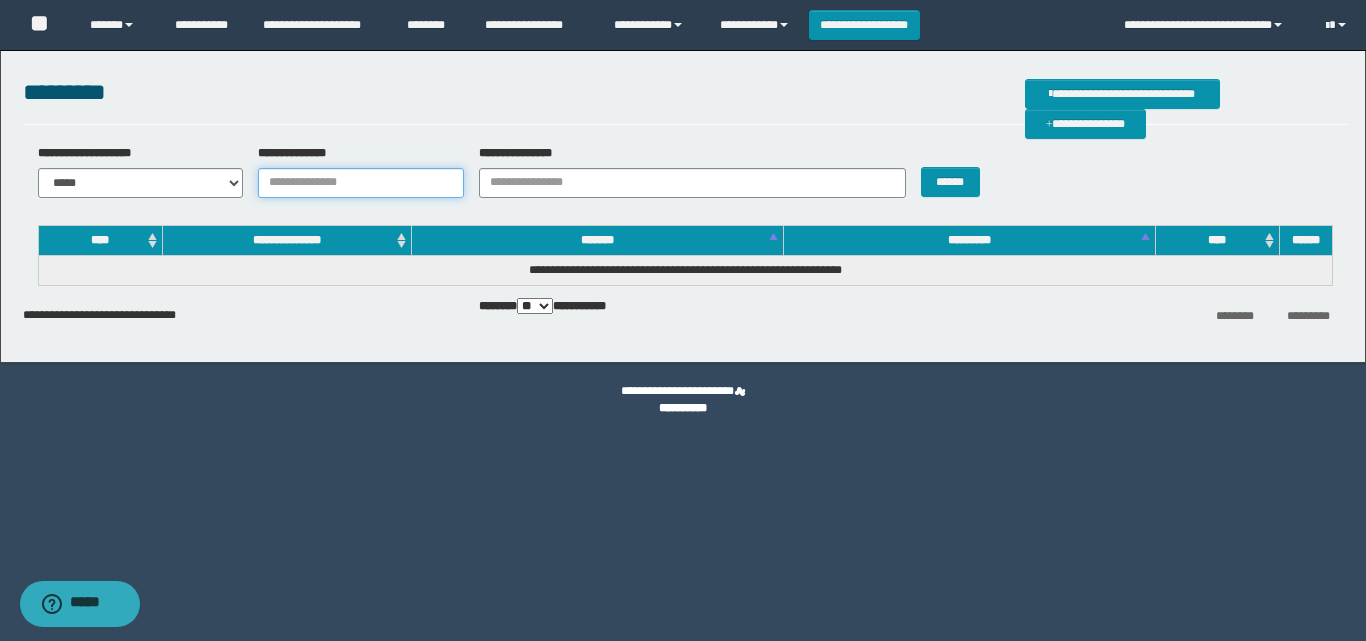 click on "**********" at bounding box center [361, 183] 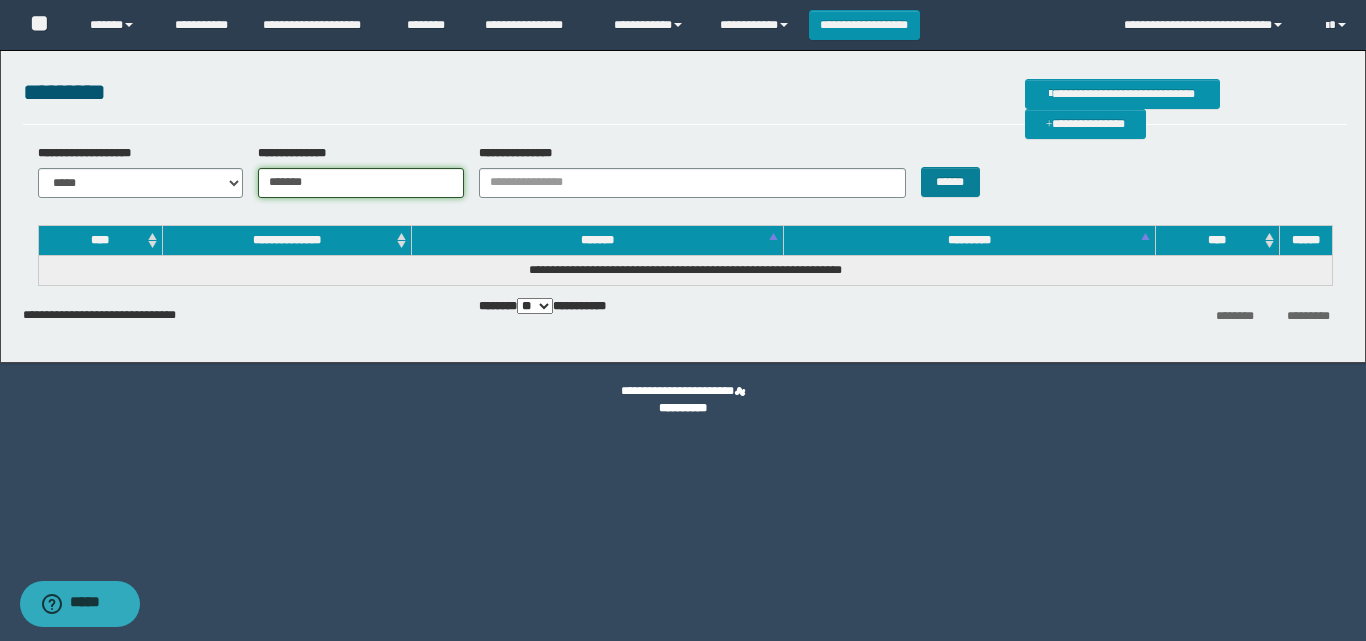 type on "*******" 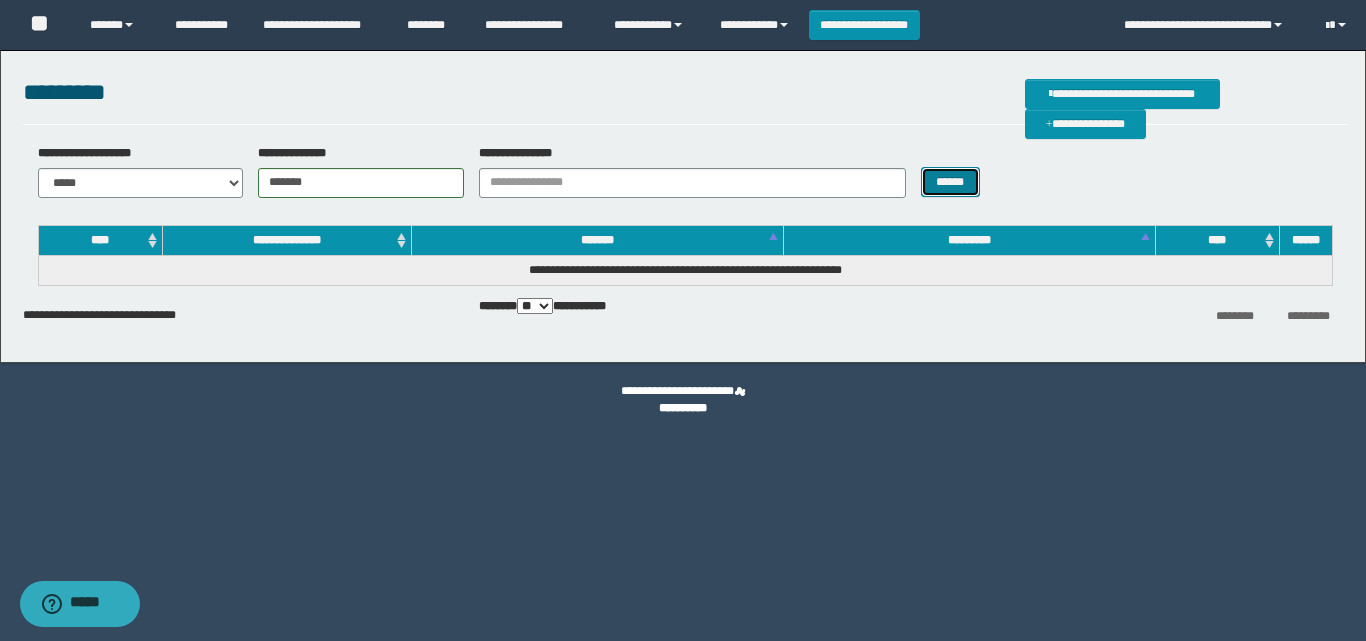 click on "******" at bounding box center (950, 182) 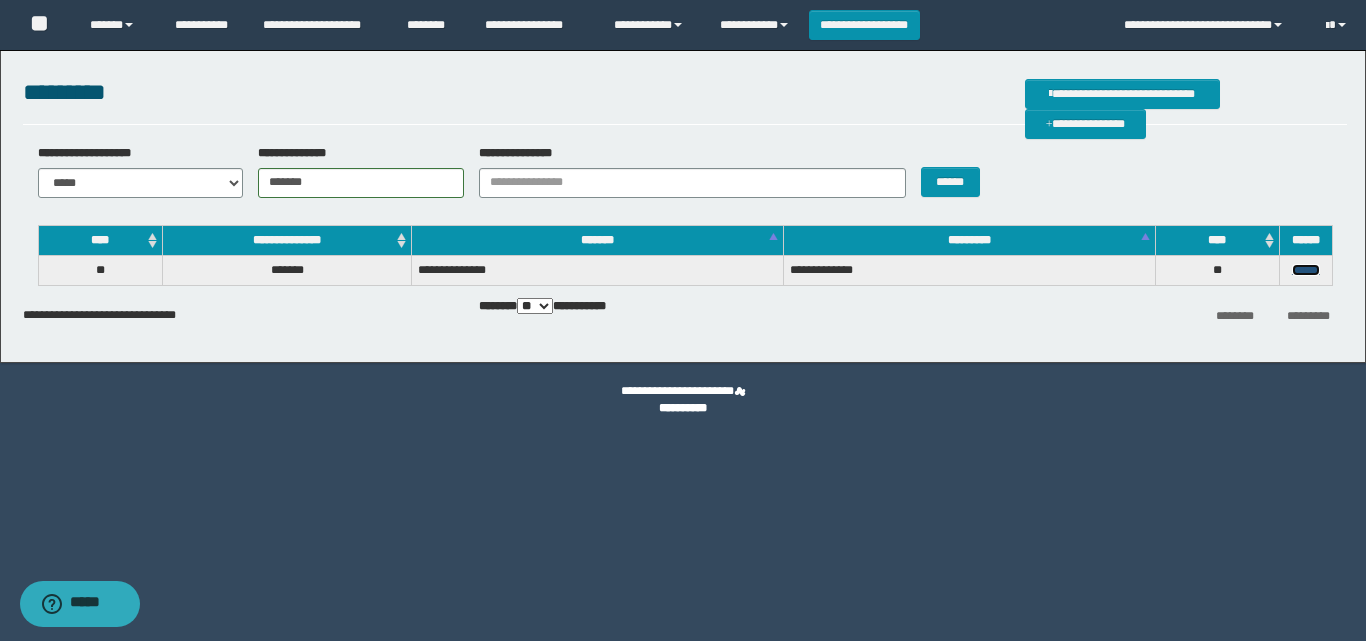 click on "******" at bounding box center (1306, 270) 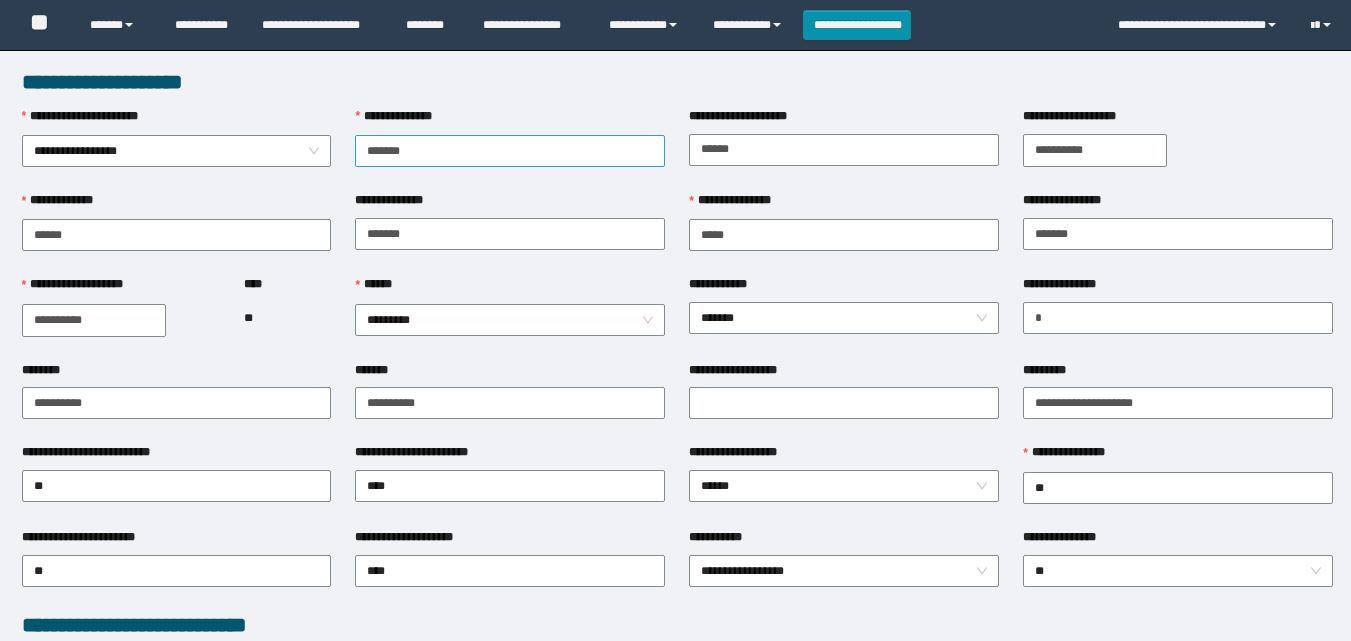 scroll, scrollTop: 0, scrollLeft: 0, axis: both 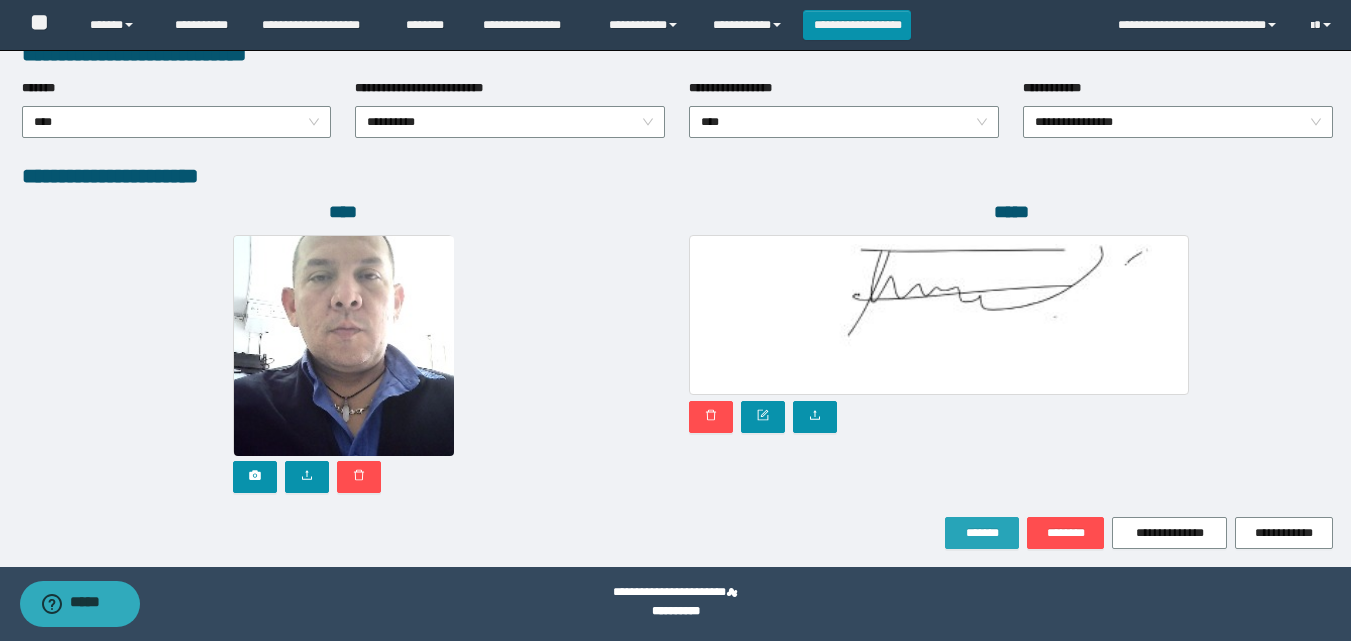 click on "*******" at bounding box center (982, 533) 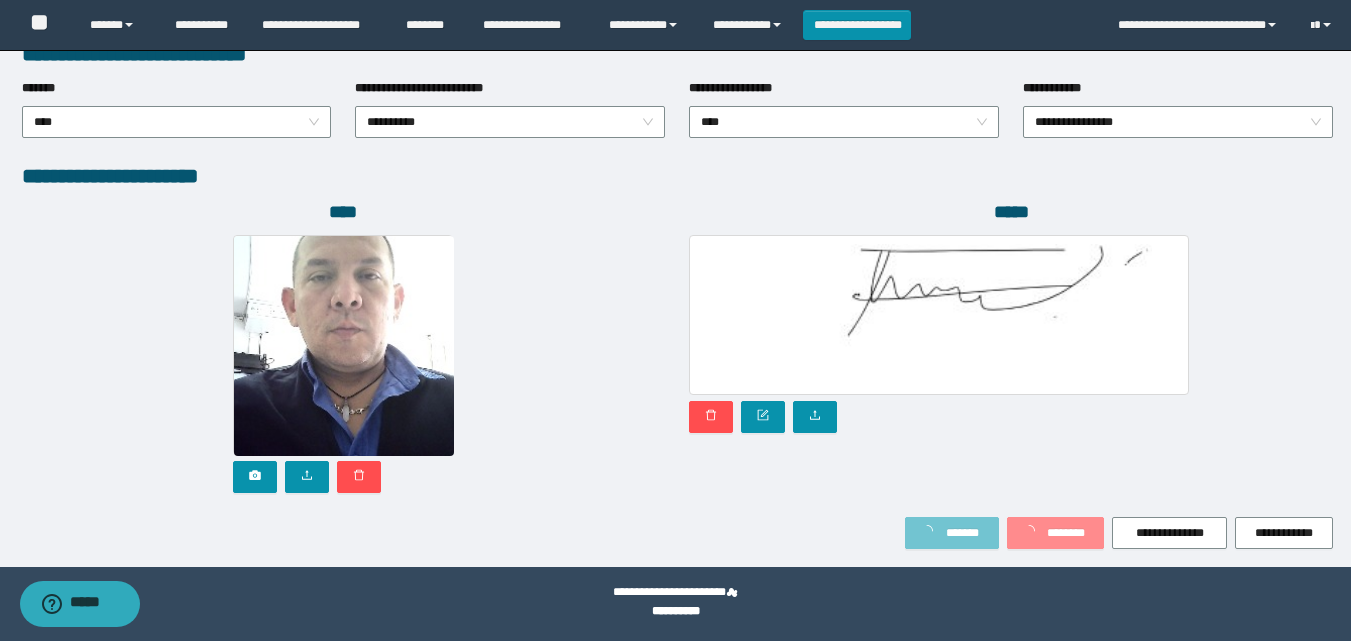 click on "*******" at bounding box center [962, 533] 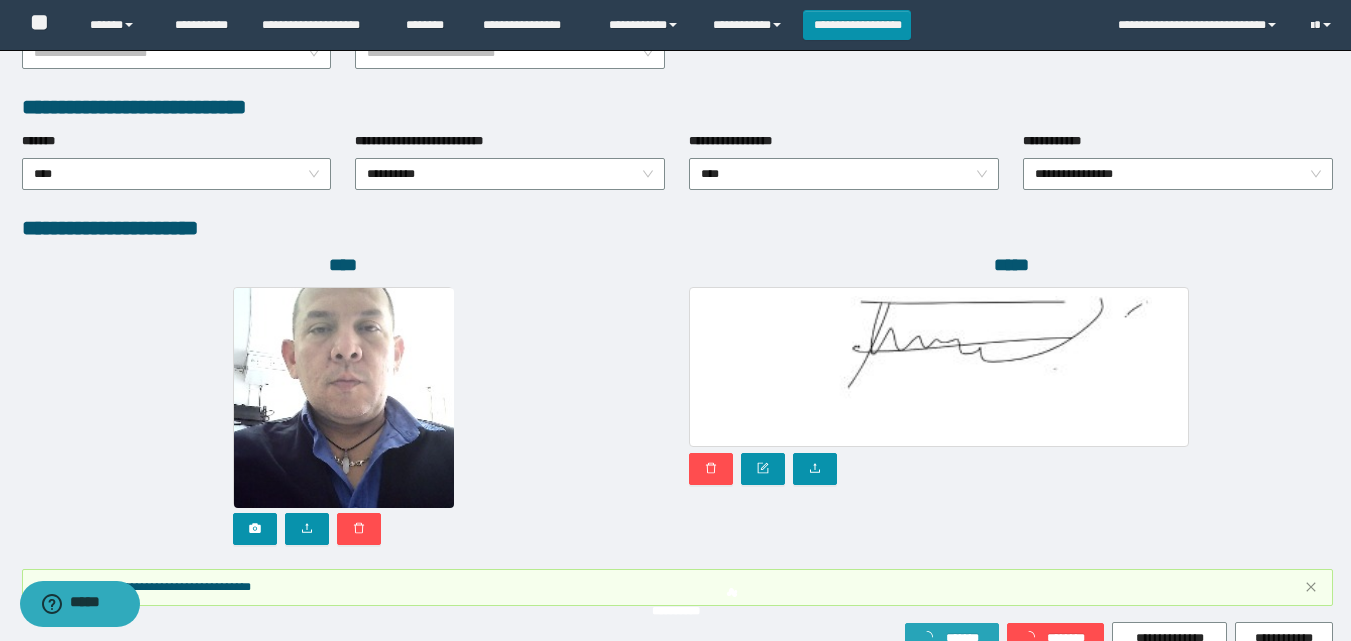 scroll, scrollTop: 1117, scrollLeft: 0, axis: vertical 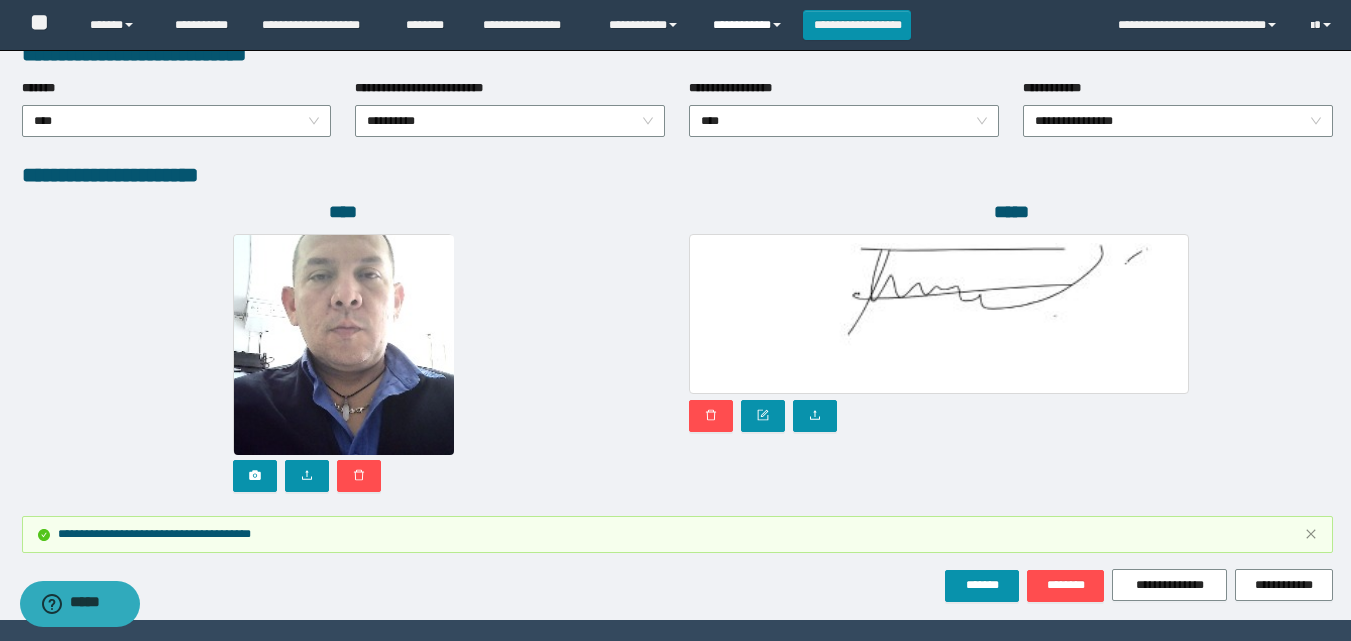 click on "**********" at bounding box center [750, 25] 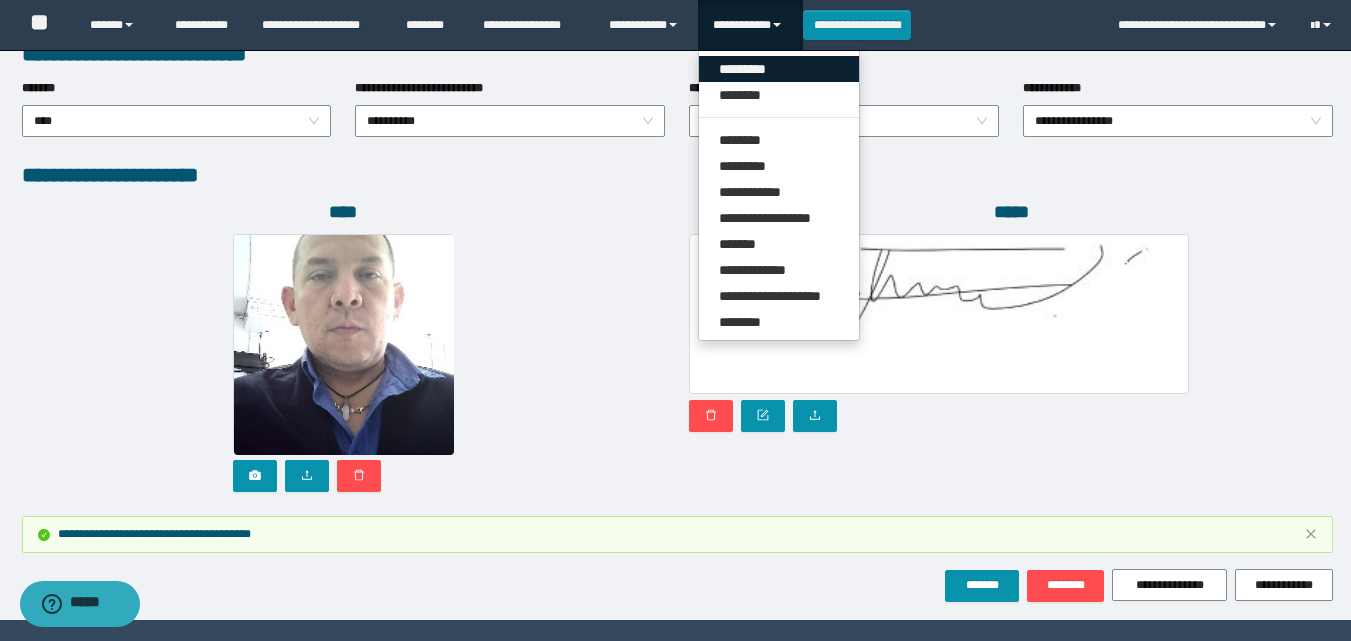 click on "*********" at bounding box center [779, 69] 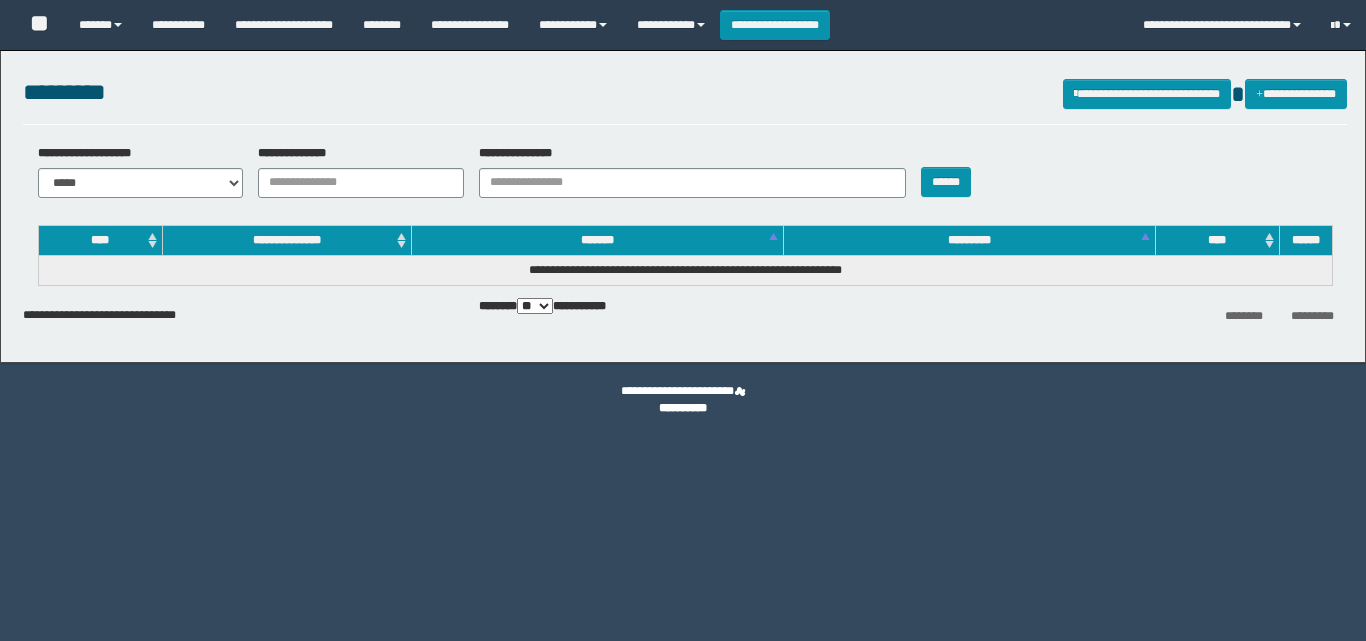 scroll, scrollTop: 0, scrollLeft: 0, axis: both 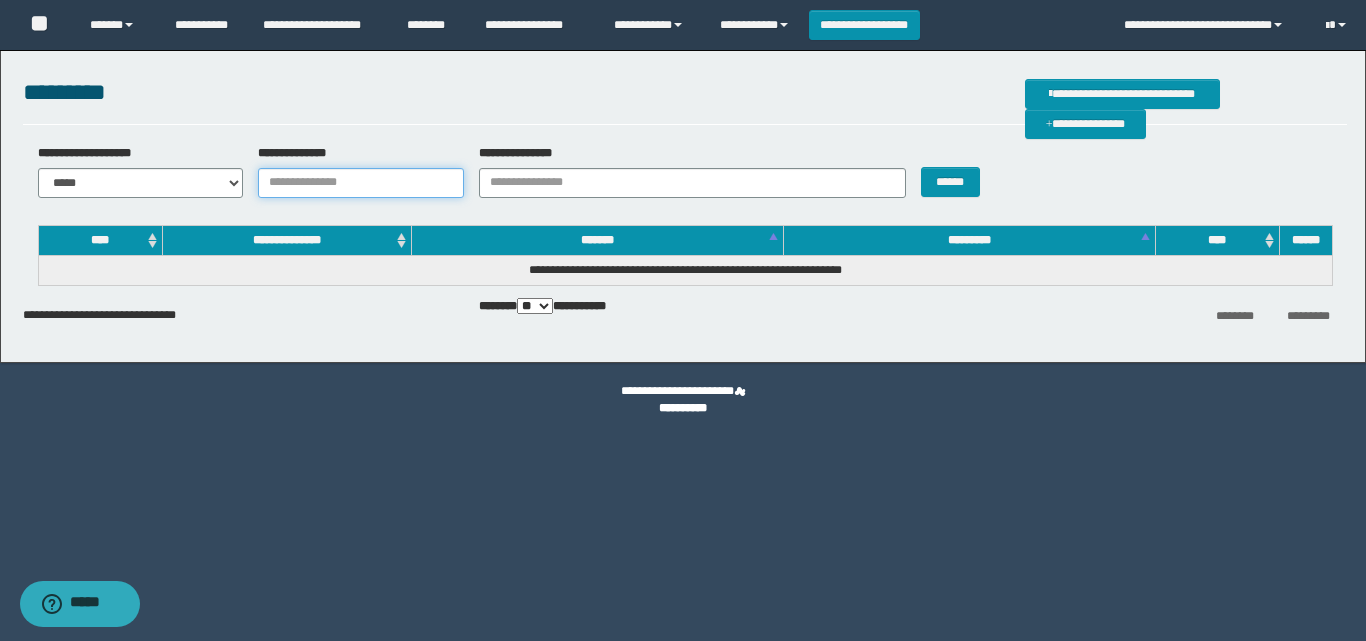 click on "**********" at bounding box center [361, 183] 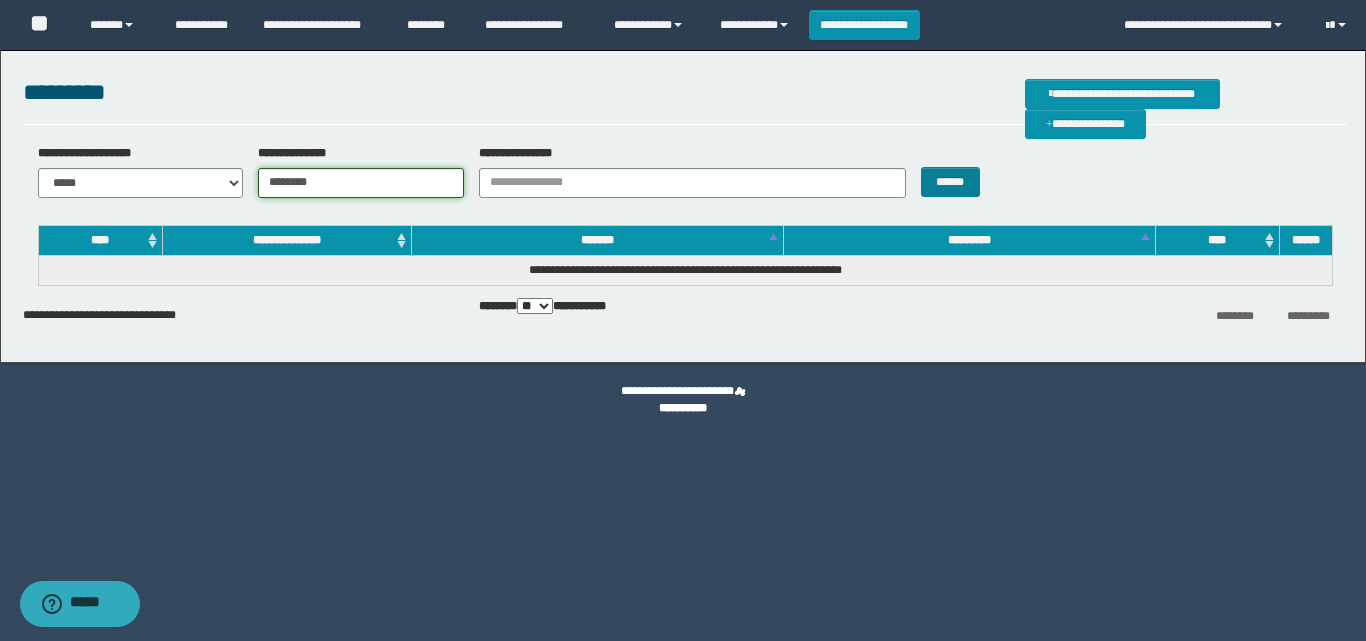 type on "********" 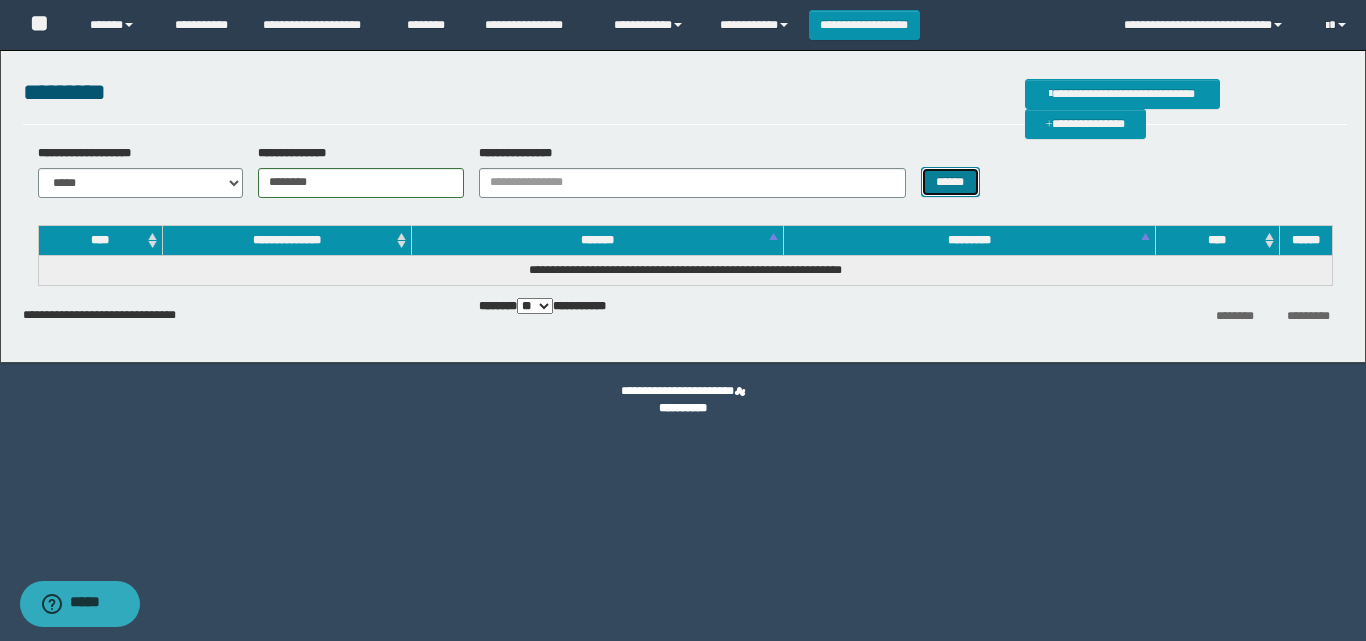 click on "******" at bounding box center (950, 182) 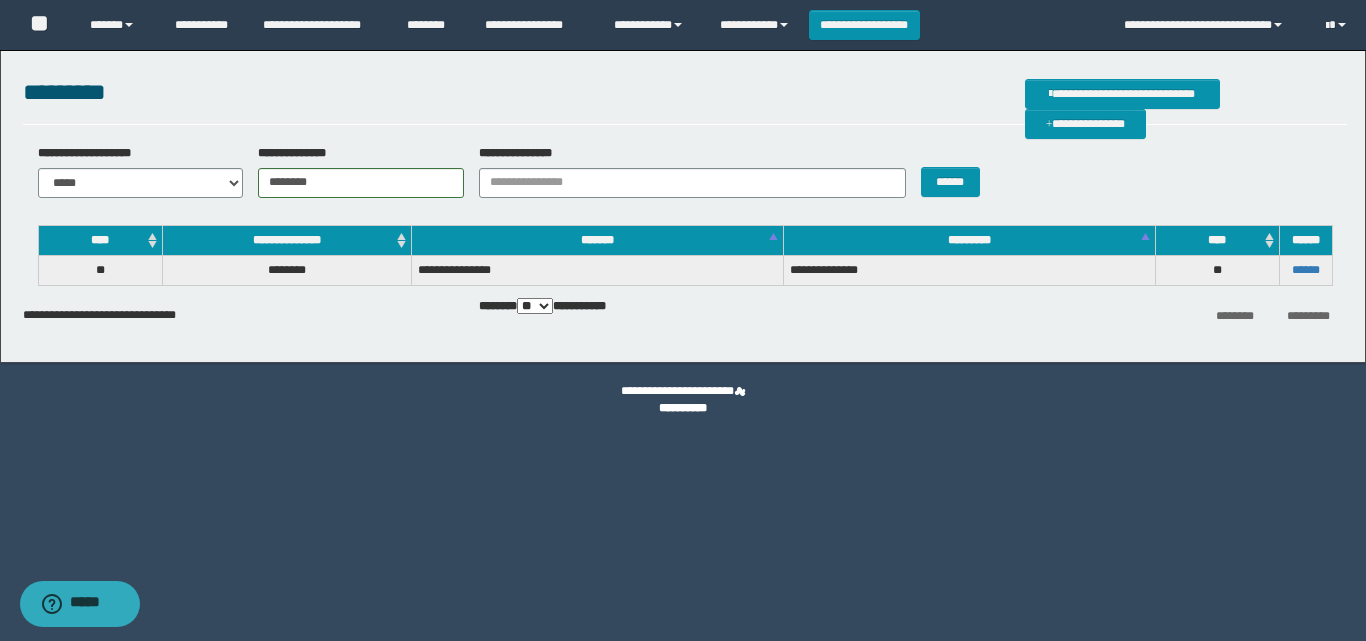 click on "******" at bounding box center [1305, 270] 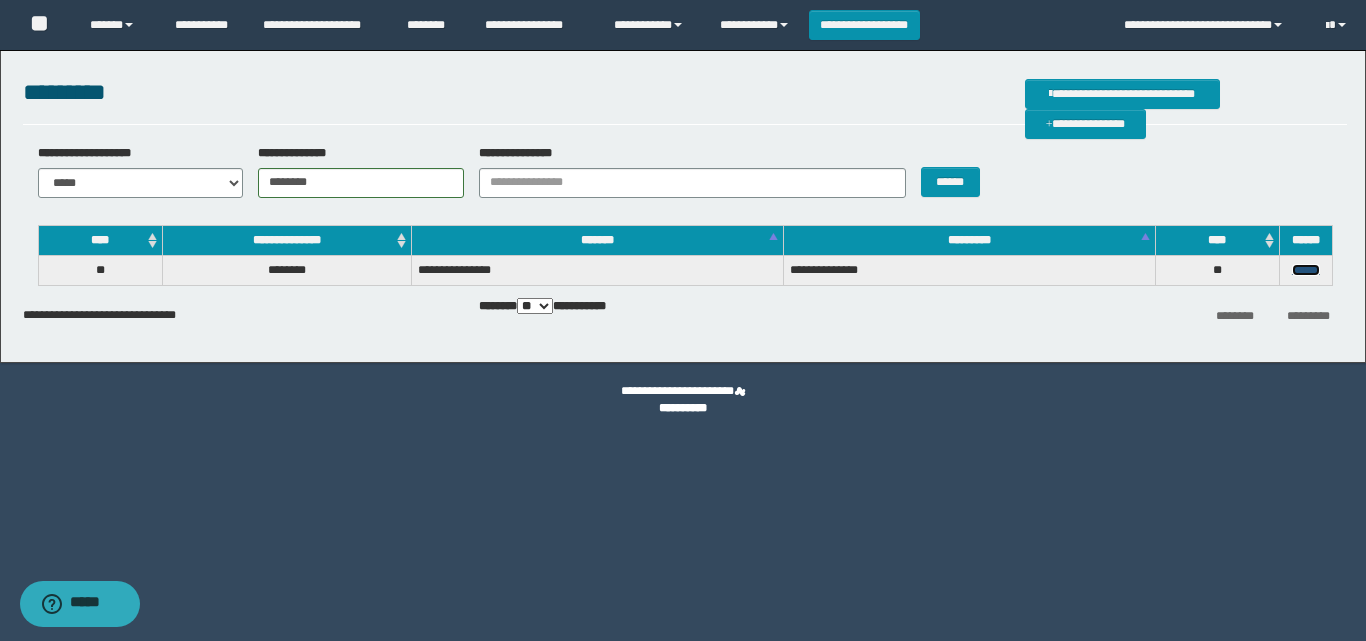 click on "******" at bounding box center (1306, 270) 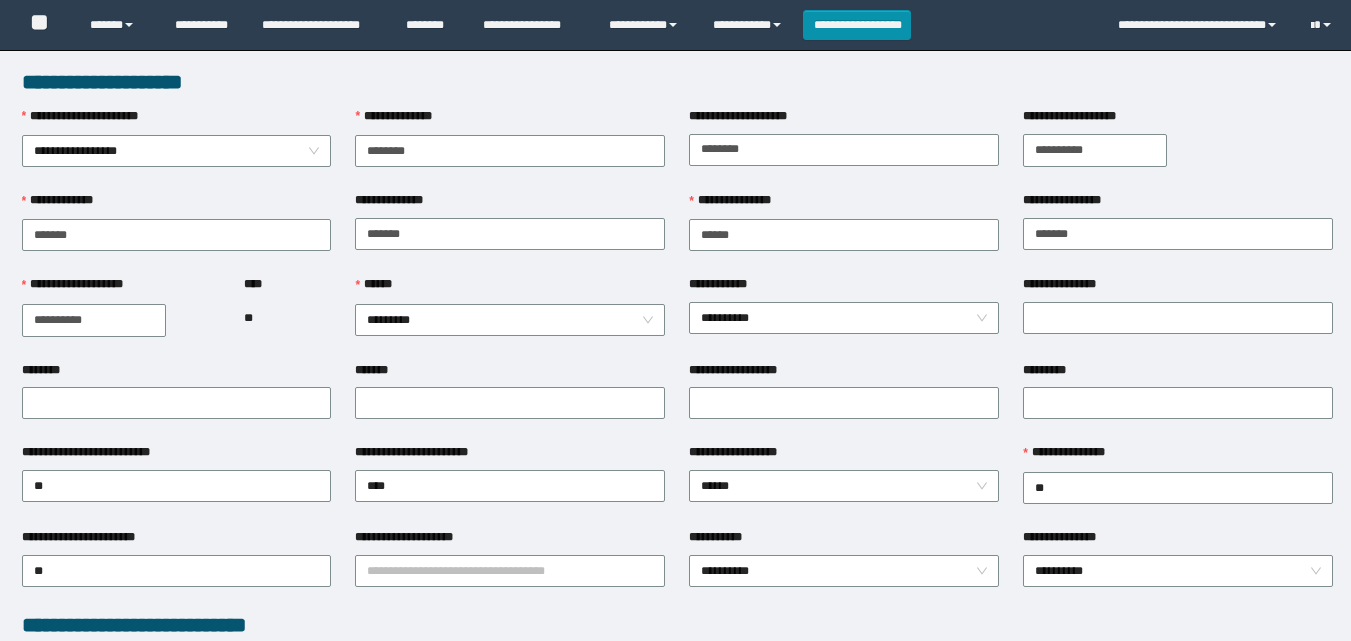 scroll, scrollTop: 0, scrollLeft: 0, axis: both 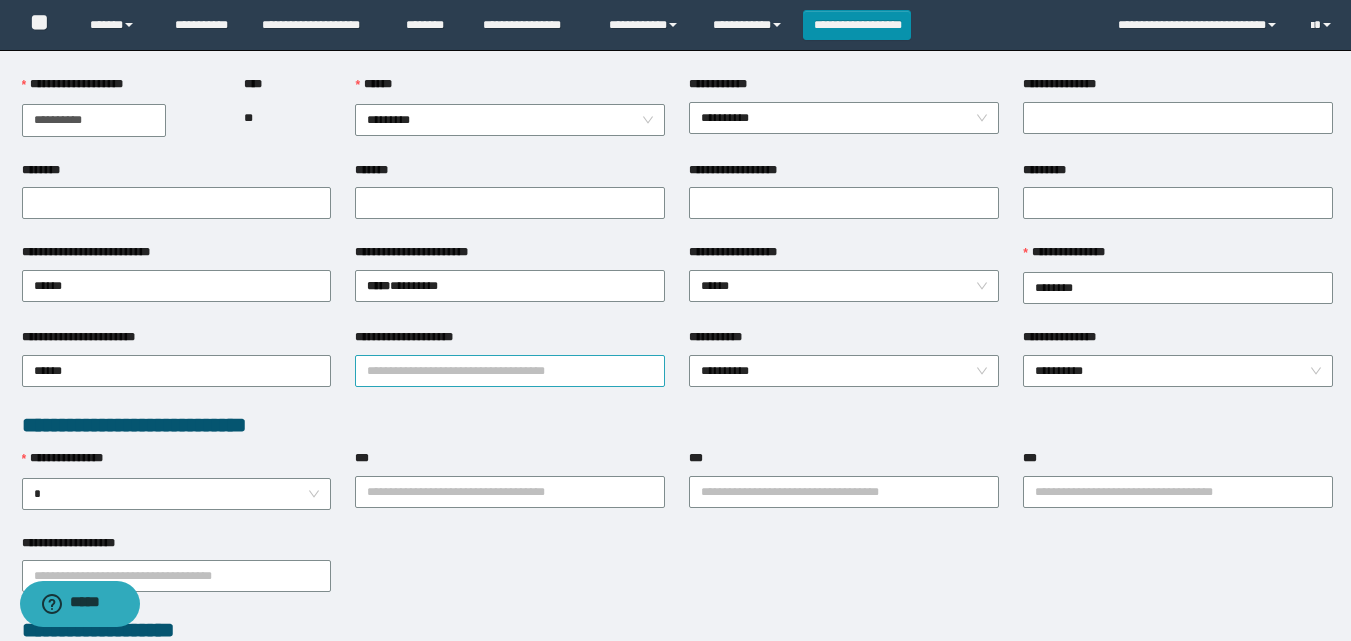 click on "**********" at bounding box center (510, 371) 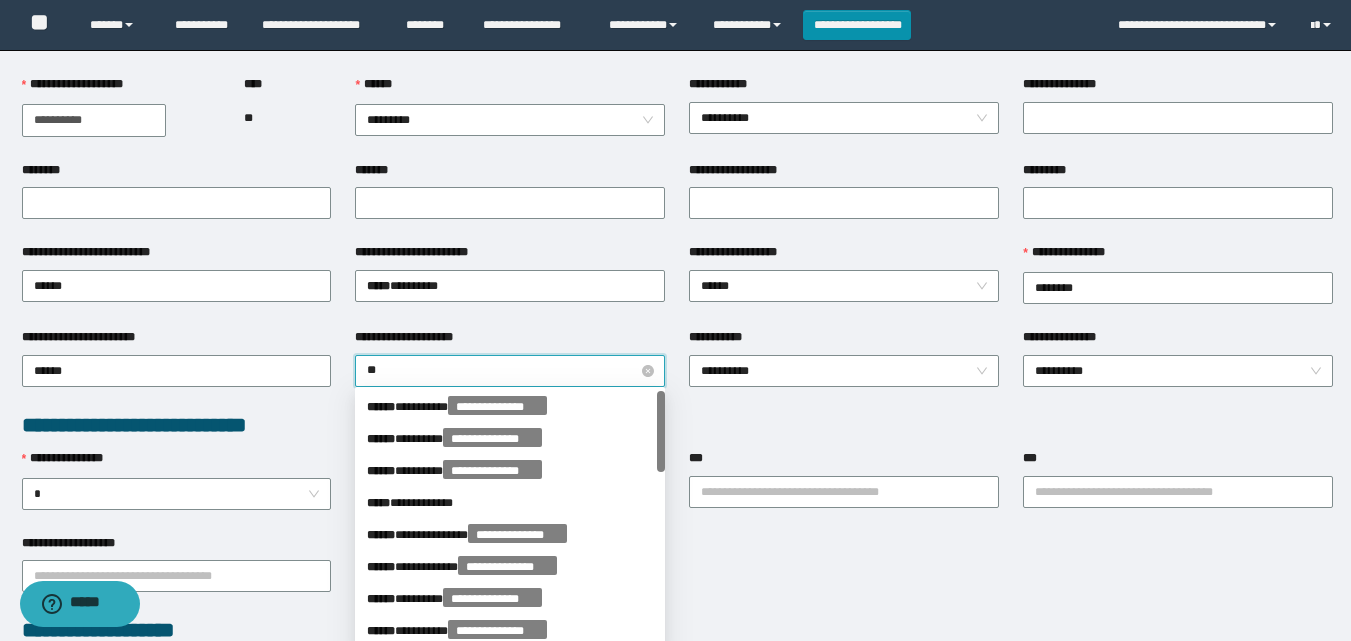 type on "***" 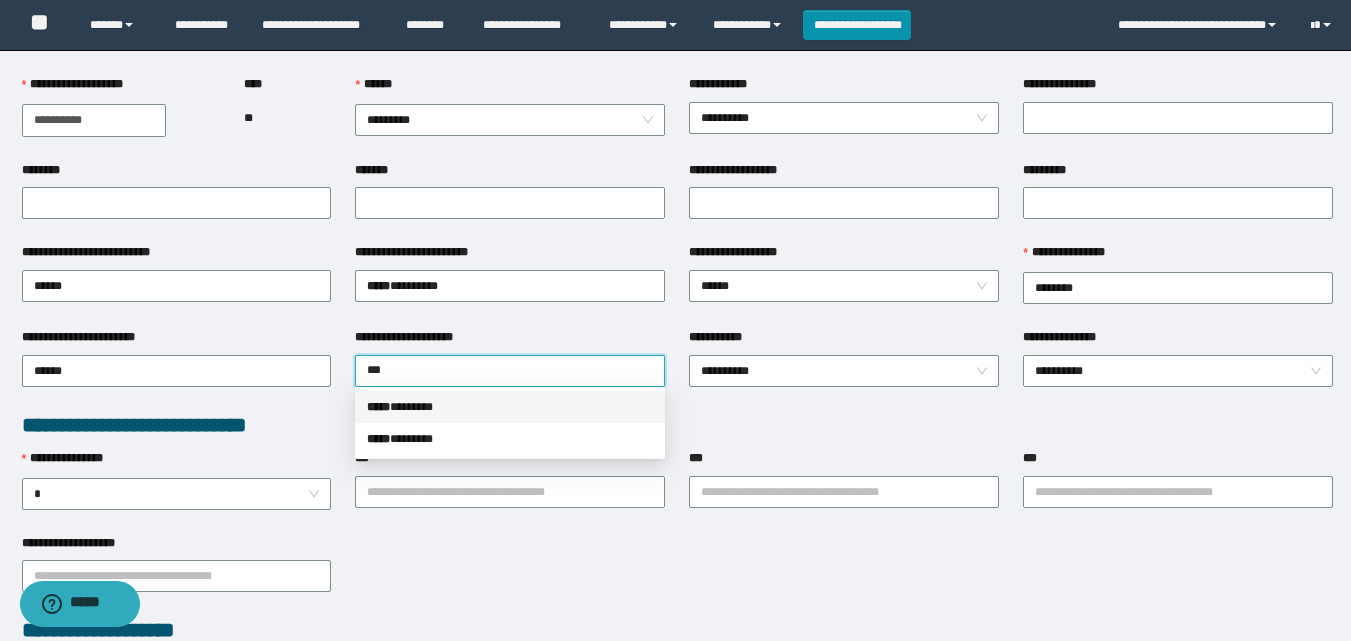 click on "***** * ******" at bounding box center (510, 407) 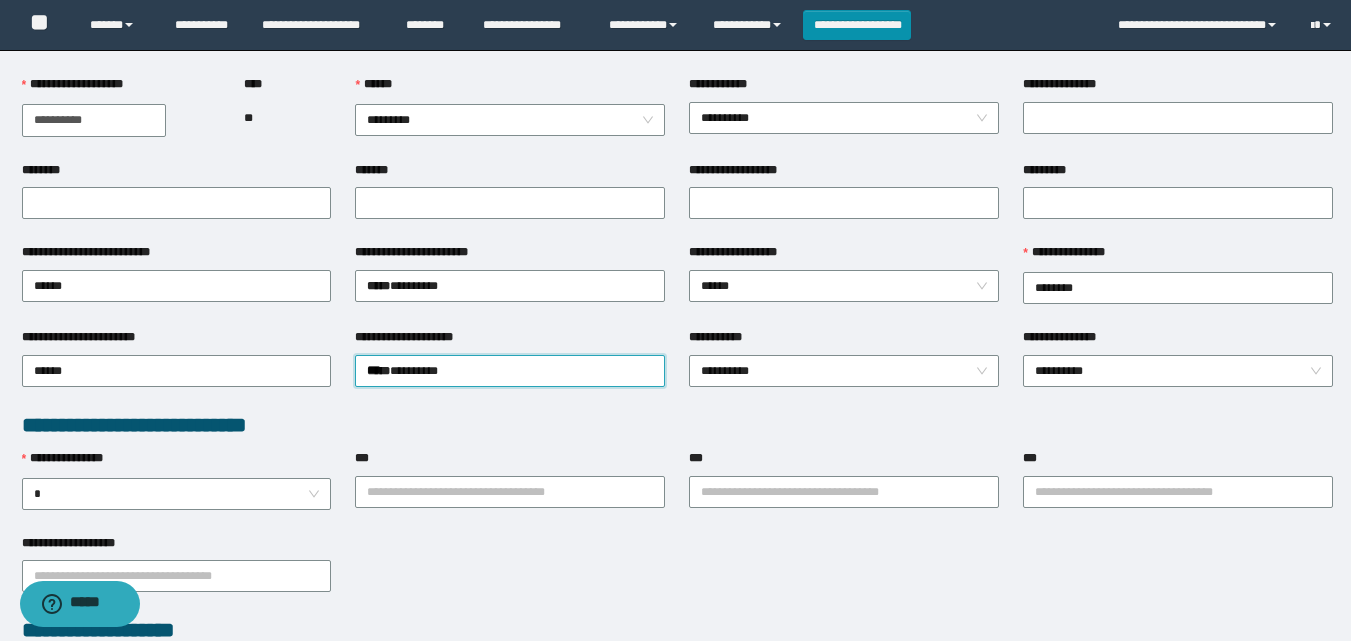 click on "**********" at bounding box center [677, 425] 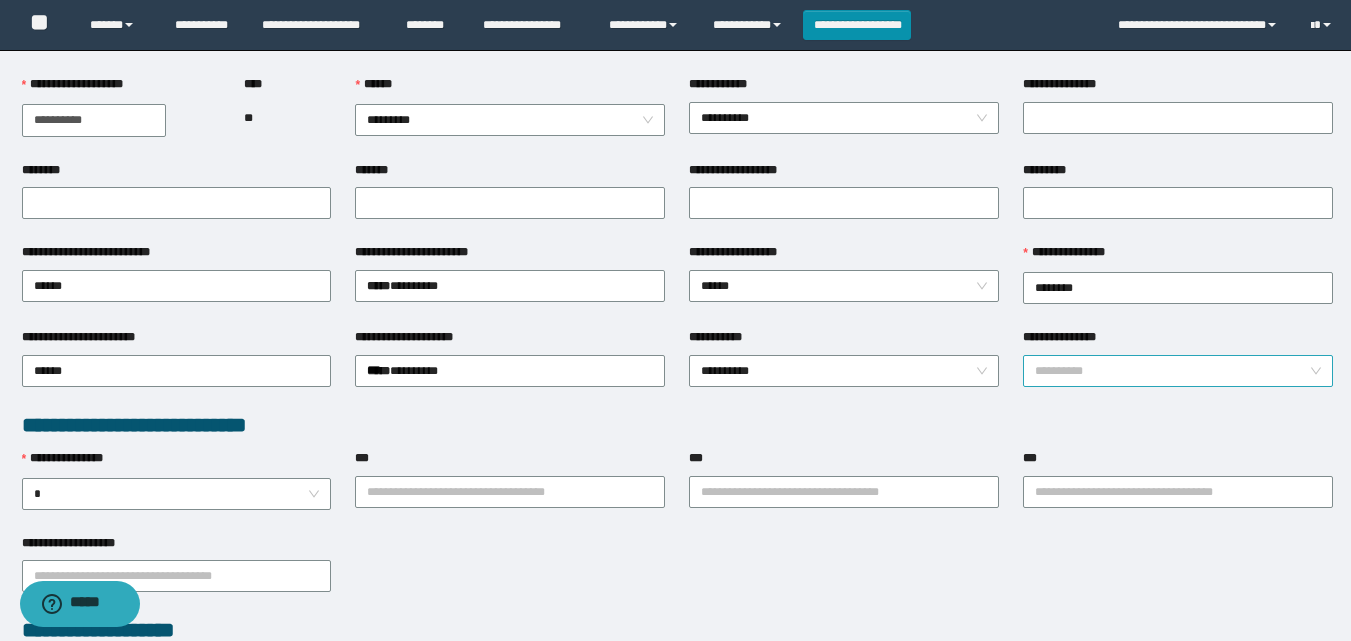click on "**********" at bounding box center [1178, 371] 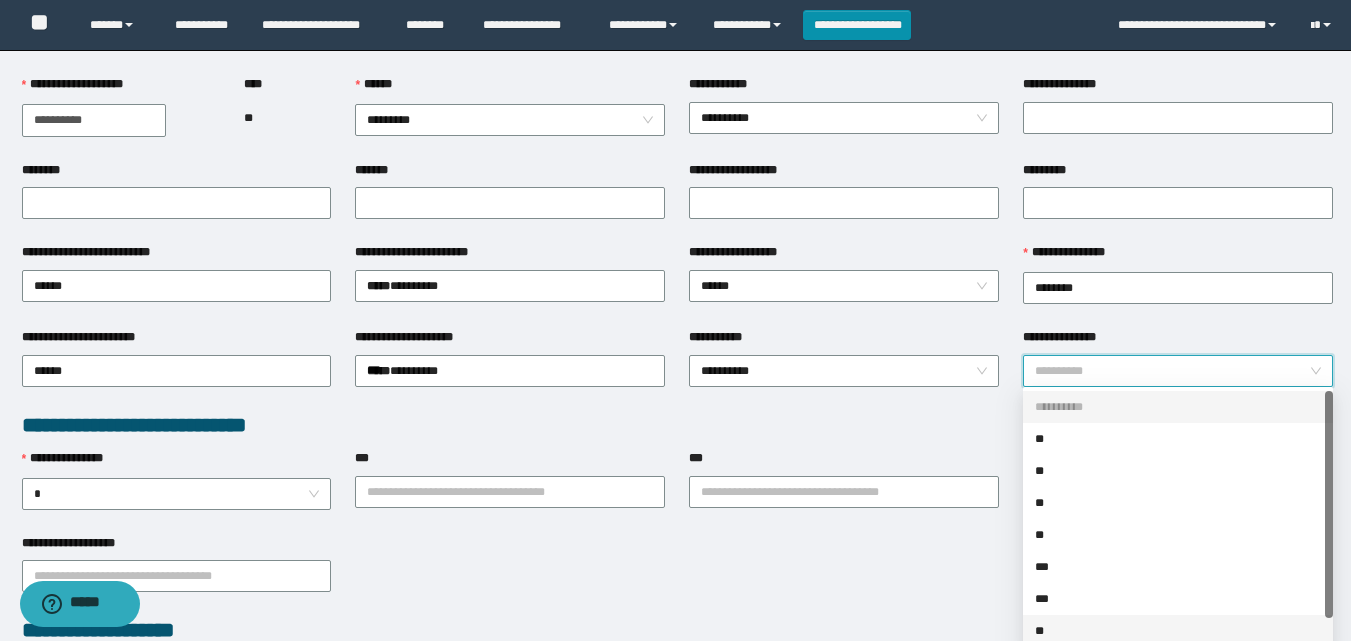 click on "**" at bounding box center [1178, 631] 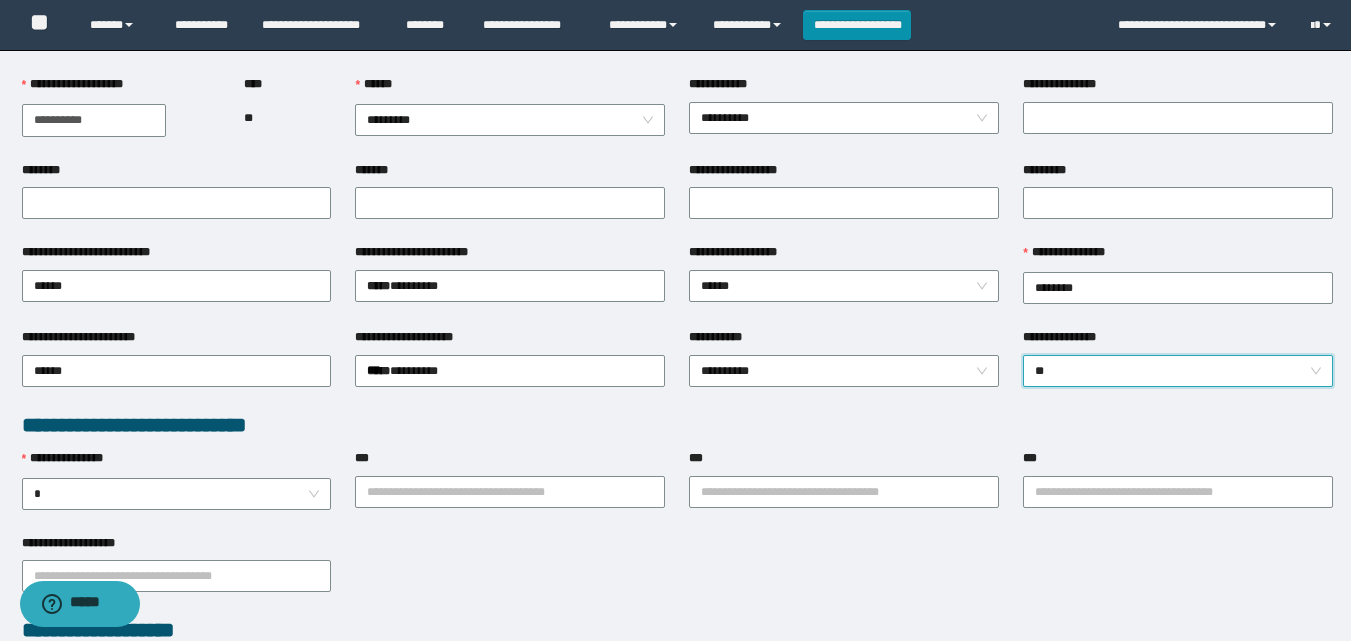 click on "**********" at bounding box center [677, 575] 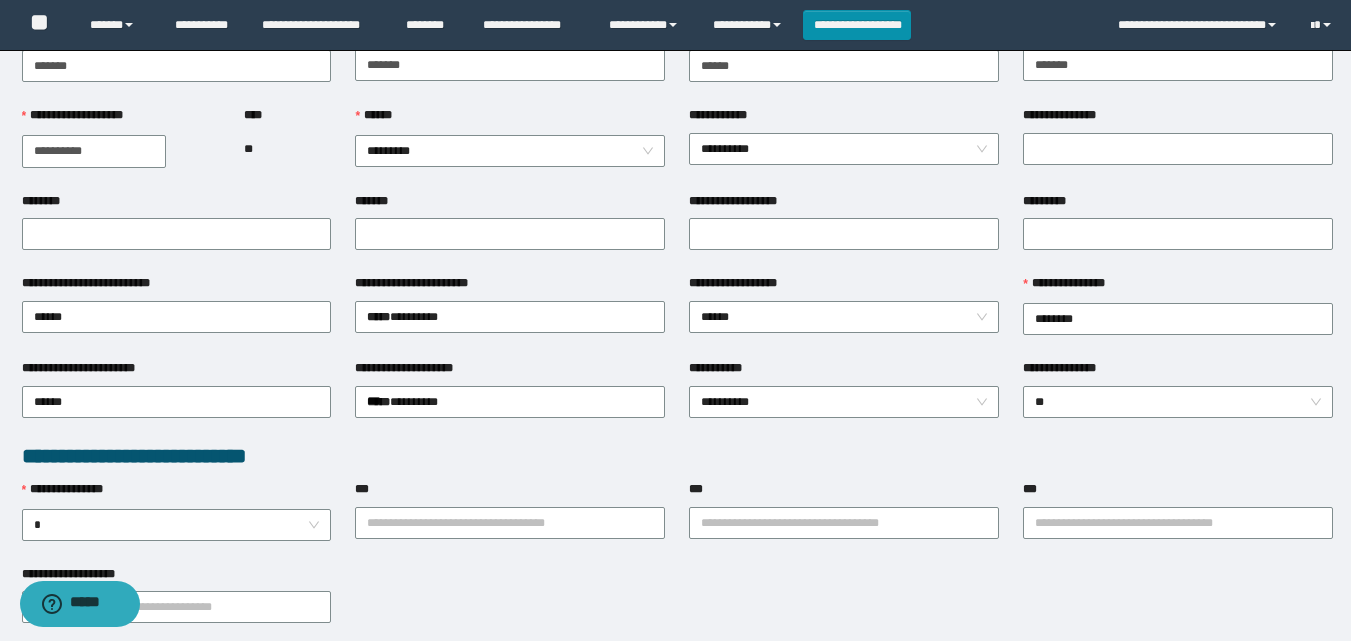 scroll, scrollTop: 0, scrollLeft: 0, axis: both 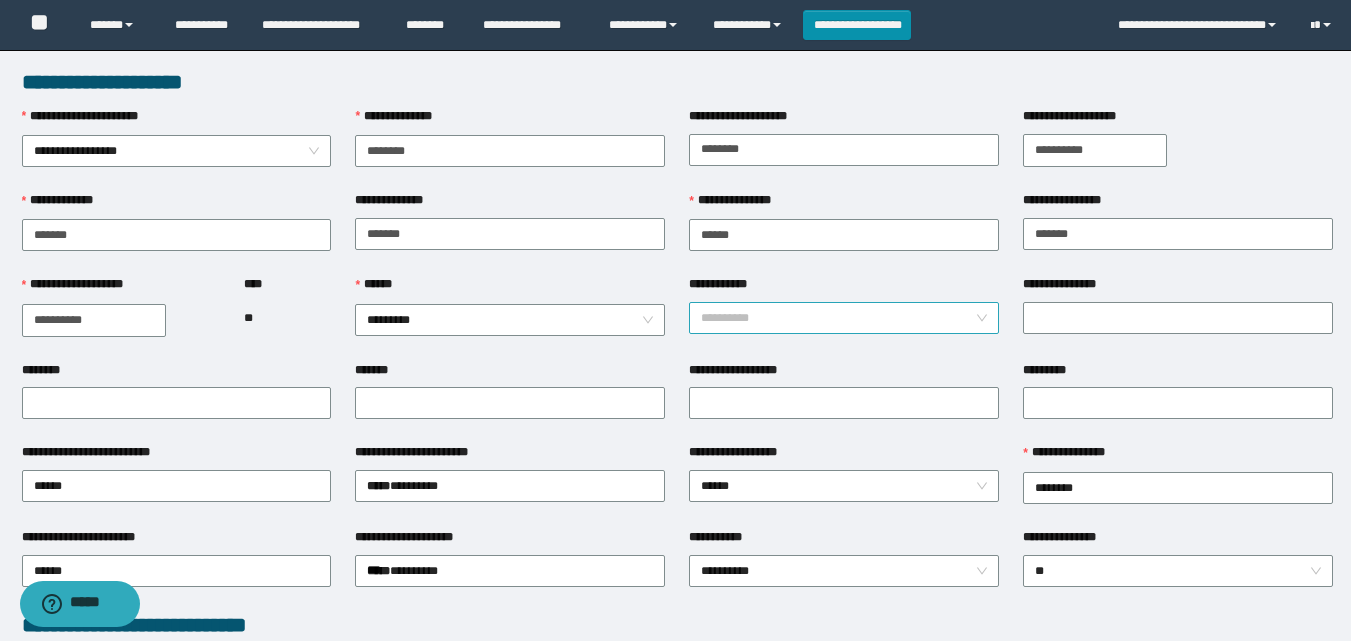 click on "**********" at bounding box center [844, 318] 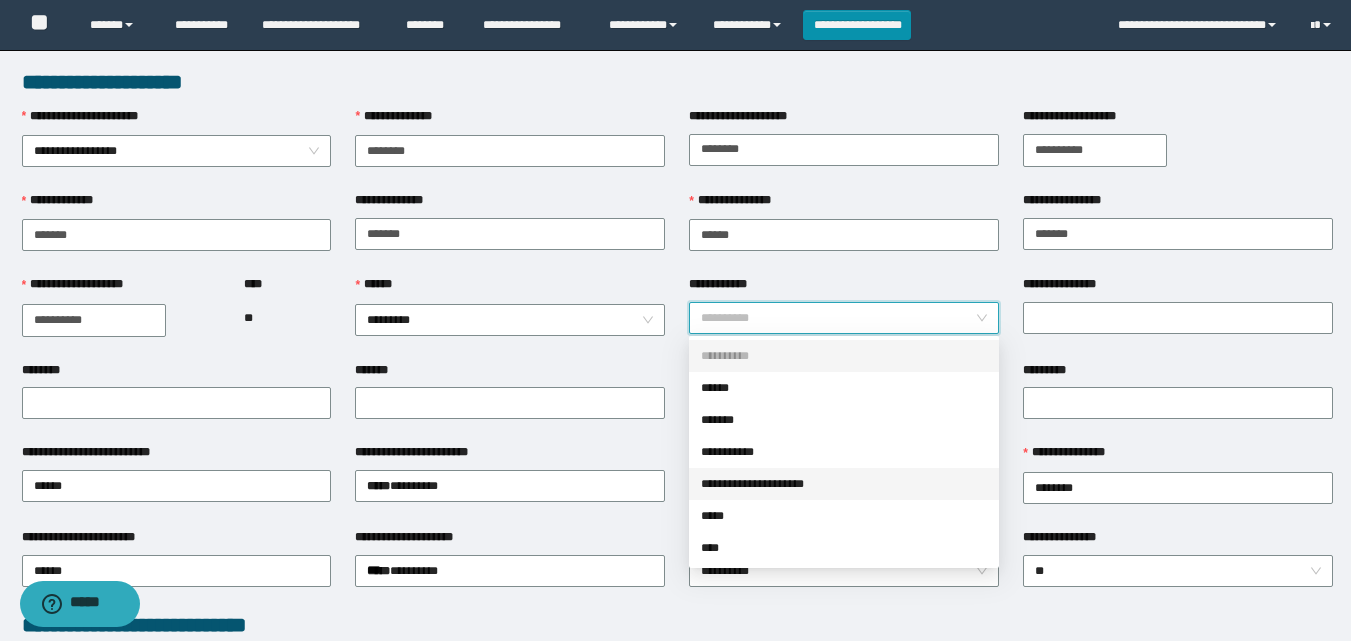 click on "**********" at bounding box center (844, 484) 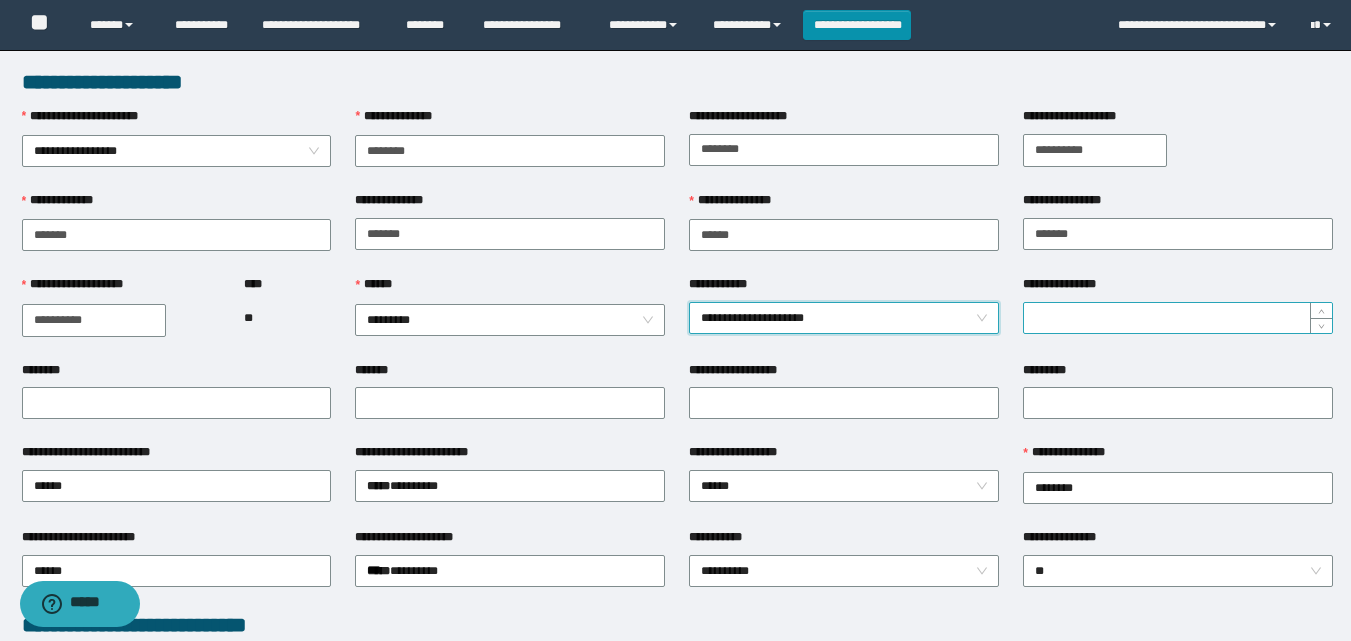 click on "**********" at bounding box center [1178, 318] 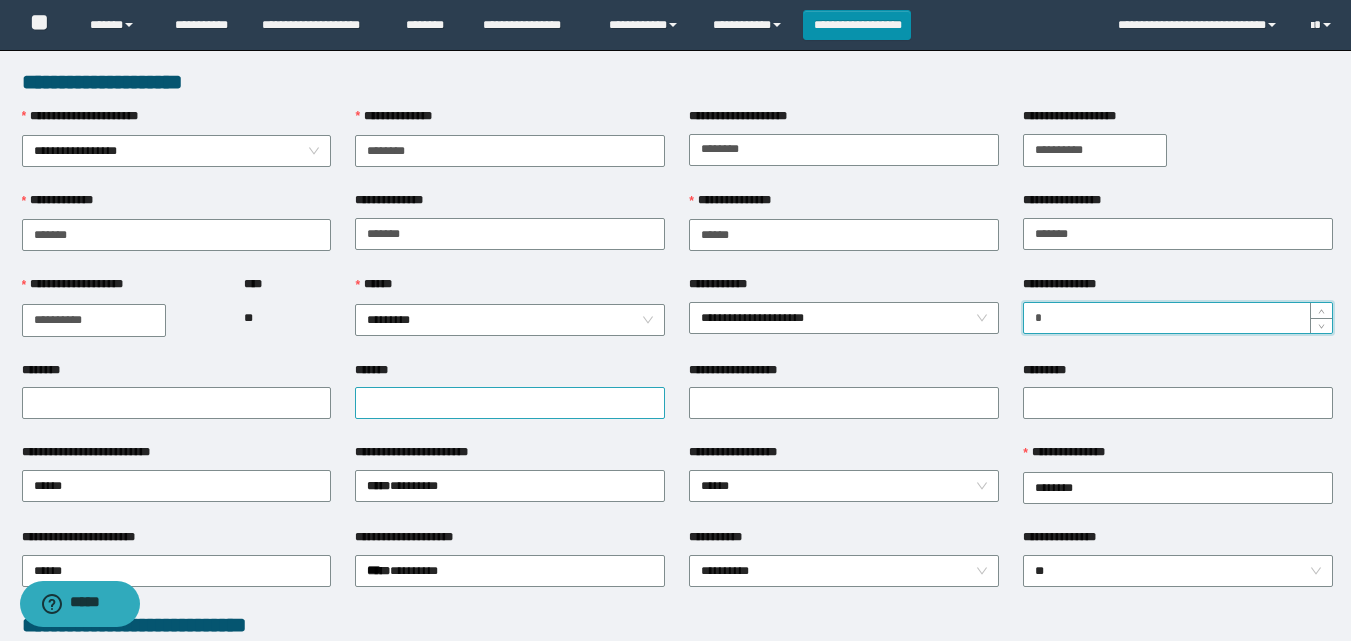 type on "*" 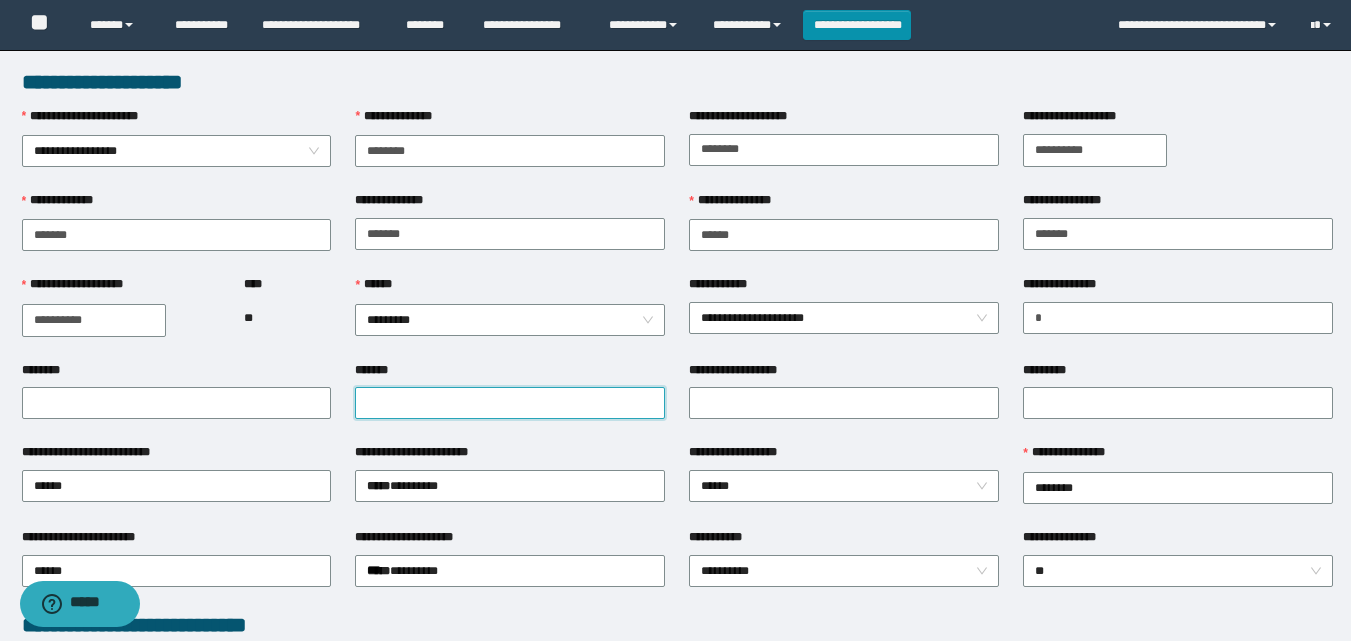 click on "*******" at bounding box center [510, 403] 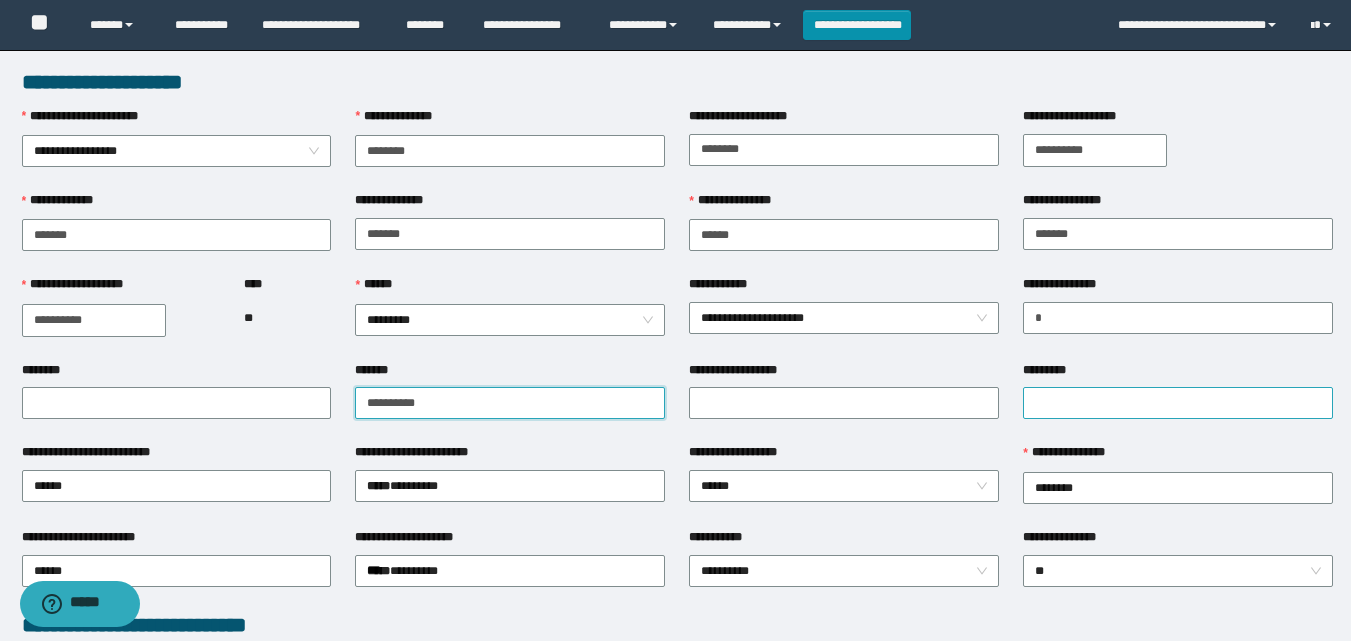 type on "**********" 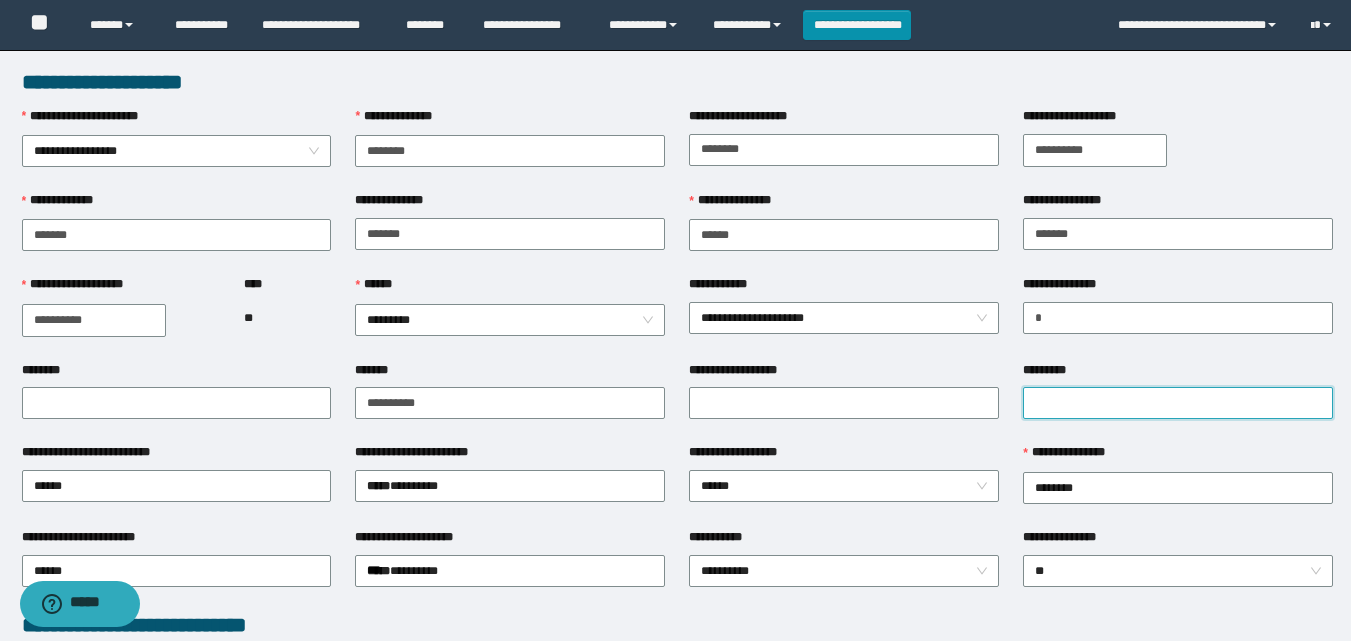 click on "*********" at bounding box center [1178, 403] 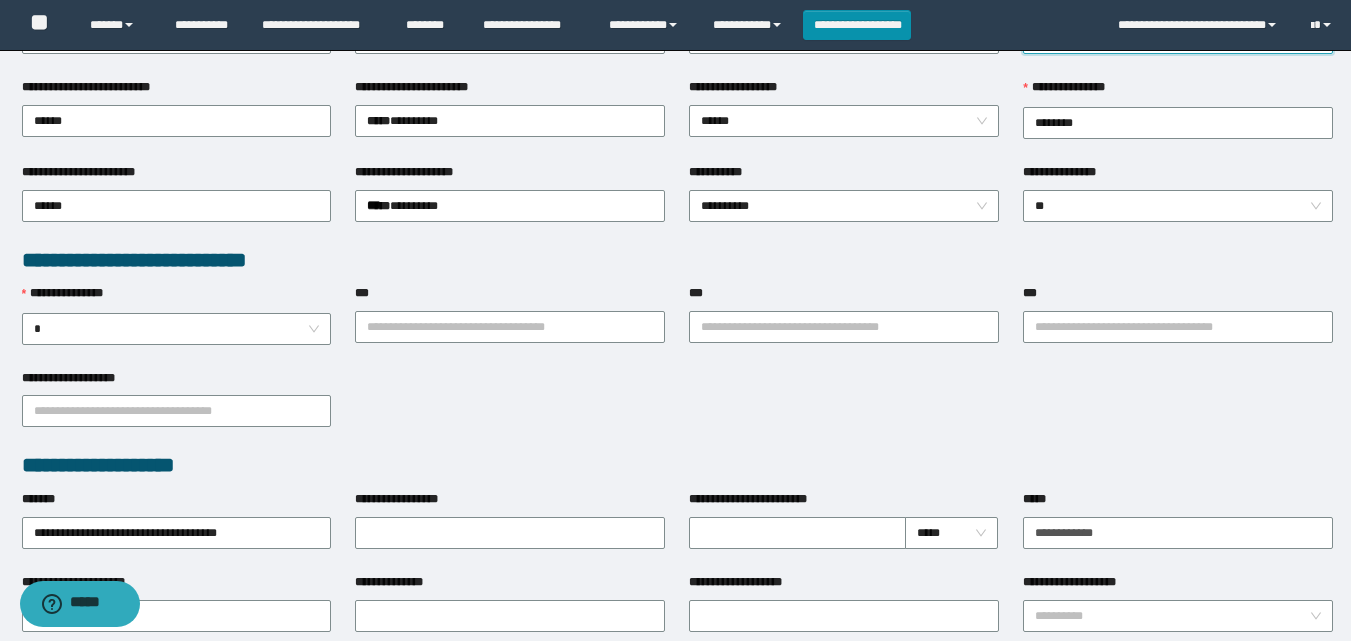 scroll, scrollTop: 400, scrollLeft: 0, axis: vertical 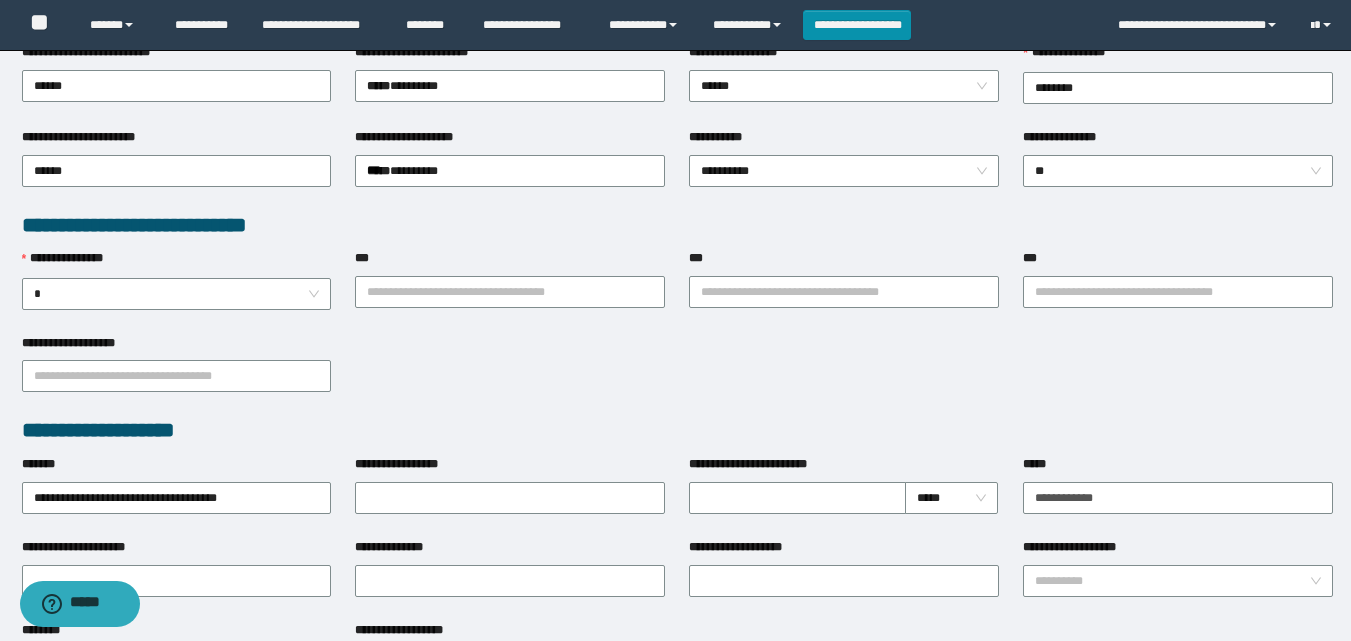 type on "**********" 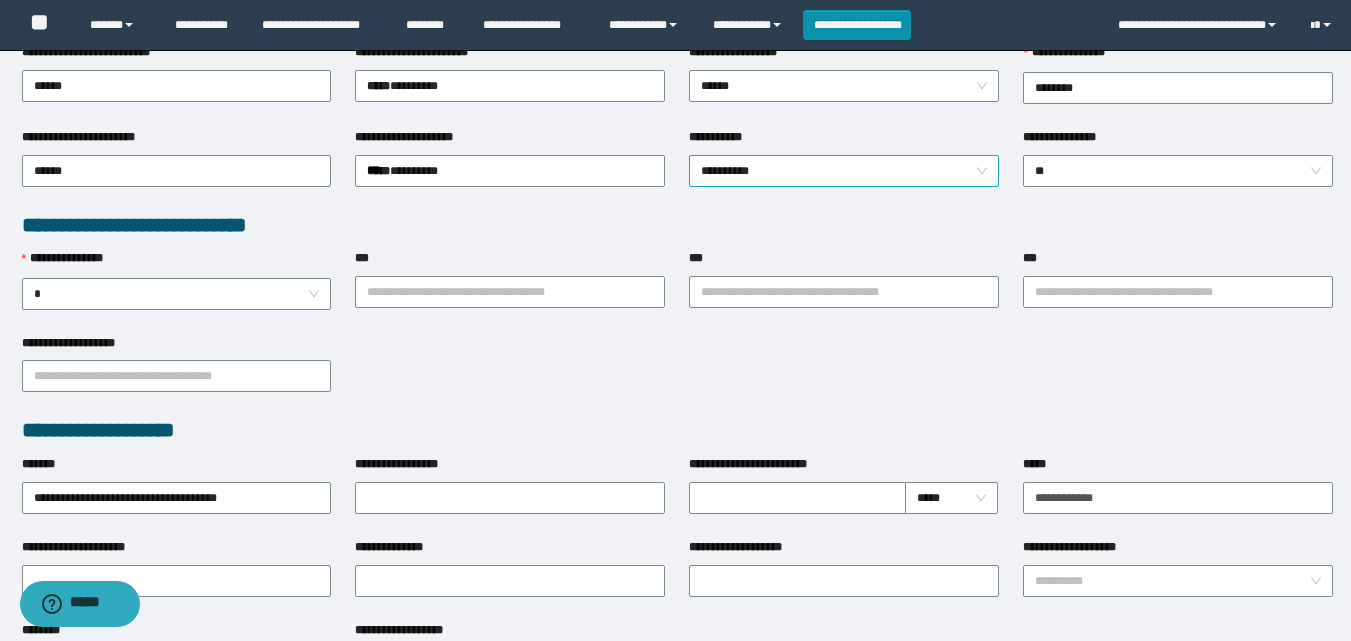 click on "**********" at bounding box center (844, 171) 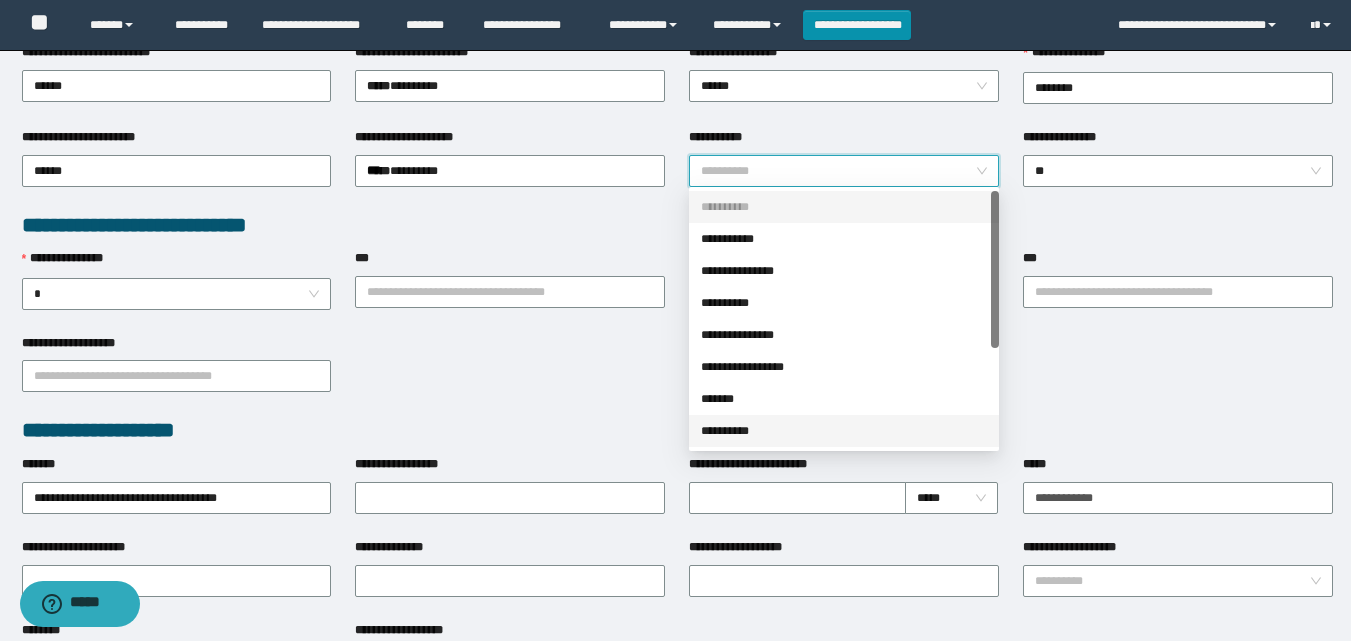 click on "**********" at bounding box center [844, 431] 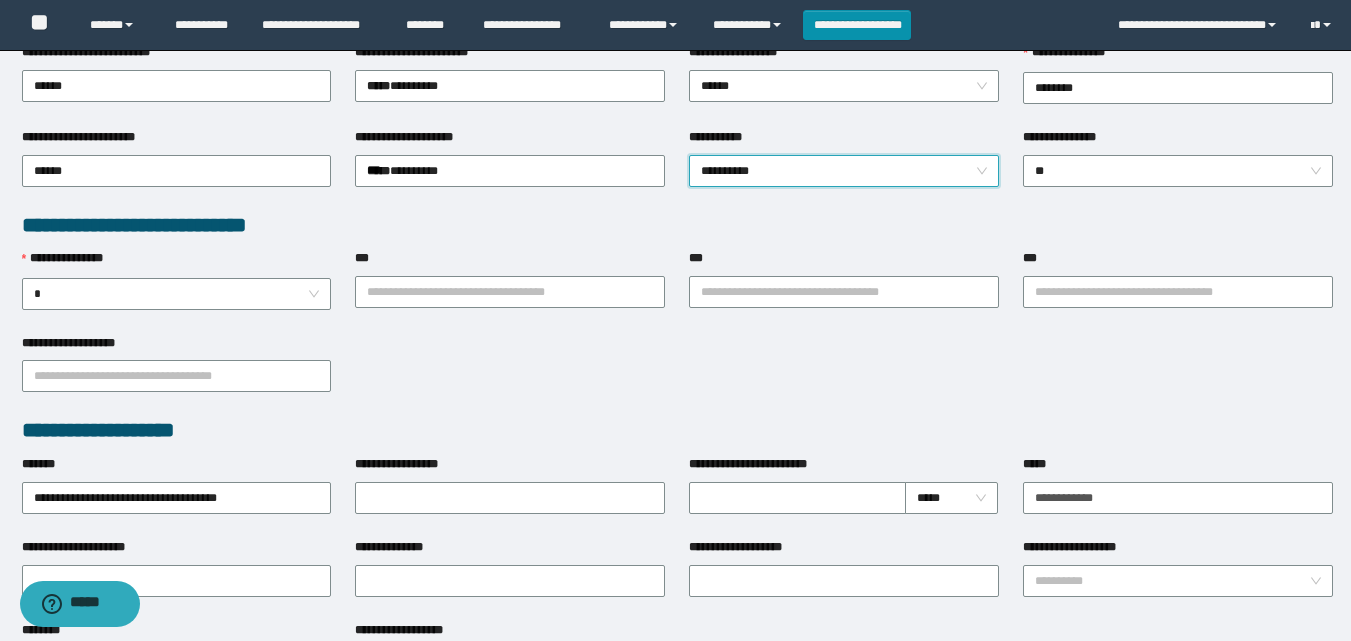 click on "**********" at bounding box center [677, 430] 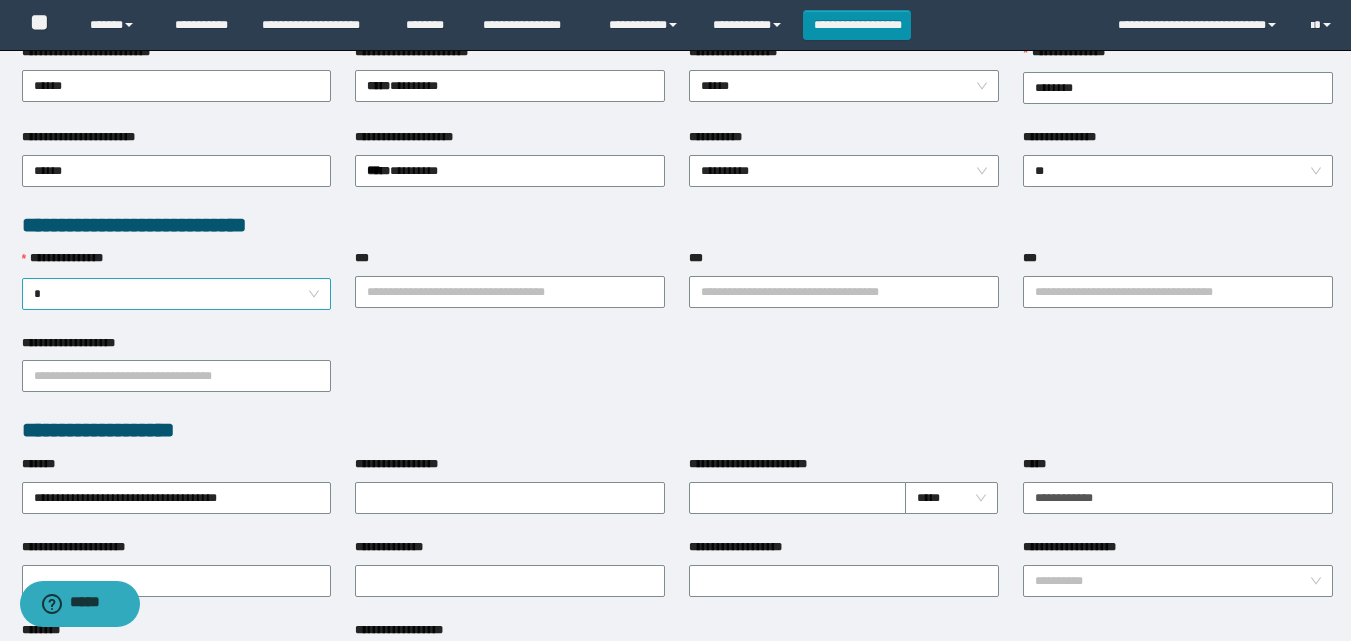 click on "*" at bounding box center [177, 294] 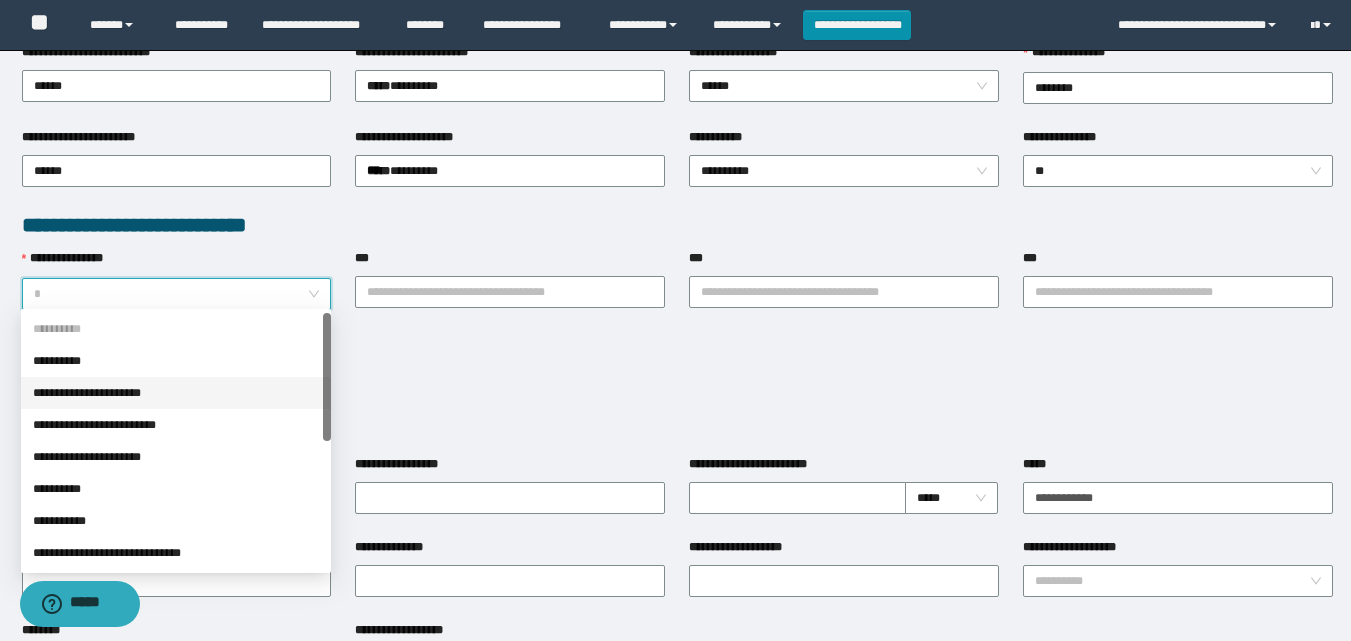 click on "**********" at bounding box center [176, 393] 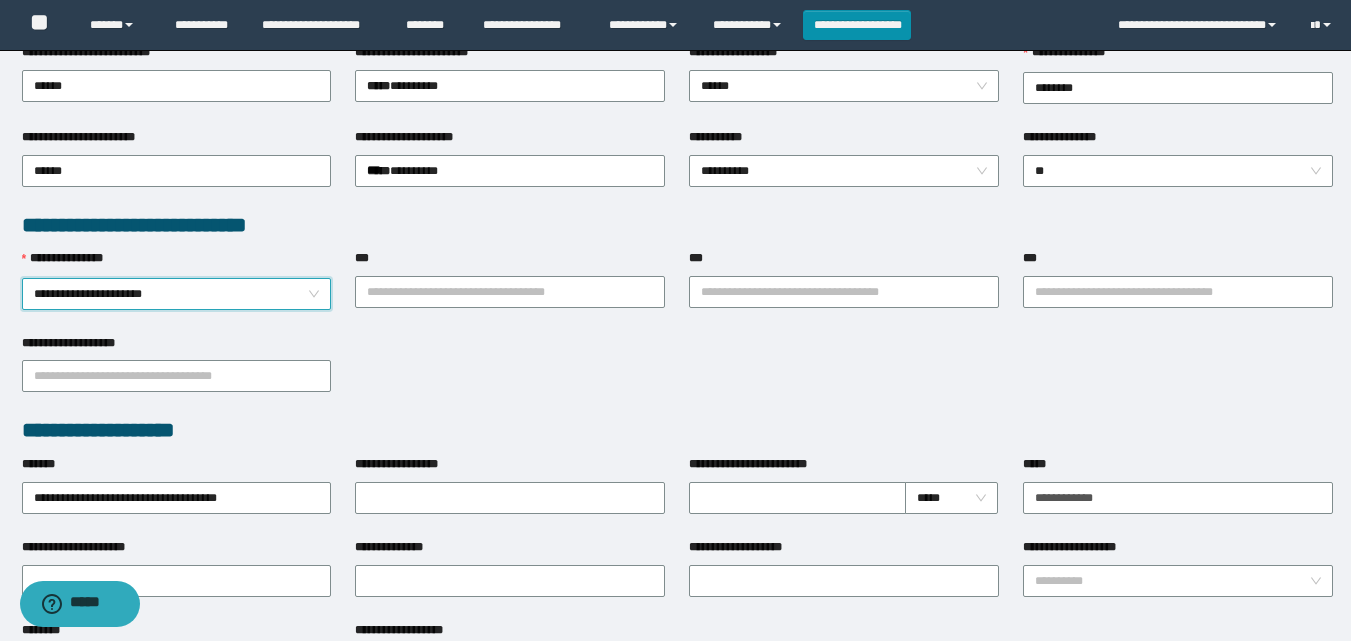 click on "**********" at bounding box center (677, 375) 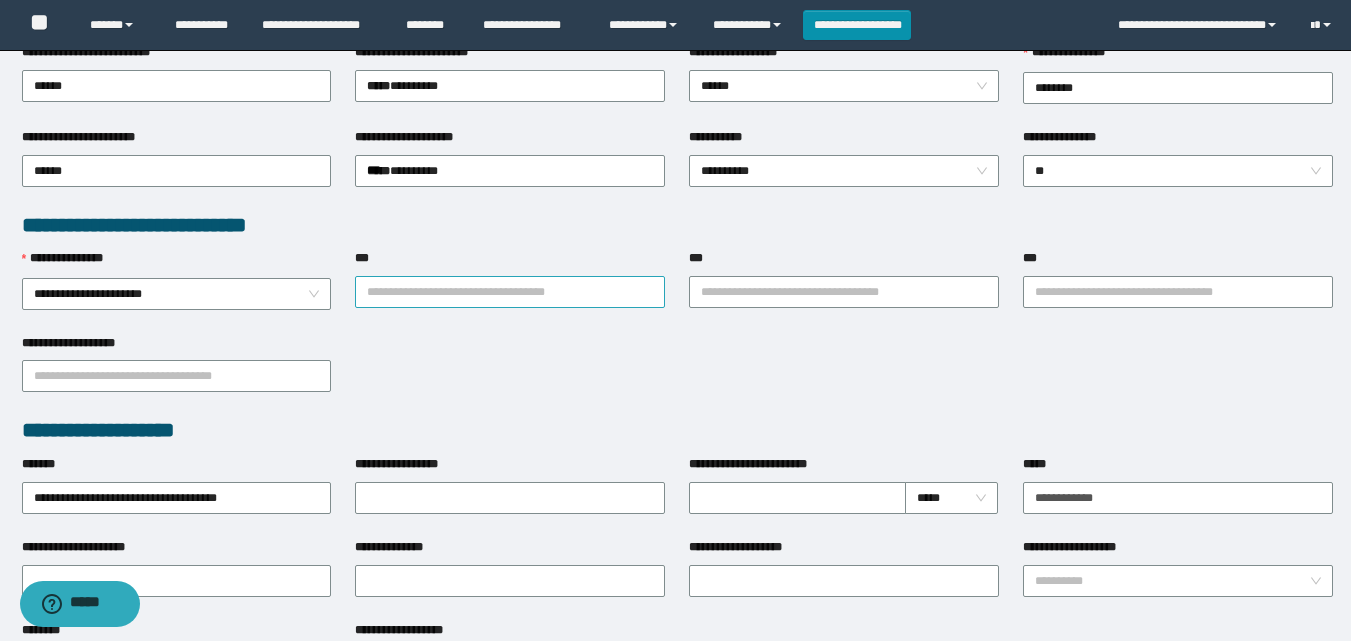 click on "***" at bounding box center [510, 292] 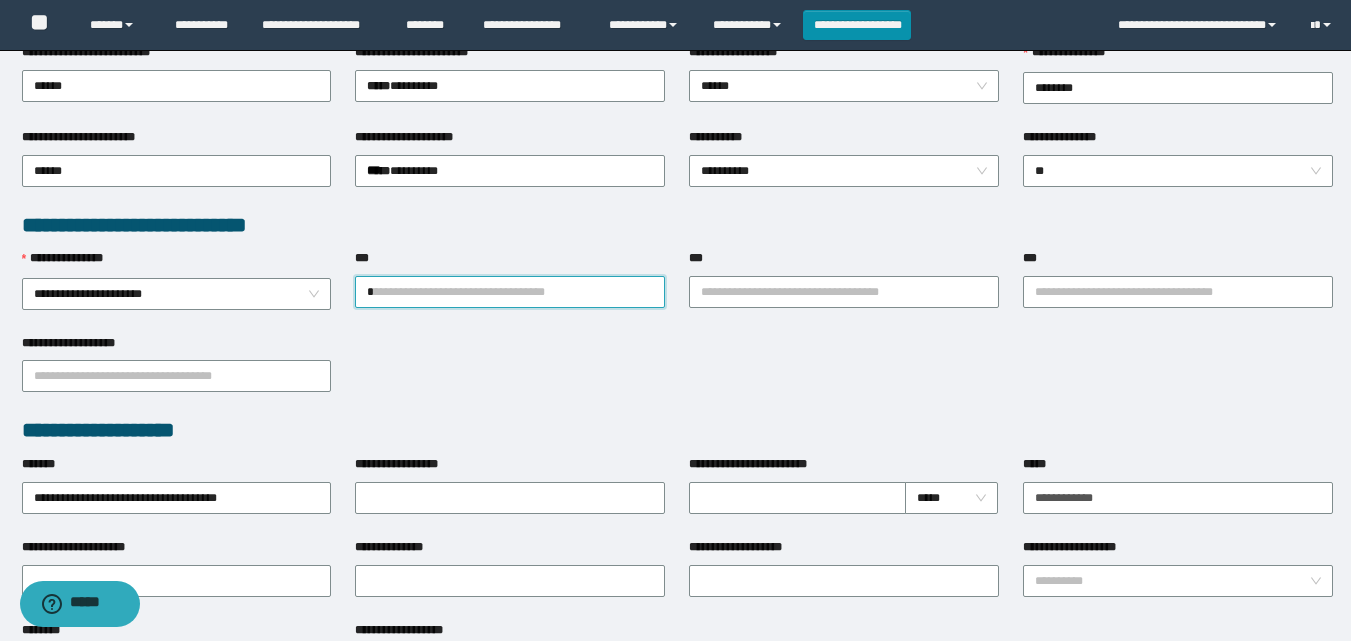 type on "**" 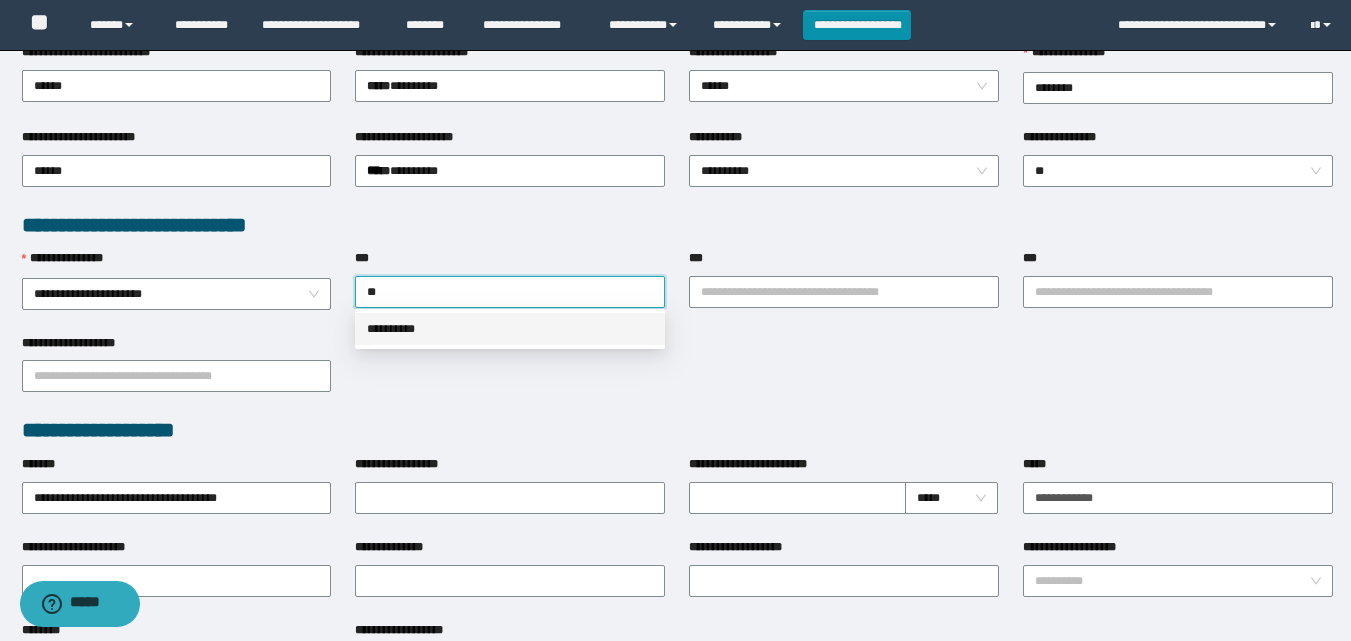 click on "**********" at bounding box center [510, 329] 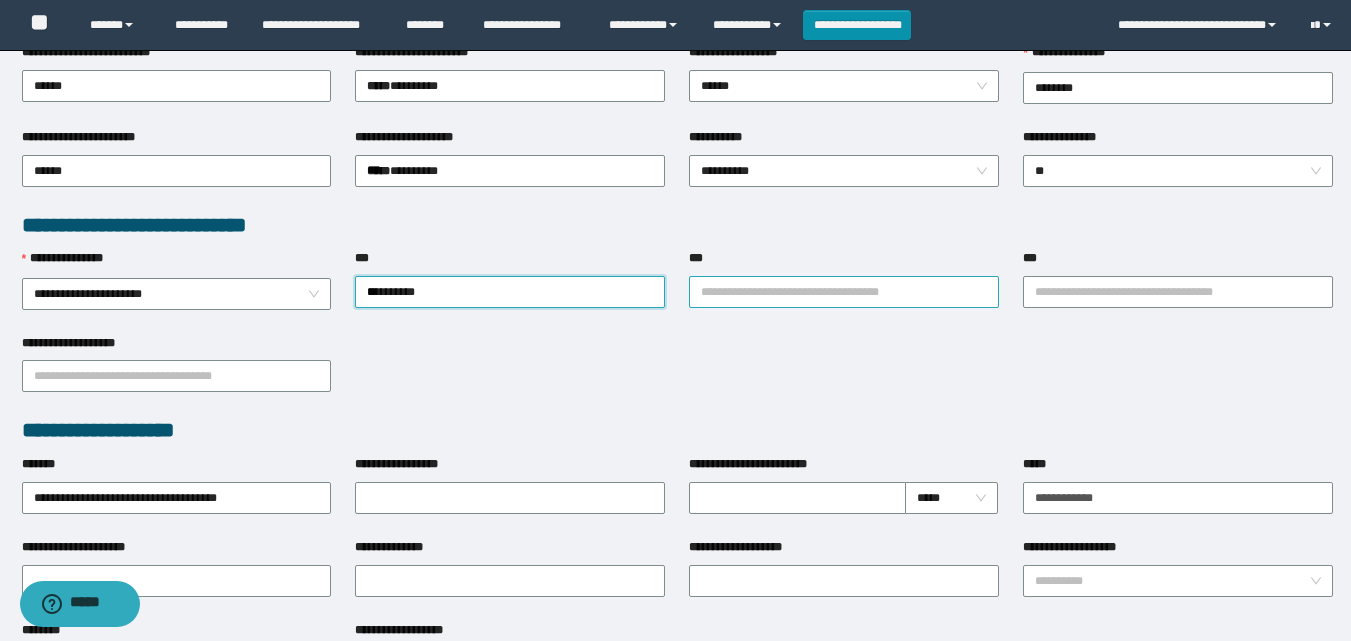 click on "***" at bounding box center [844, 292] 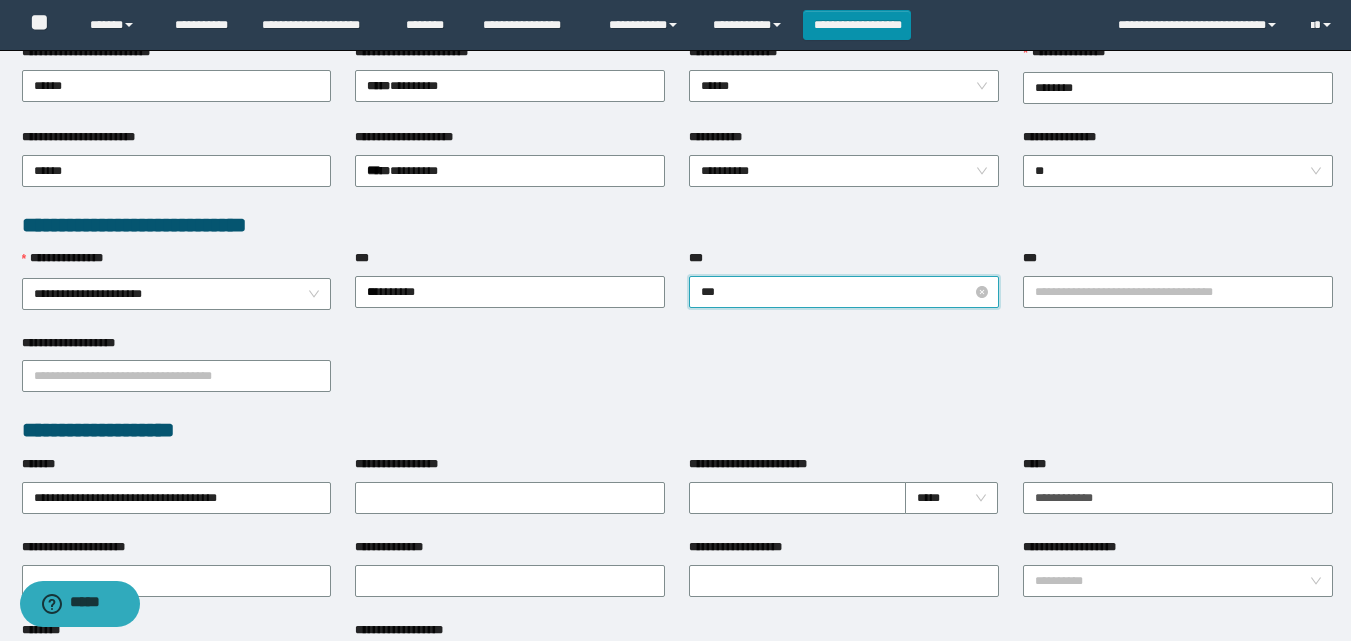 type on "****" 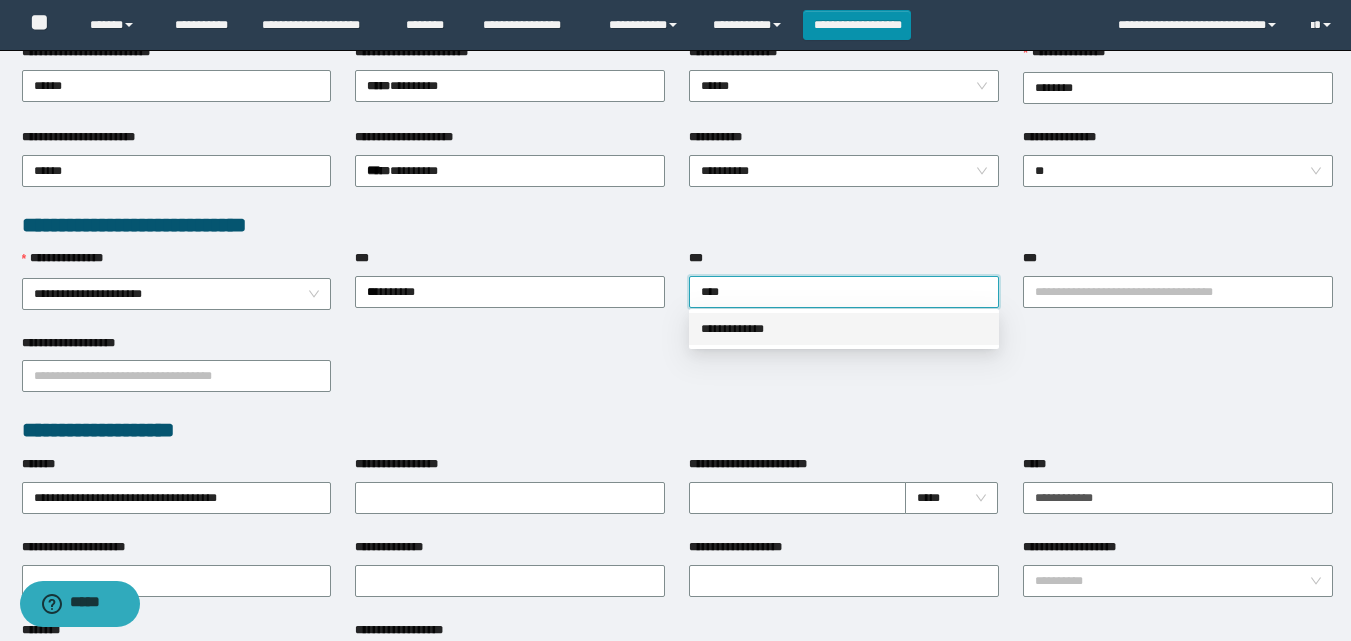 click on "**********" at bounding box center (844, 329) 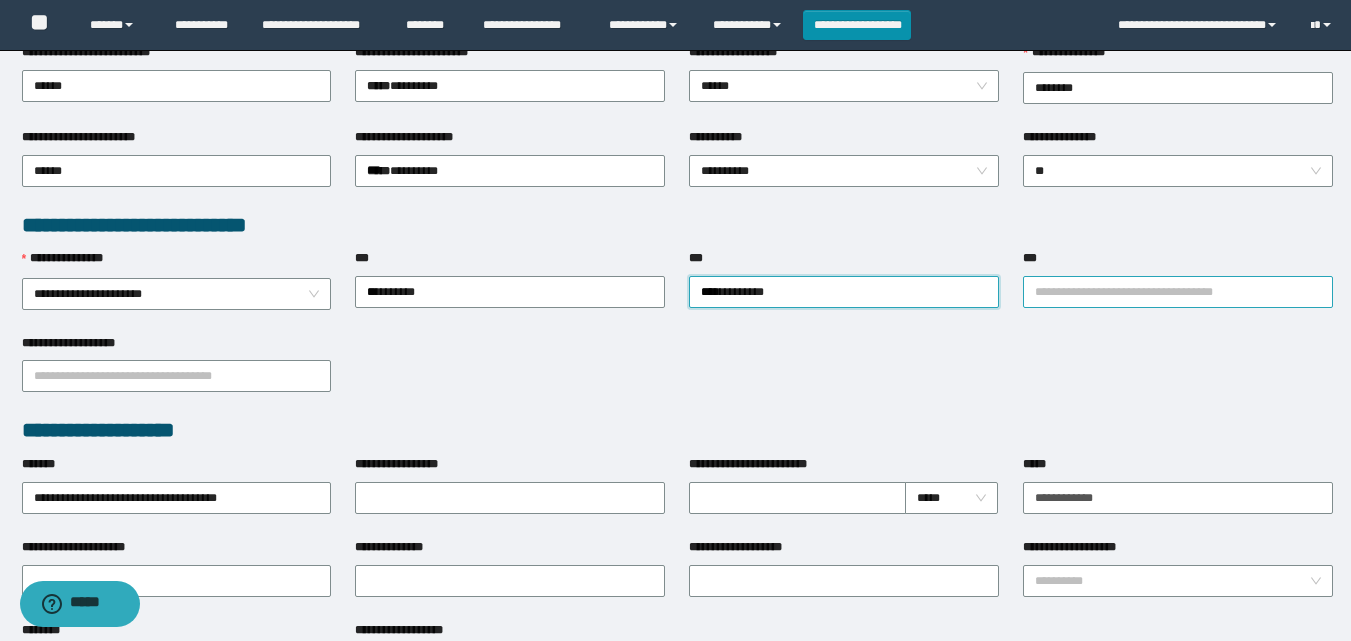 click on "***" at bounding box center [1178, 292] 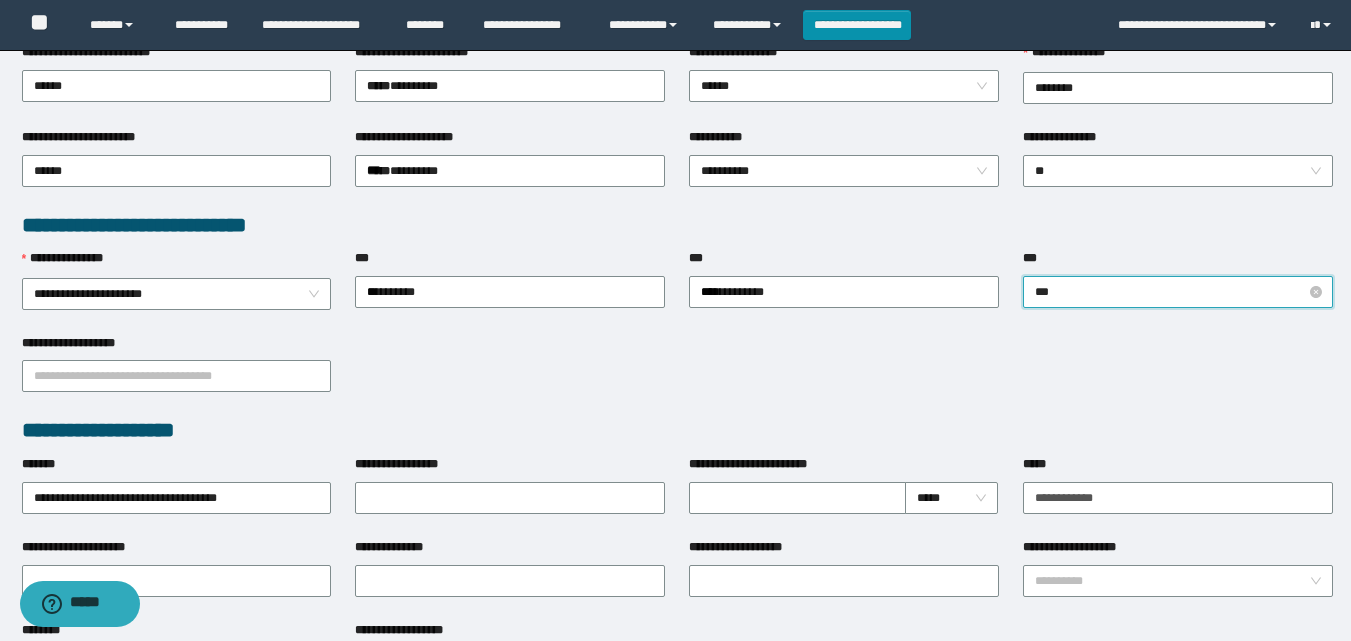 type on "****" 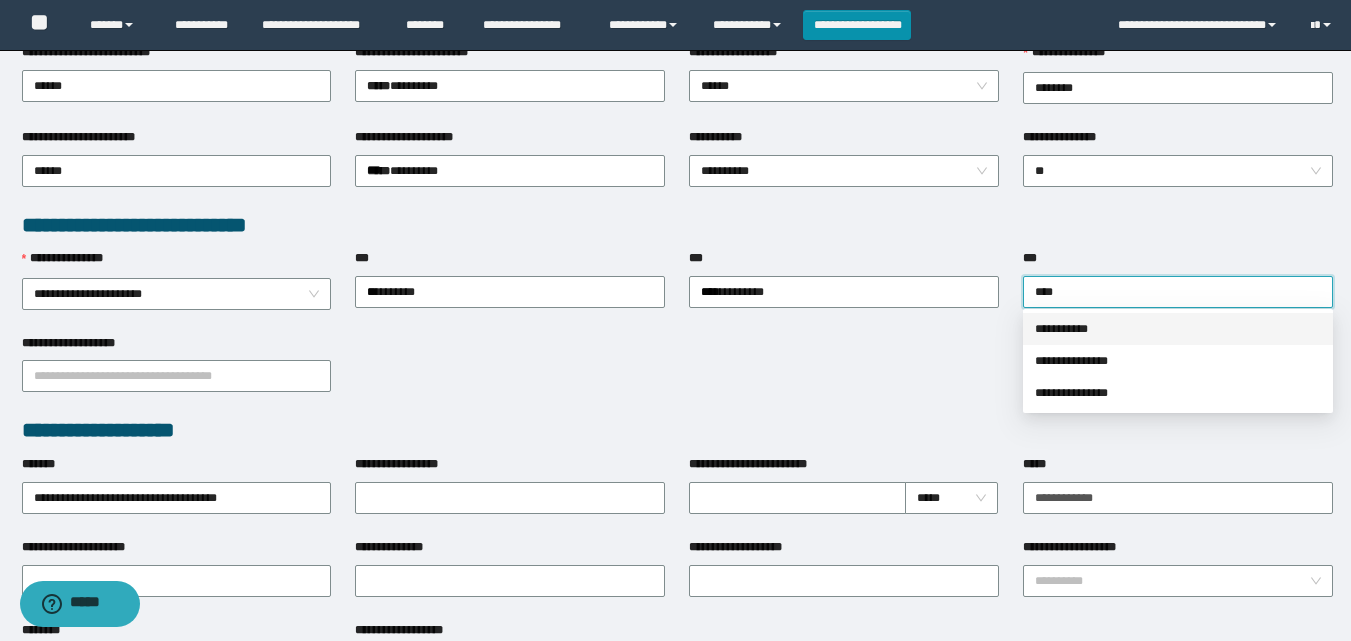 click on "**********" at bounding box center (1178, 329) 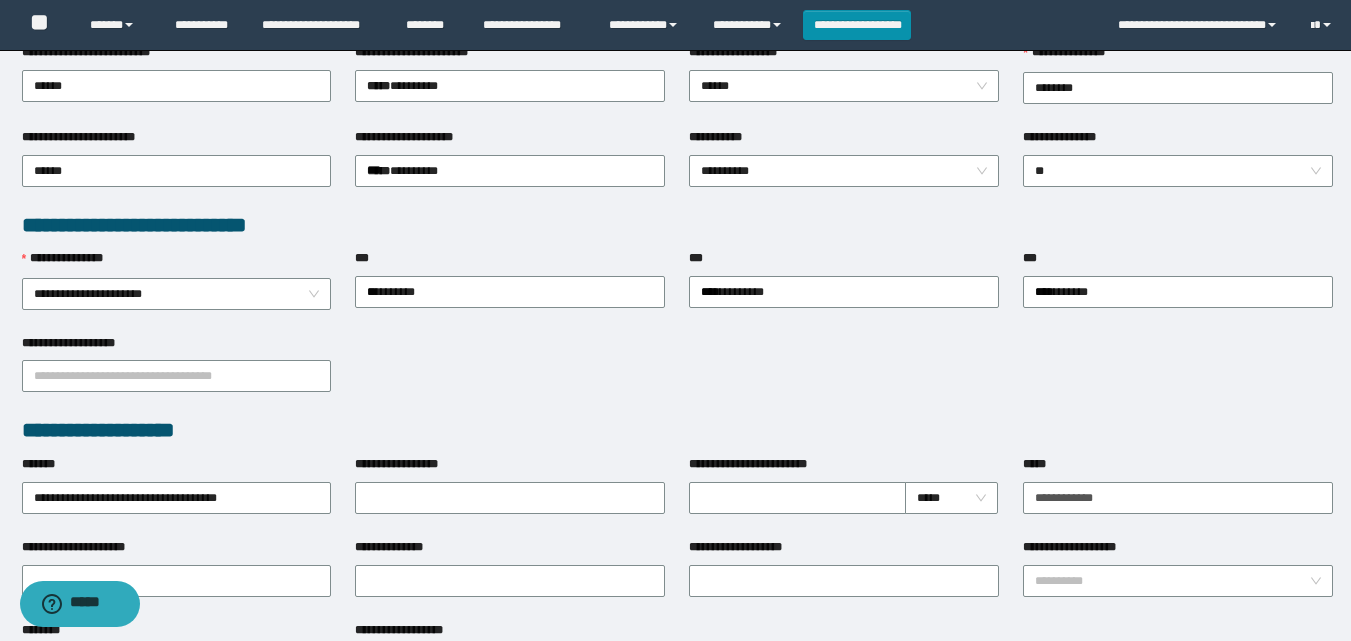 click on "**********" at bounding box center (844, 291) 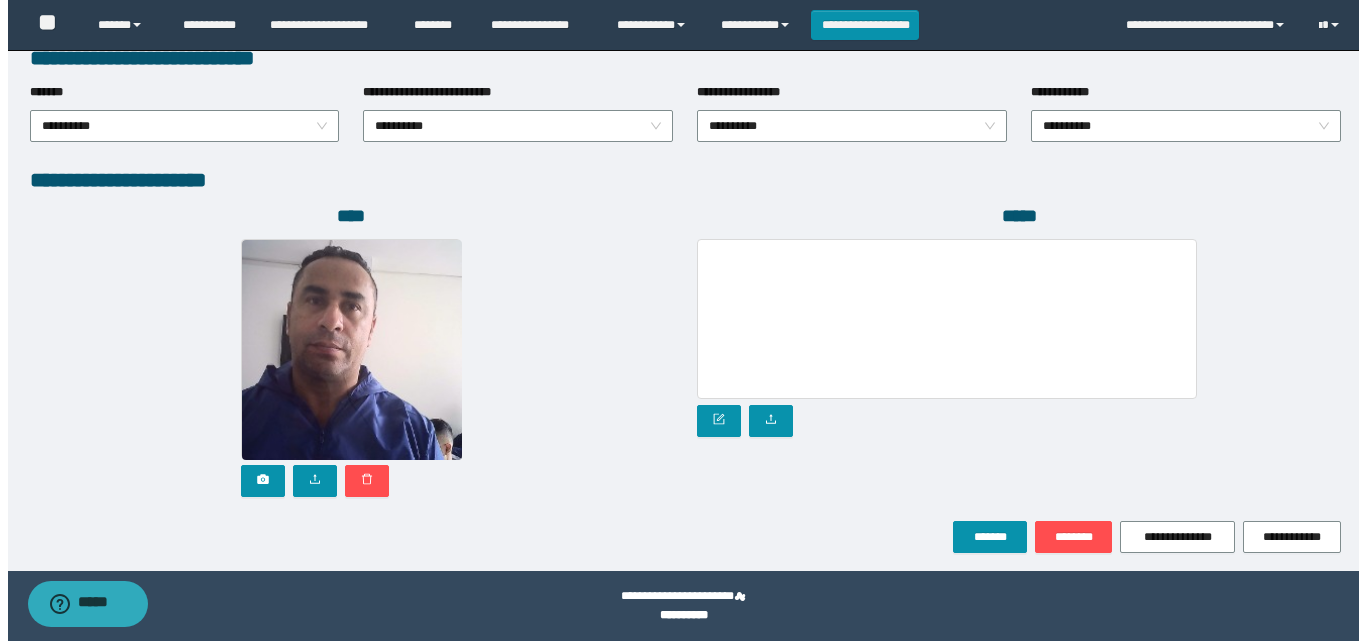 scroll, scrollTop: 1064, scrollLeft: 0, axis: vertical 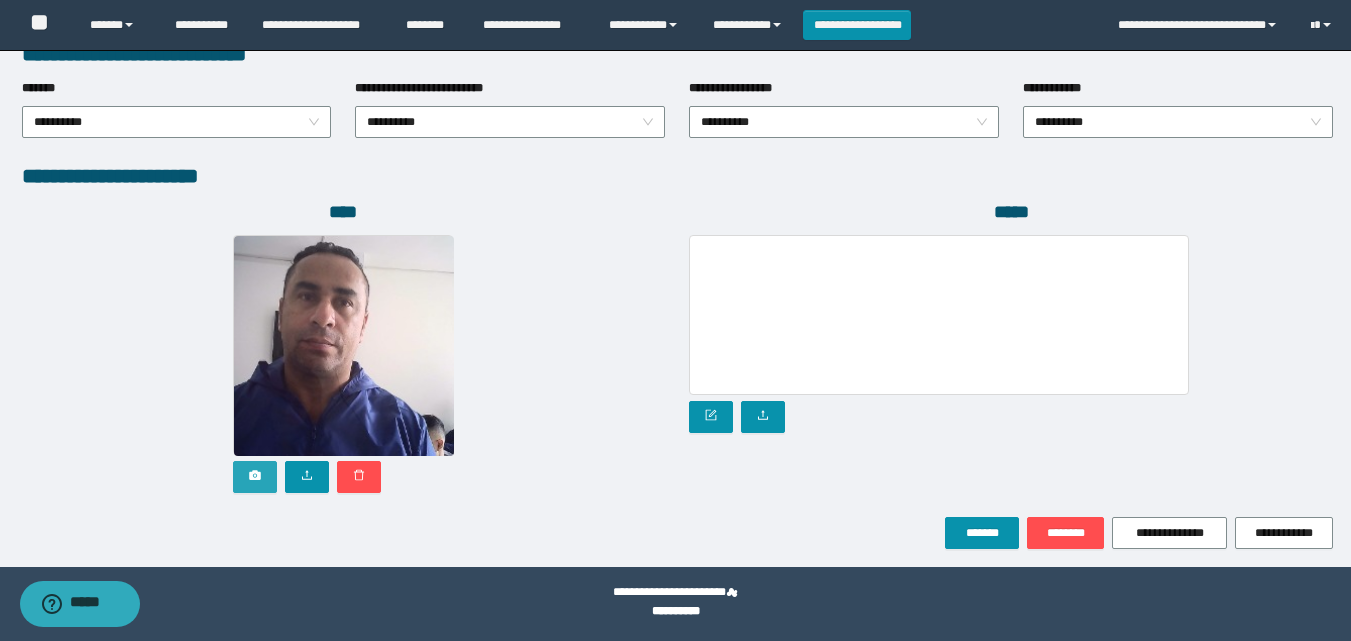 click at bounding box center [255, 477] 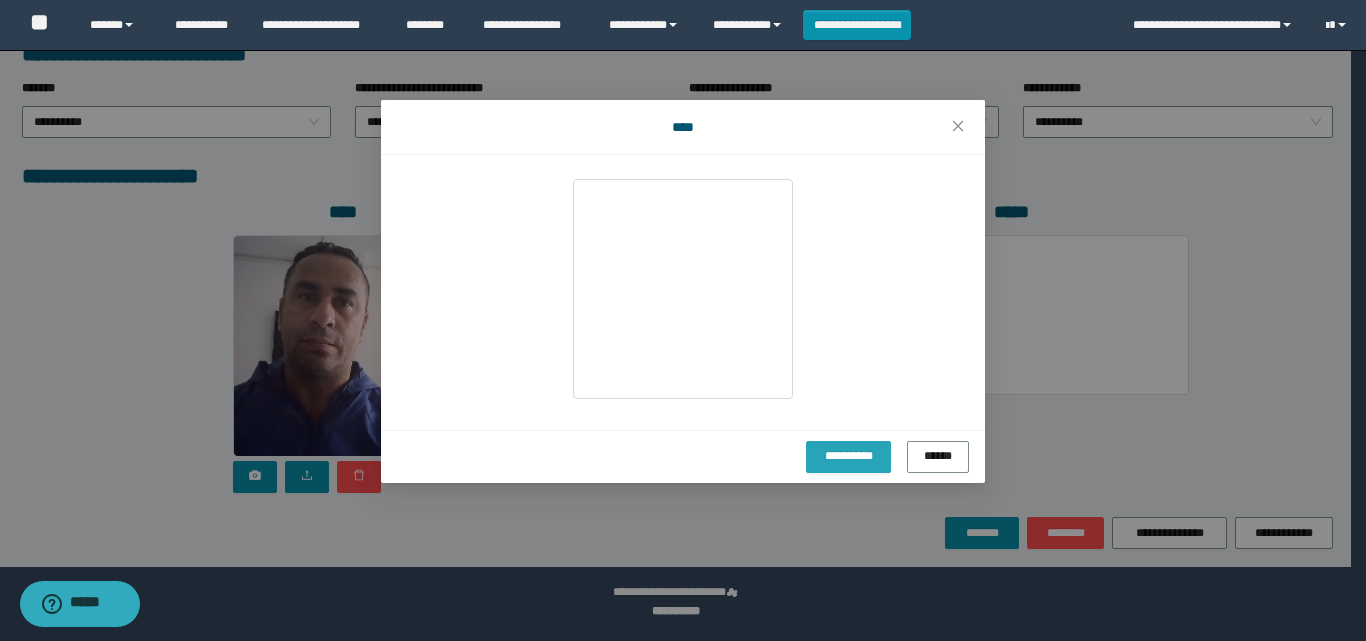 click on "**********" at bounding box center (848, 455) 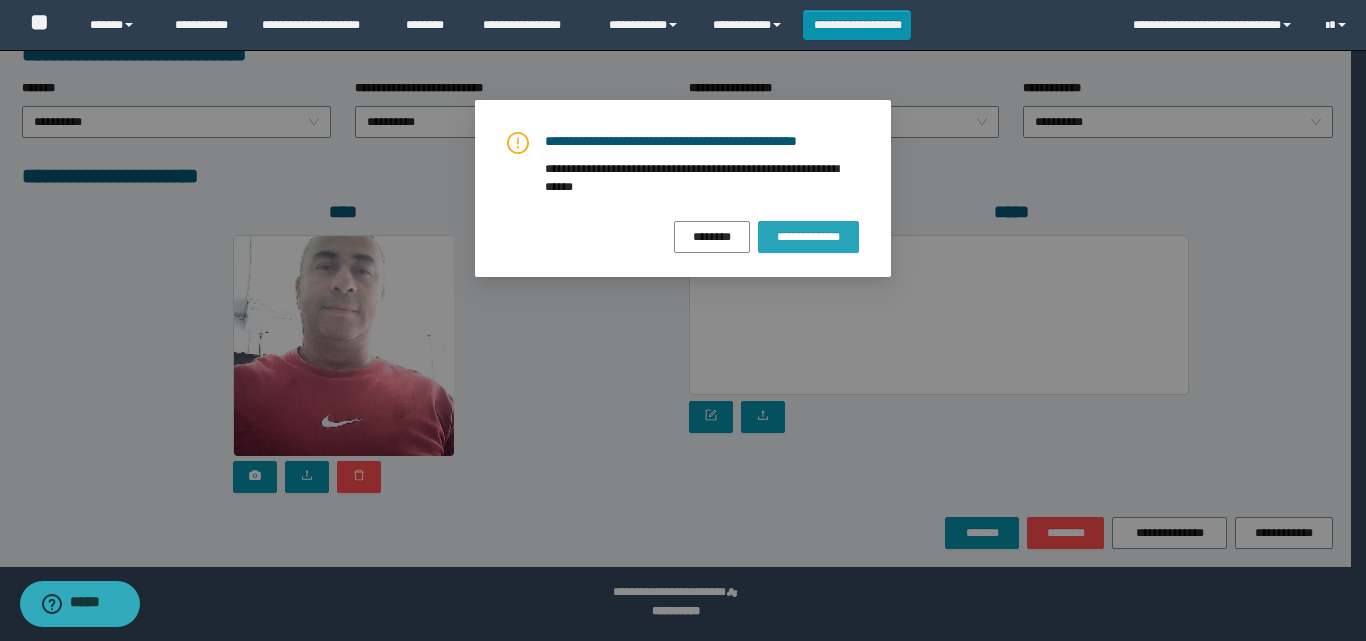 click on "**********" at bounding box center [808, 237] 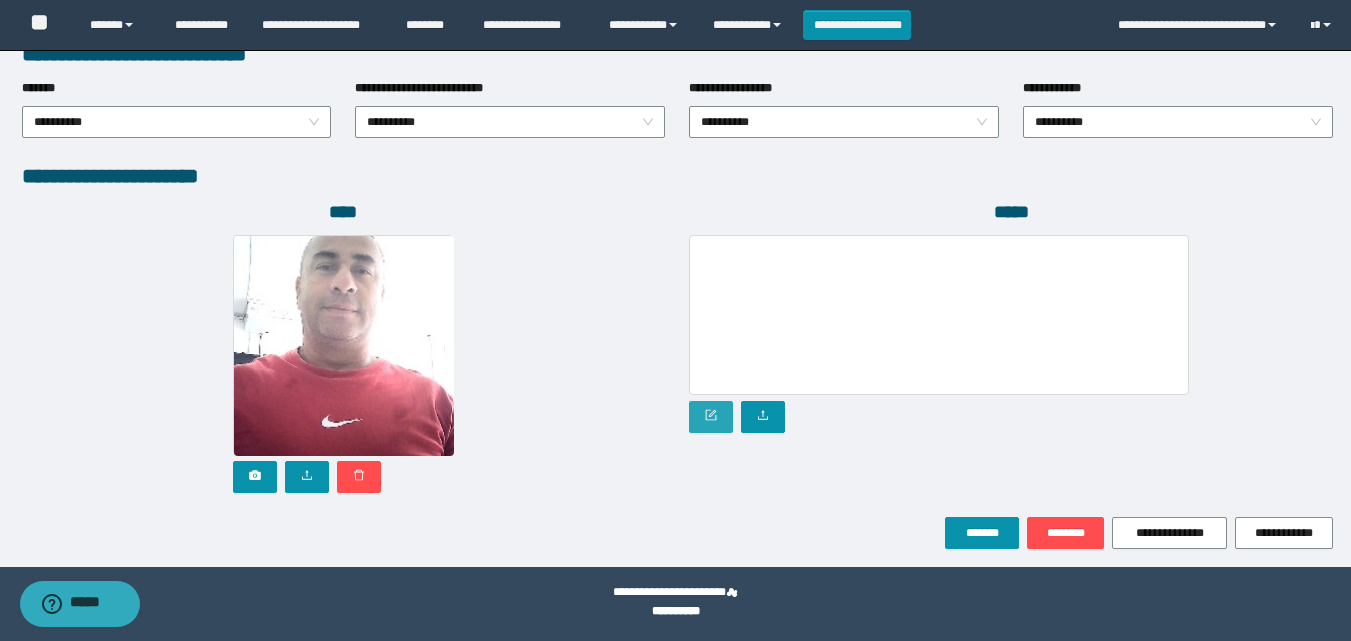 click at bounding box center [711, 417] 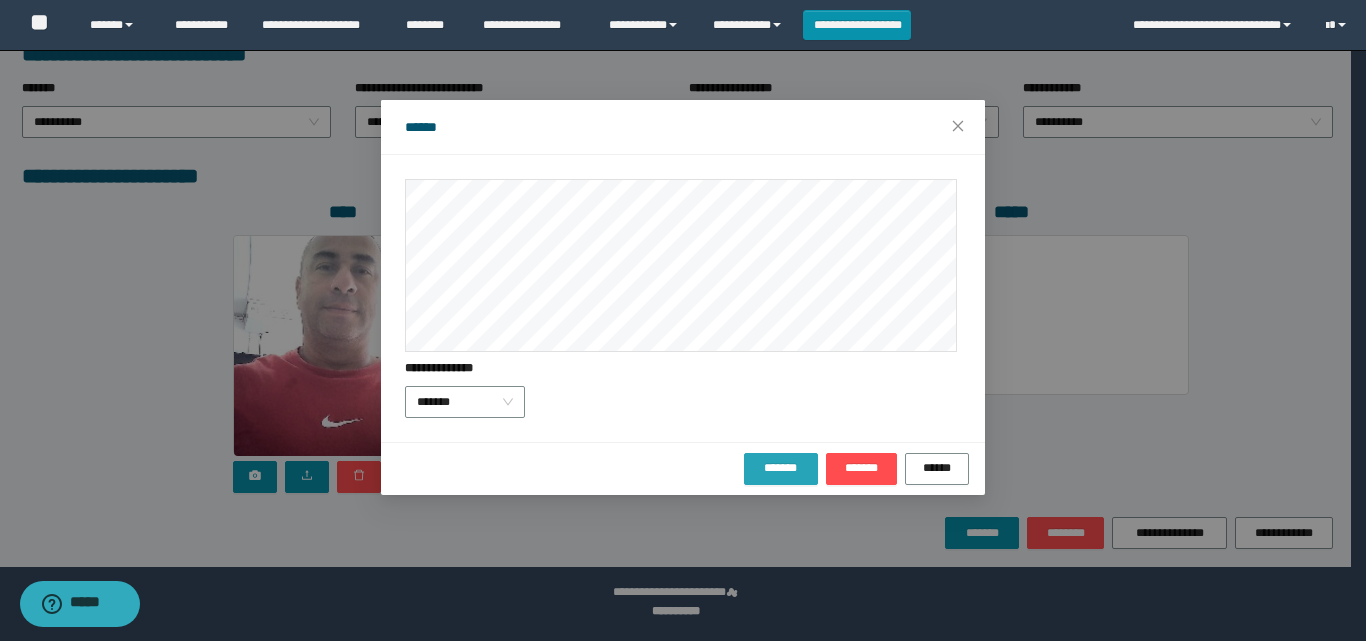 click on "*******" at bounding box center [781, 468] 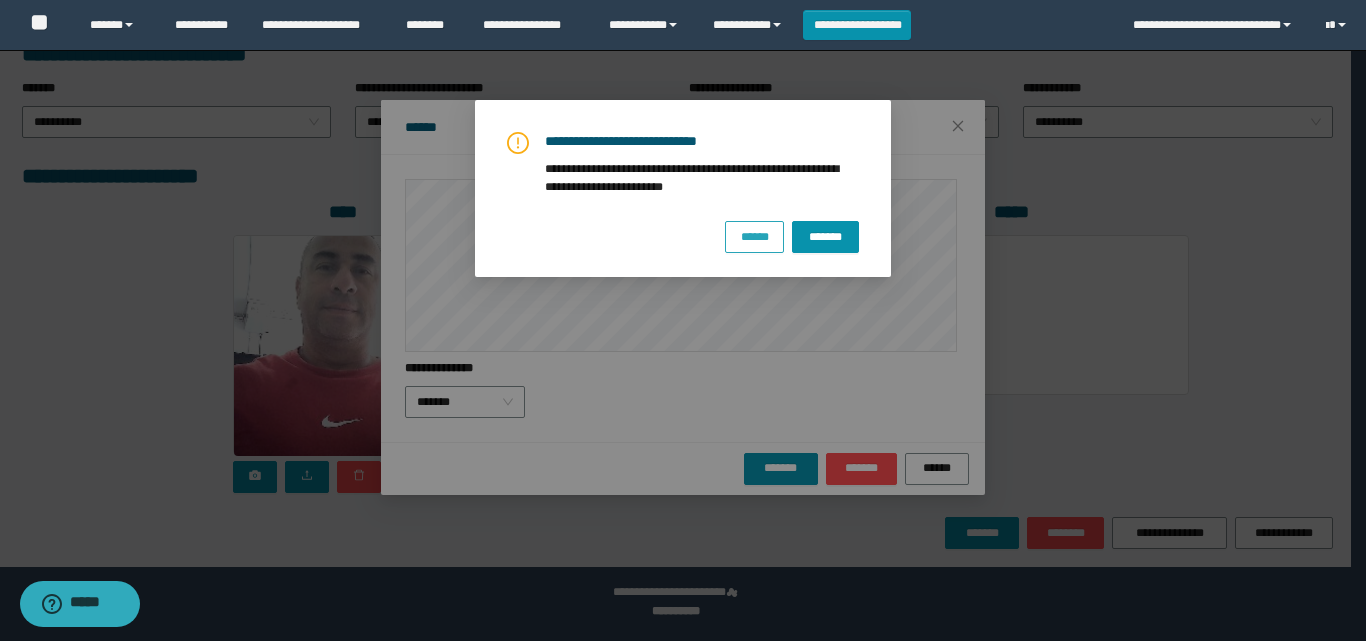 click on "******" at bounding box center [754, 236] 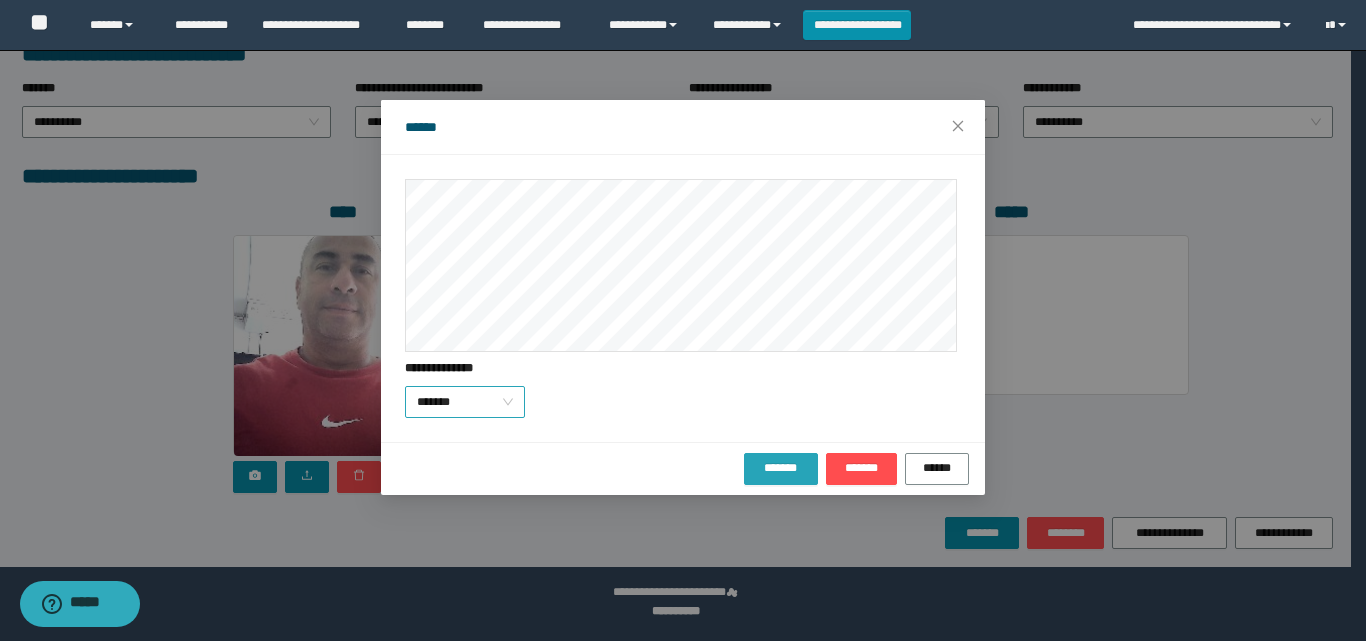 click on "*******" at bounding box center [465, 402] 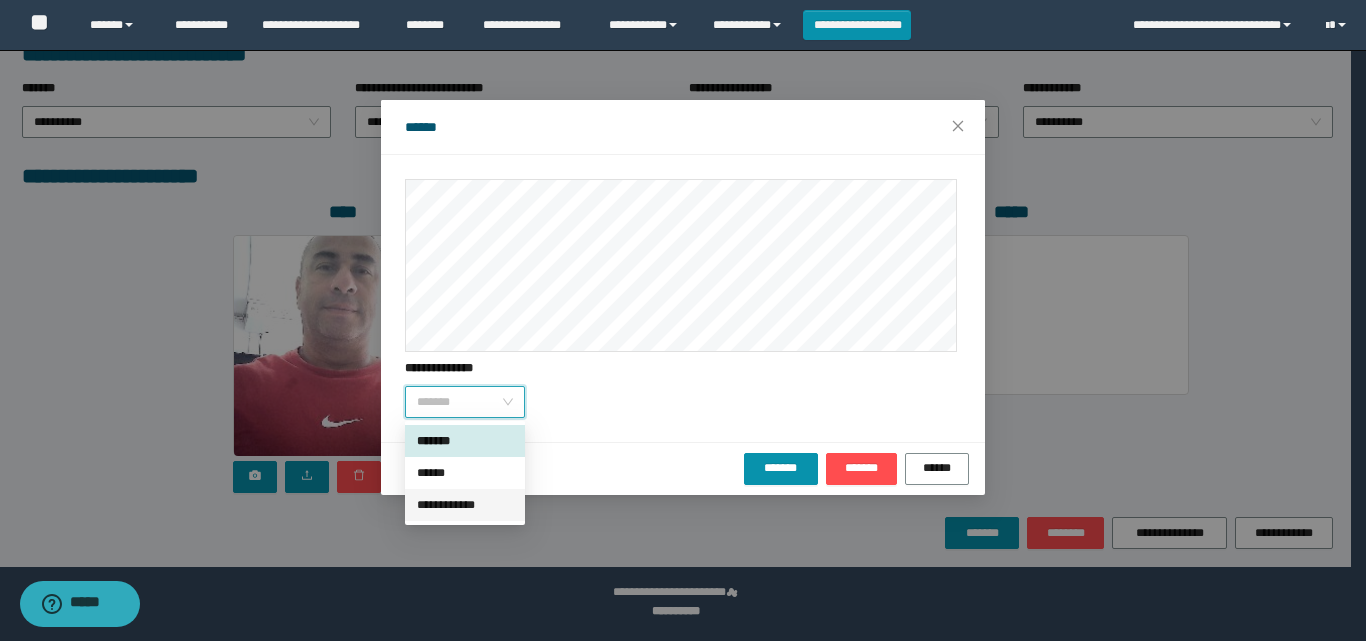 click on "**********" at bounding box center [465, 505] 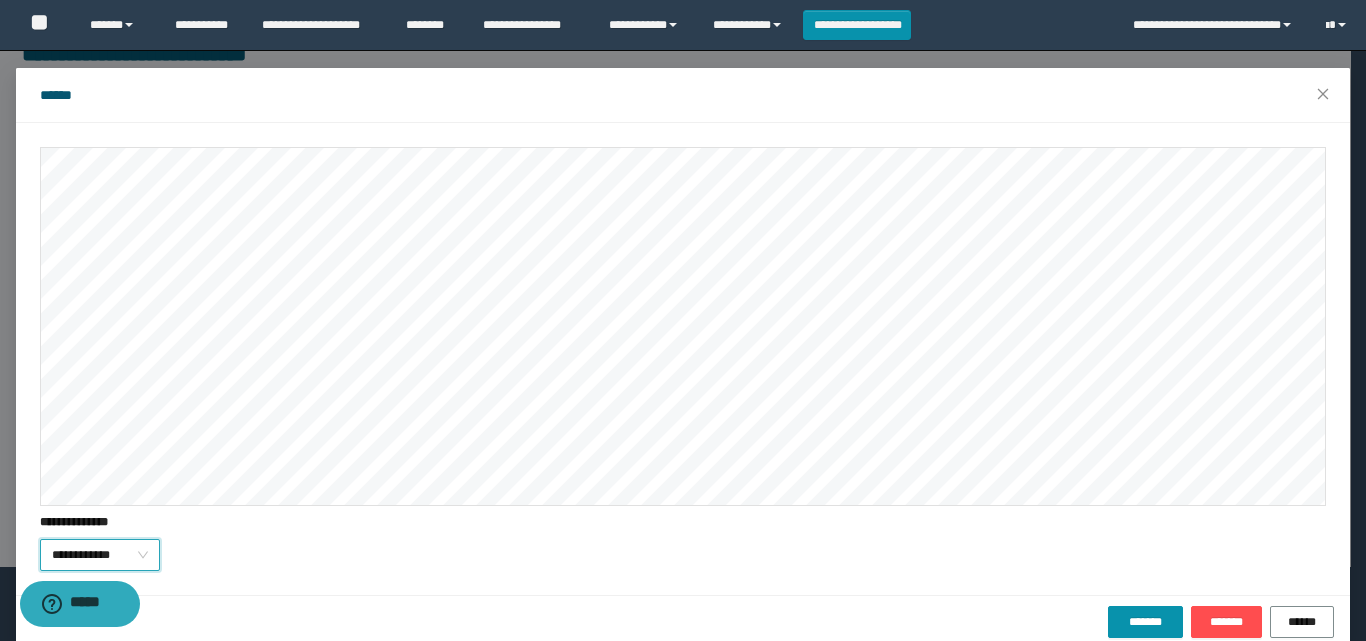 scroll, scrollTop: 61, scrollLeft: 0, axis: vertical 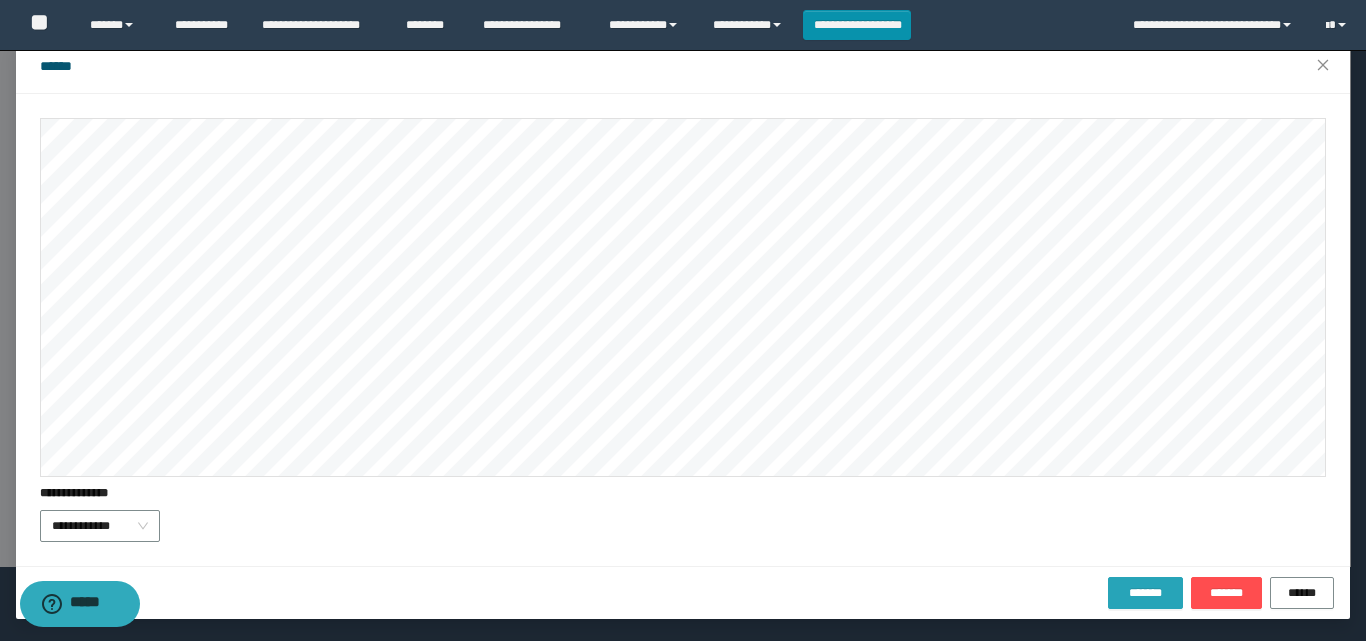 click on "*******" at bounding box center [1145, 593] 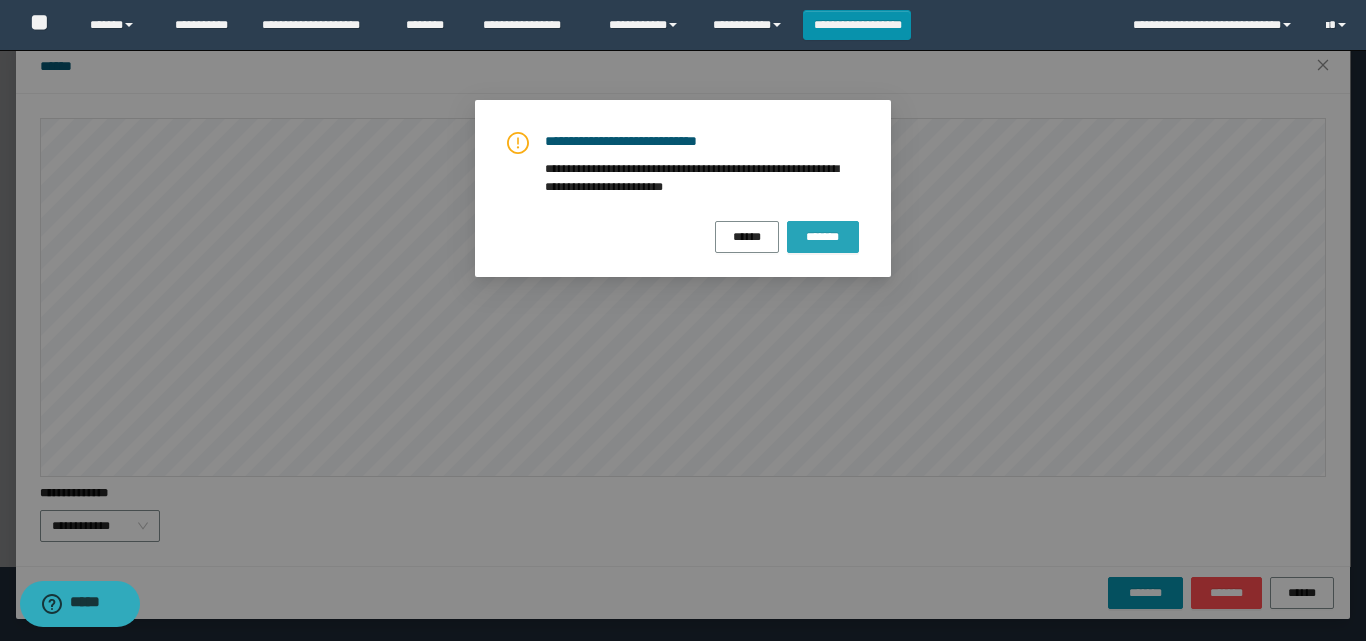 click on "*******" at bounding box center [823, 237] 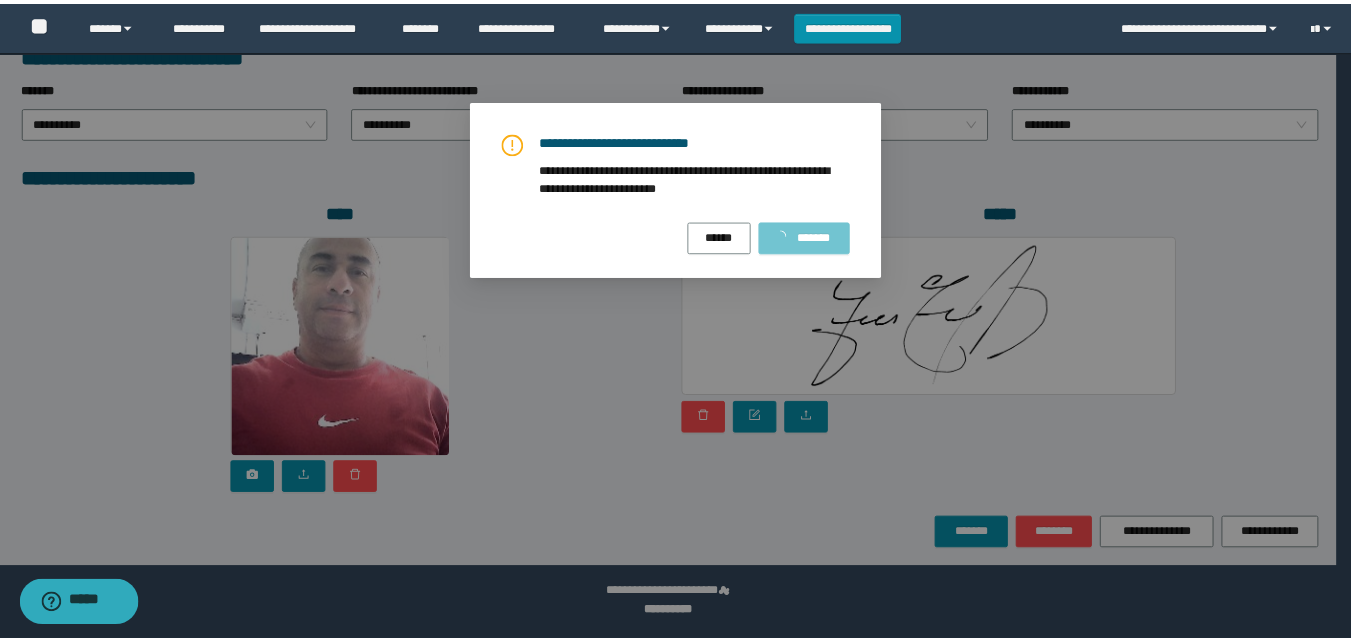 scroll, scrollTop: 0, scrollLeft: 0, axis: both 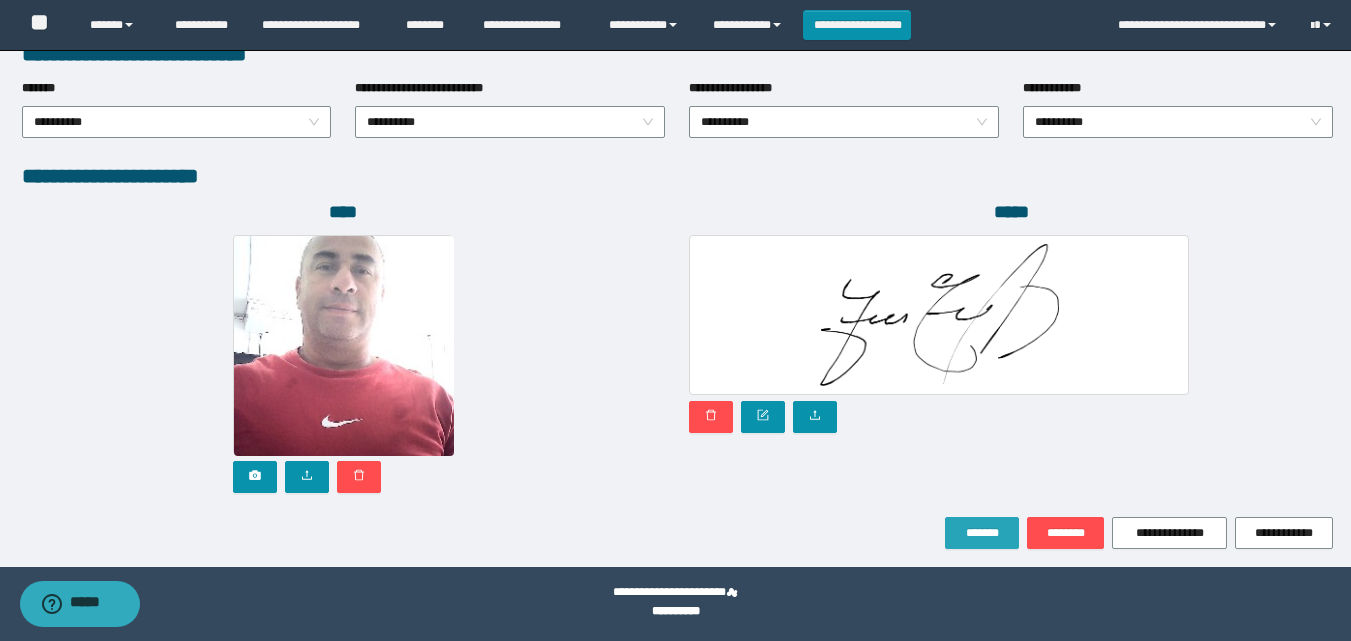 click on "*******" at bounding box center (982, 533) 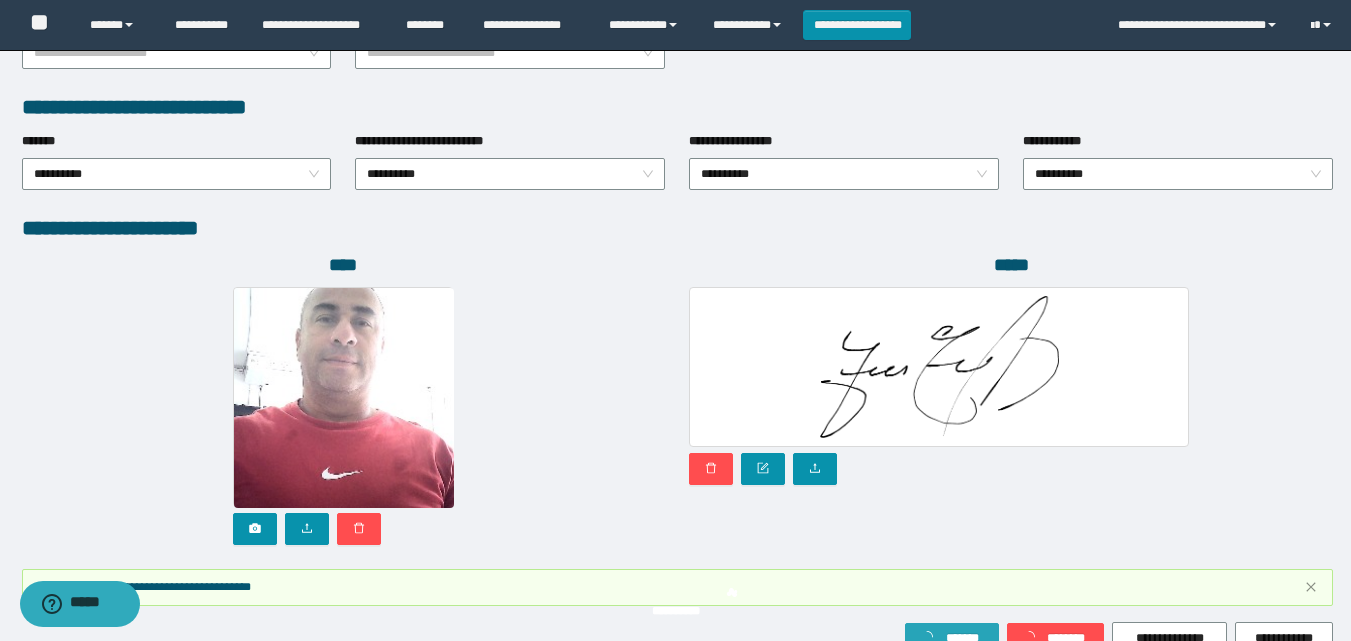 scroll, scrollTop: 1117, scrollLeft: 0, axis: vertical 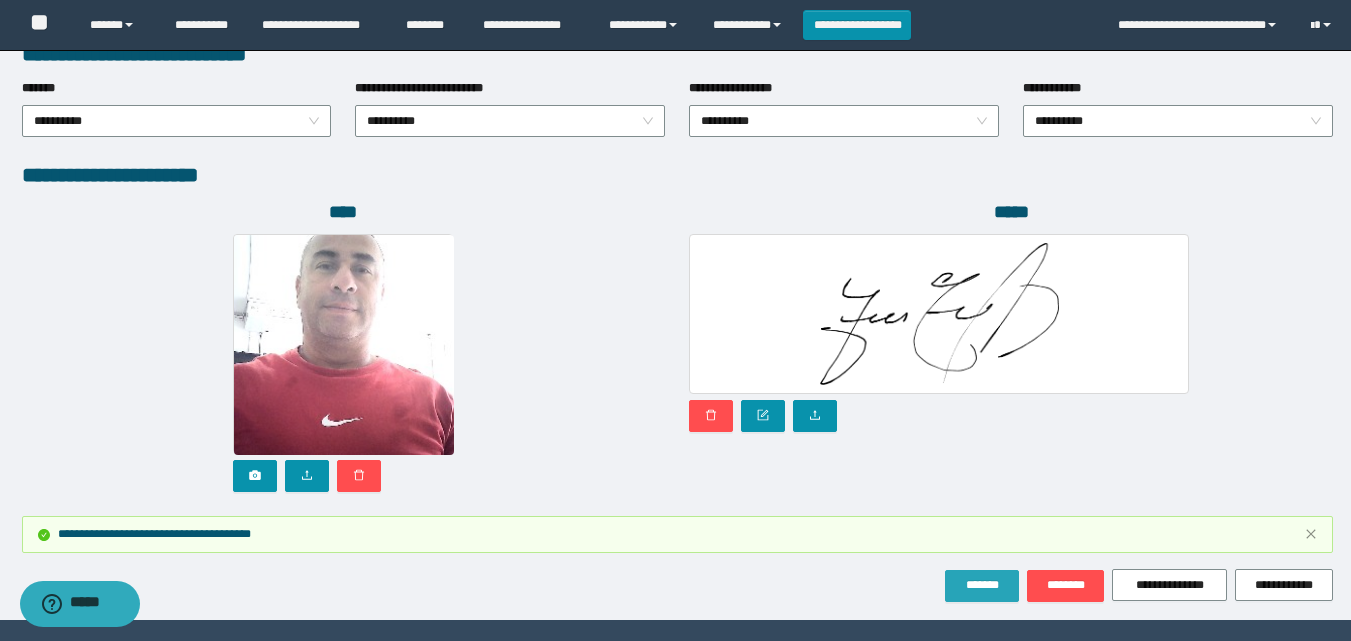 click on "*******" at bounding box center [982, 585] 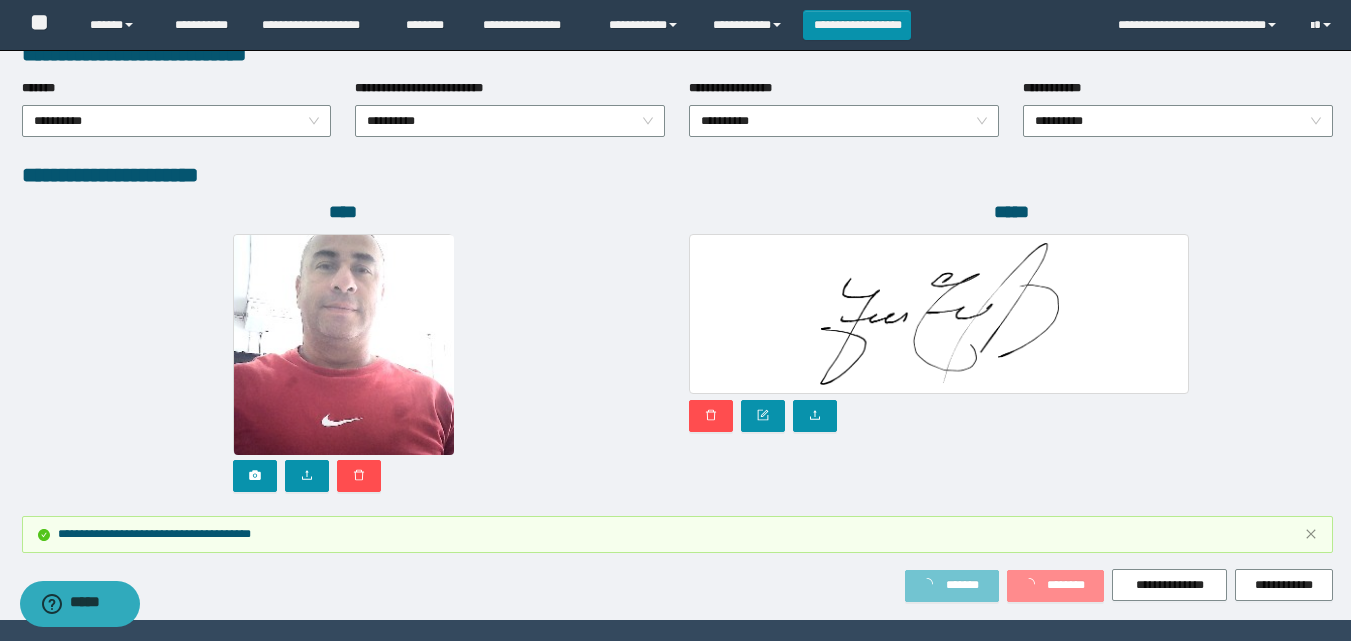 click on "*******" at bounding box center (962, 585) 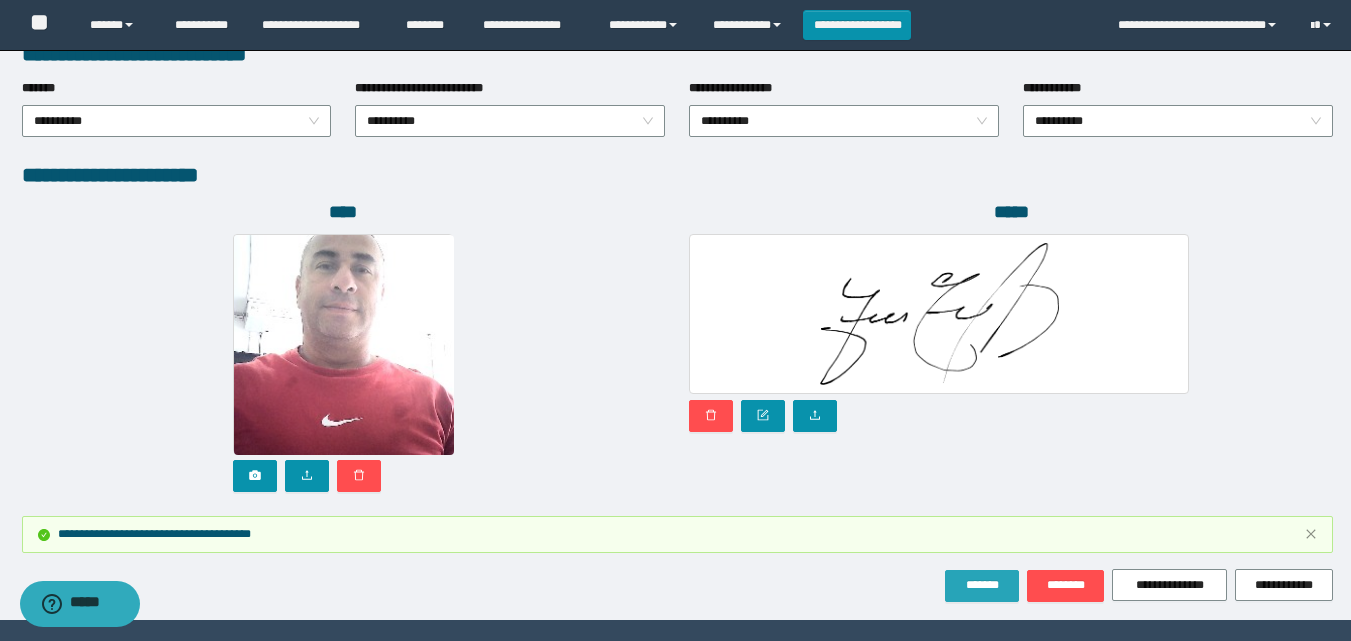 click on "*******" at bounding box center [982, 585] 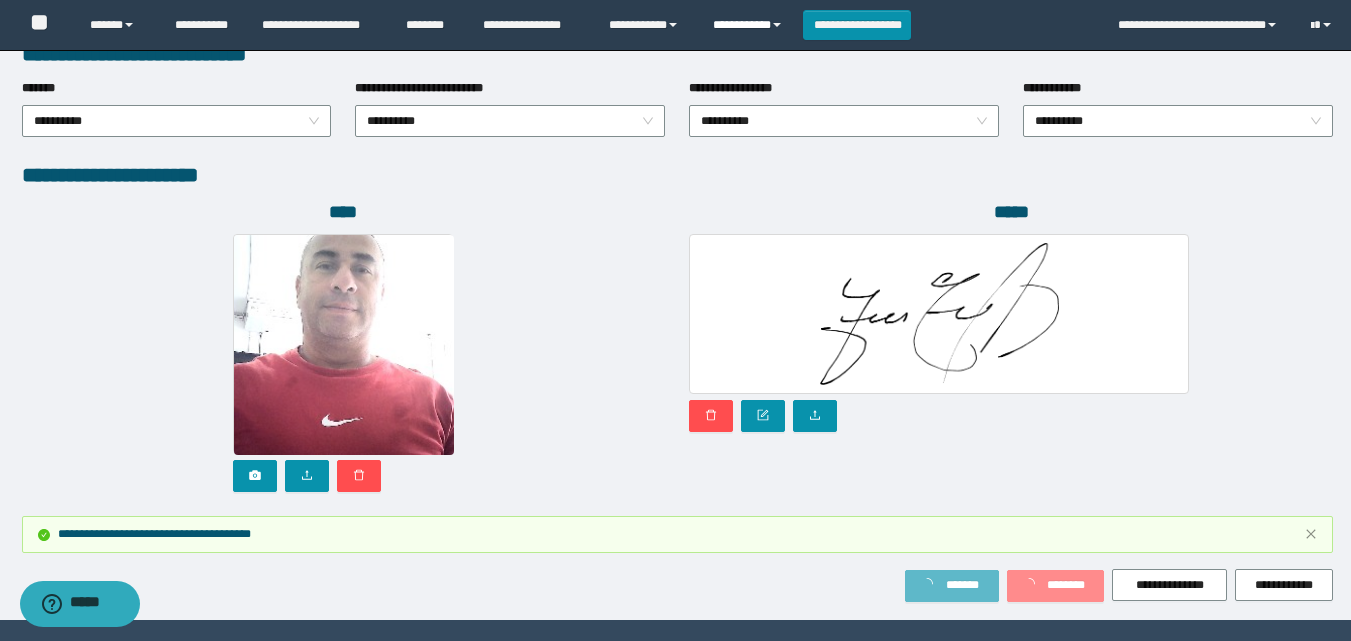 click on "**********" at bounding box center (750, 25) 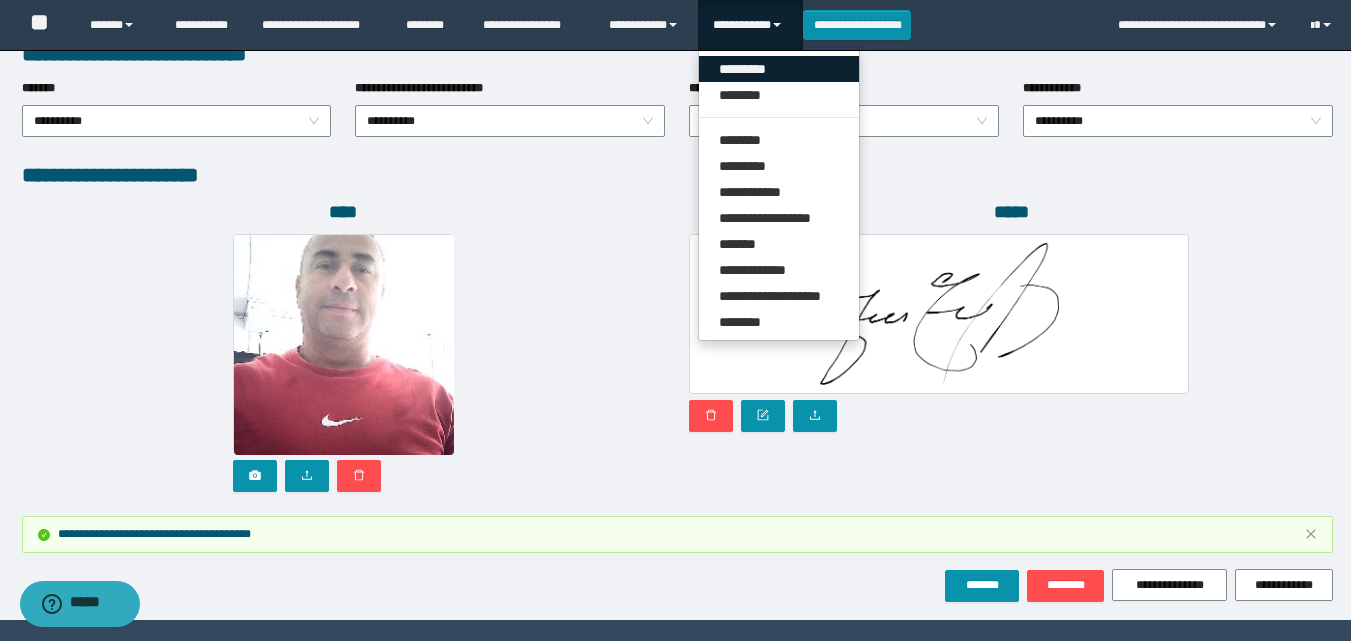 click on "*********" at bounding box center (779, 69) 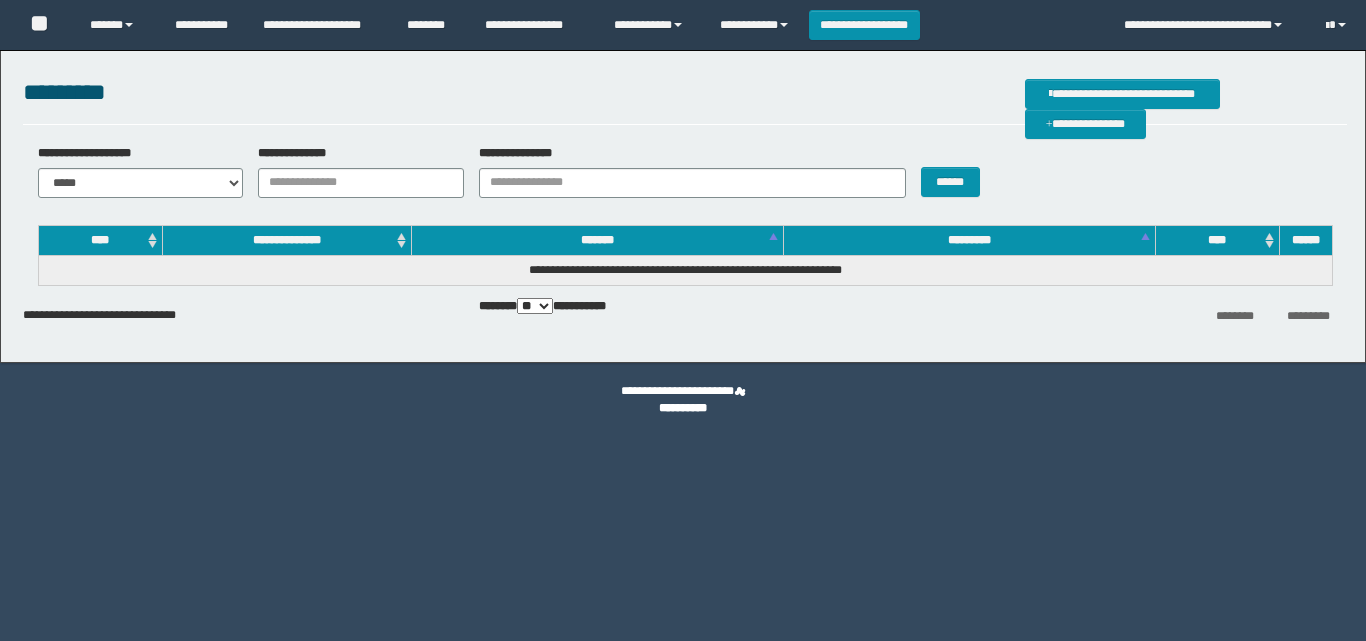 scroll, scrollTop: 0, scrollLeft: 0, axis: both 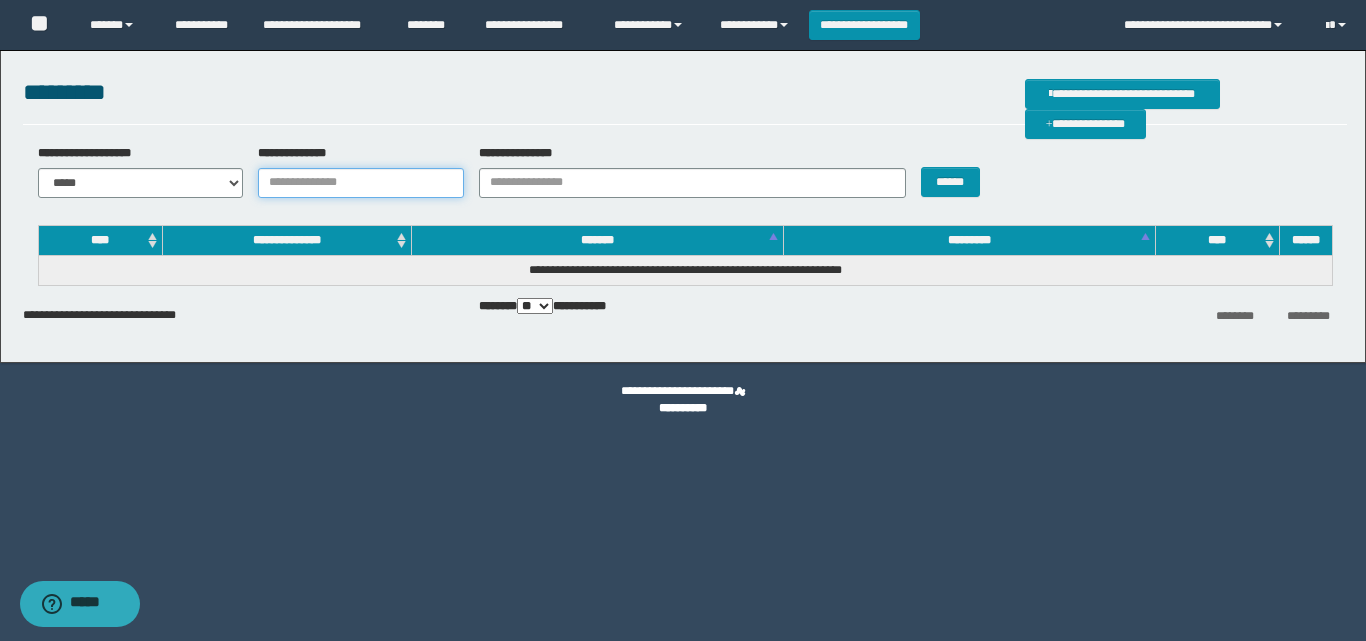 click on "**********" at bounding box center [361, 183] 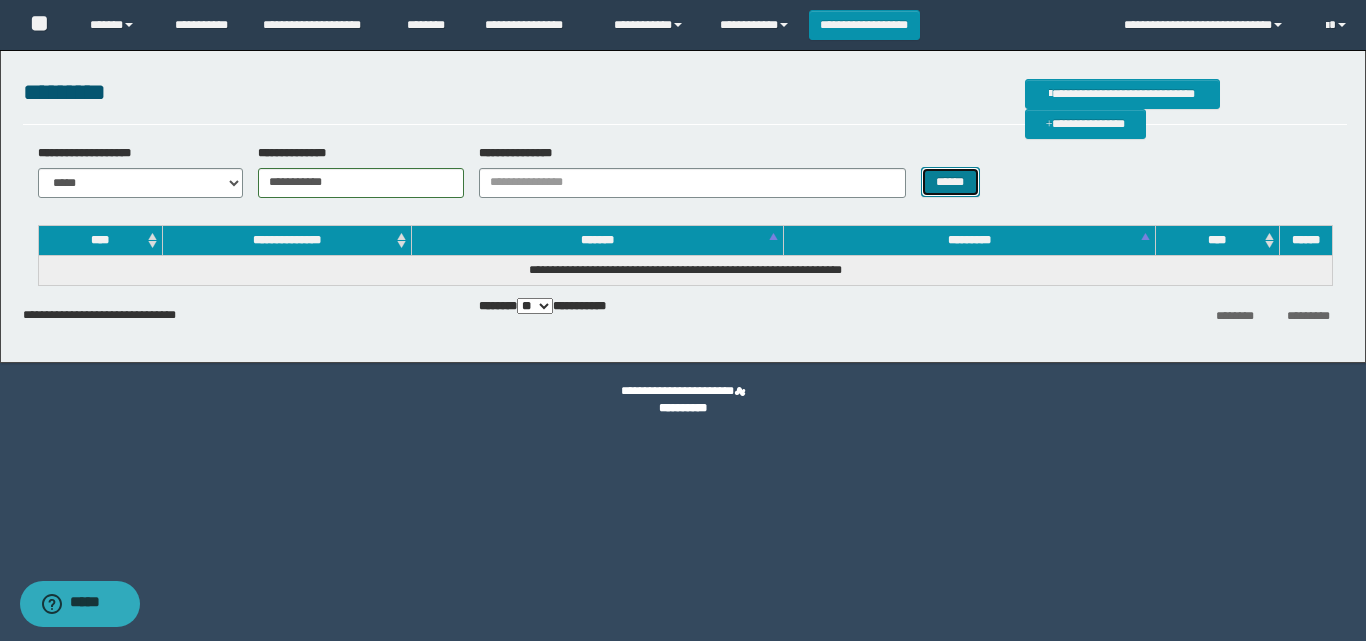 click on "******" at bounding box center (950, 182) 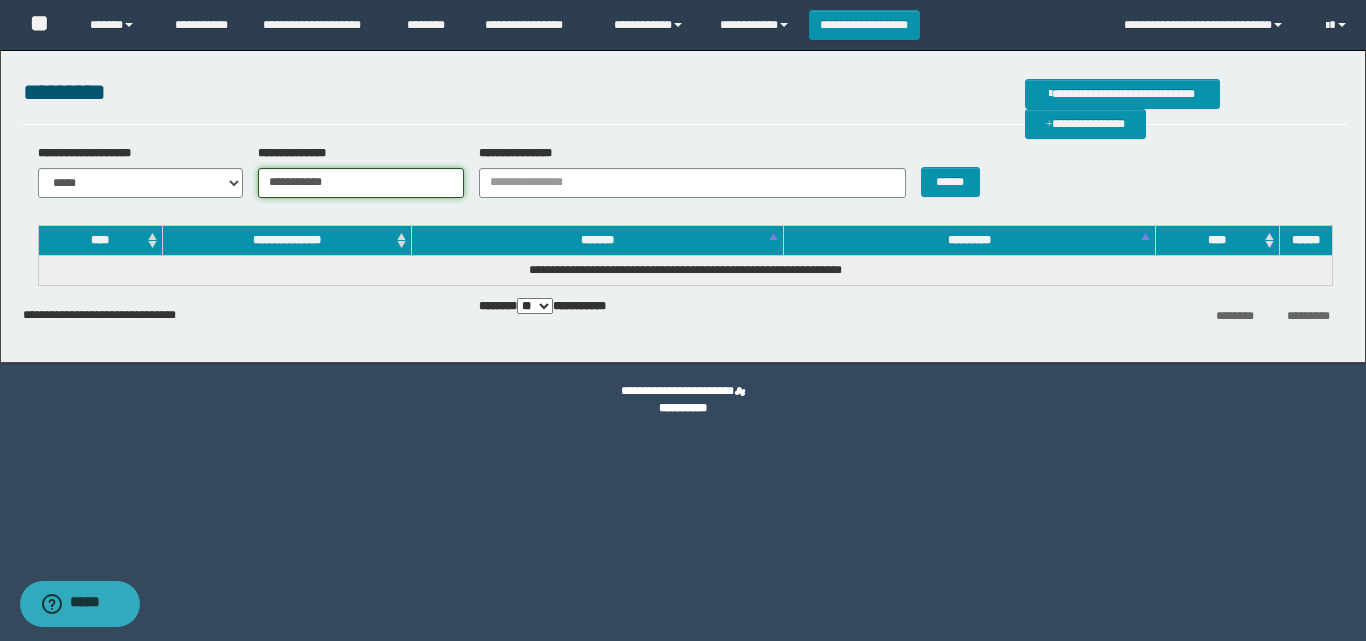 click on "**********" at bounding box center [361, 183] 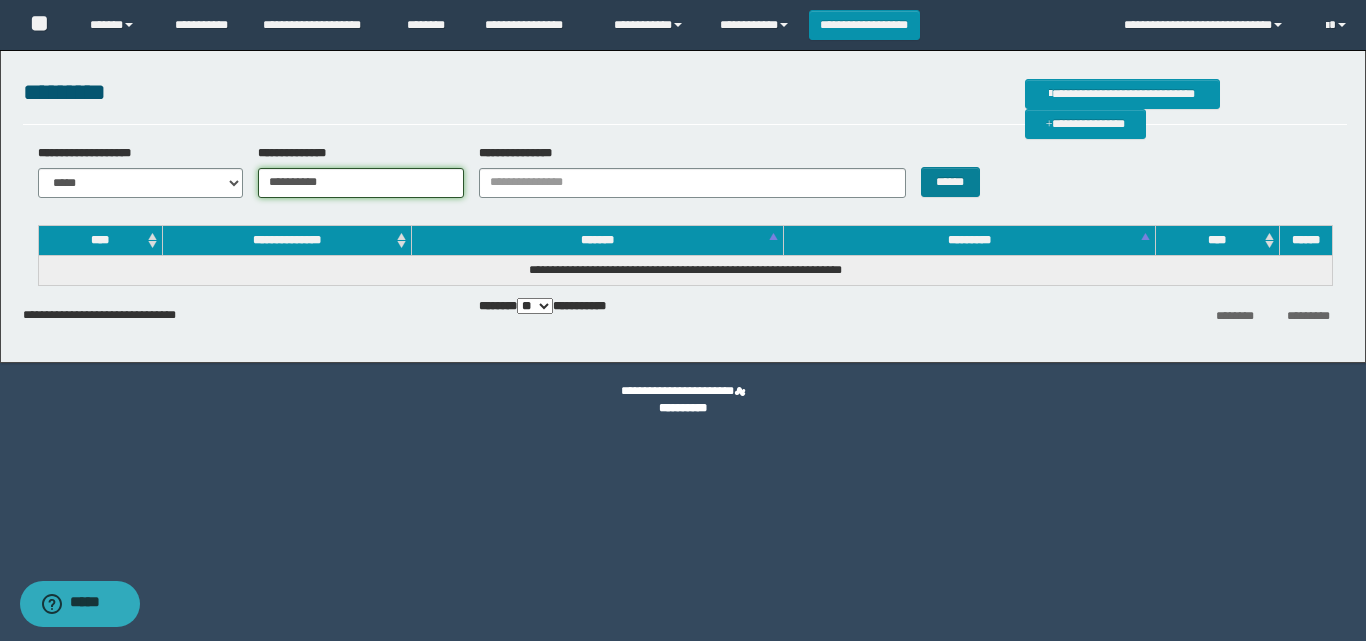 type on "**********" 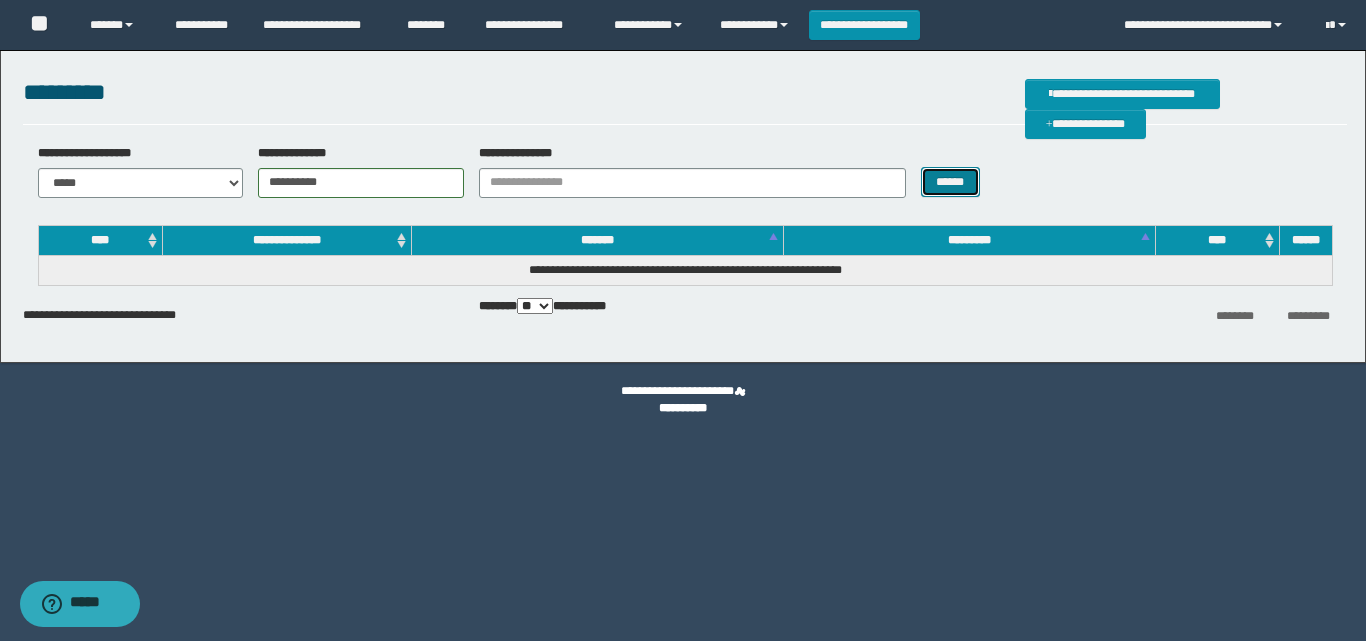 click on "******" at bounding box center [950, 182] 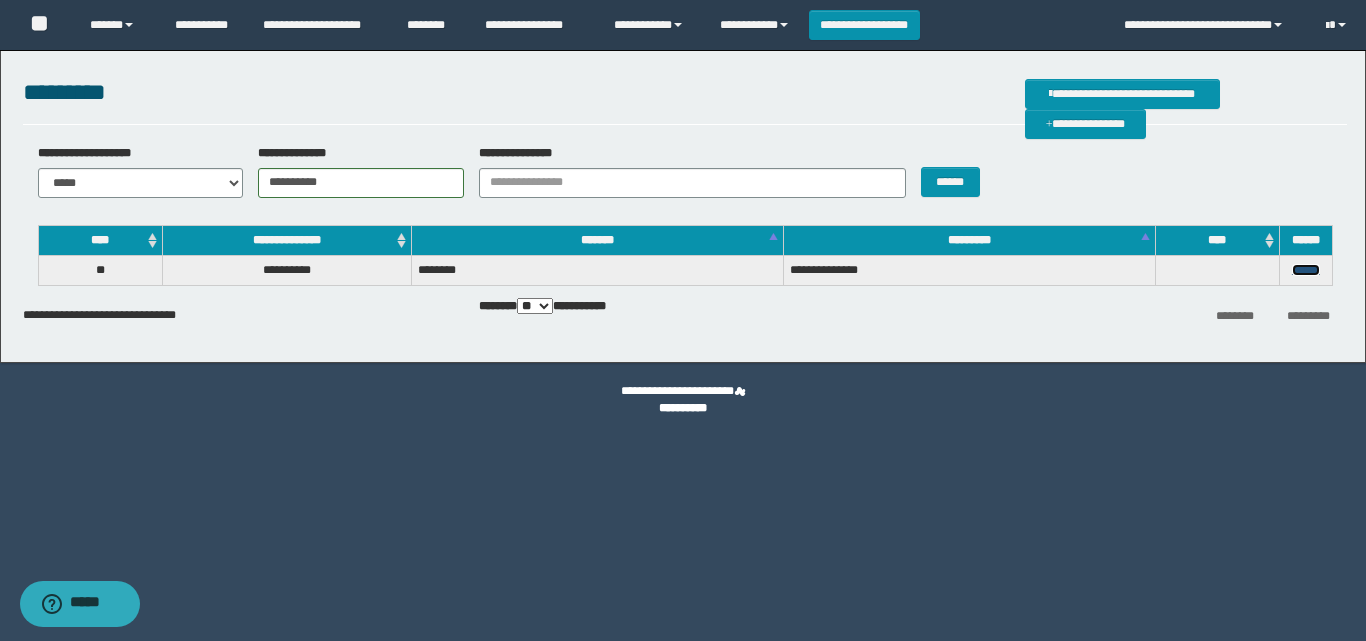 click on "******" at bounding box center (1306, 270) 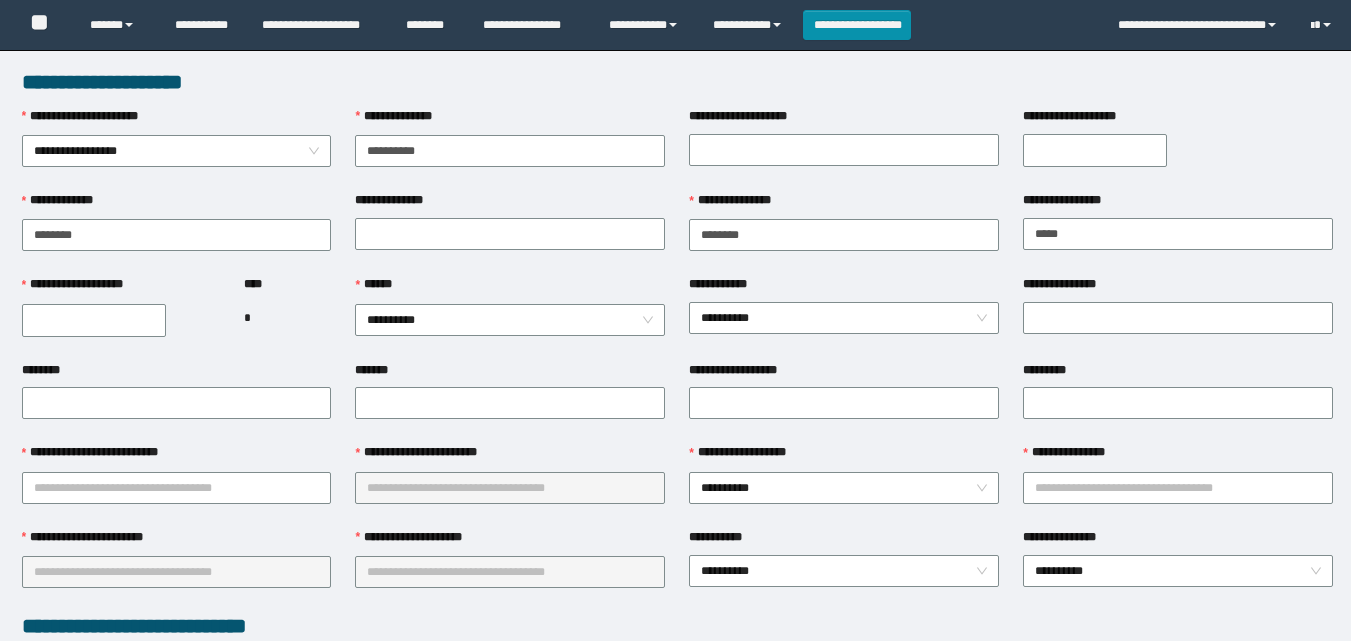 scroll, scrollTop: 0, scrollLeft: 0, axis: both 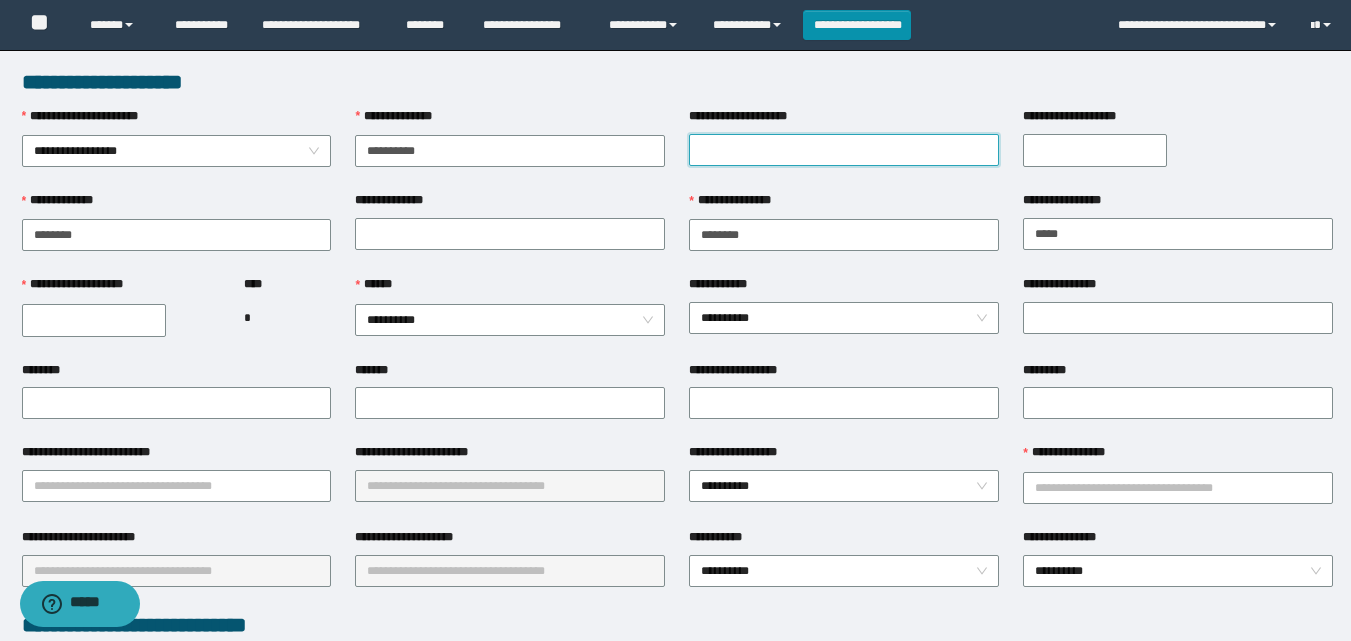 click on "**********" at bounding box center [844, 150] 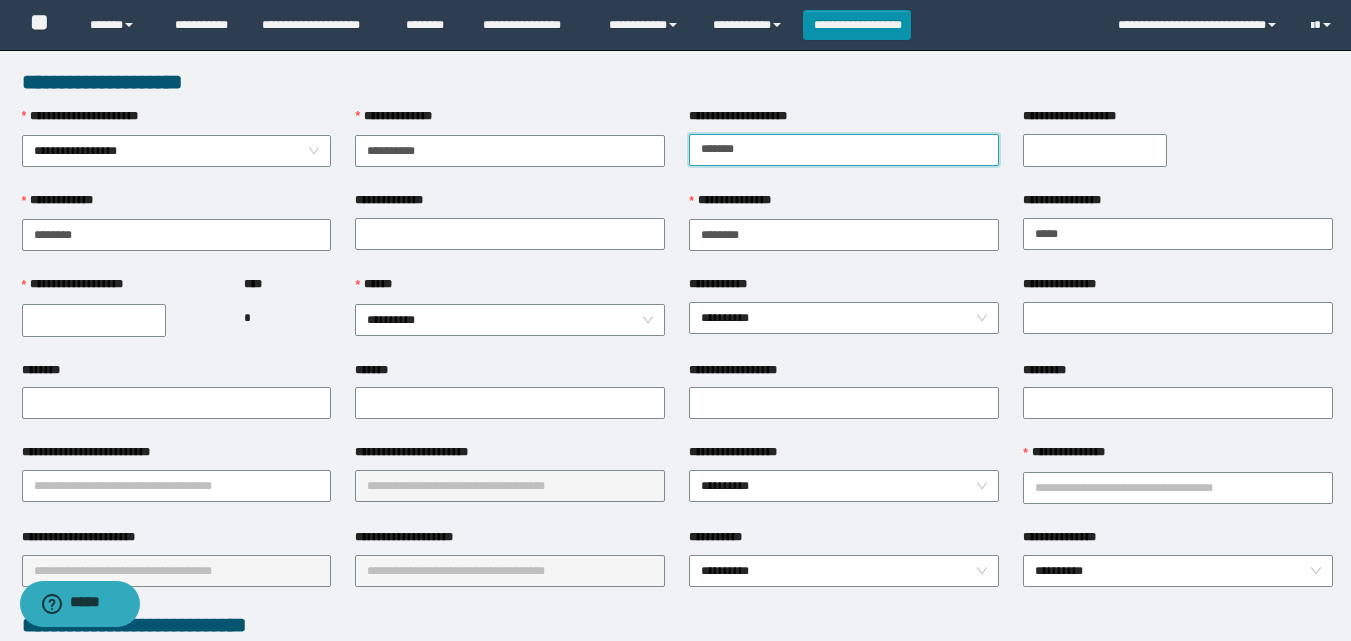 type on "******" 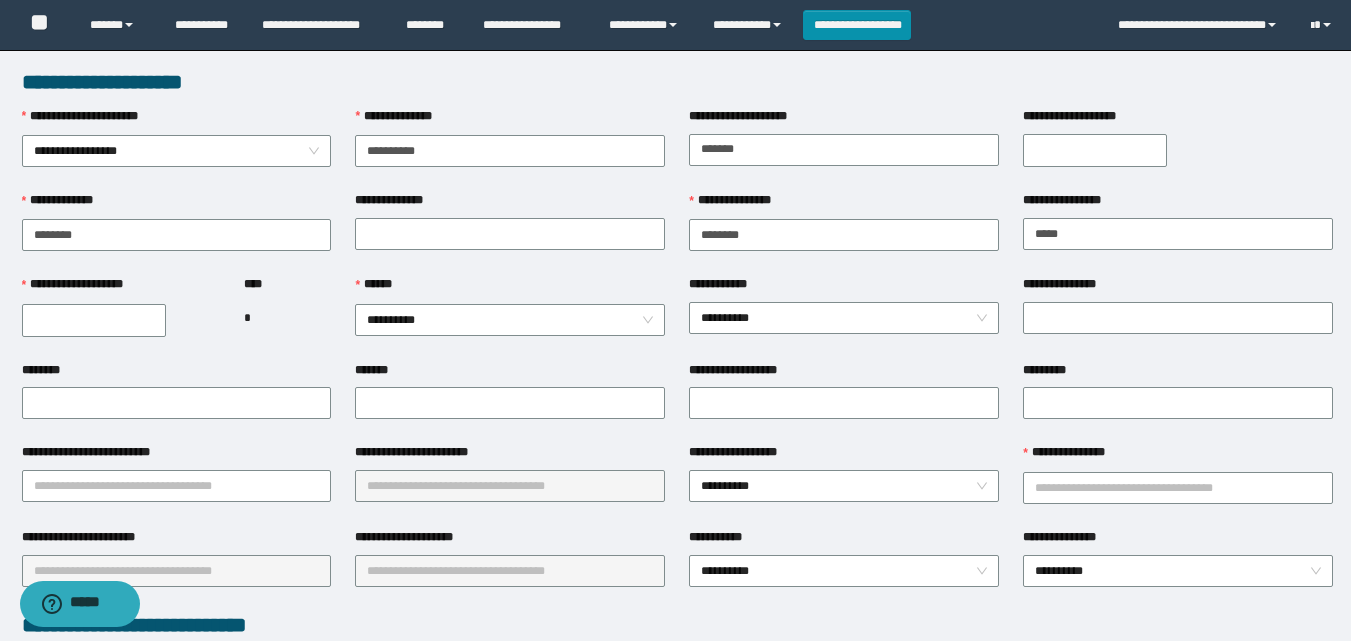 click on "**********" at bounding box center (1095, 150) 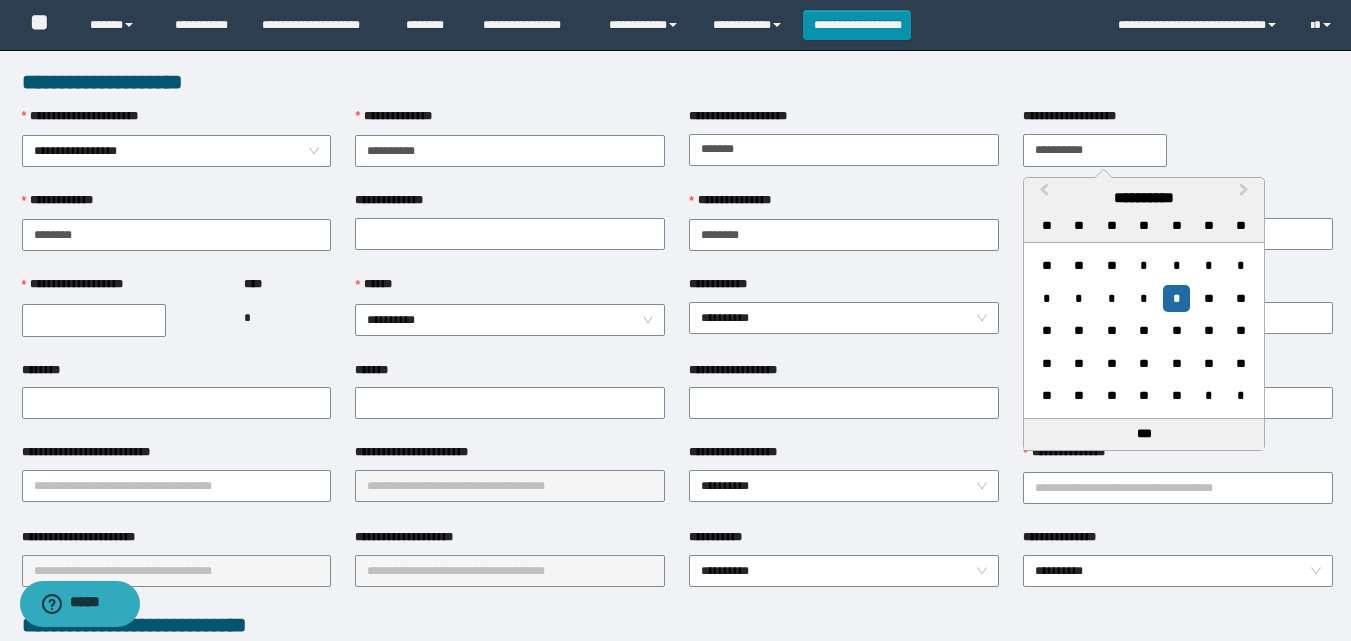 type on "**********" 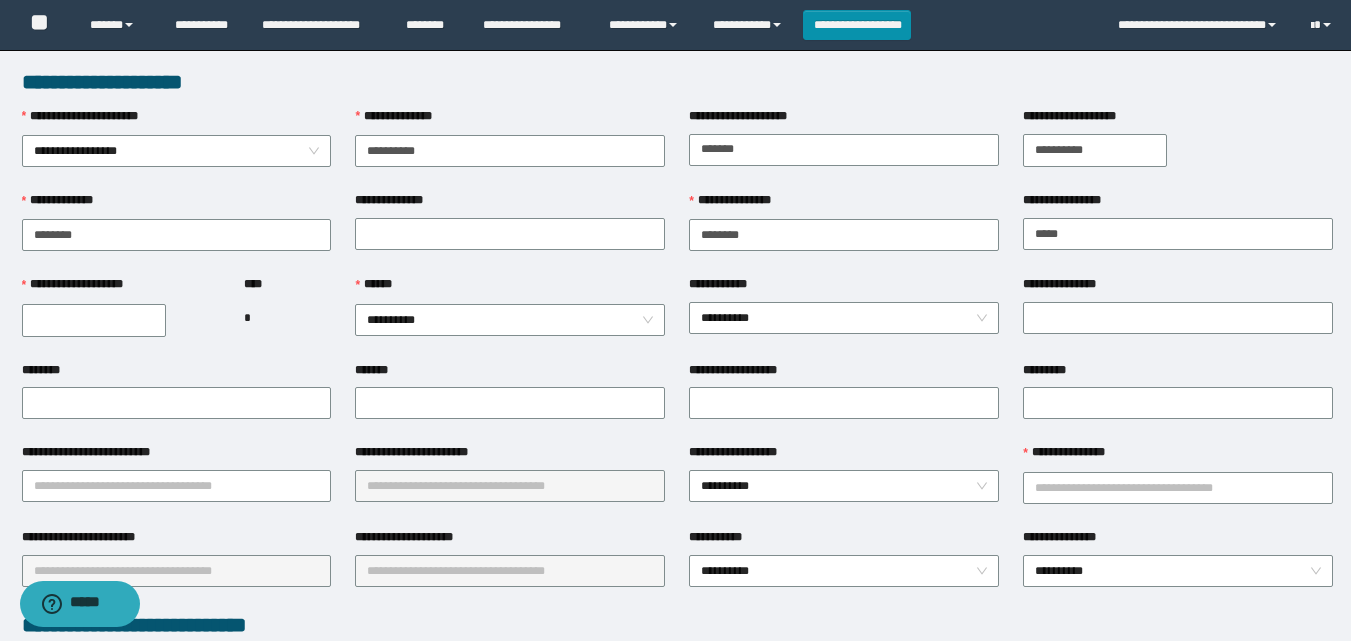 click on "**********" at bounding box center [1178, 150] 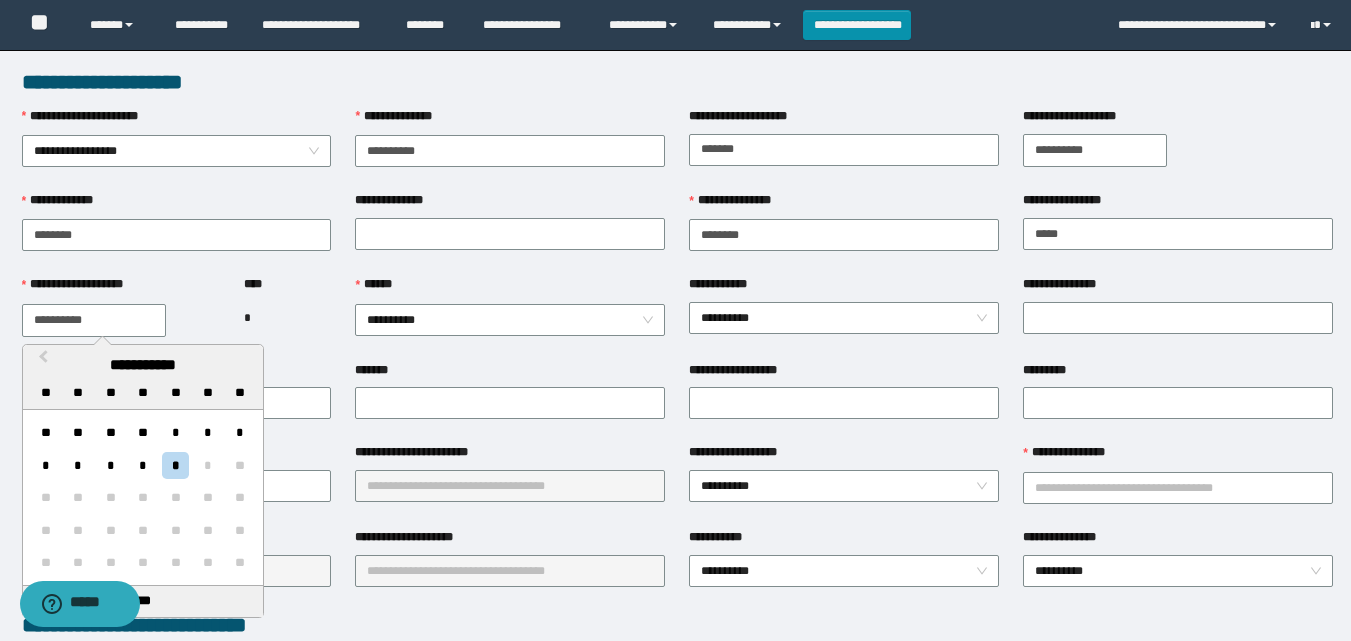 click on "**********" at bounding box center [94, 320] 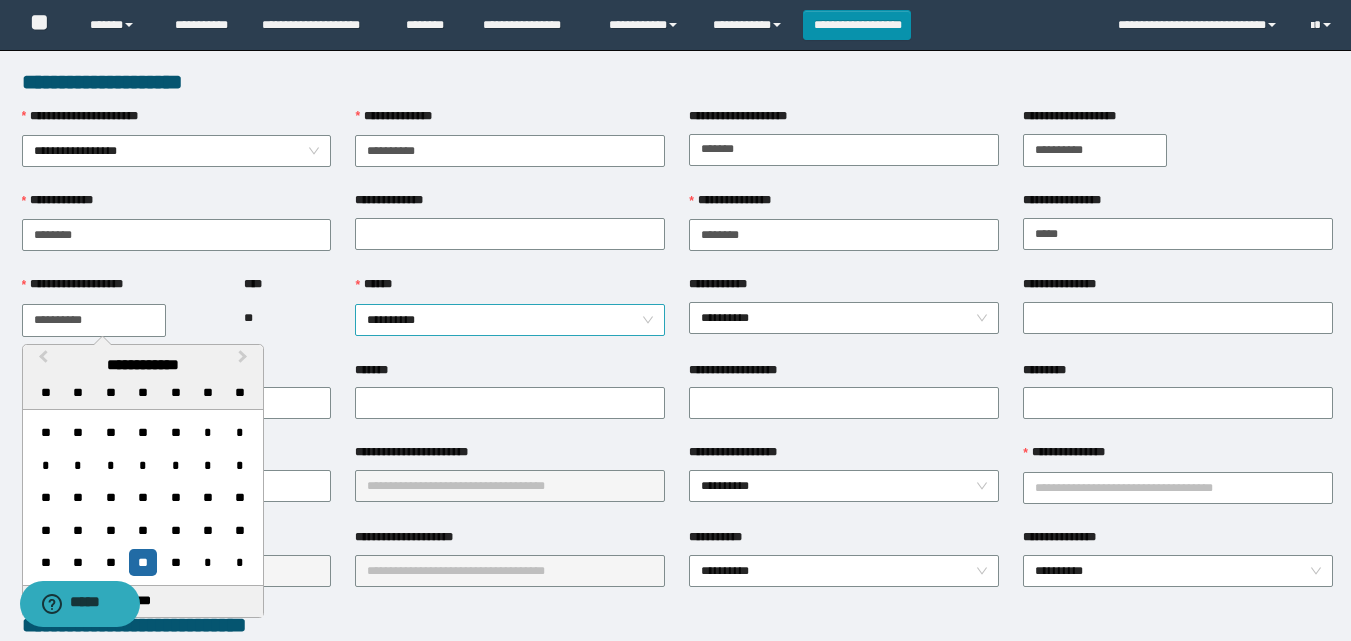 type on "**********" 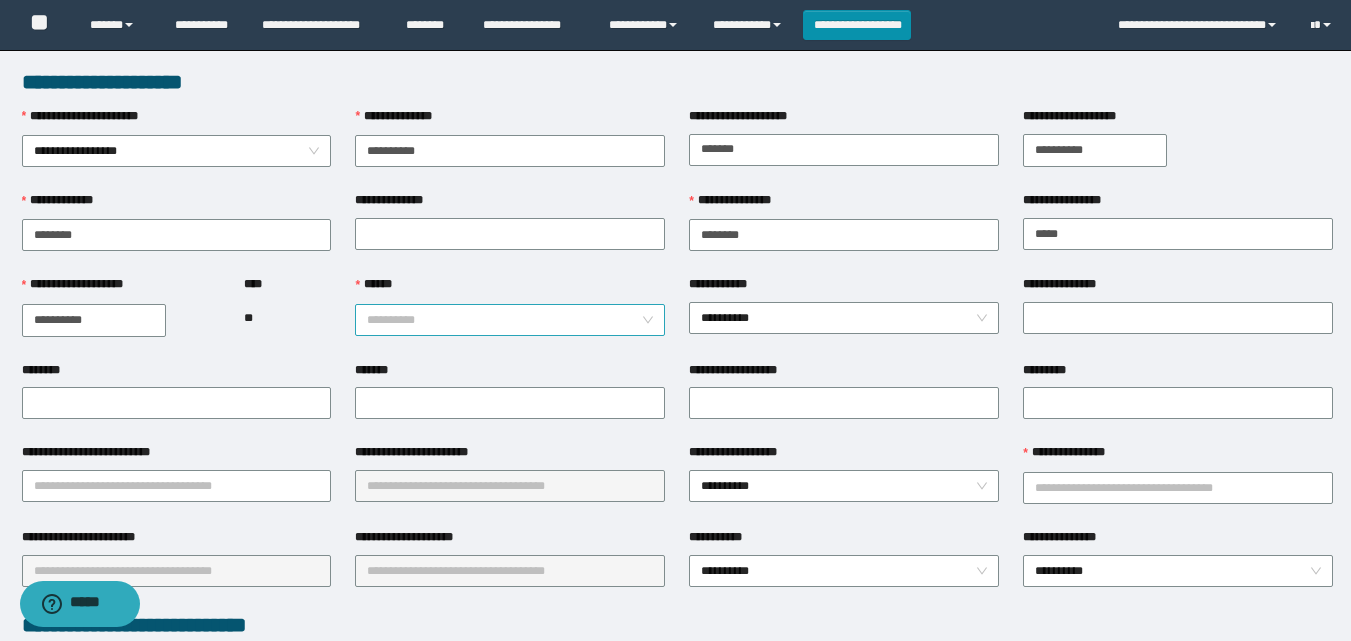 click on "**********" at bounding box center (510, 320) 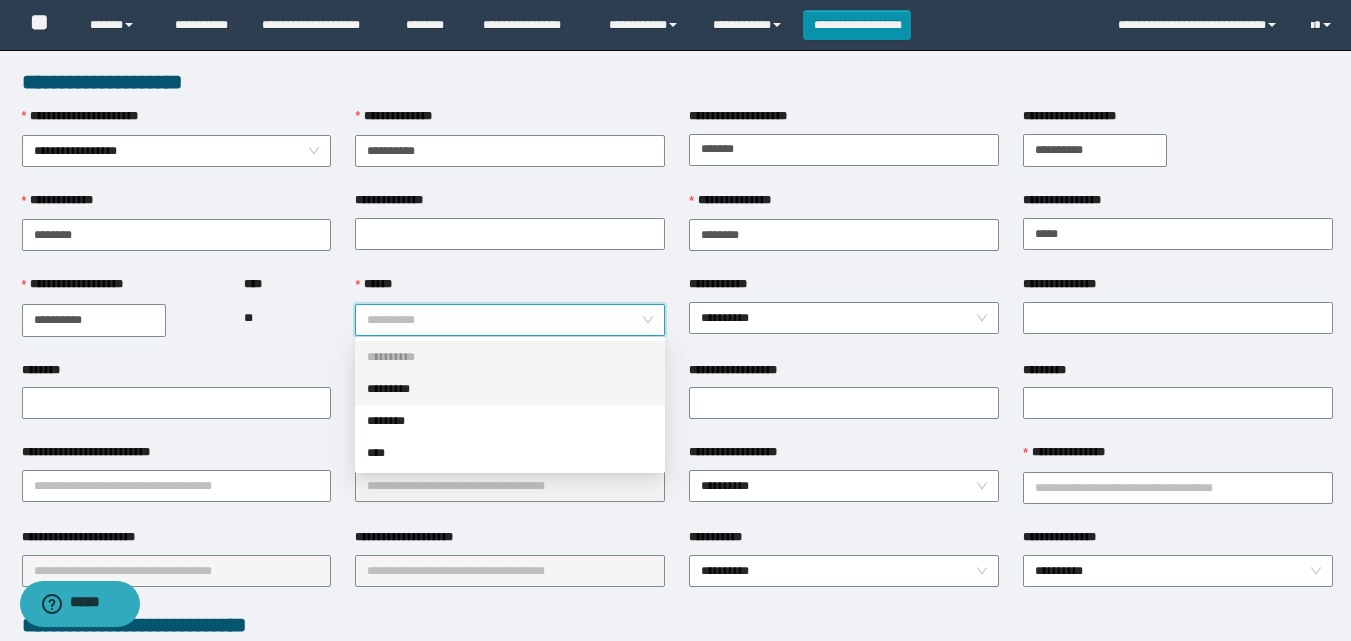 click on "*********" at bounding box center [510, 389] 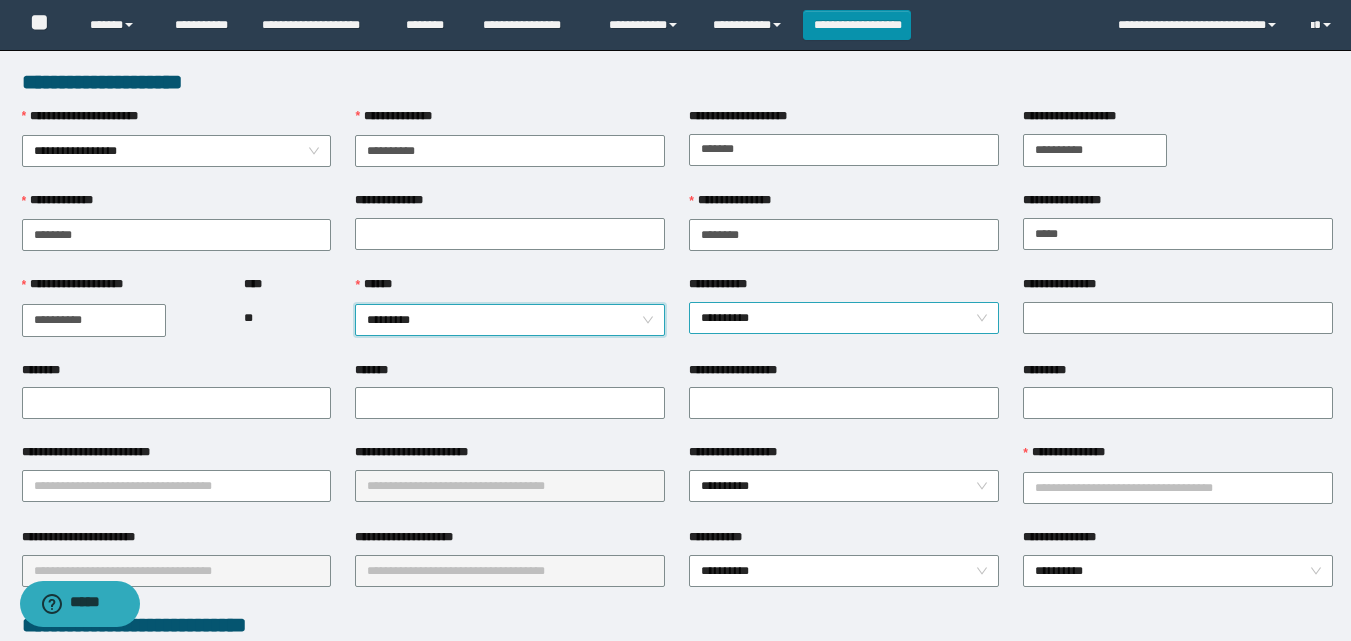 click on "**********" at bounding box center (844, 318) 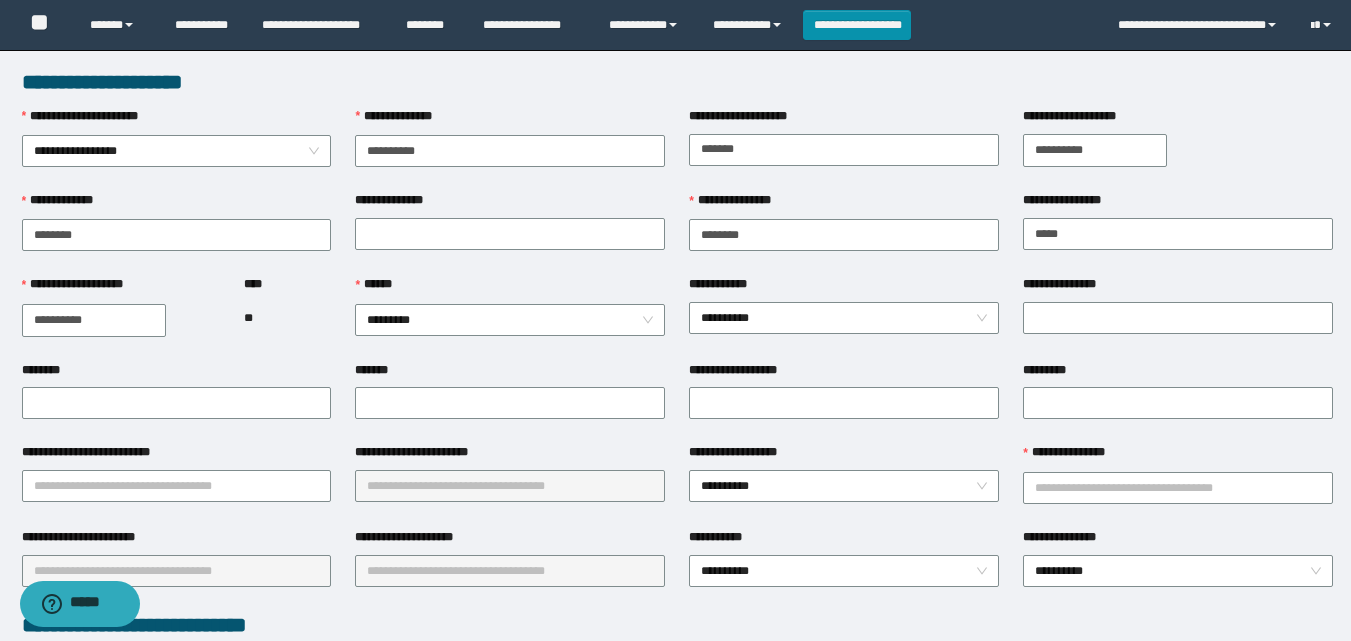 click on "**********" at bounding box center (510, 233) 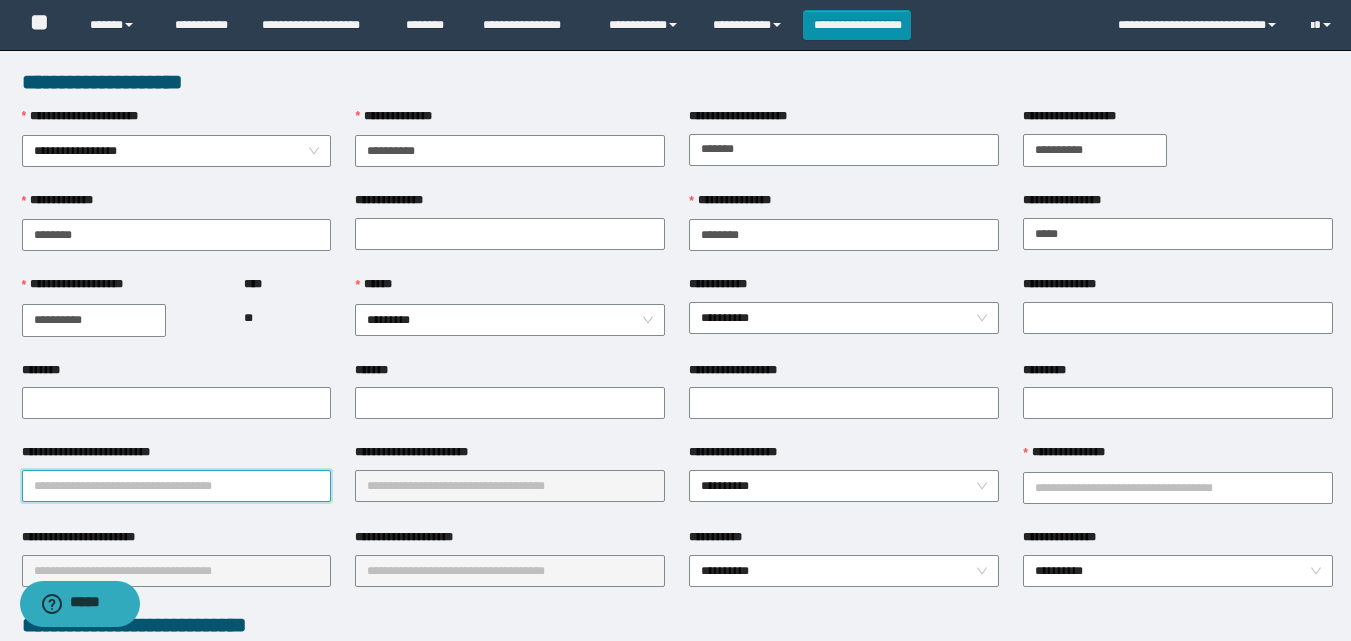 click on "**********" at bounding box center [177, 486] 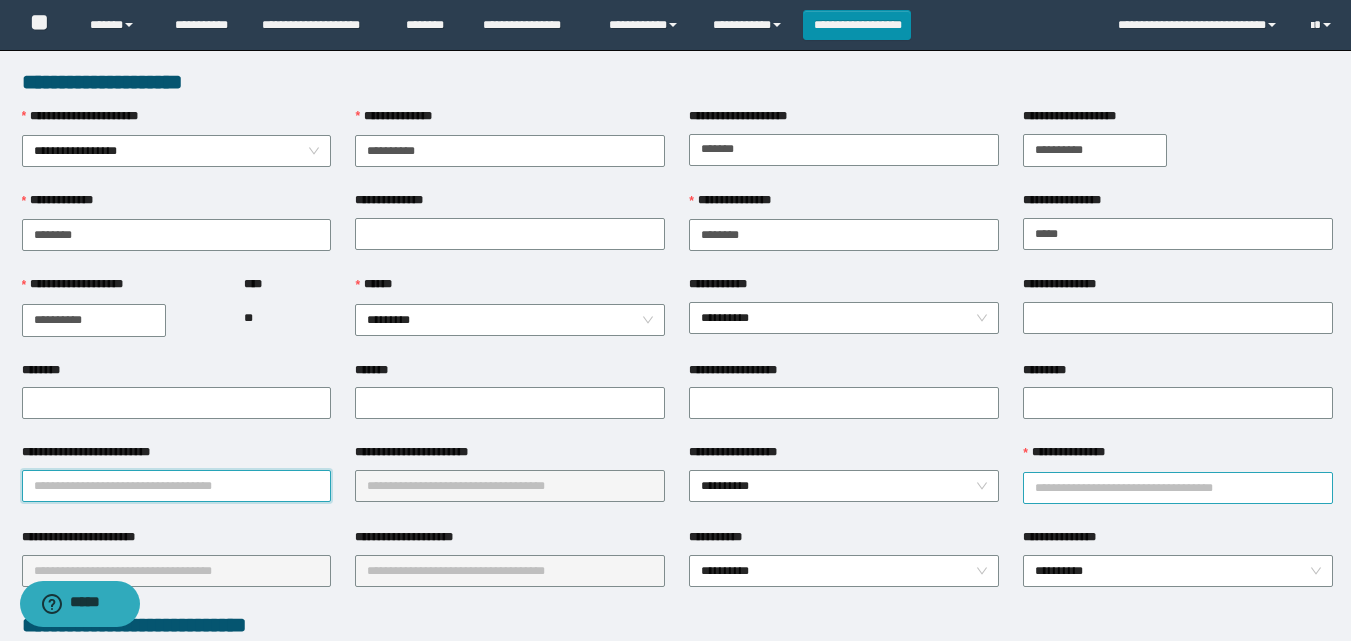 click on "**********" at bounding box center [1178, 488] 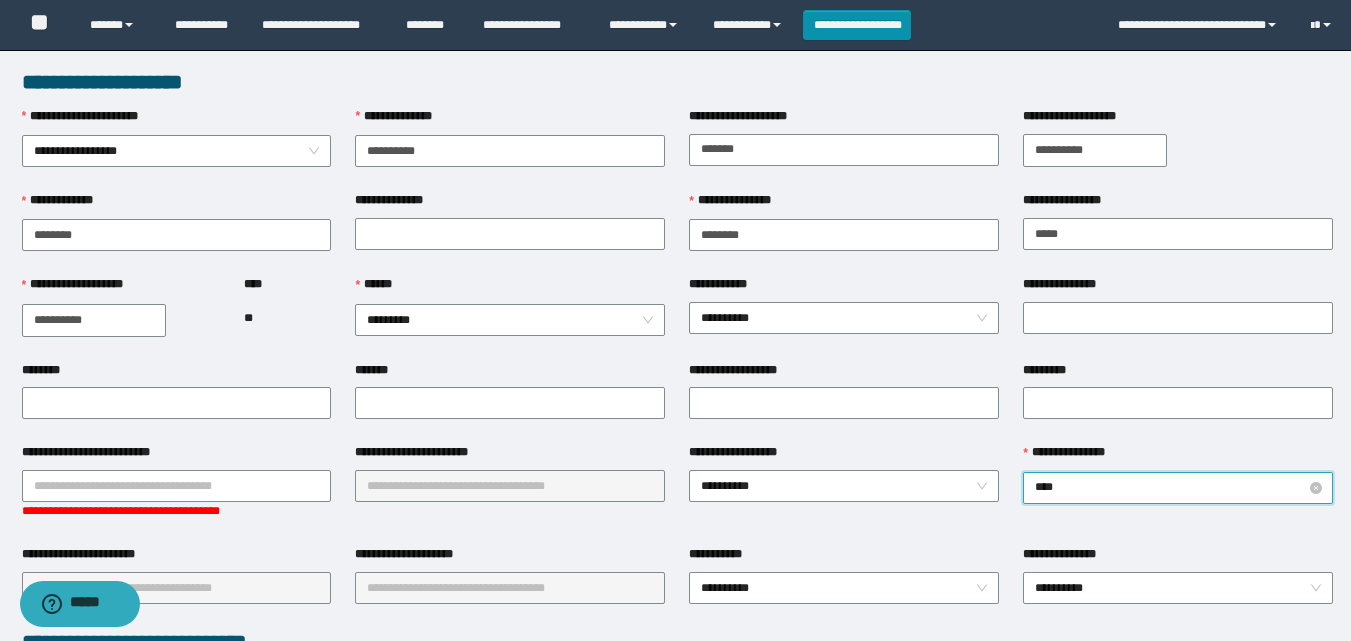 type on "*****" 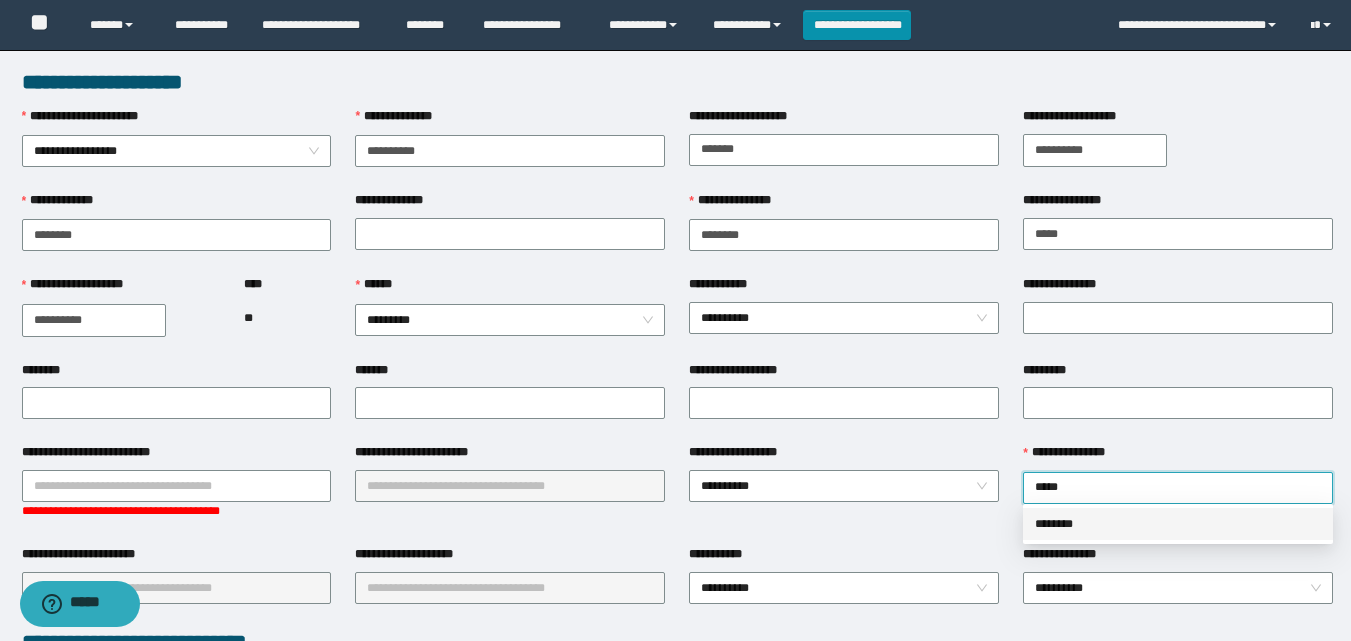 click on "********" at bounding box center (1178, 524) 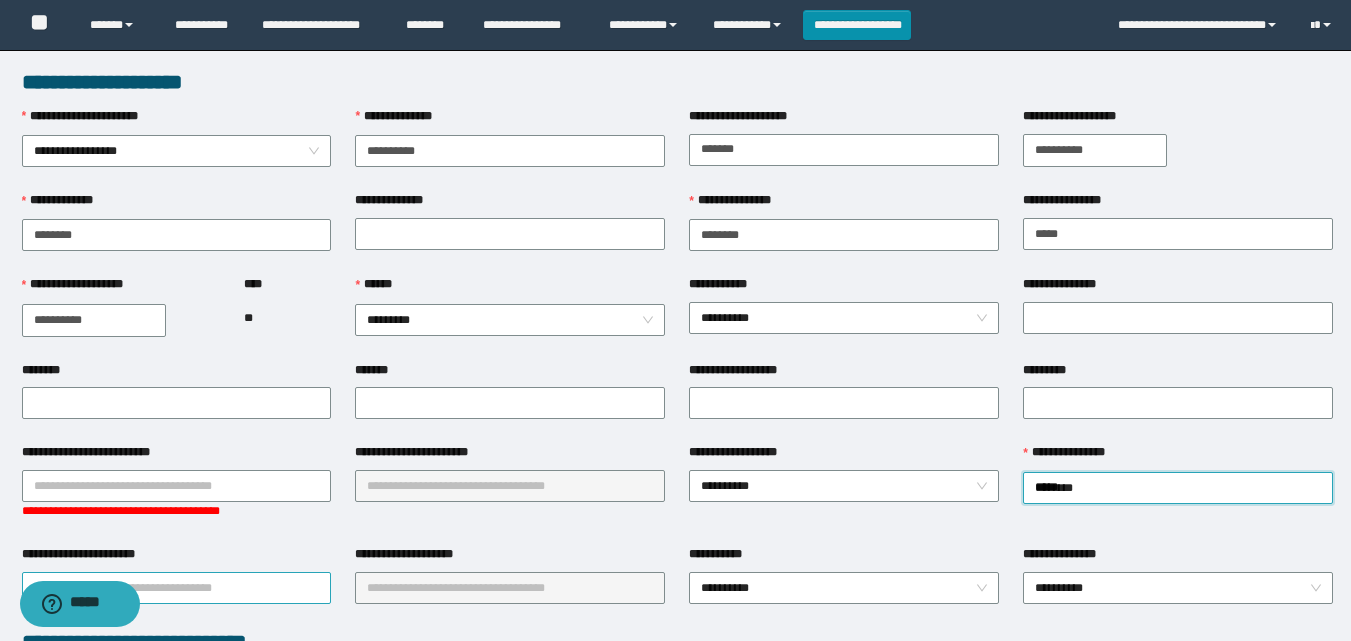 click on "**********" at bounding box center [177, 588] 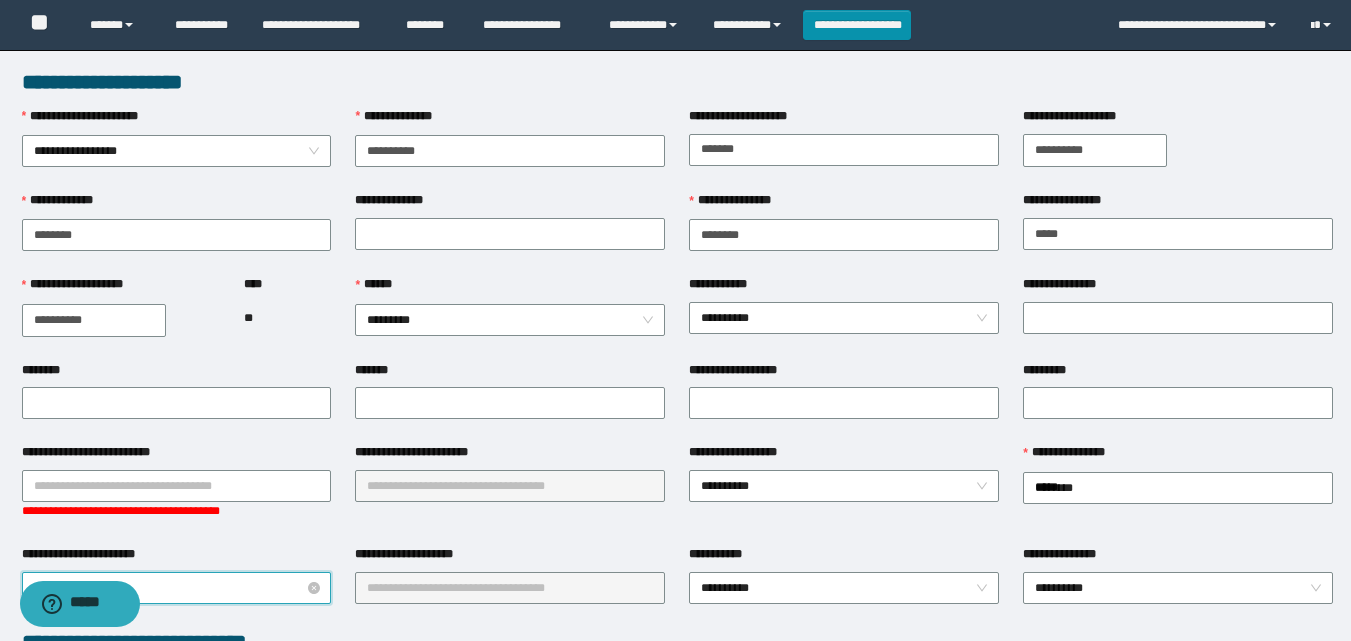 type on "*****" 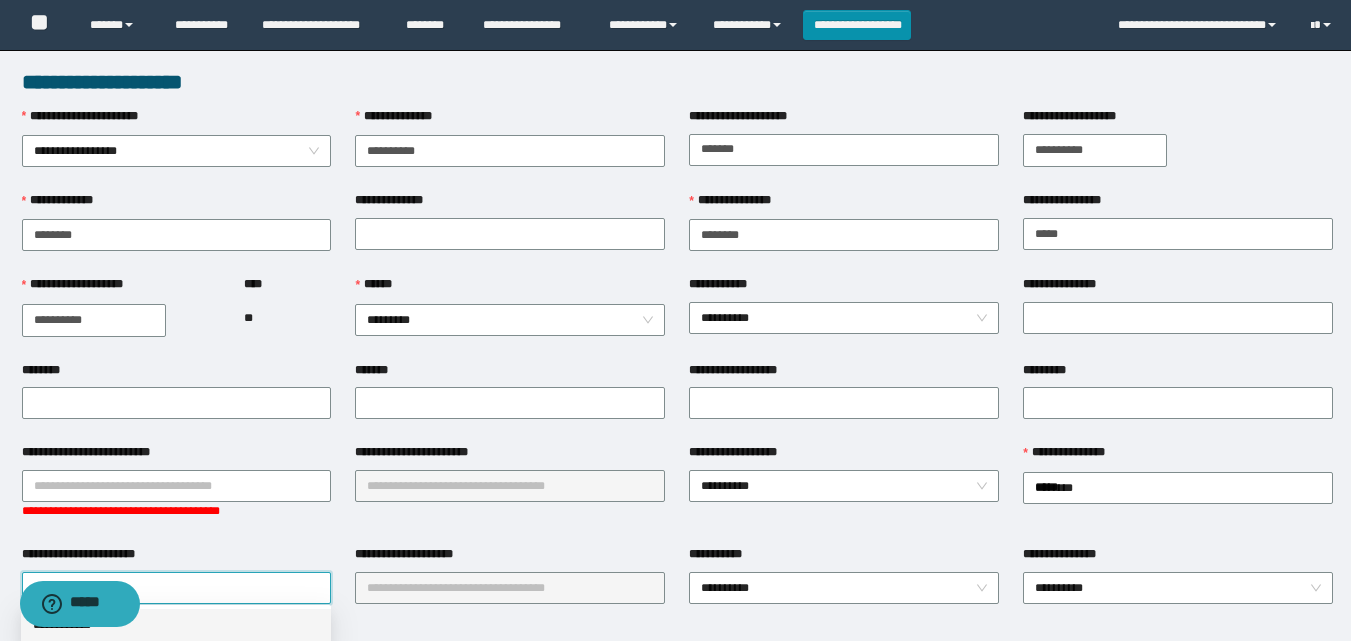 click on "**********" at bounding box center (176, 625) 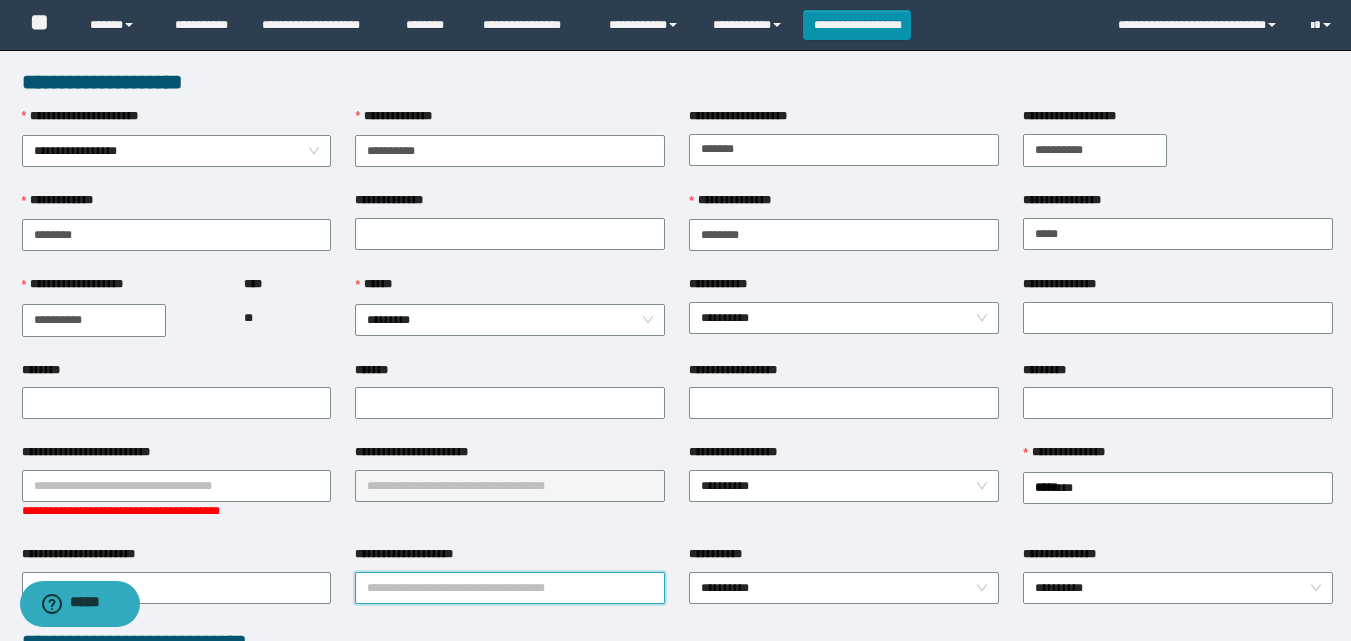 click on "**********" at bounding box center [510, 588] 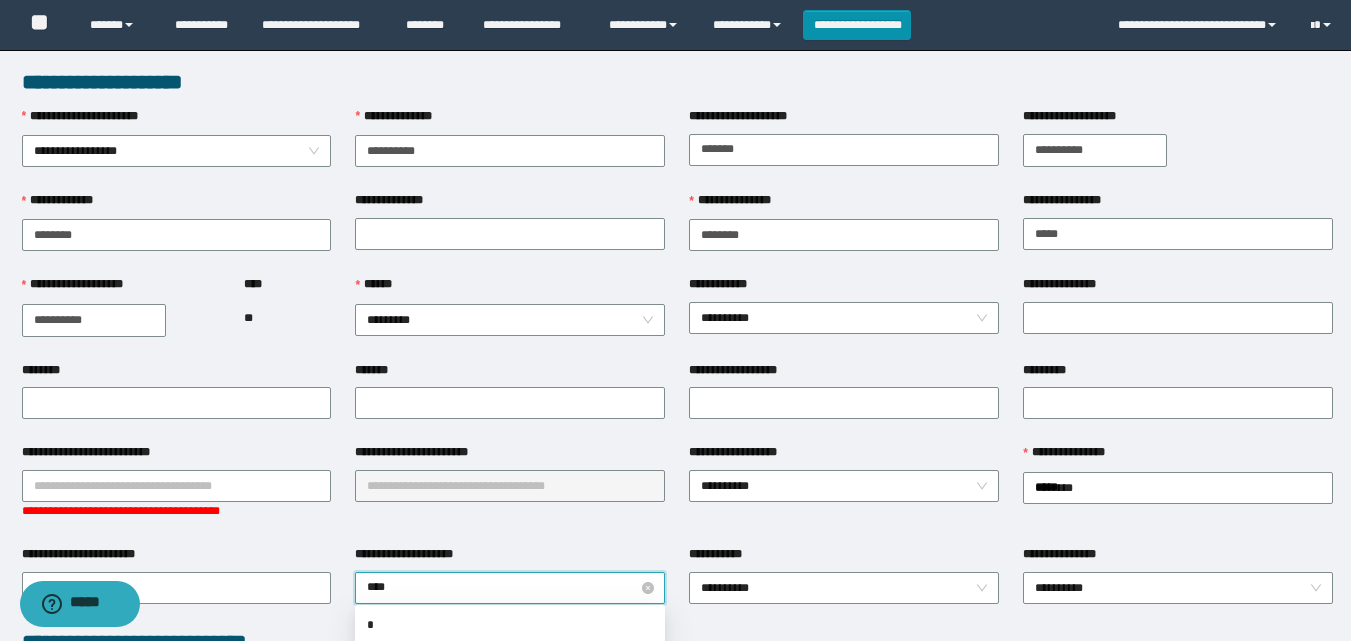 type on "*****" 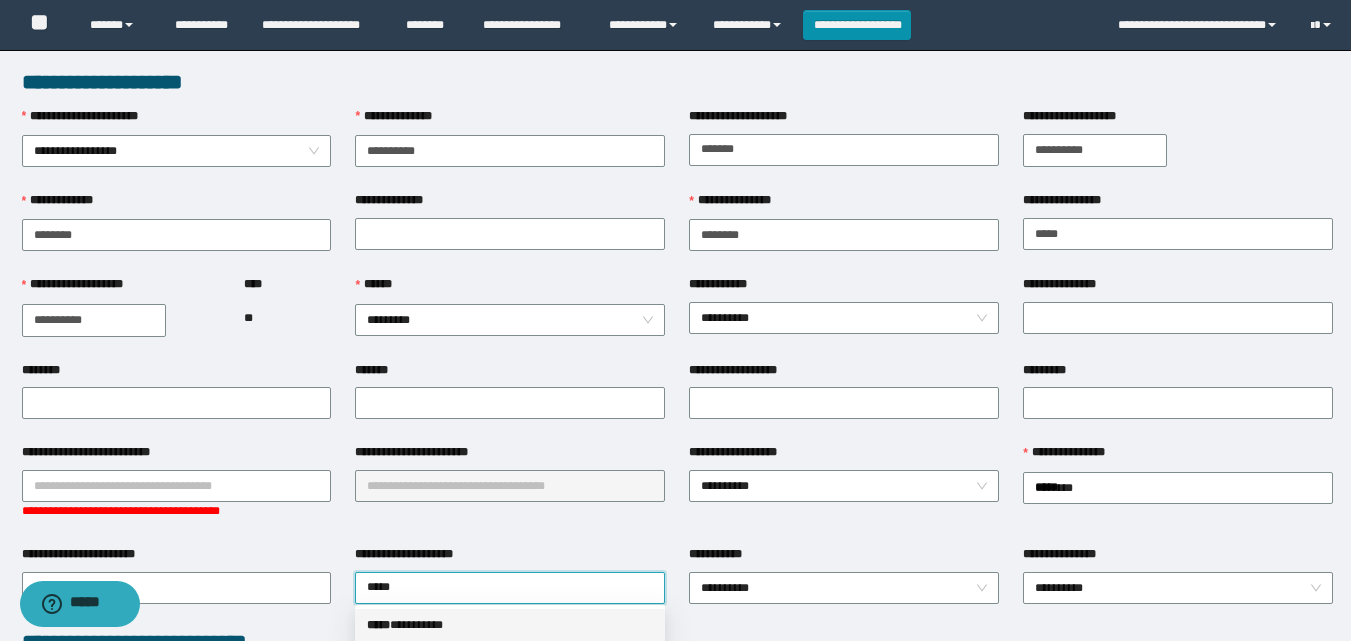 click on "***** * ********" at bounding box center [510, 625] 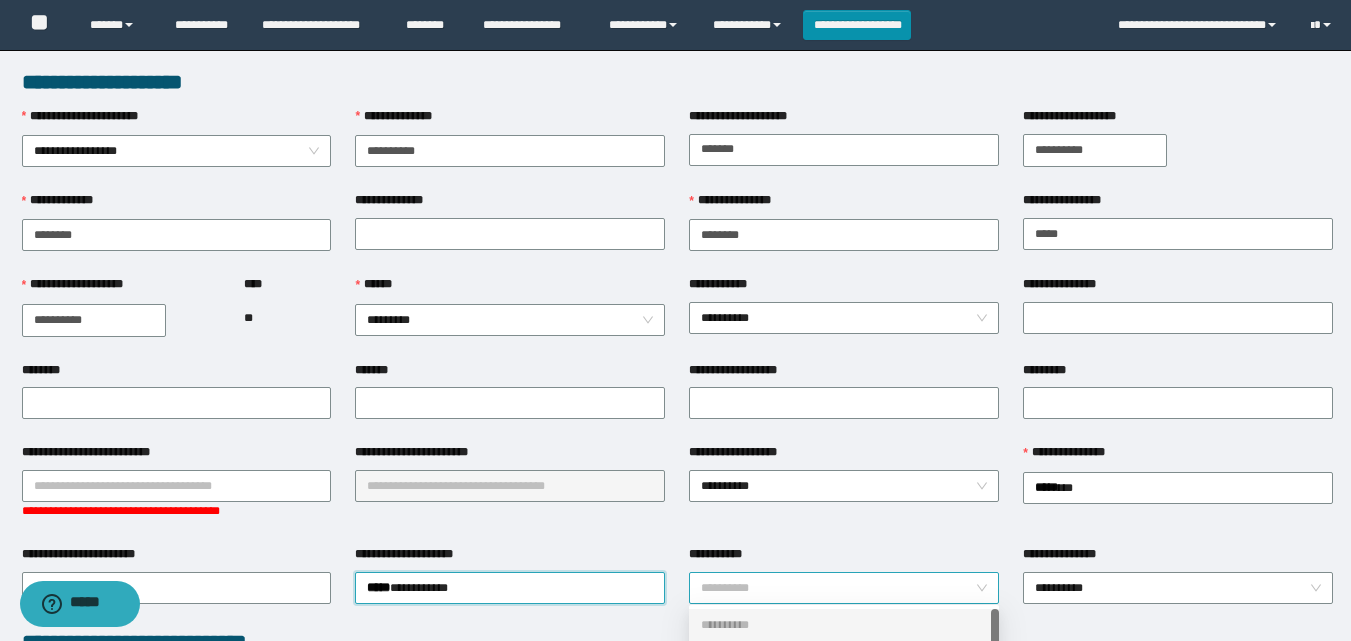 click on "**********" at bounding box center (844, 588) 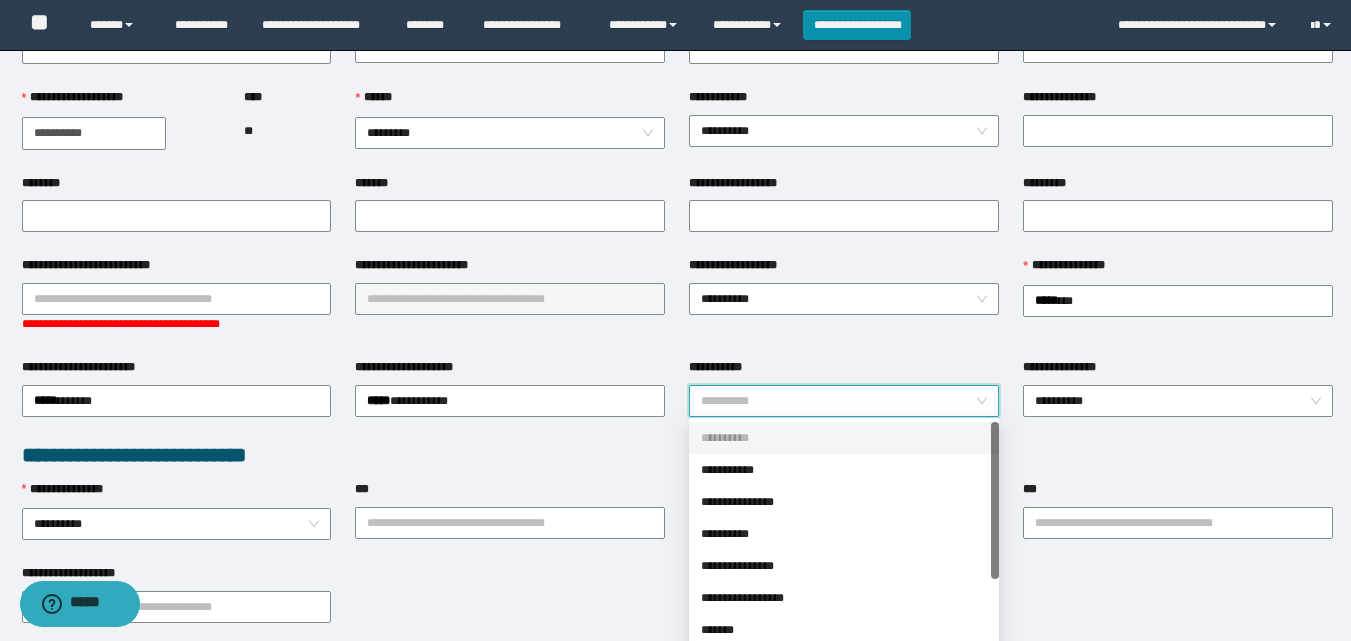 scroll, scrollTop: 200, scrollLeft: 0, axis: vertical 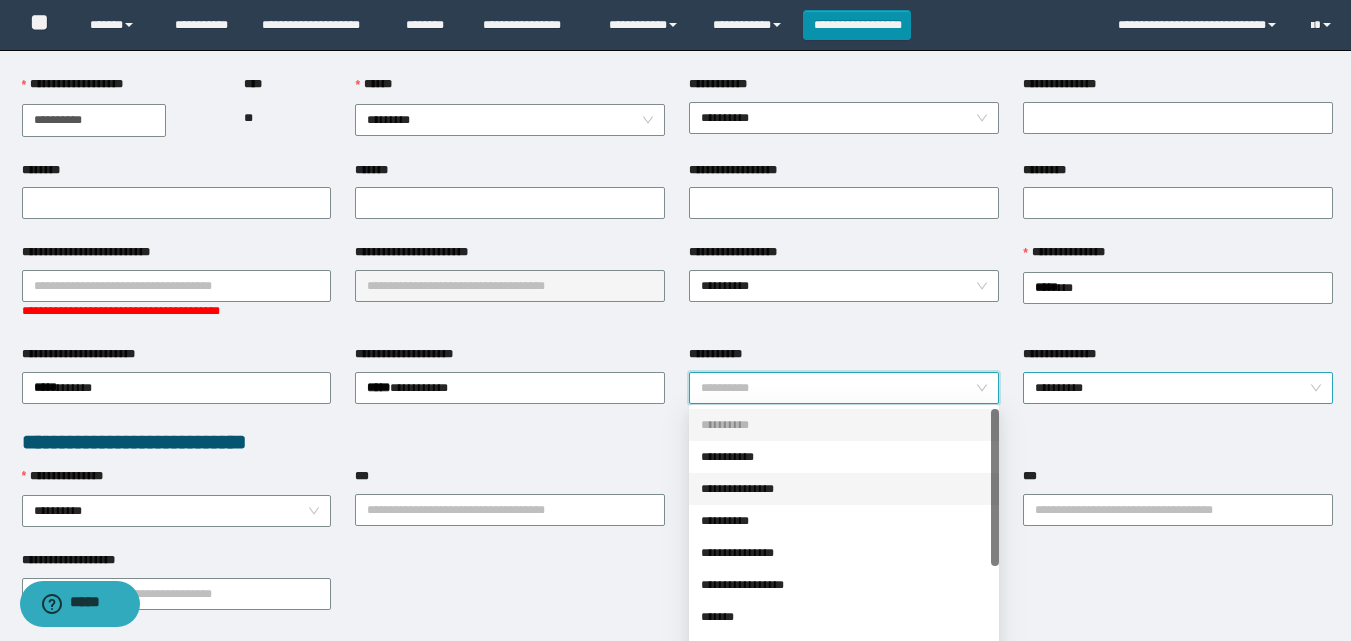 click on "**********" at bounding box center (1178, 388) 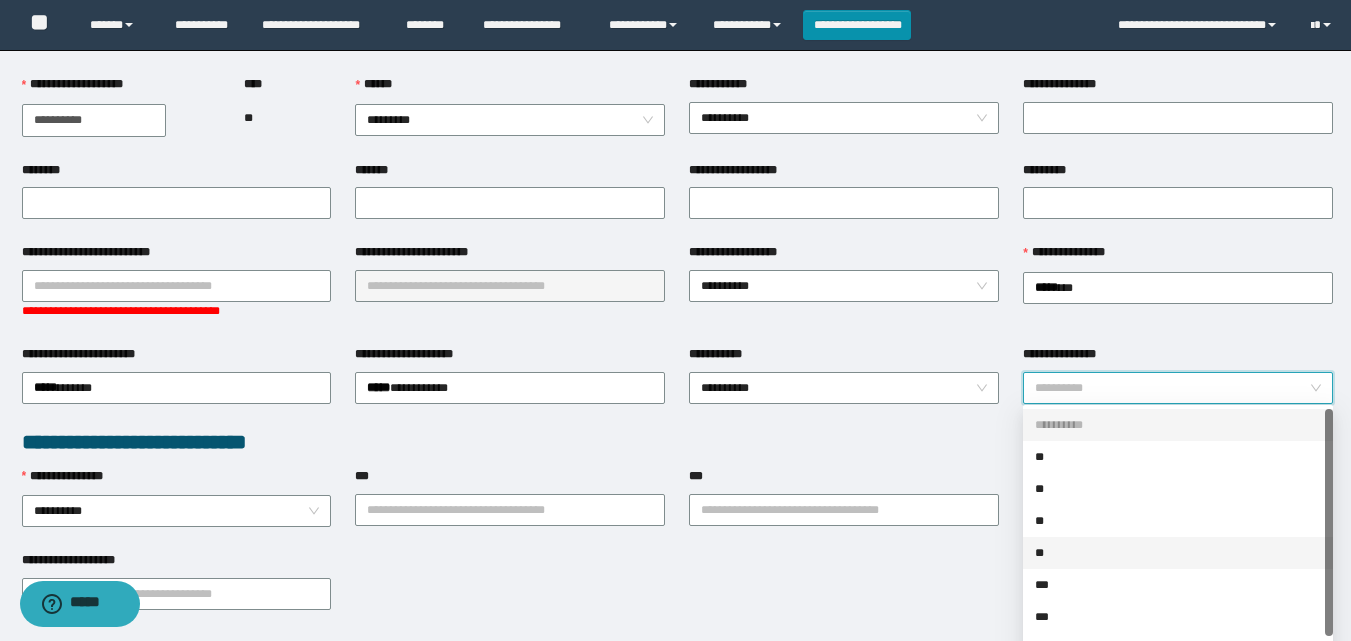 scroll, scrollTop: 32, scrollLeft: 0, axis: vertical 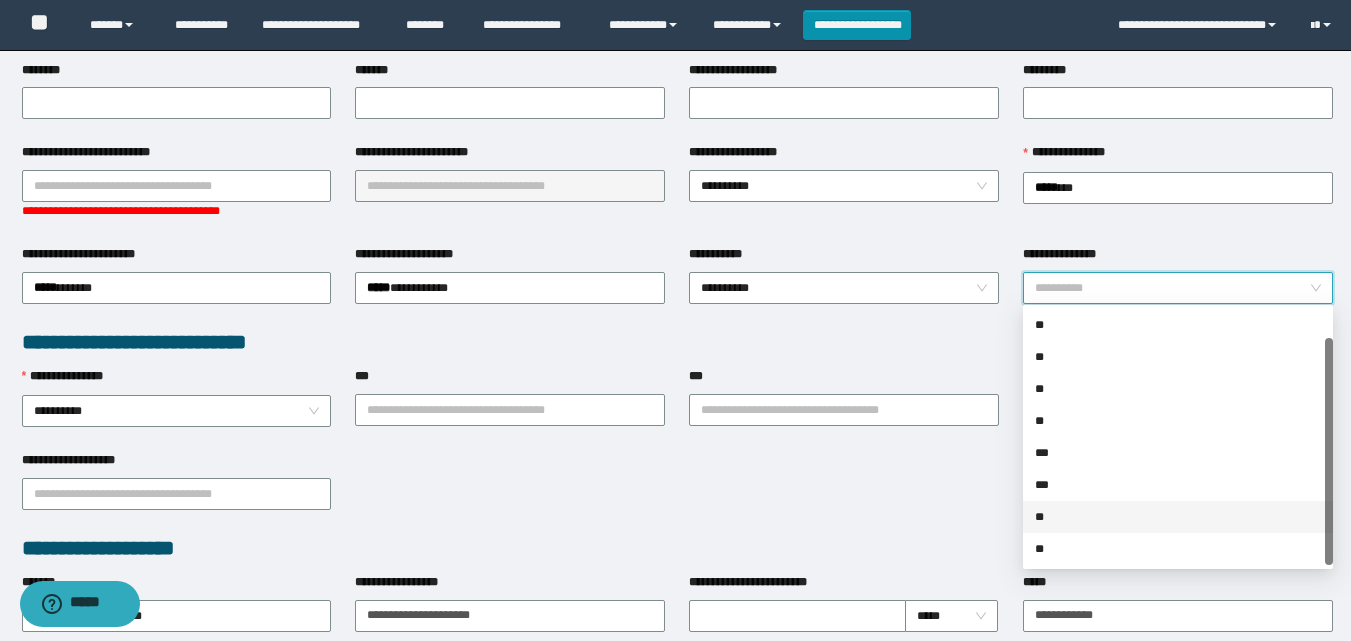 click on "**" at bounding box center [1178, 517] 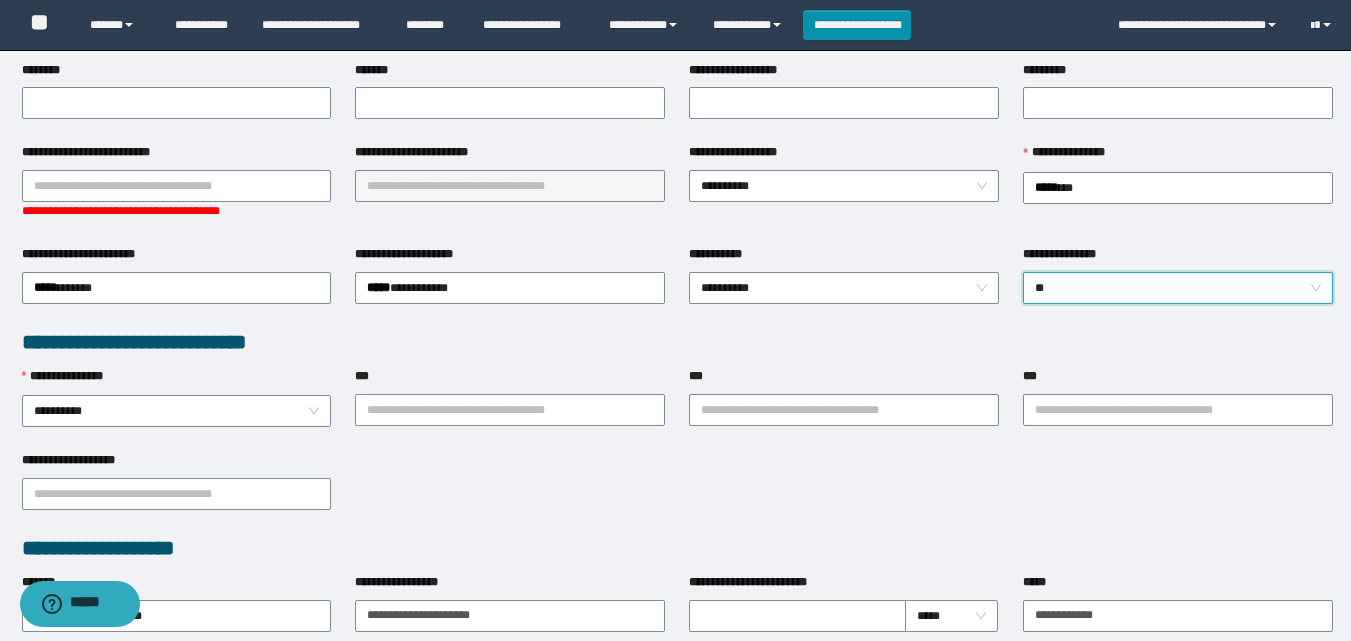 click on "**********" at bounding box center (677, 492) 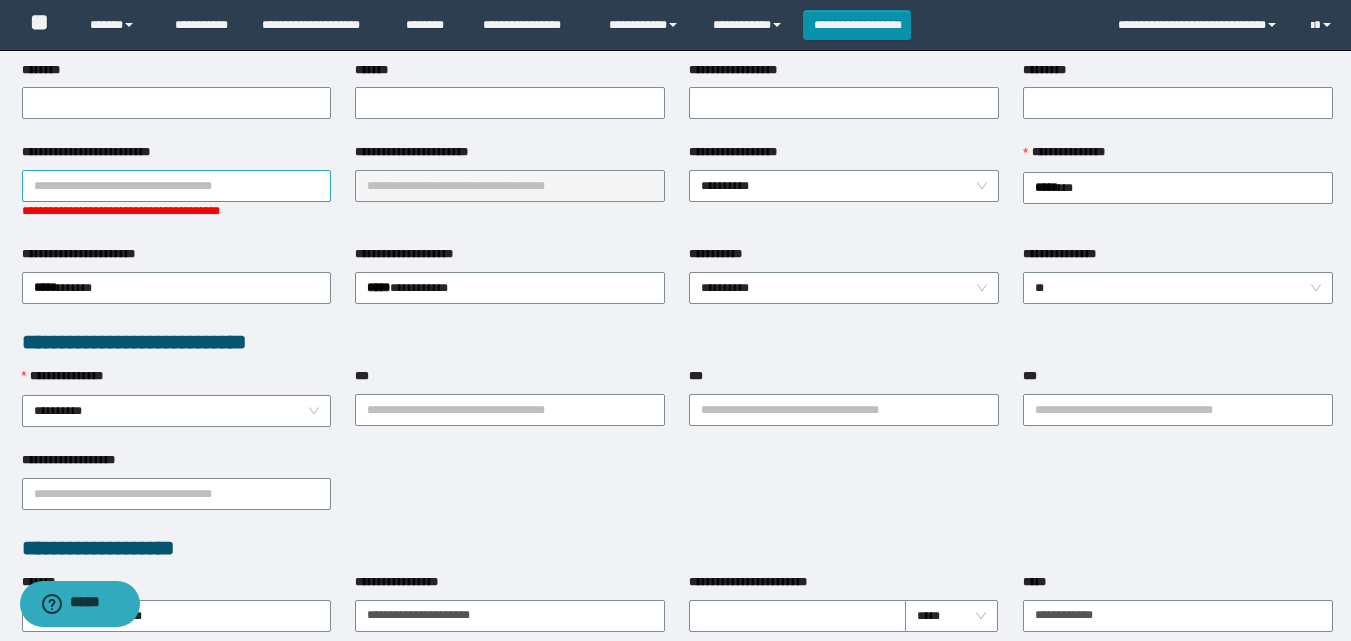 click on "**********" at bounding box center (177, 186) 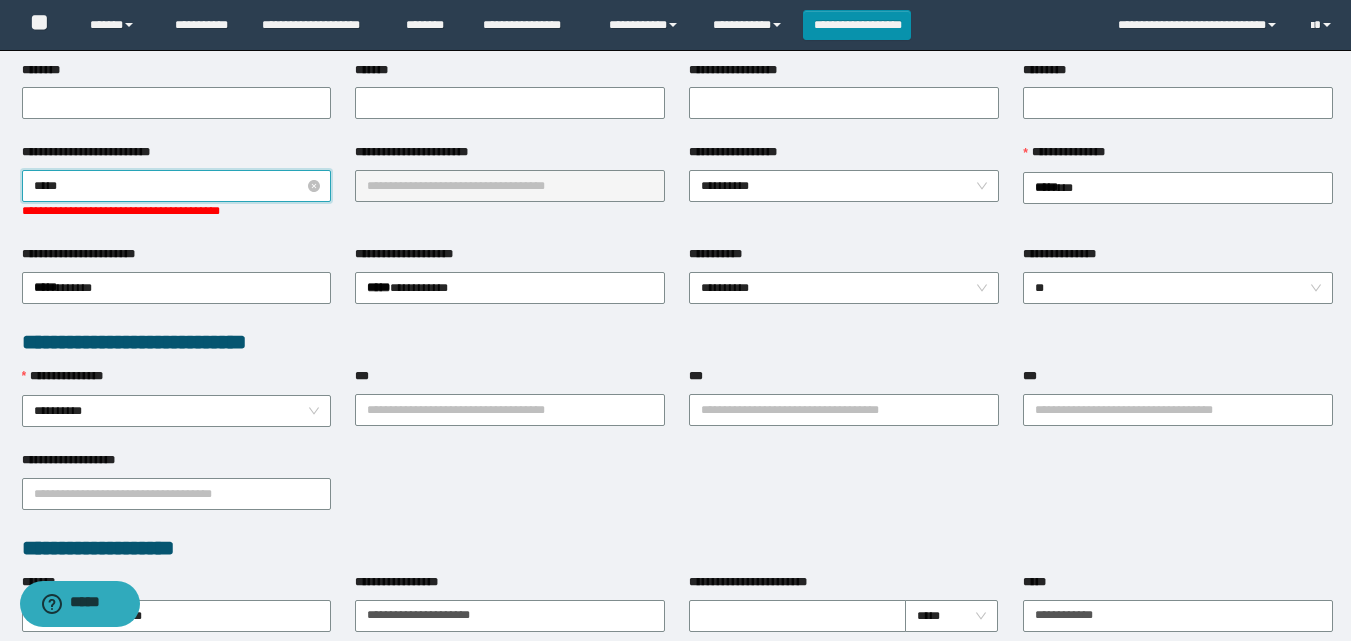 type on "******" 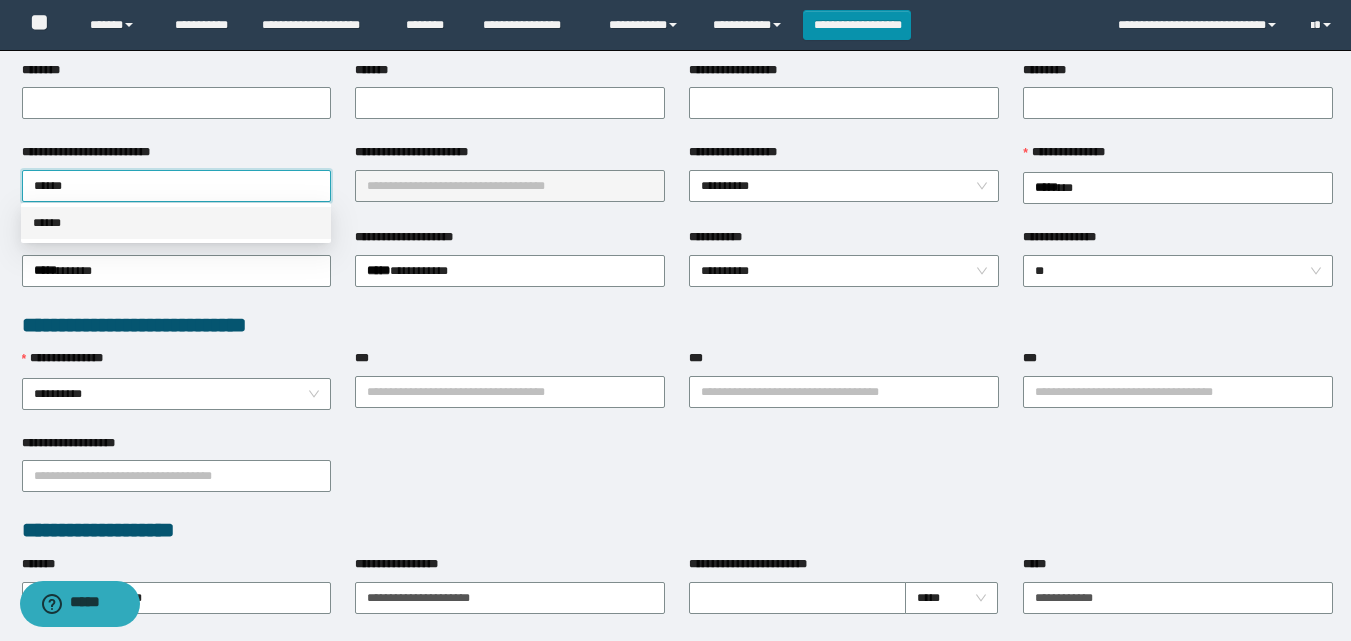 click on "******" at bounding box center (176, 223) 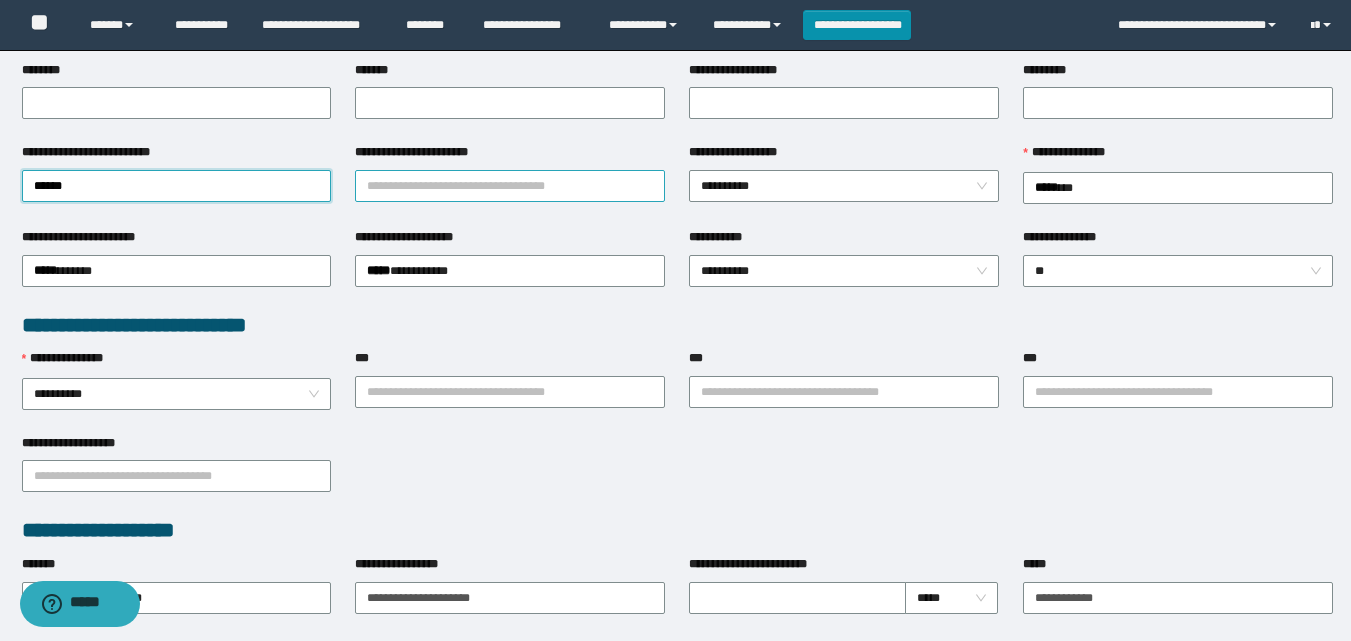 click on "**********" at bounding box center (510, 186) 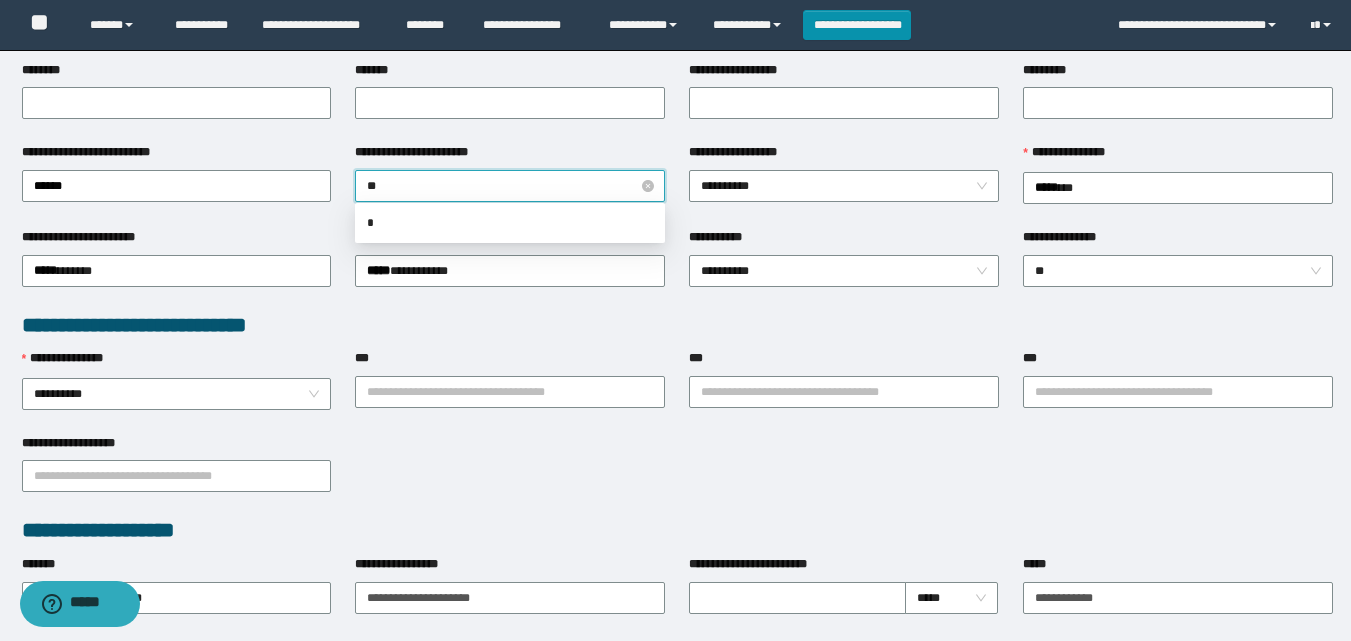 type on "***" 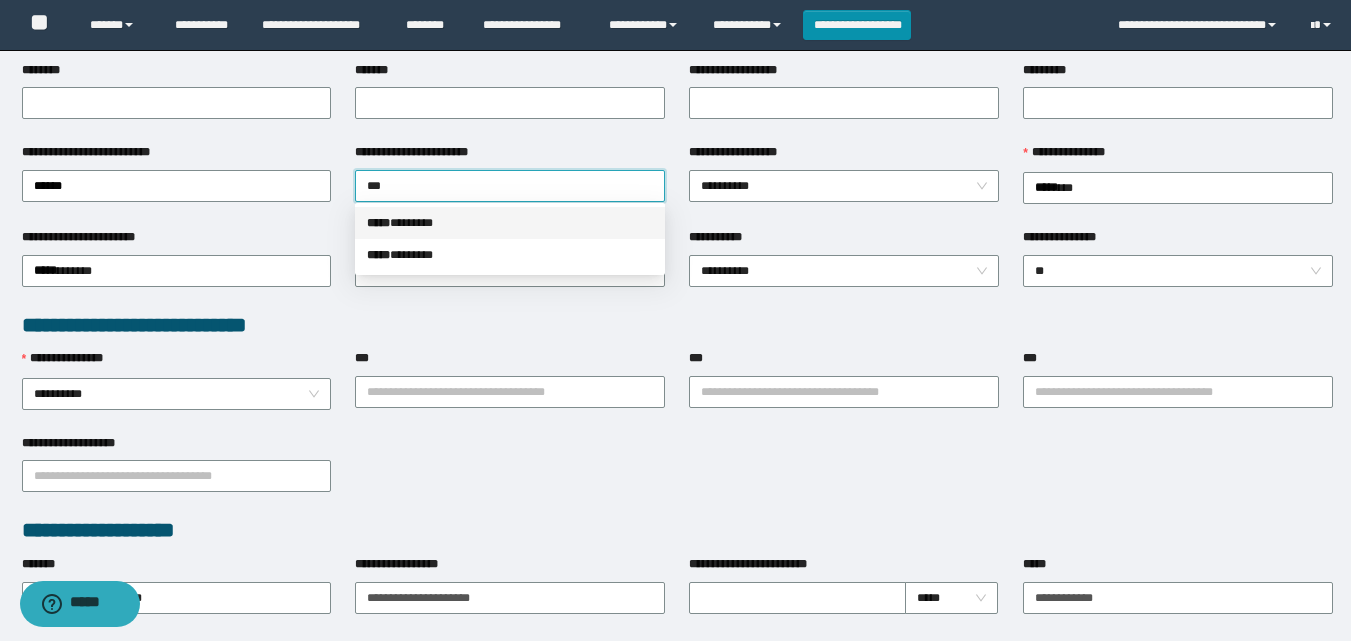 click on "***** * ******" at bounding box center (510, 223) 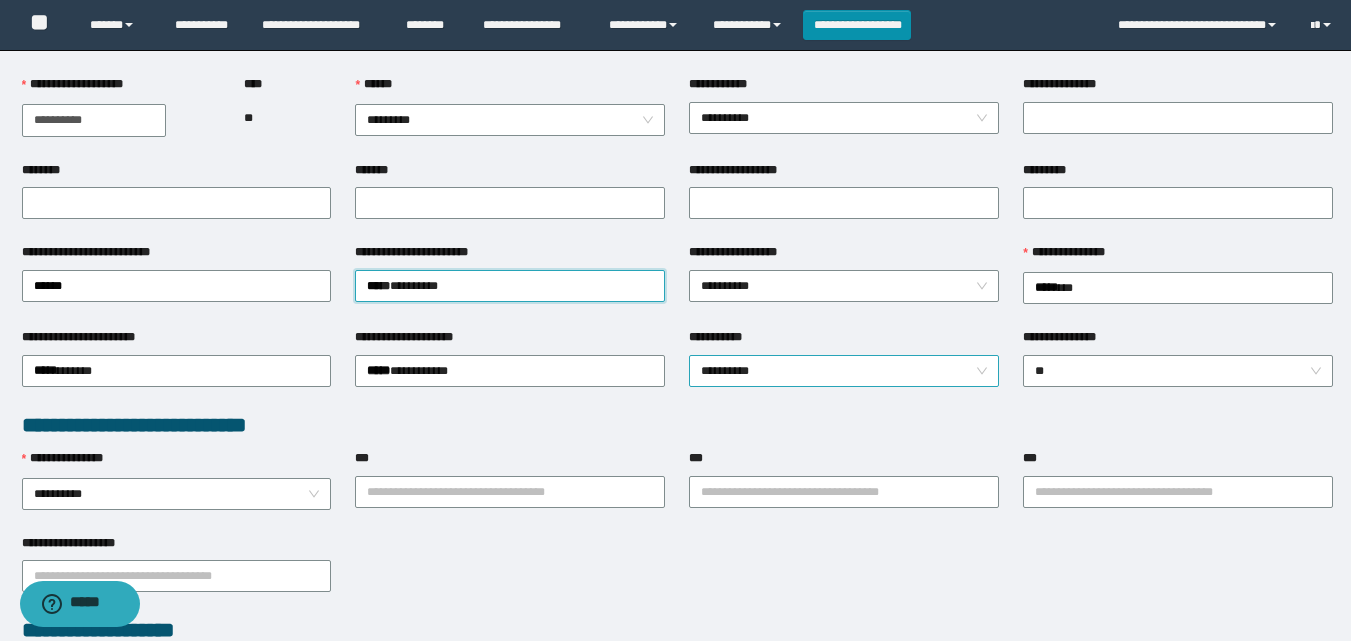 scroll, scrollTop: 0, scrollLeft: 0, axis: both 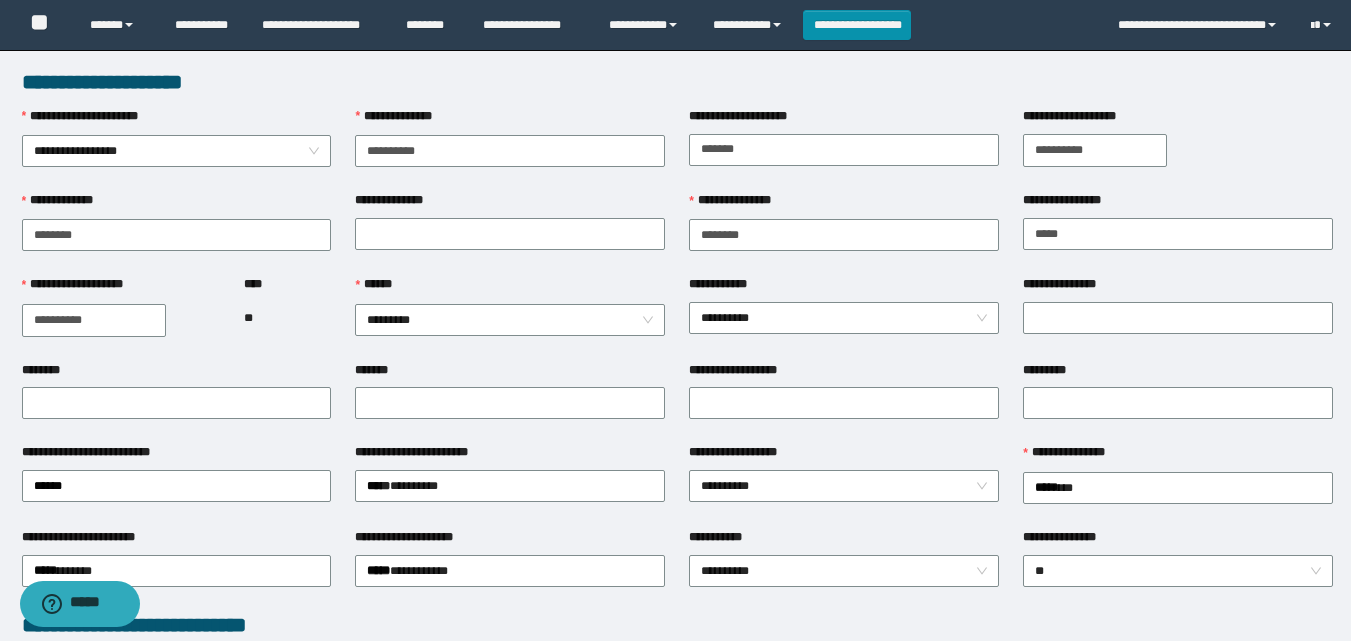 click on "****** *********" at bounding box center [510, 317] 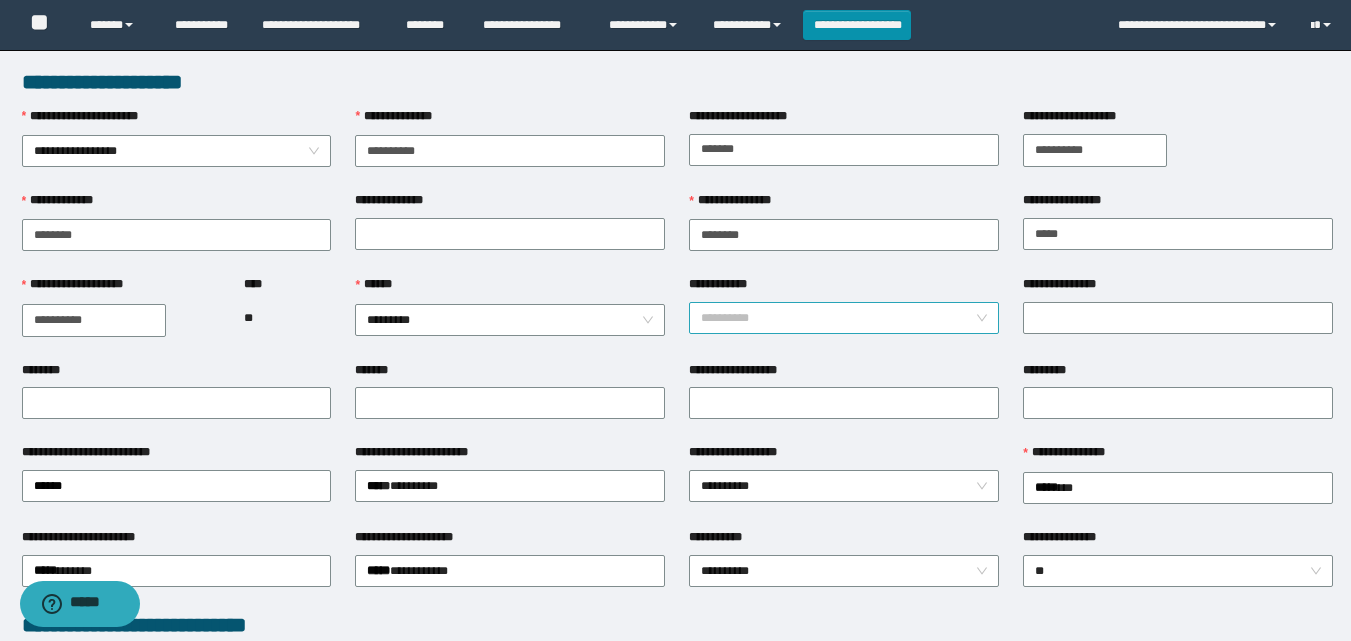 click on "**********" at bounding box center (844, 318) 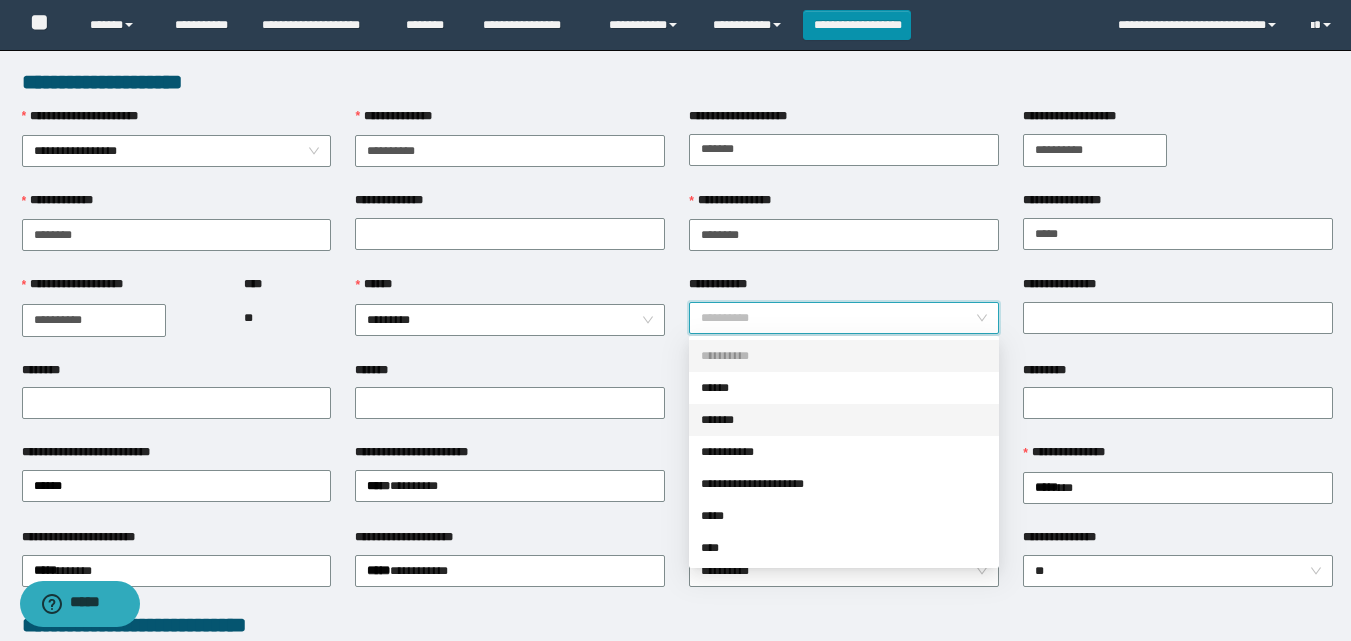 click on "*******" at bounding box center [844, 420] 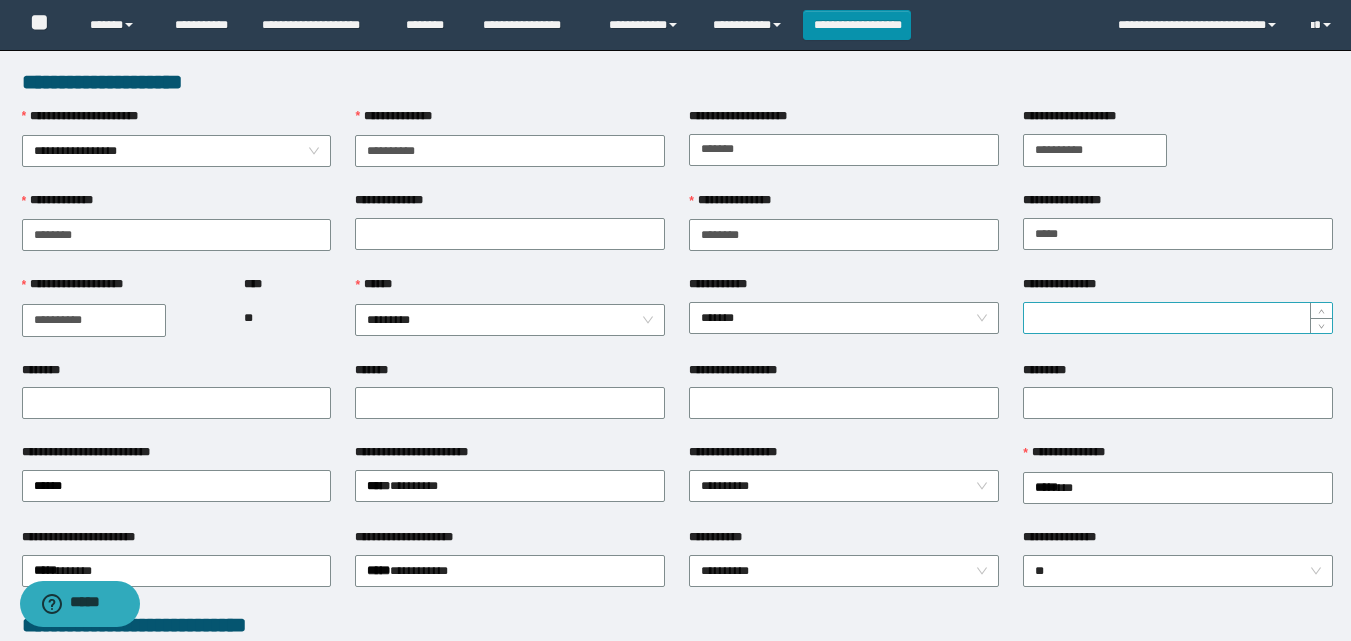 click at bounding box center (1178, 318) 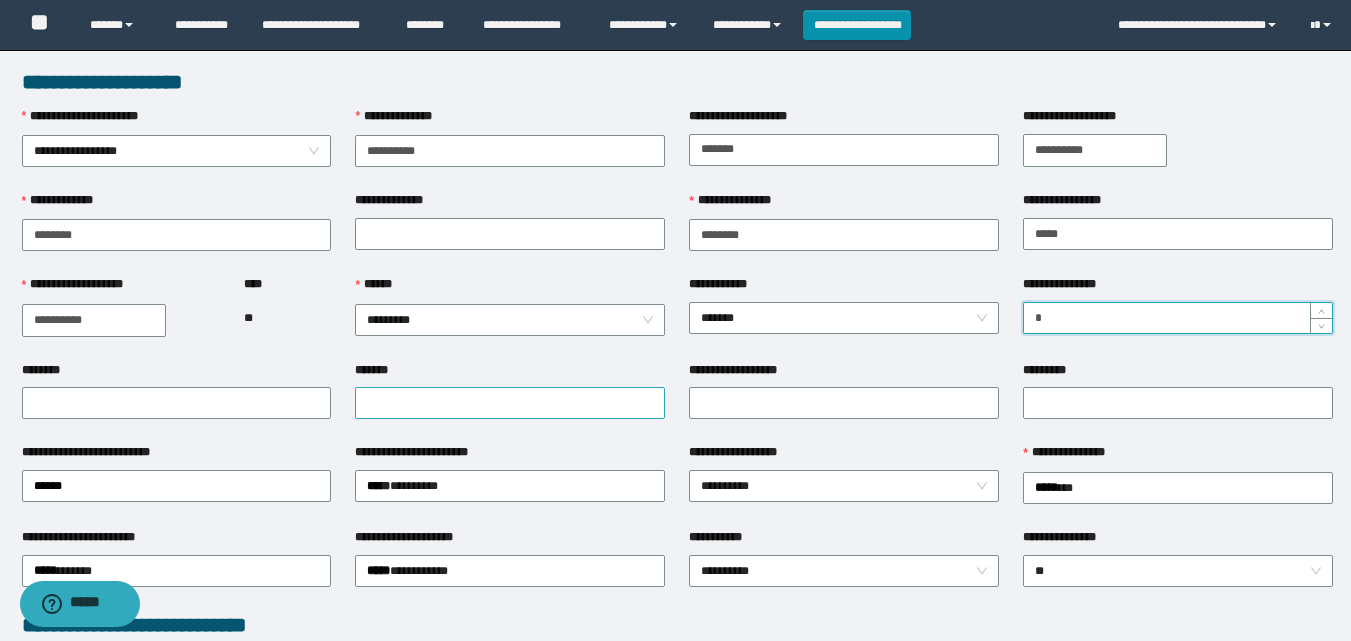 type on "*" 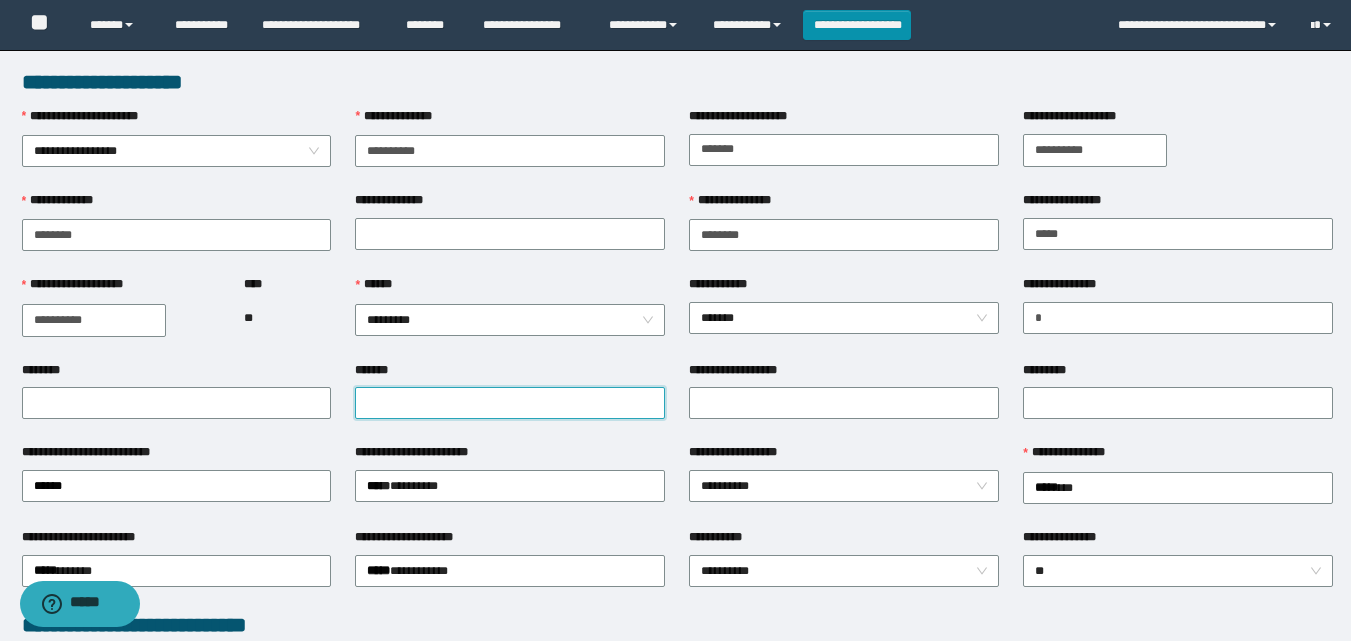 click on "*******" at bounding box center (510, 403) 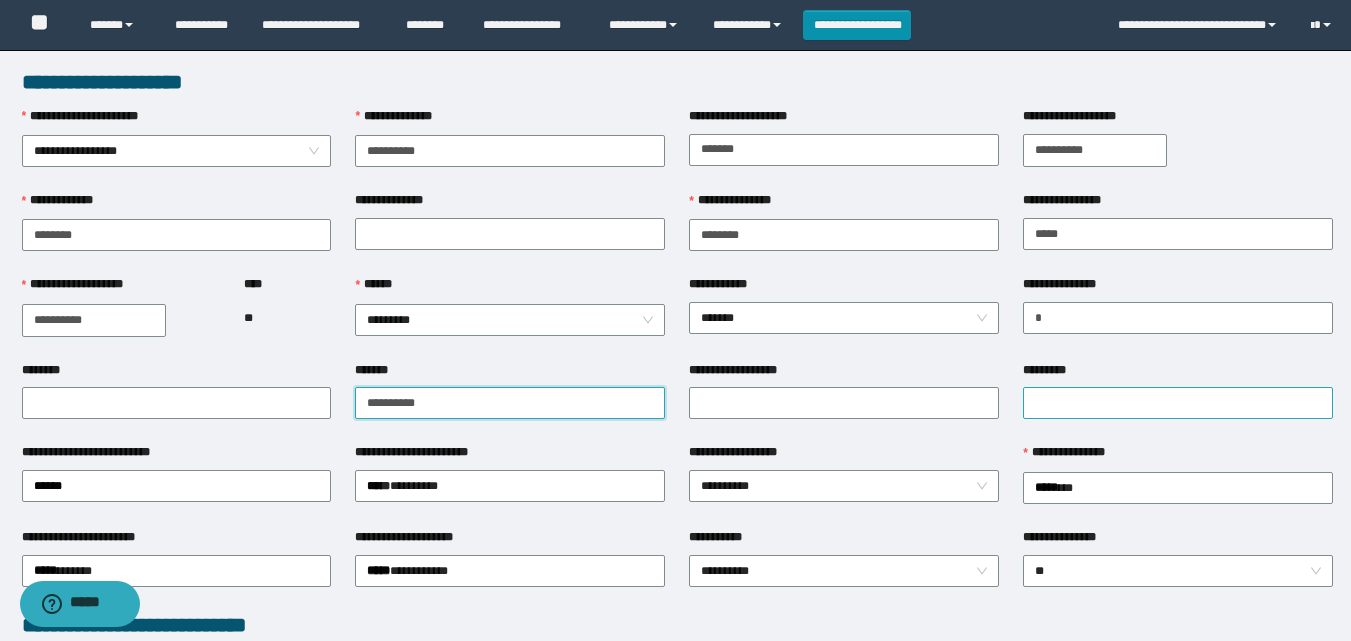 type on "**********" 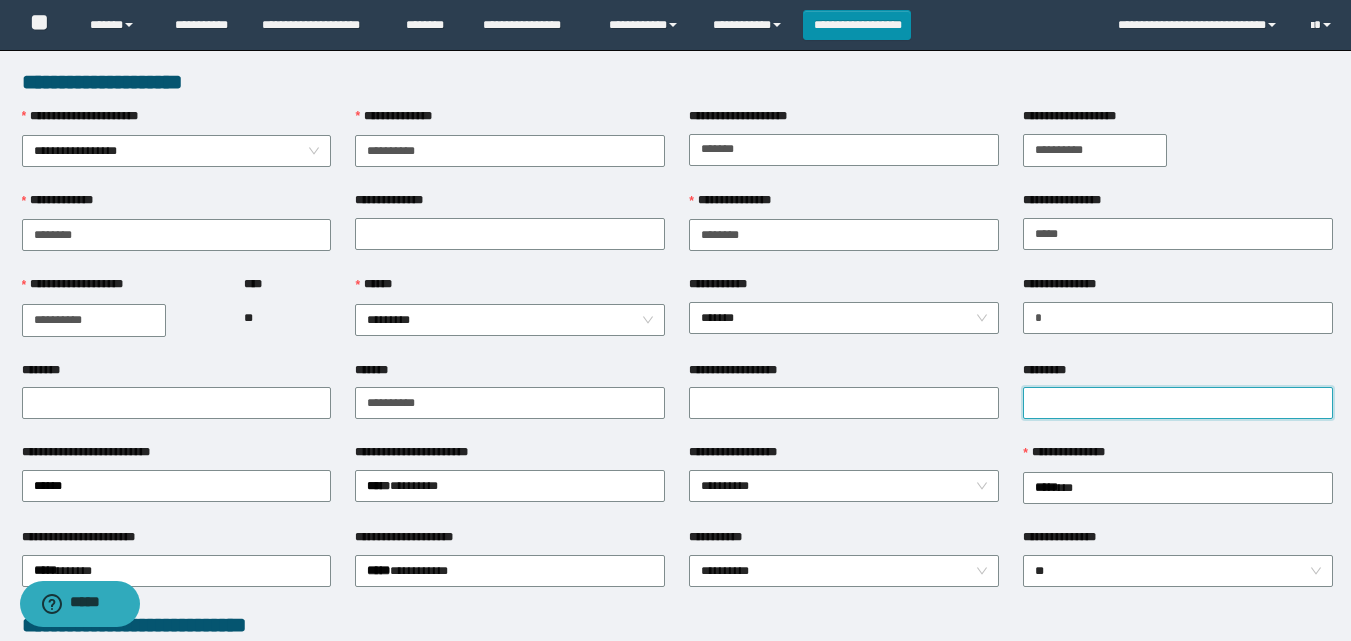click on "*********" at bounding box center (1178, 403) 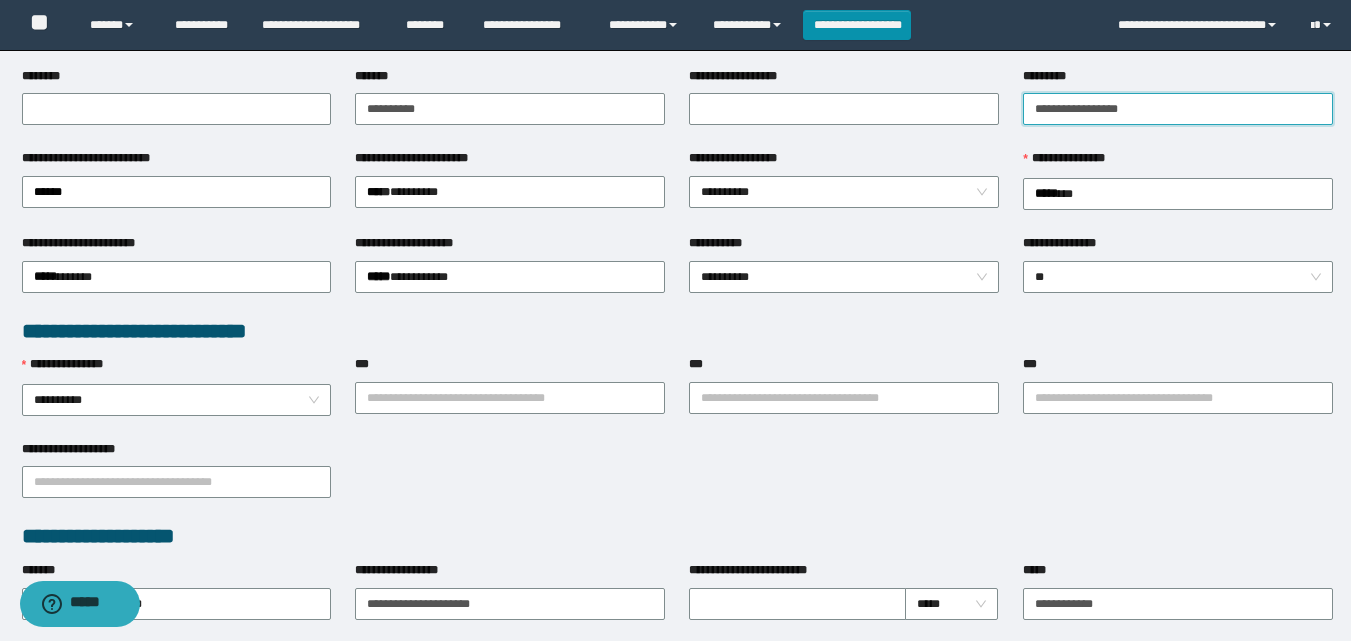 scroll, scrollTop: 300, scrollLeft: 0, axis: vertical 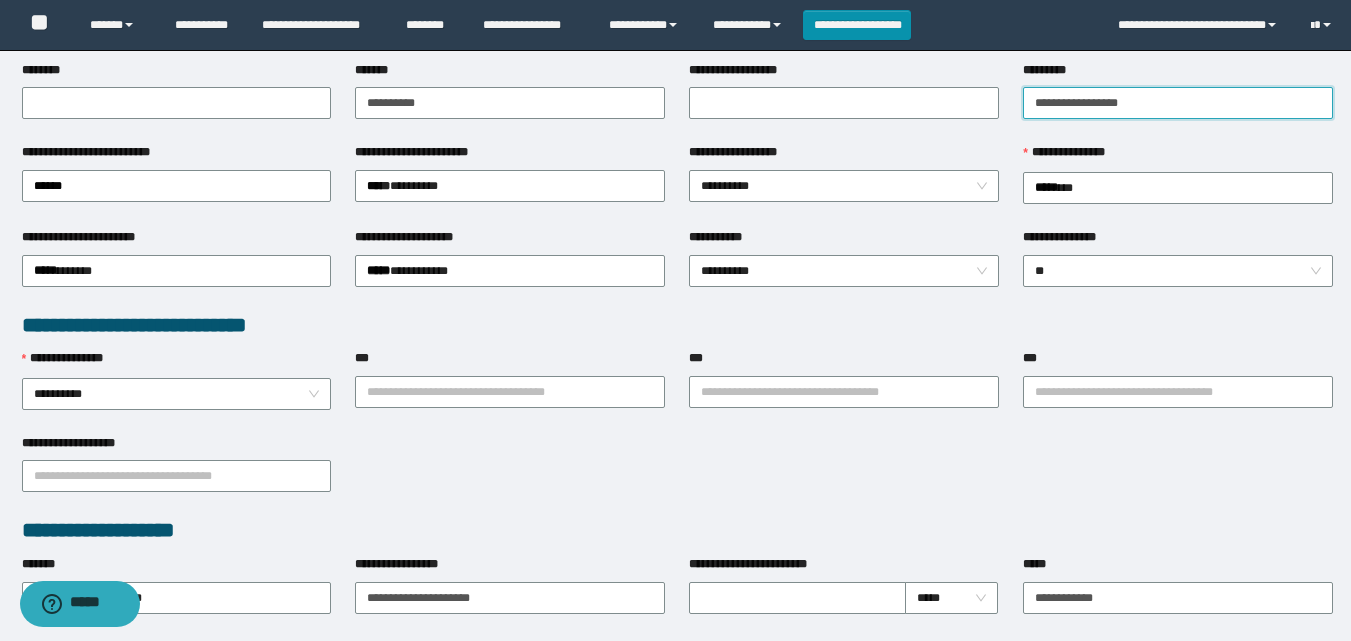 type on "**********" 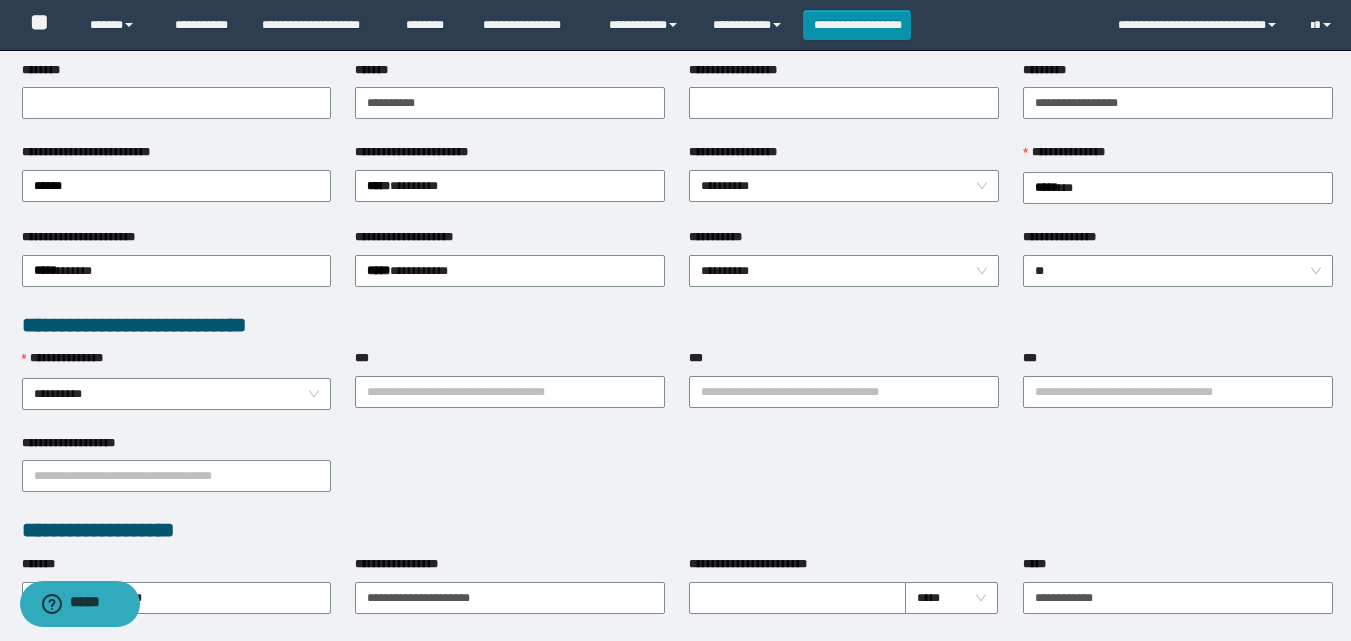 click on "**********" at bounding box center (844, 269) 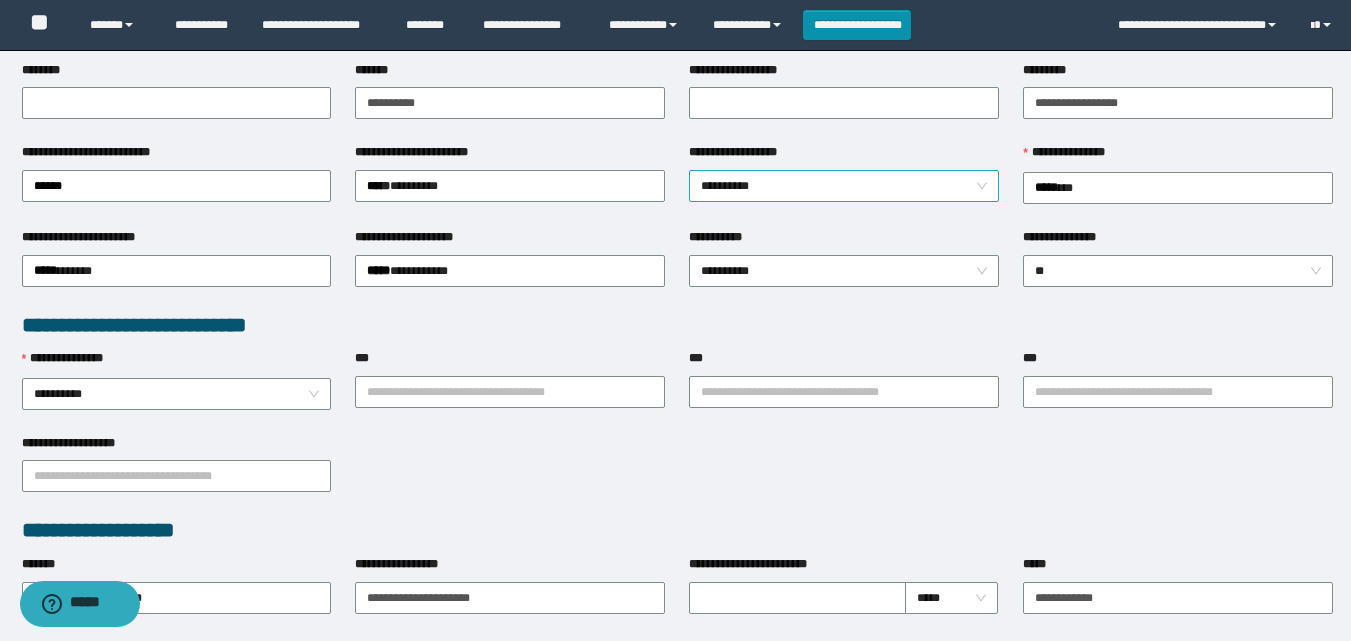 click on "**********" at bounding box center [844, 186] 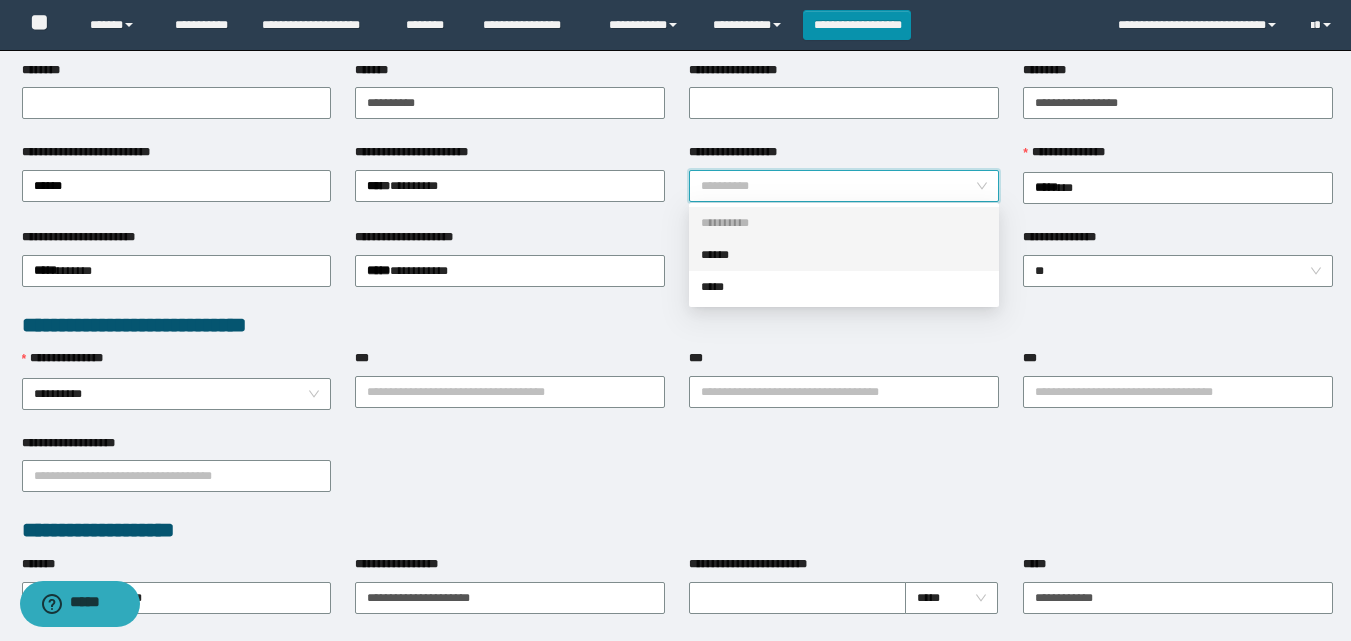 click on "******" at bounding box center (844, 255) 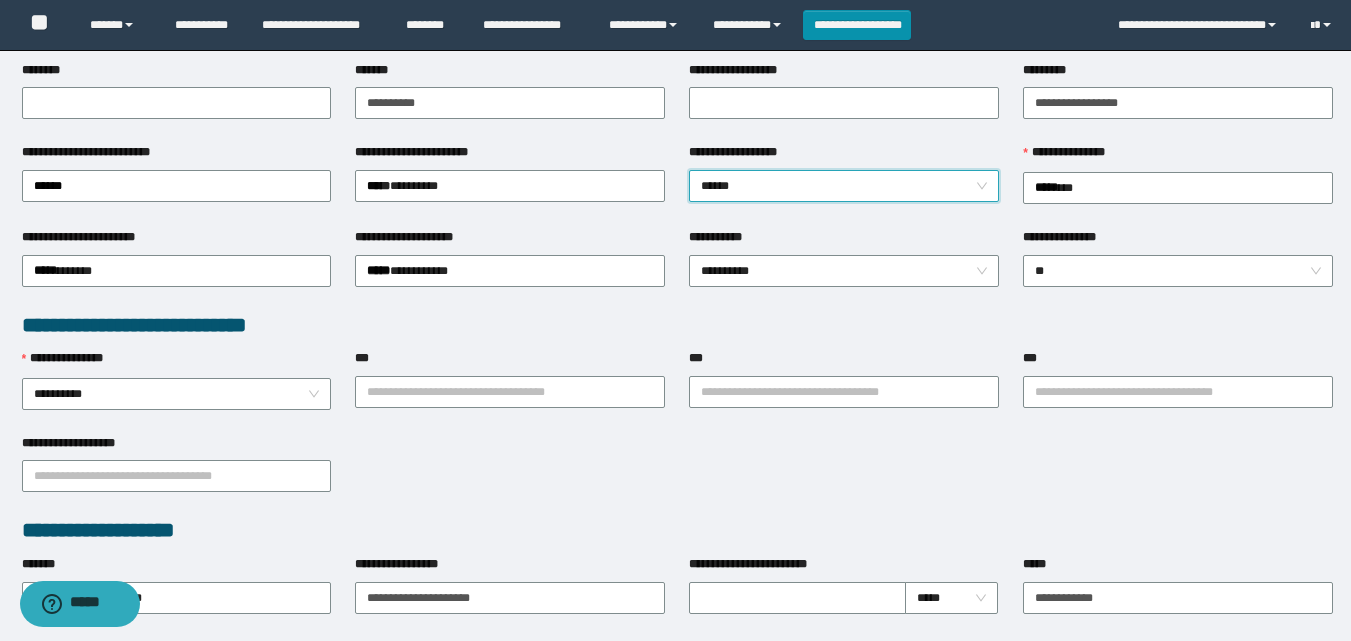 click on "**********" at bounding box center (510, 269) 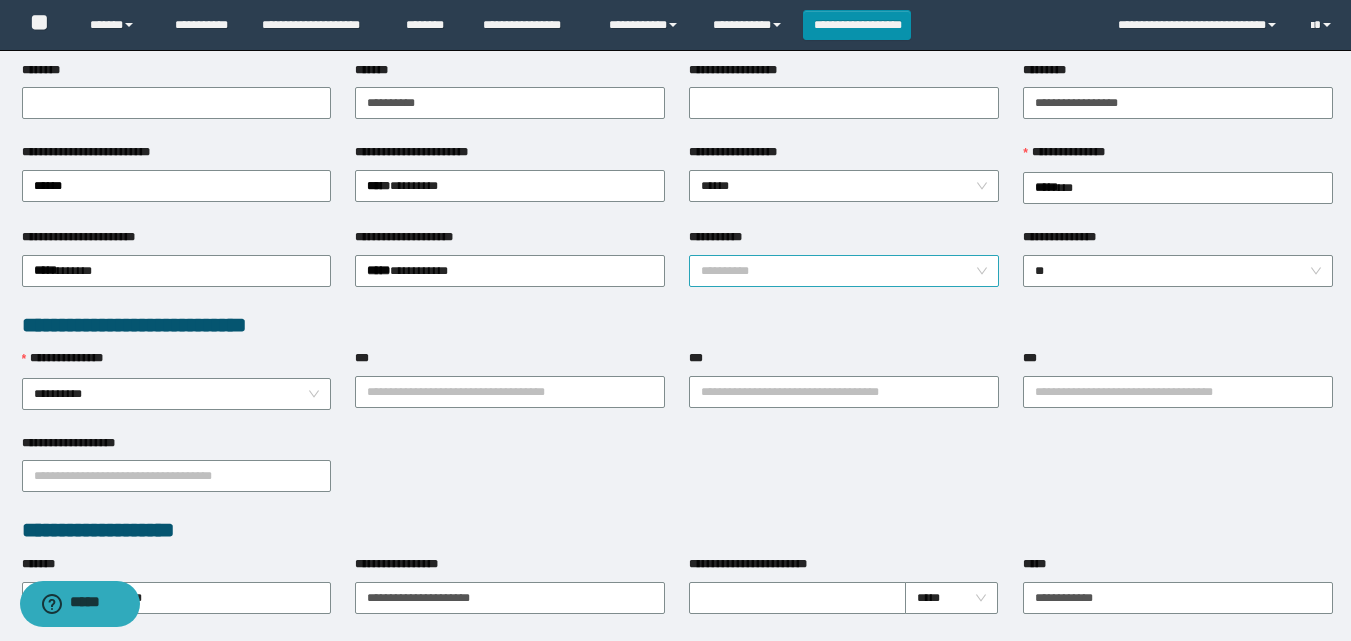 click on "**********" at bounding box center (844, 271) 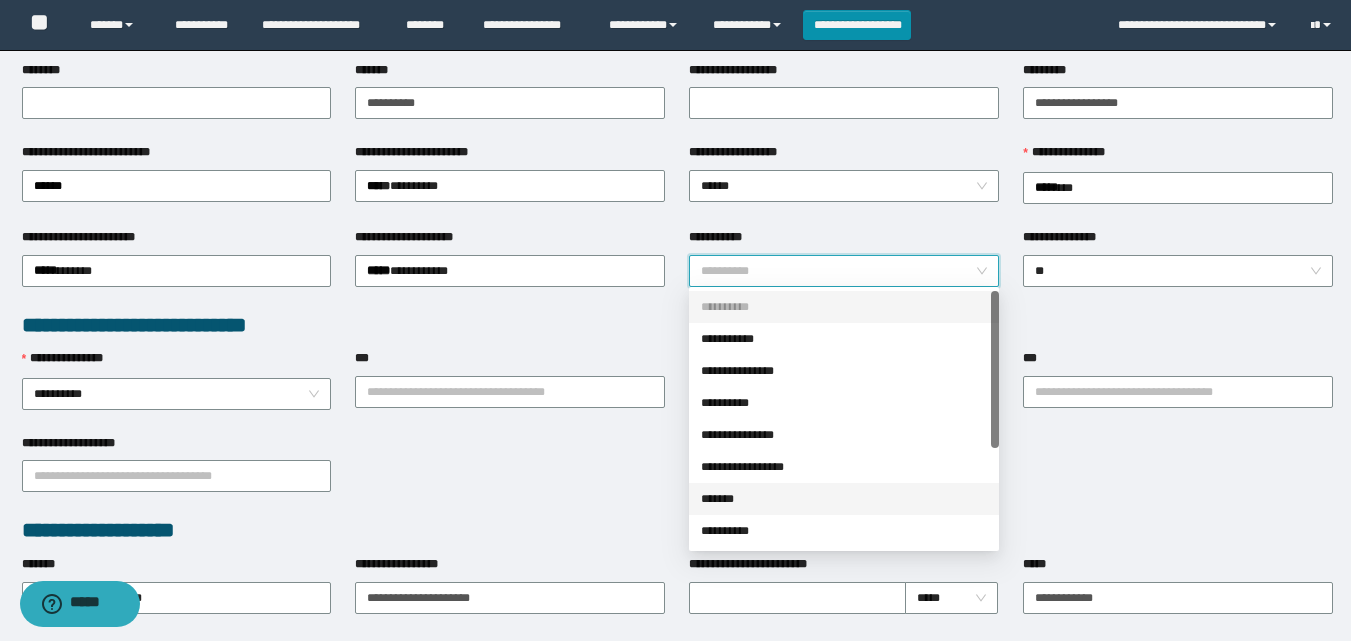 click on "*******" at bounding box center [844, 499] 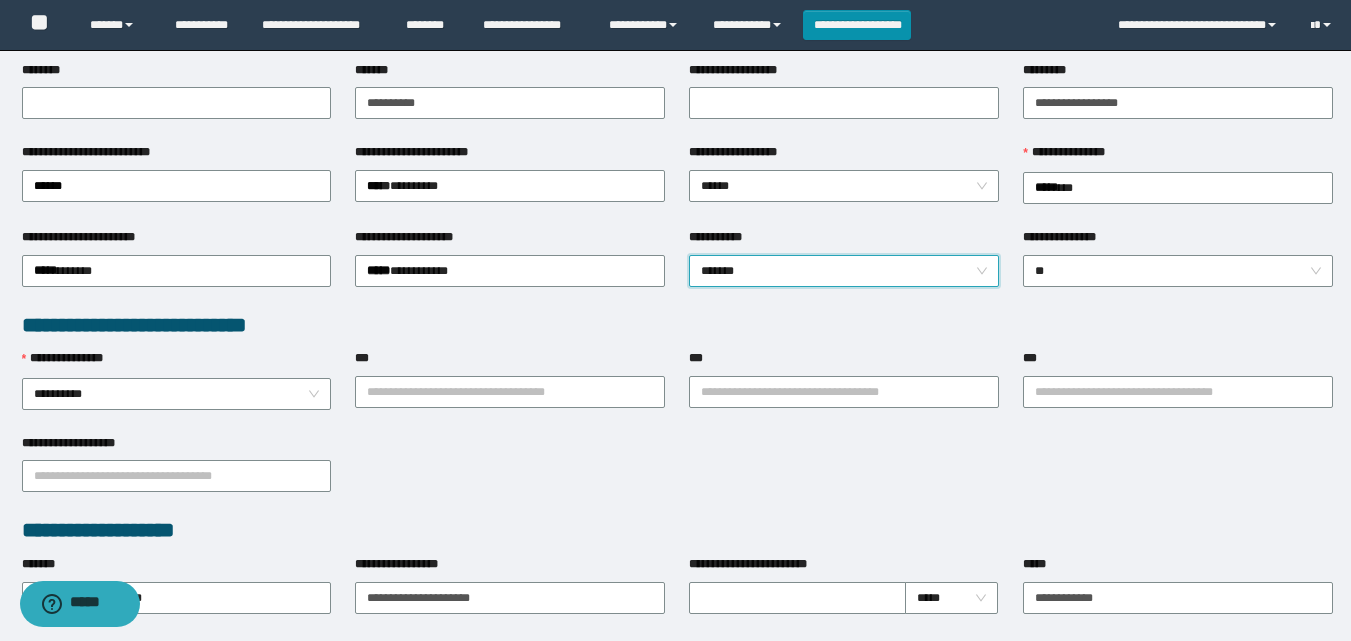 click on "**********" at bounding box center [677, 475] 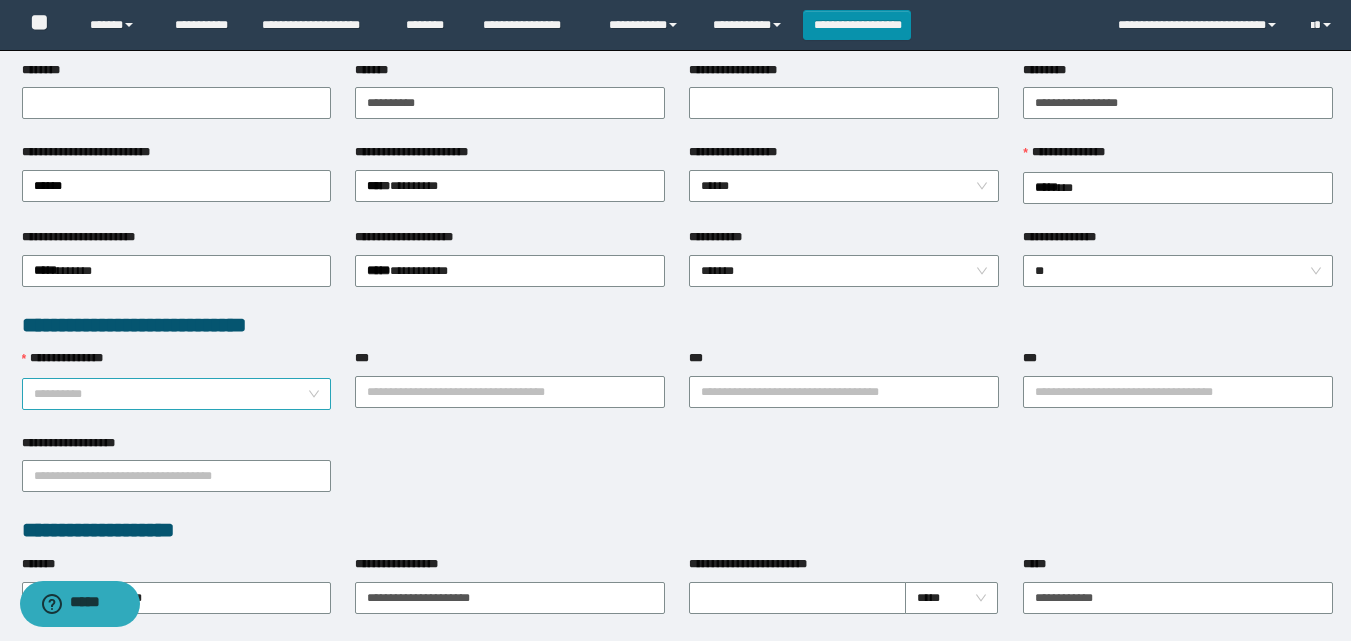 click on "**********" at bounding box center (177, 394) 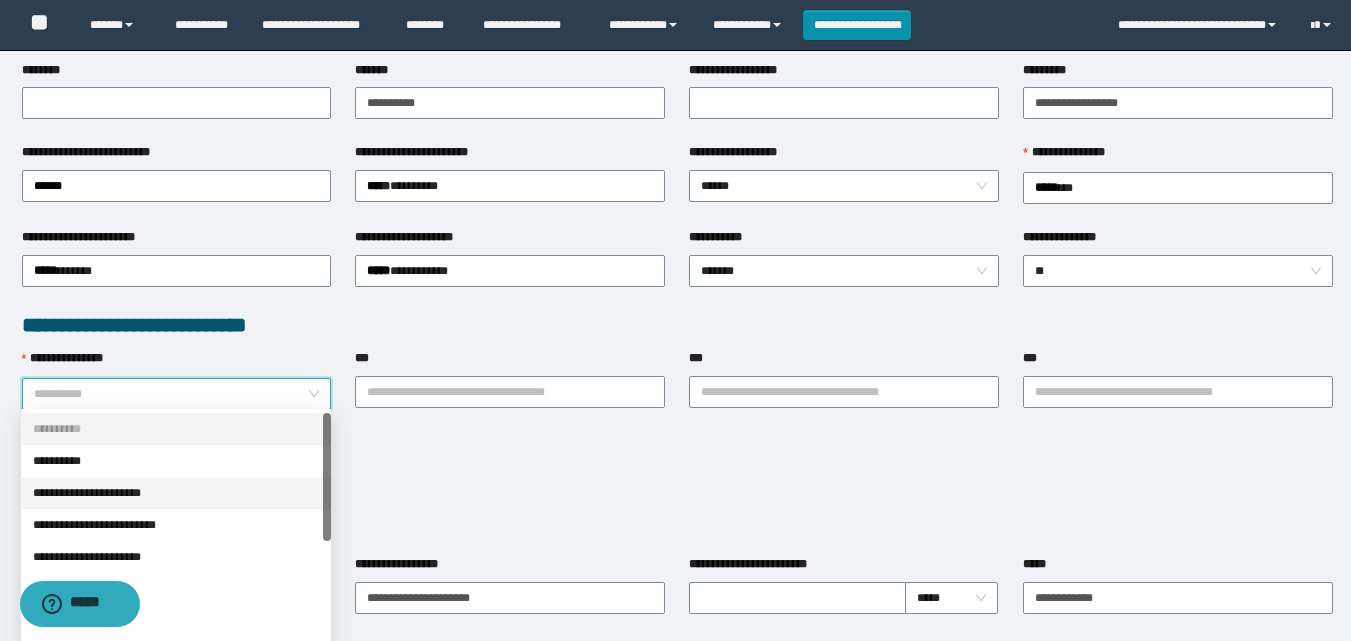 click on "**********" at bounding box center (176, 493) 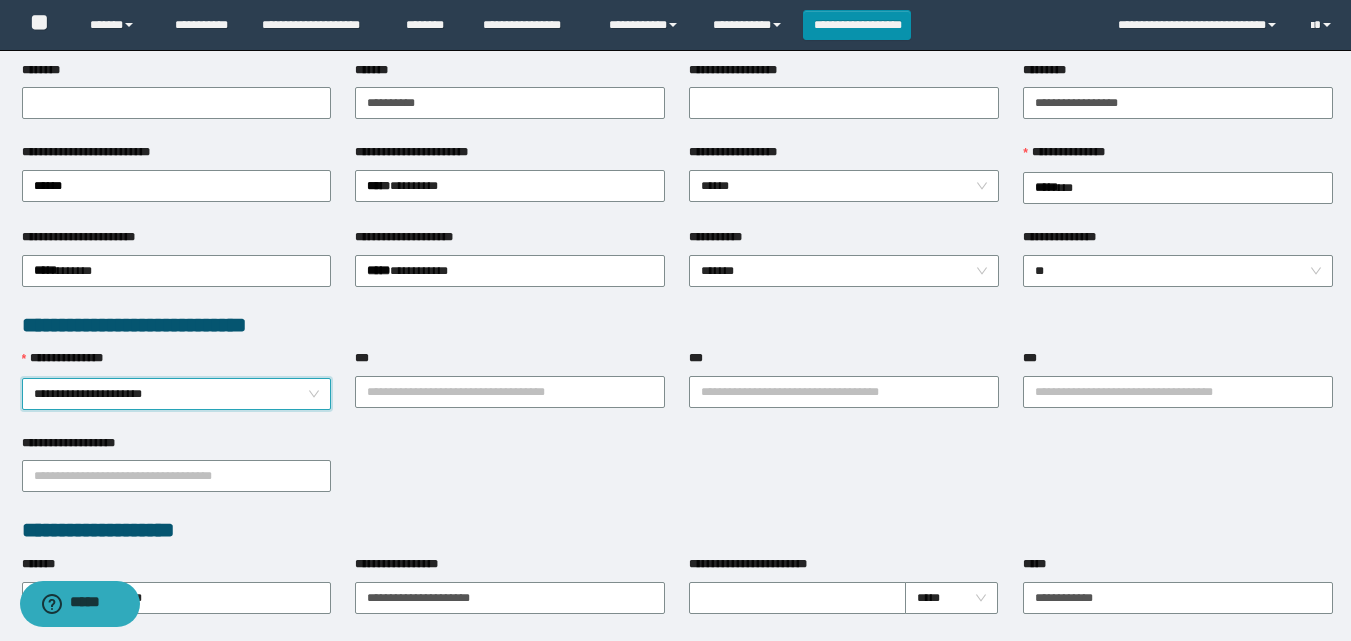 click on "**********" at bounding box center (677, 475) 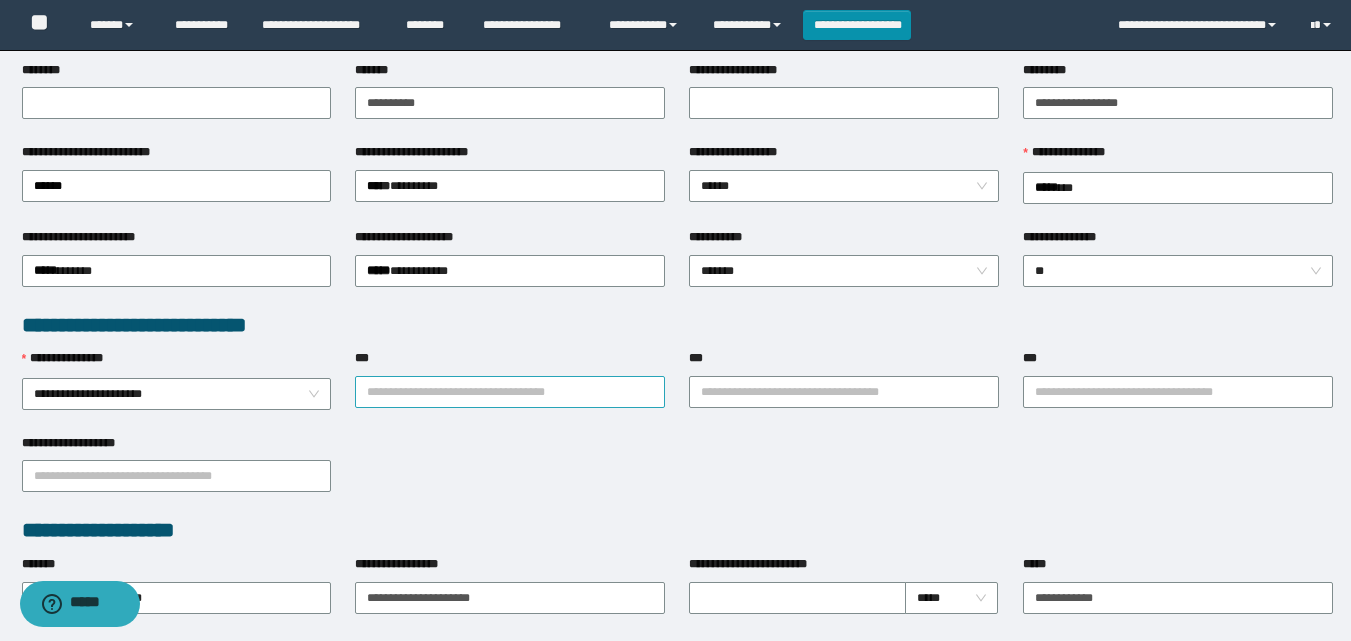 click on "***" at bounding box center [510, 392] 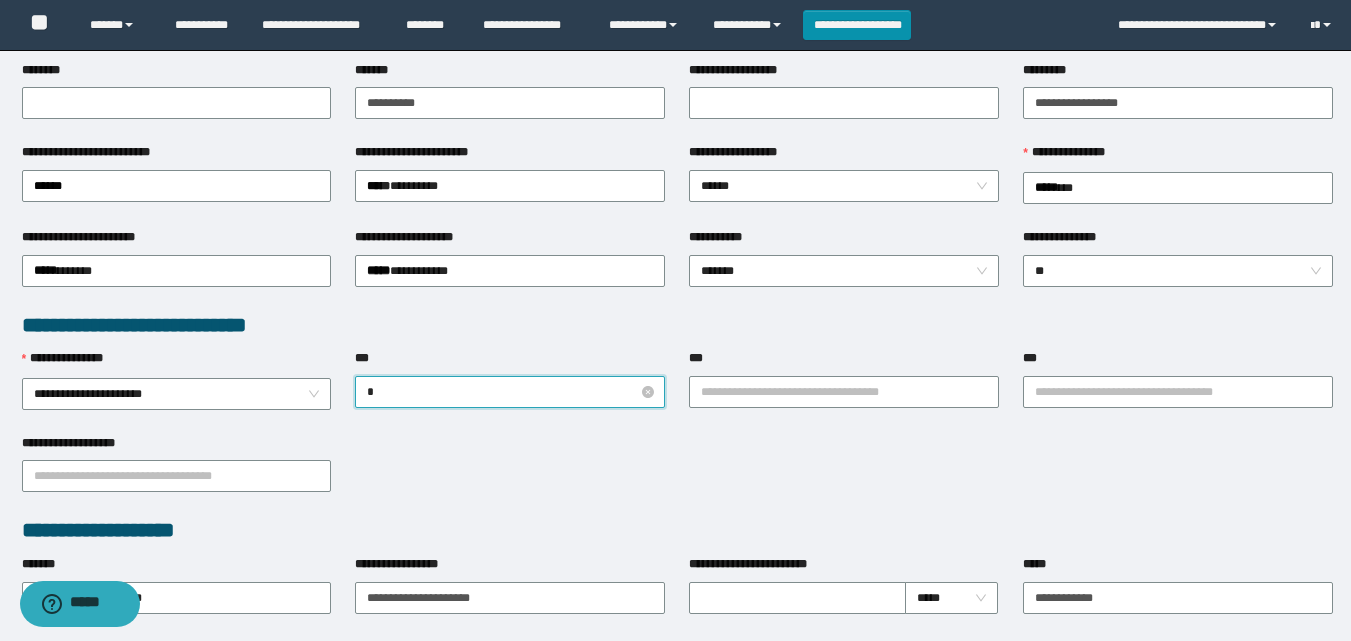 type on "**" 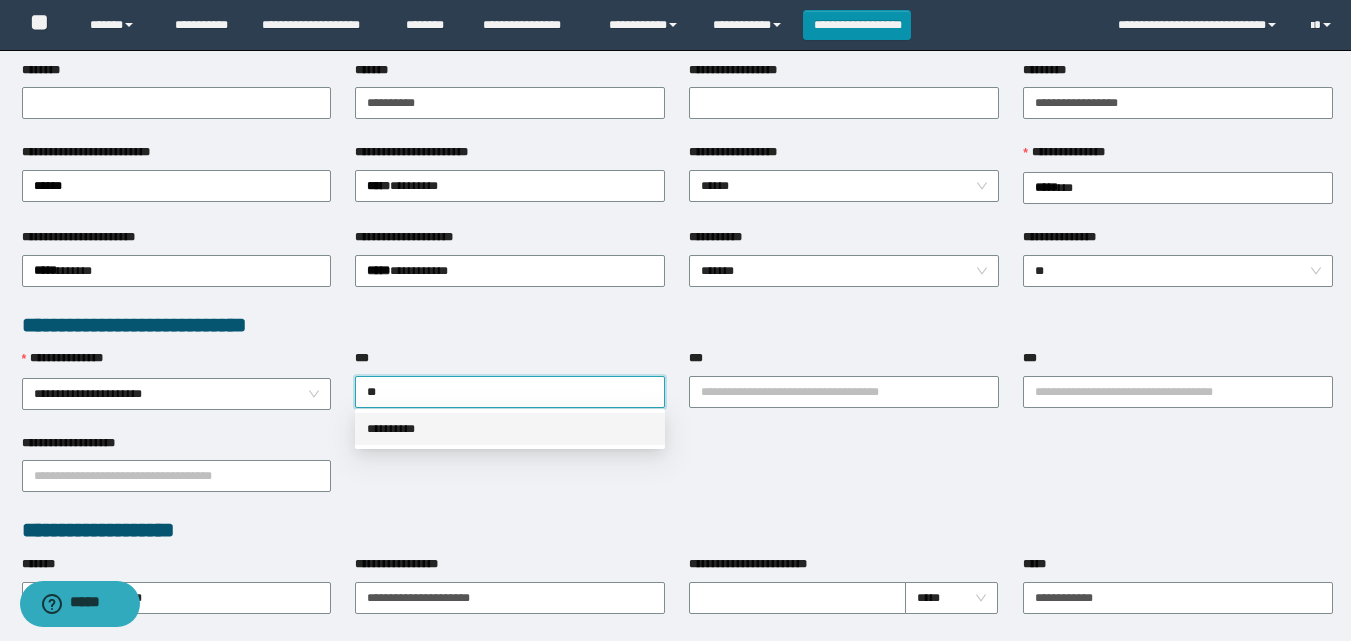 click on "**********" at bounding box center [510, 429] 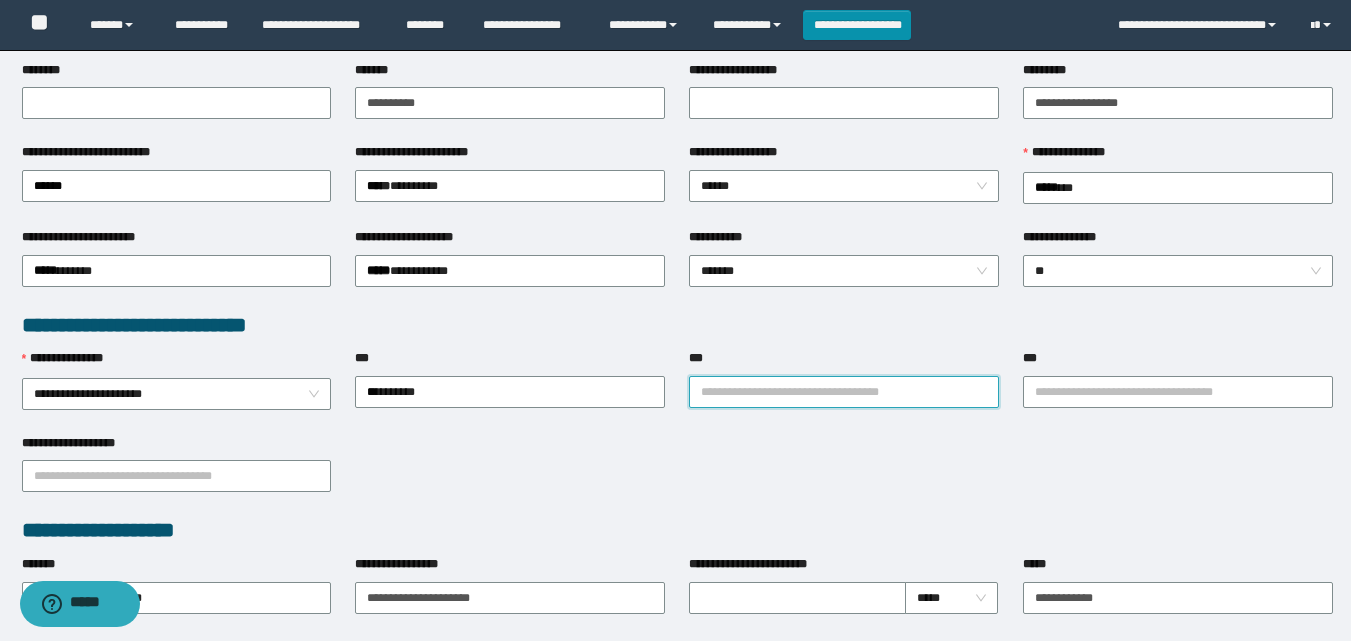 click on "***" at bounding box center [844, 392] 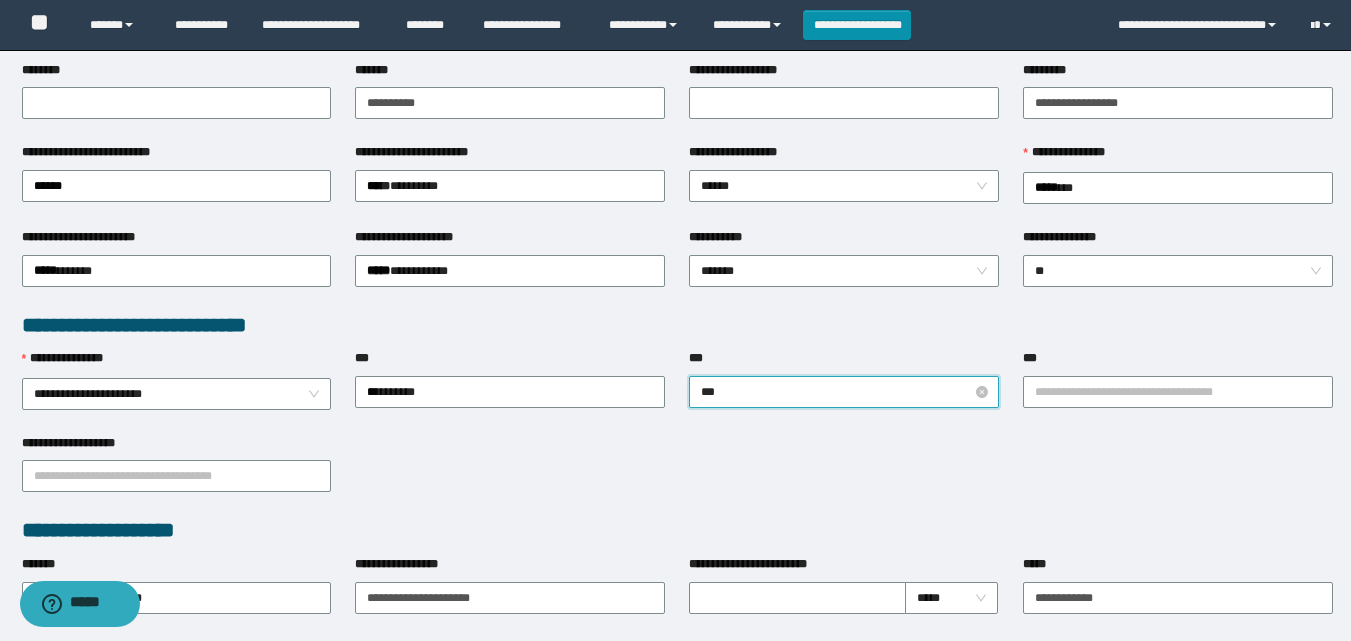 type on "****" 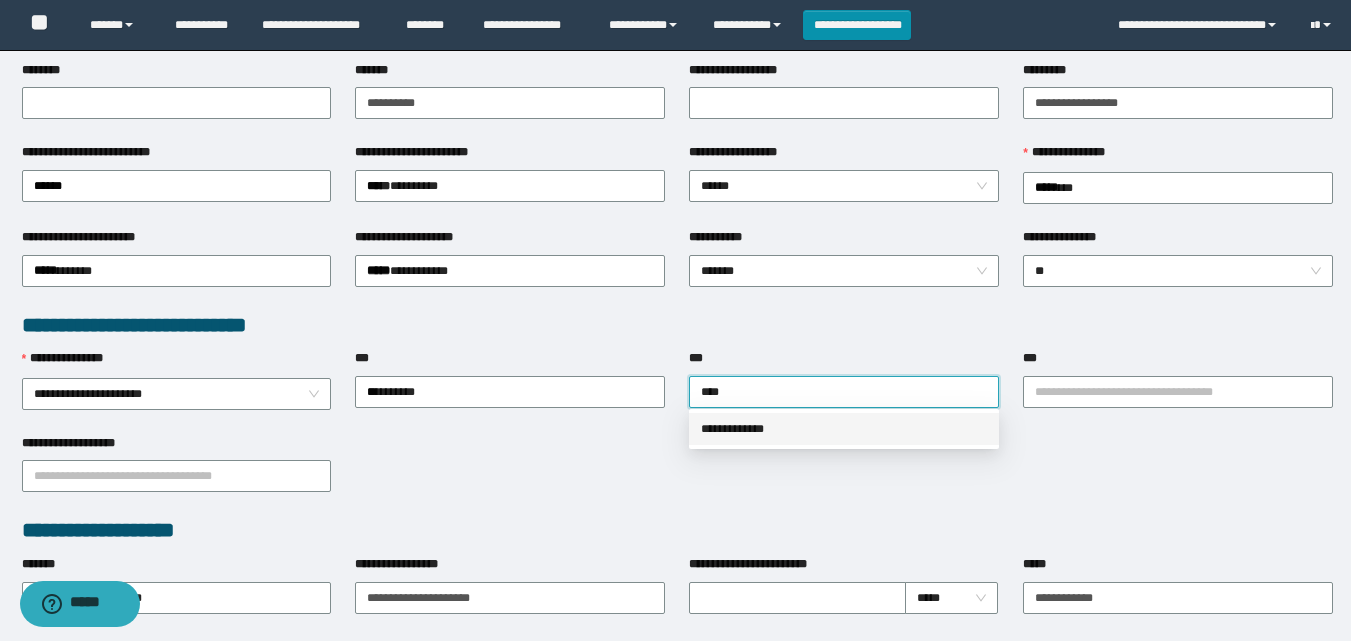 click on "**********" at bounding box center [844, 429] 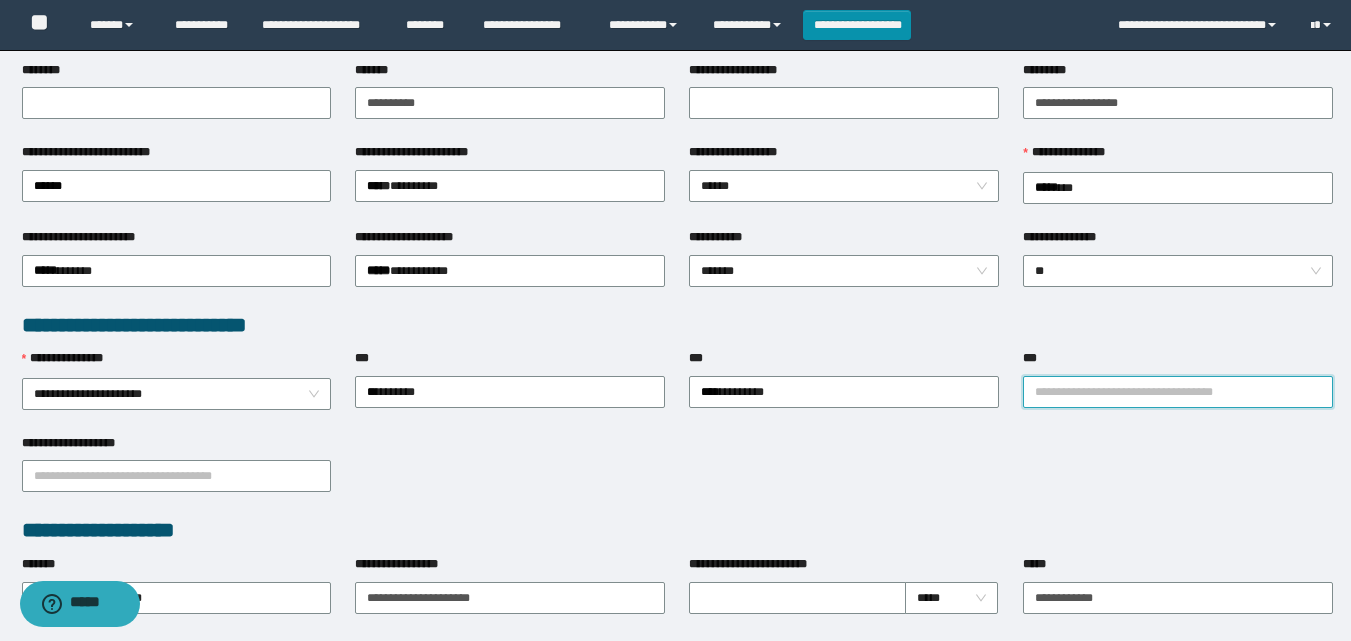 click on "***" at bounding box center (1178, 392) 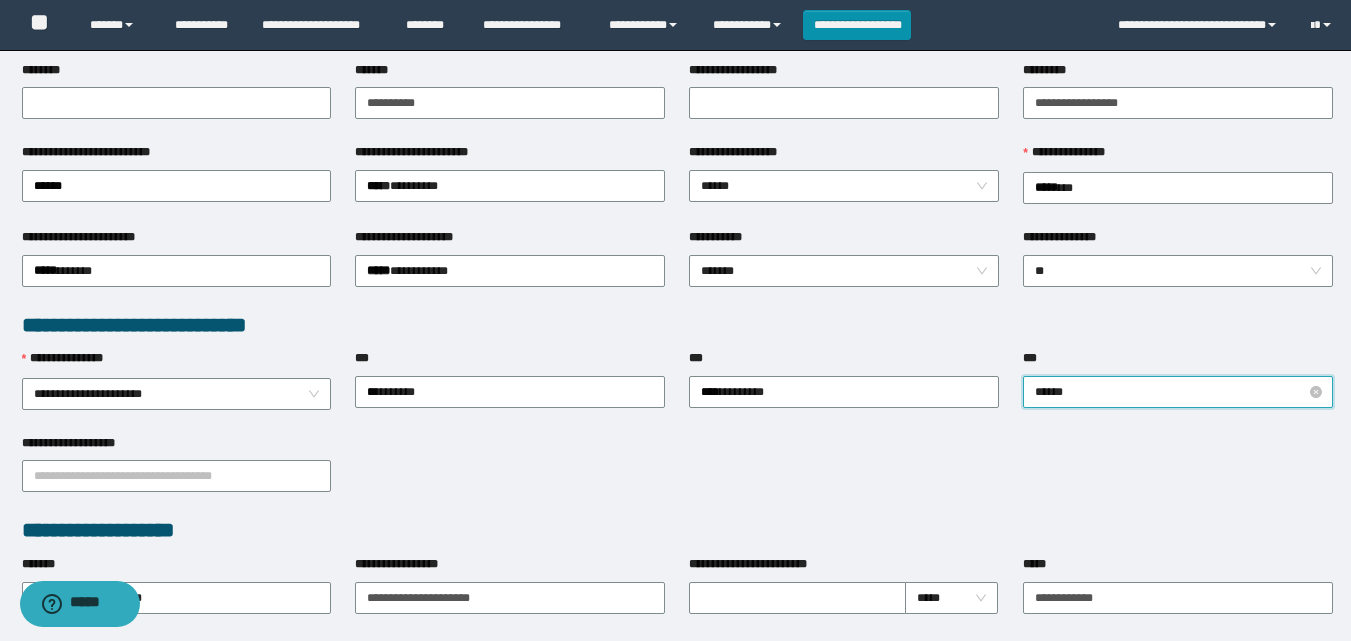 type on "*******" 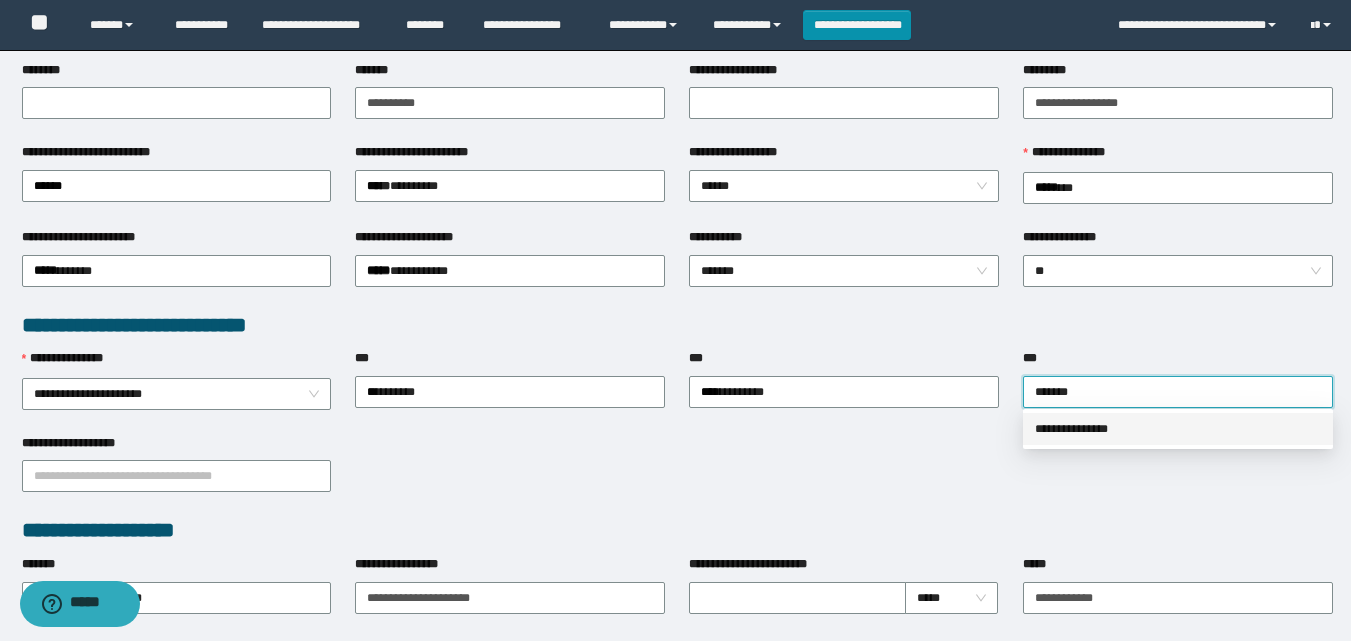click on "**********" at bounding box center [1178, 429] 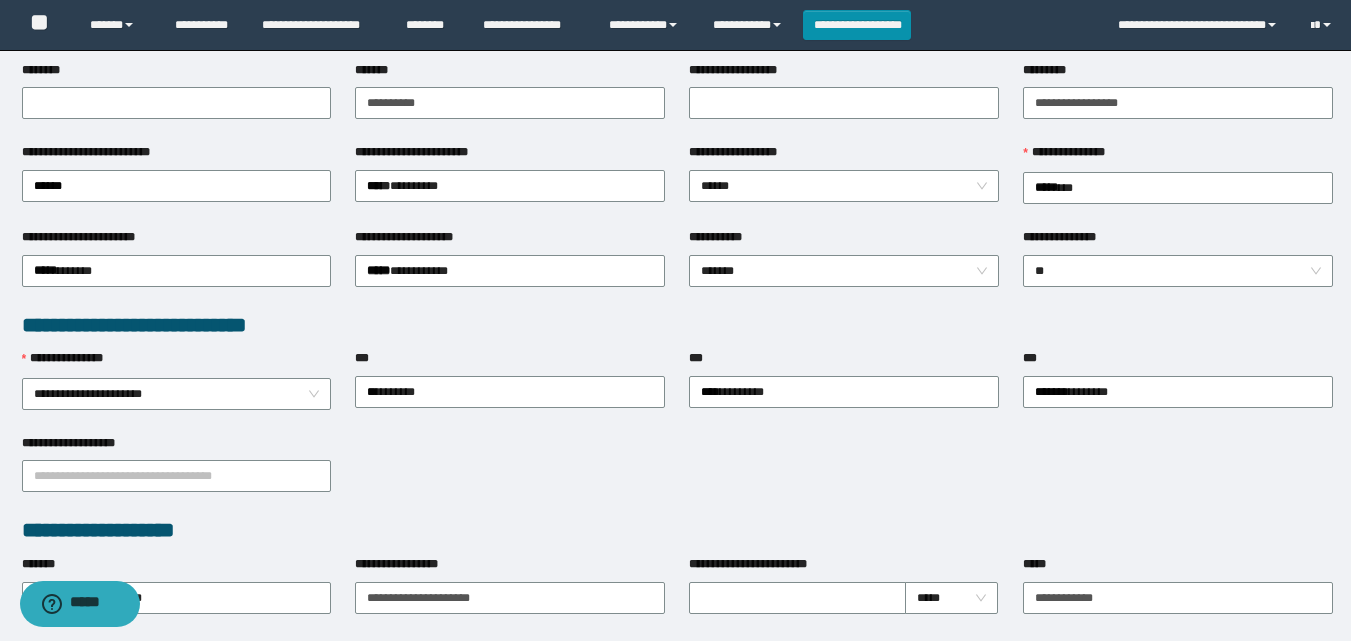 click on "**********" at bounding box center [677, 475] 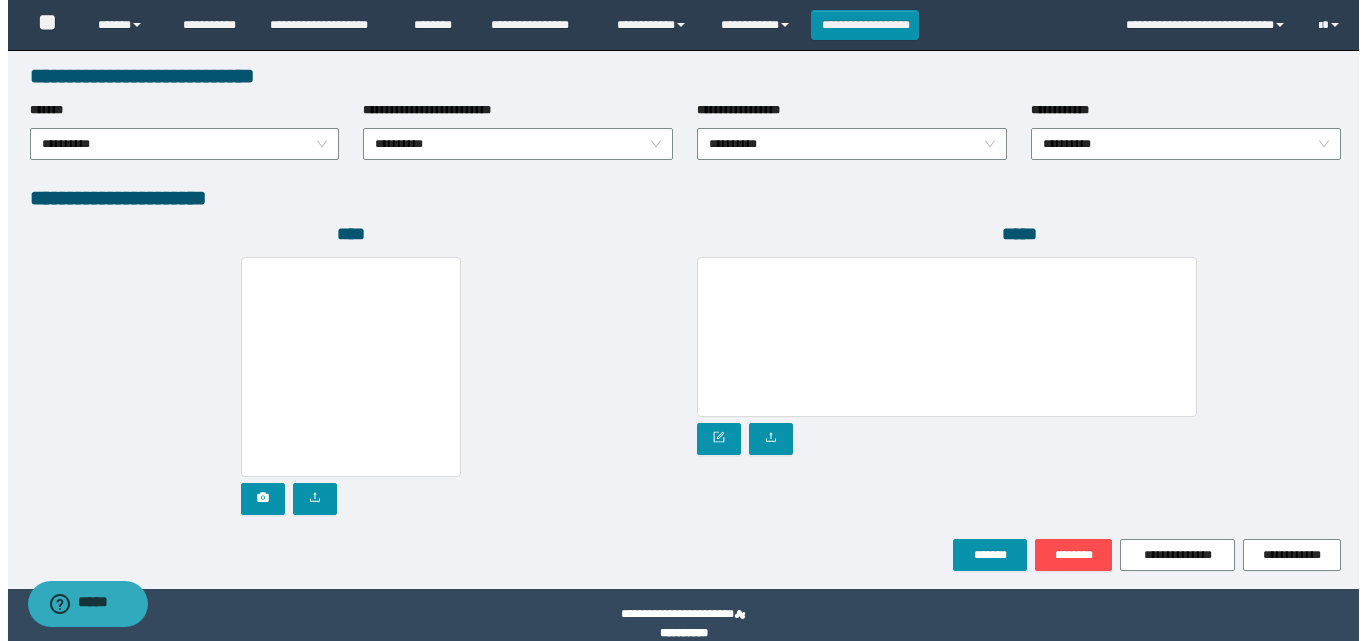 scroll, scrollTop: 1064, scrollLeft: 0, axis: vertical 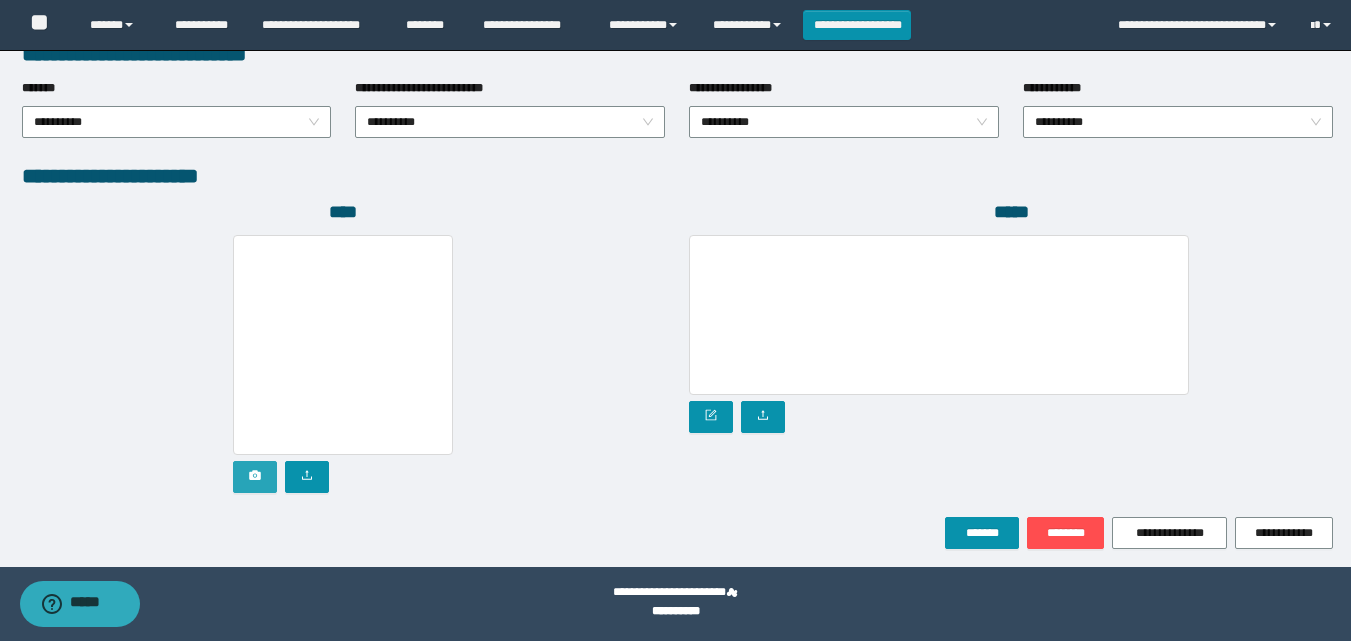 click at bounding box center [255, 477] 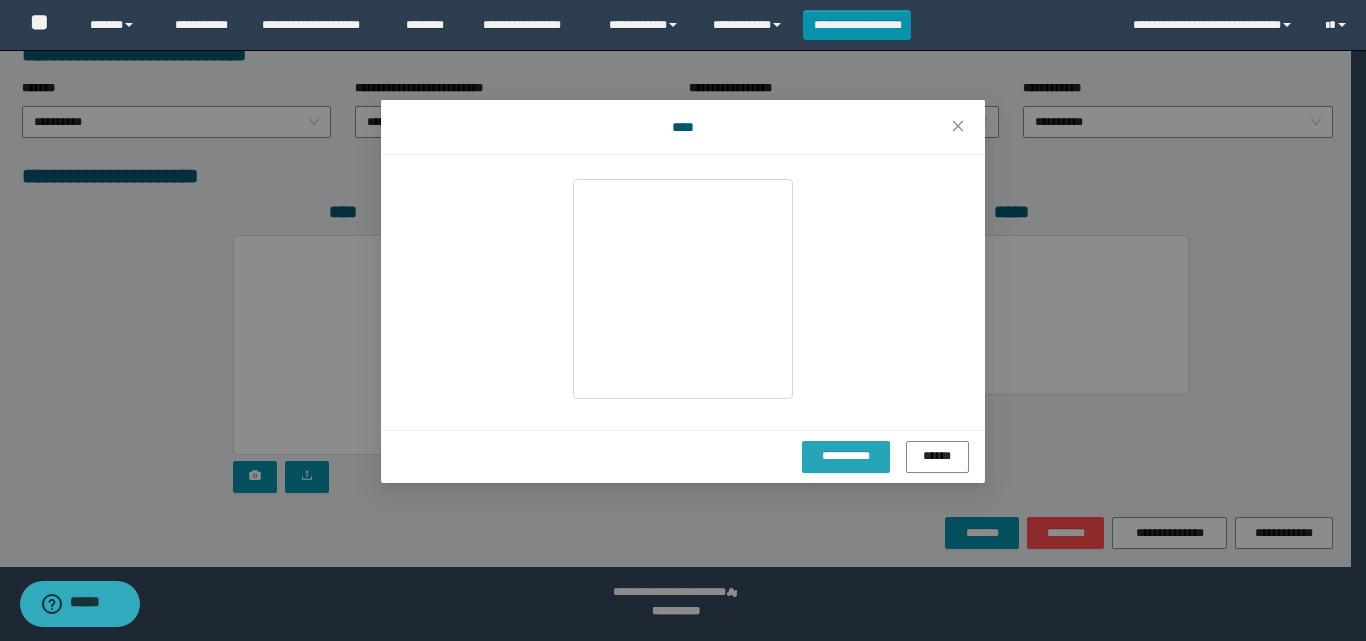 click on "**********" at bounding box center (846, 456) 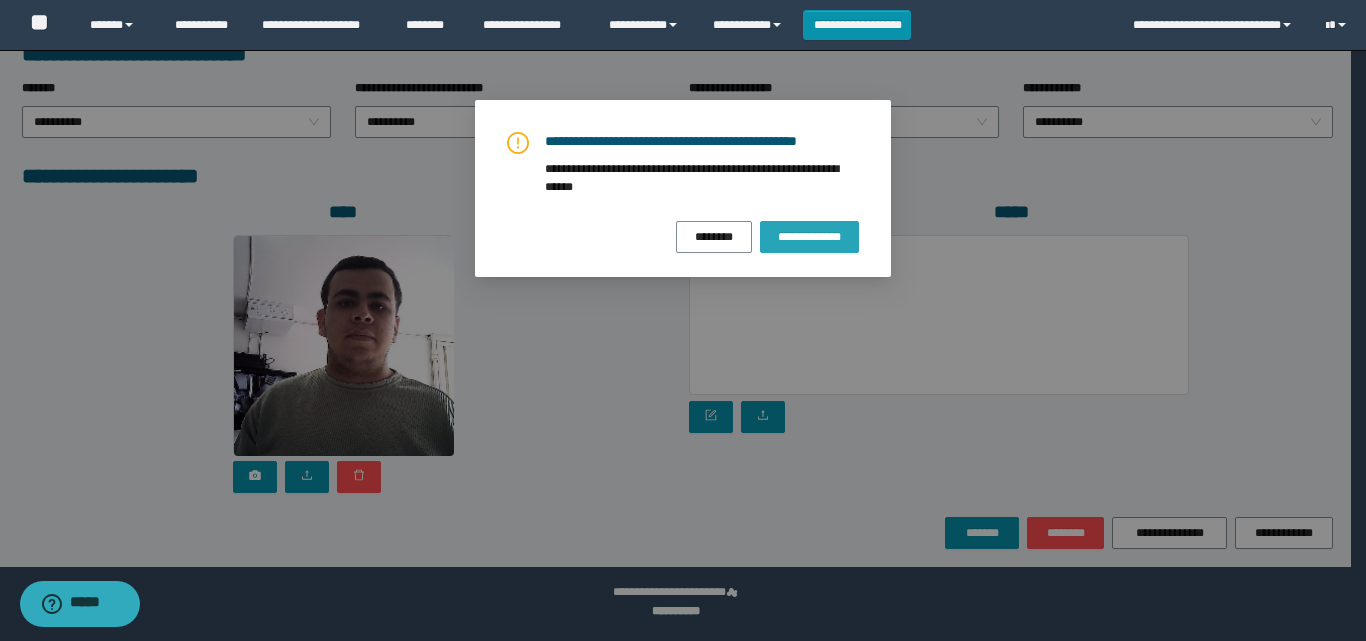 click on "**********" at bounding box center [809, 237] 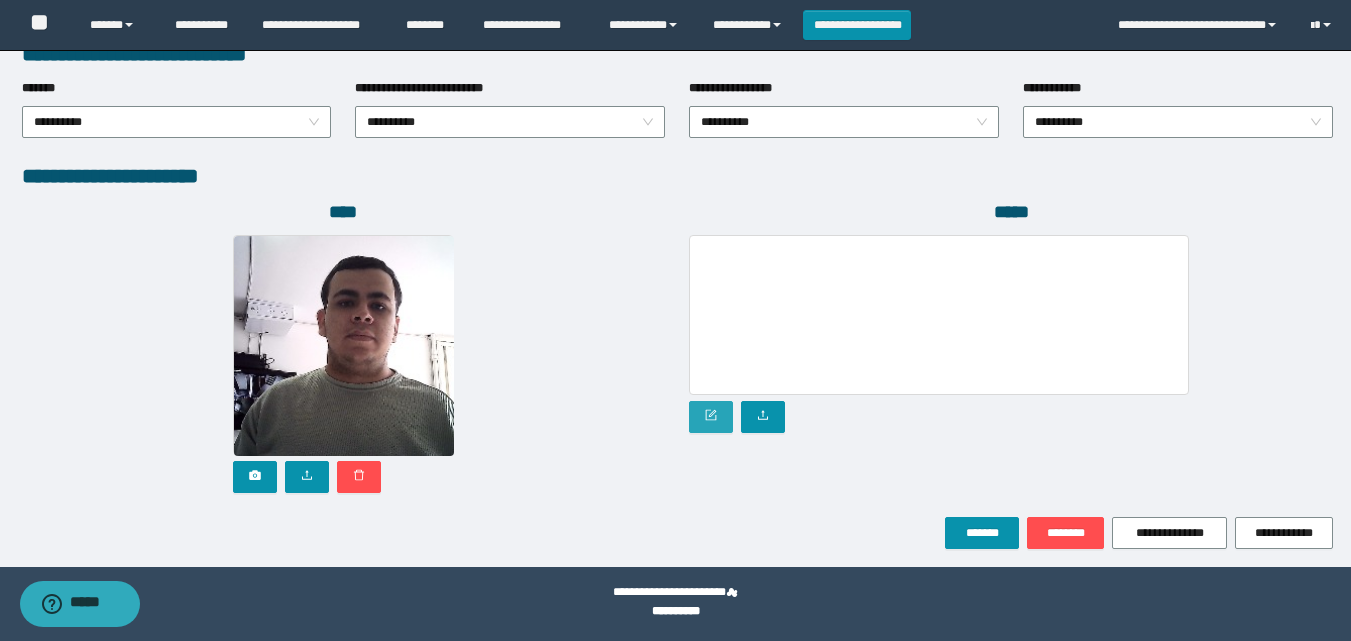 click 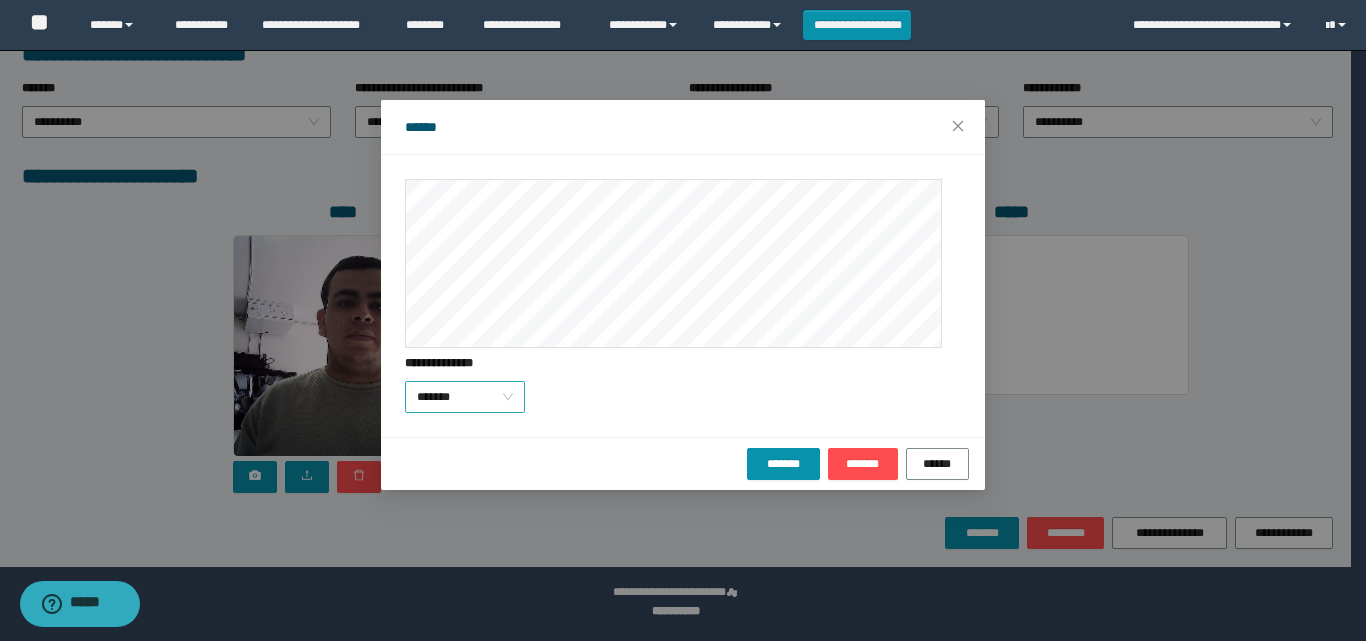 click on "*******" at bounding box center (465, 397) 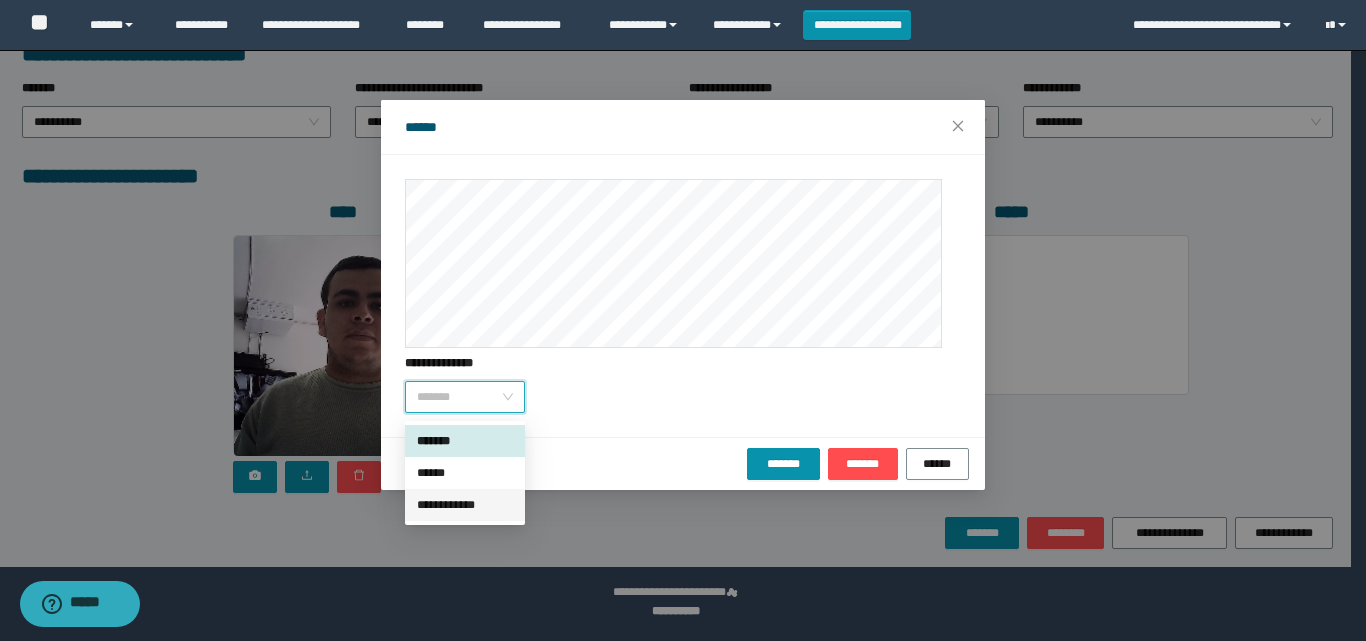 click on "**********" at bounding box center (465, 505) 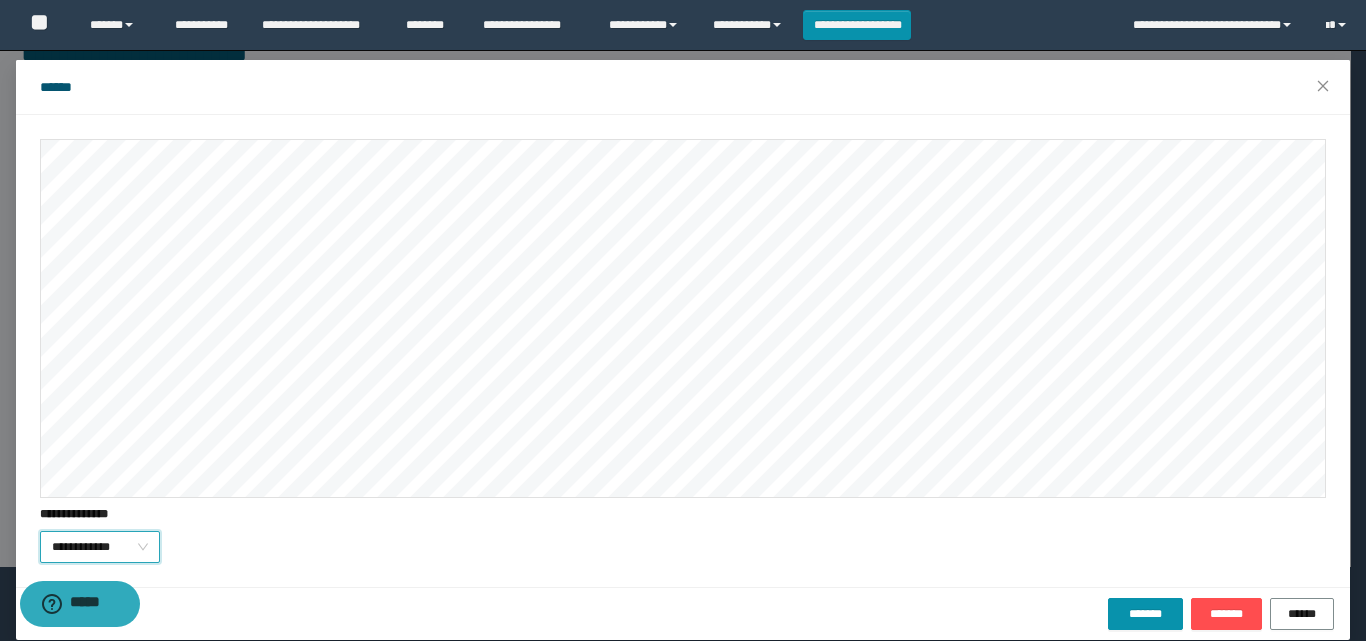 scroll, scrollTop: 61, scrollLeft: 0, axis: vertical 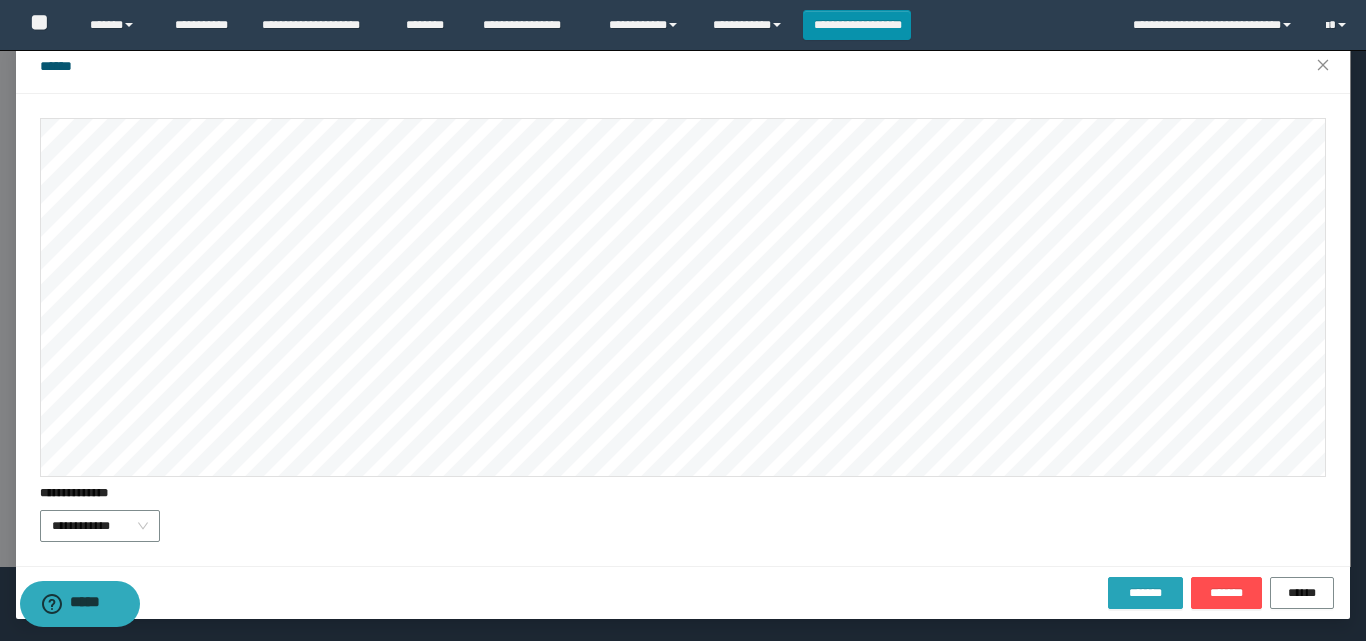 drag, startPoint x: 466, startPoint y: 501, endPoint x: 1144, endPoint y: 598, distance: 684.9036 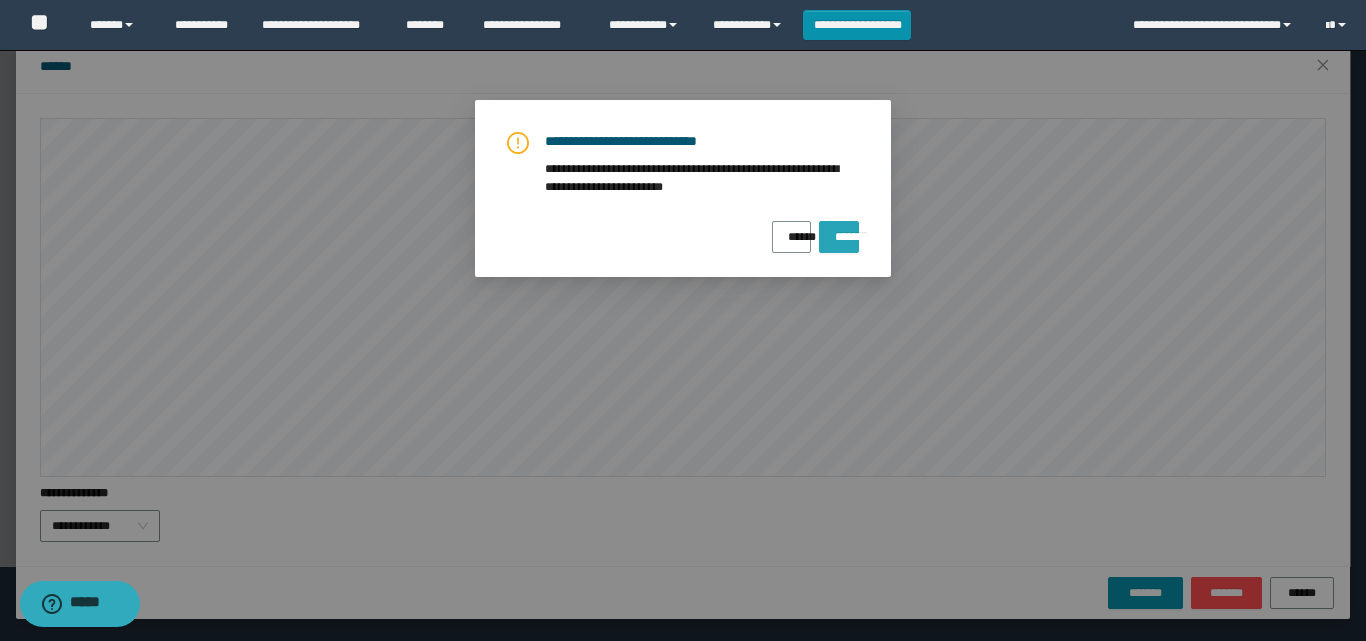 drag, startPoint x: 834, startPoint y: 235, endPoint x: 846, endPoint y: 248, distance: 17.691807 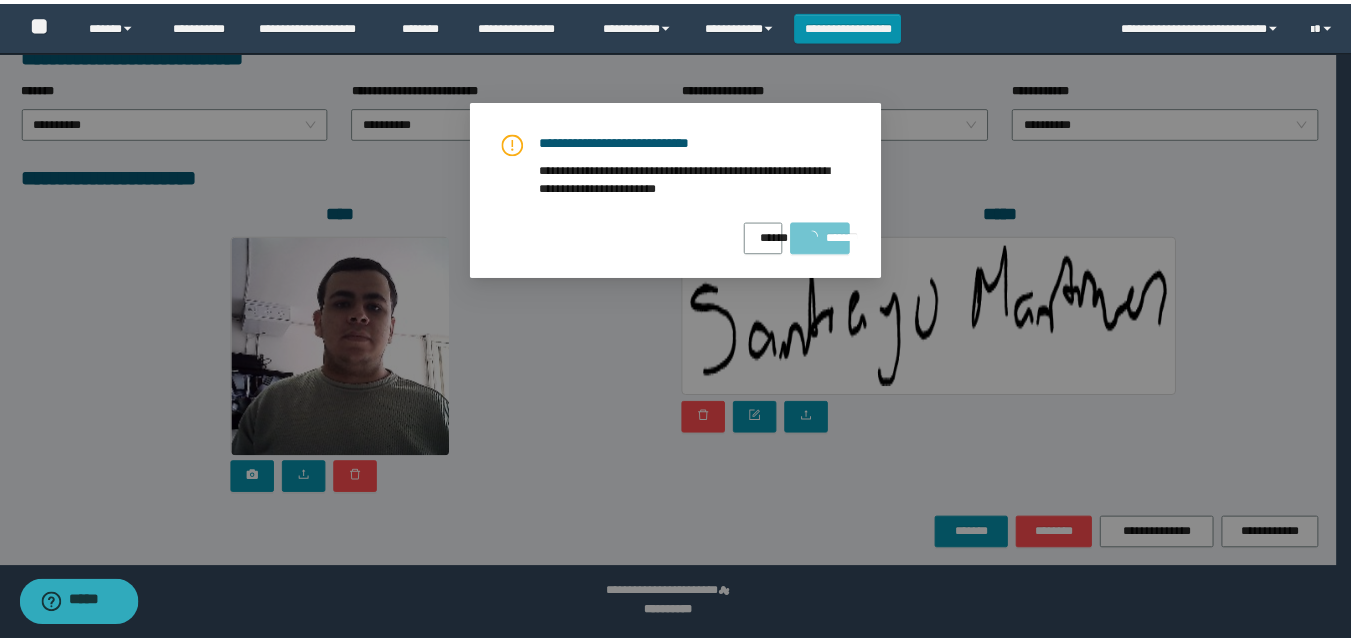 scroll, scrollTop: 0, scrollLeft: 0, axis: both 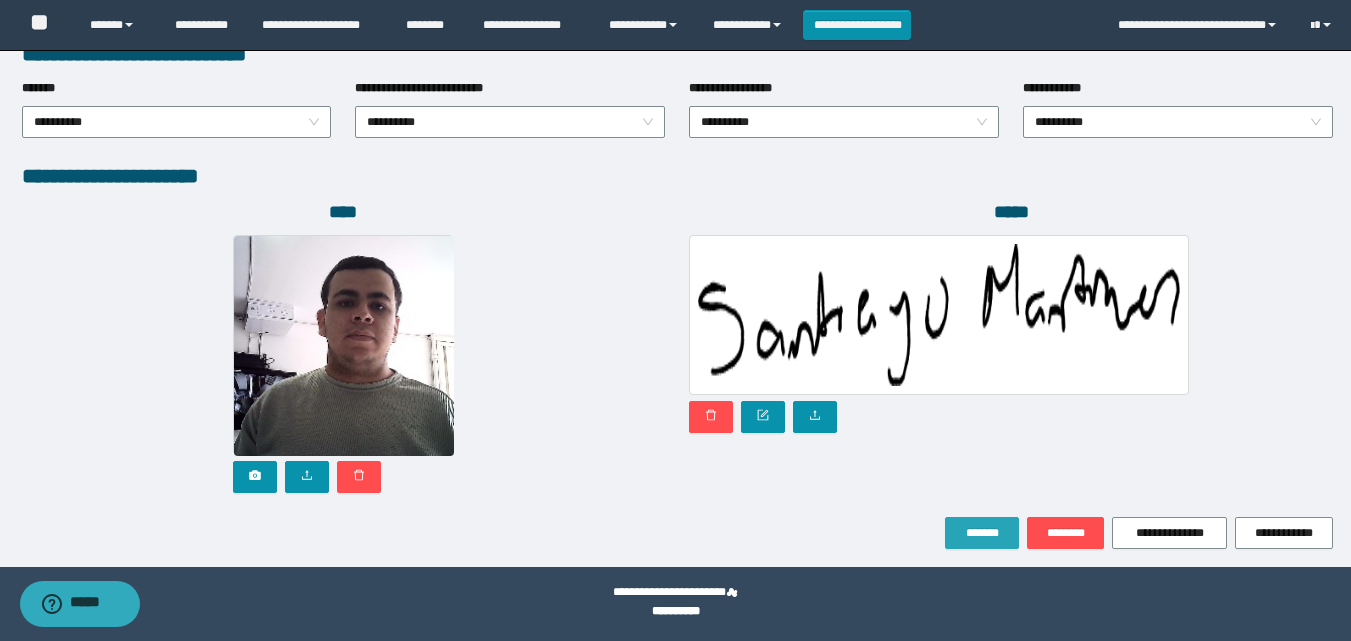 click on "*******" at bounding box center (982, 533) 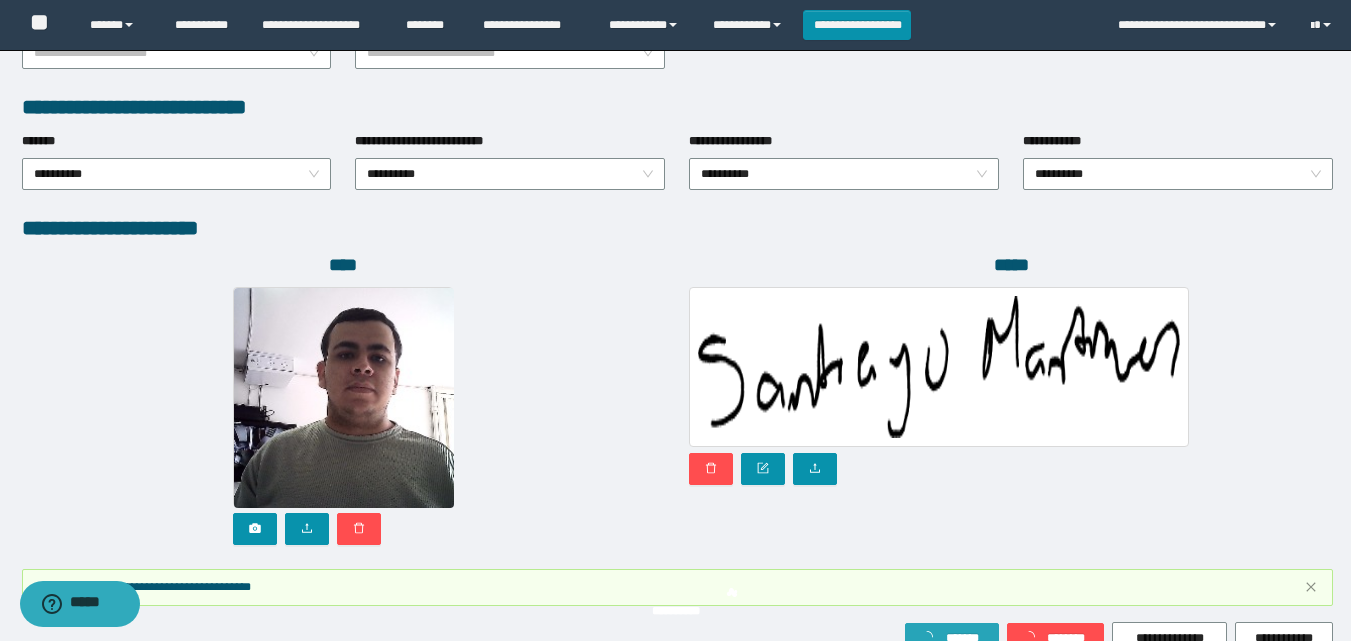scroll, scrollTop: 1117, scrollLeft: 0, axis: vertical 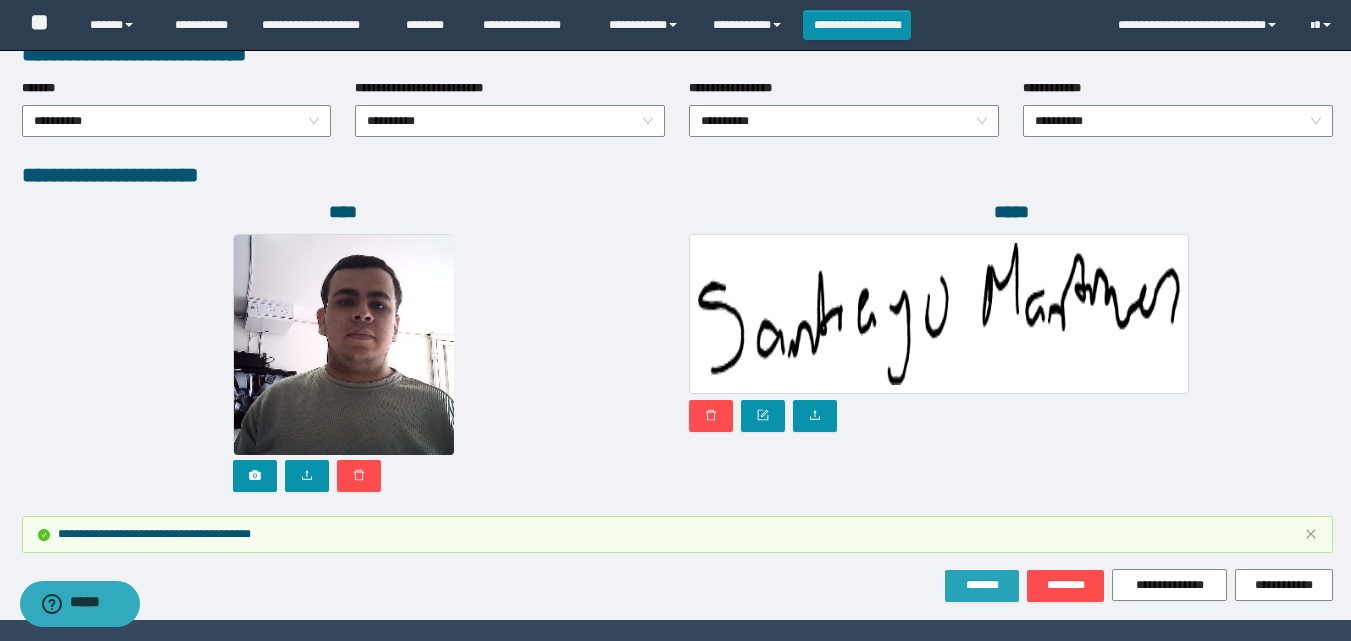 click on "*******" at bounding box center (982, 585) 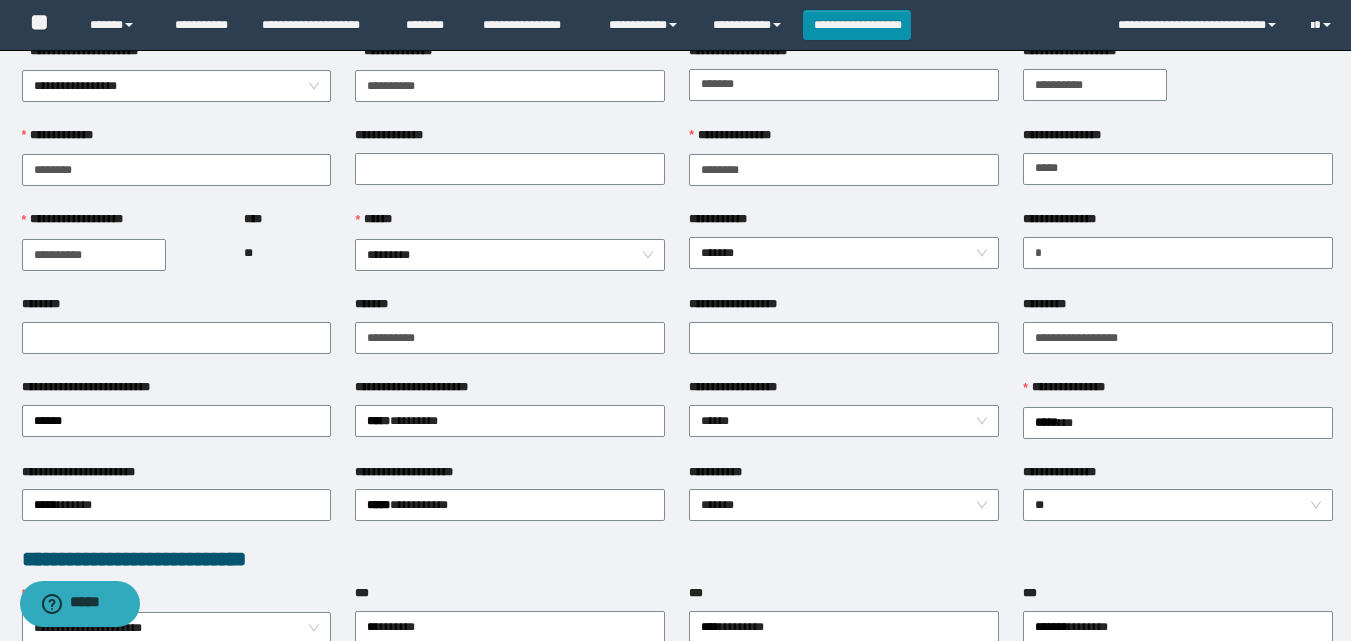 scroll, scrollTop: 0, scrollLeft: 0, axis: both 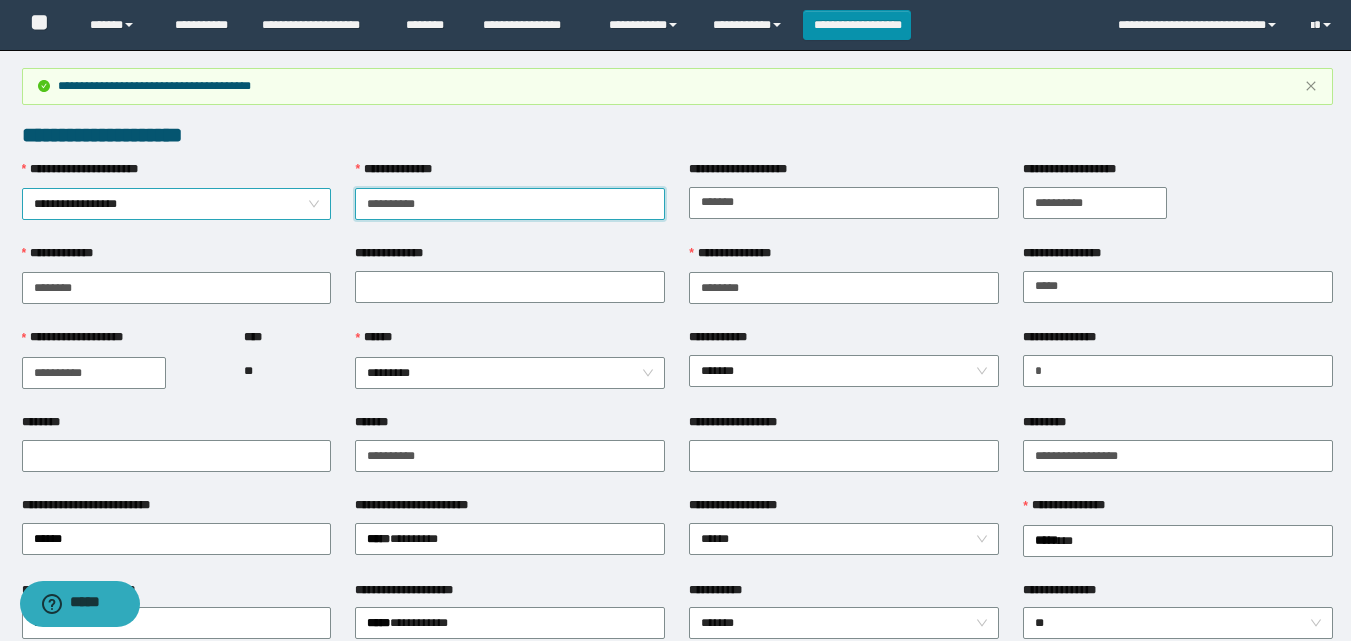 drag, startPoint x: 488, startPoint y: 209, endPoint x: 330, endPoint y: 207, distance: 158.01266 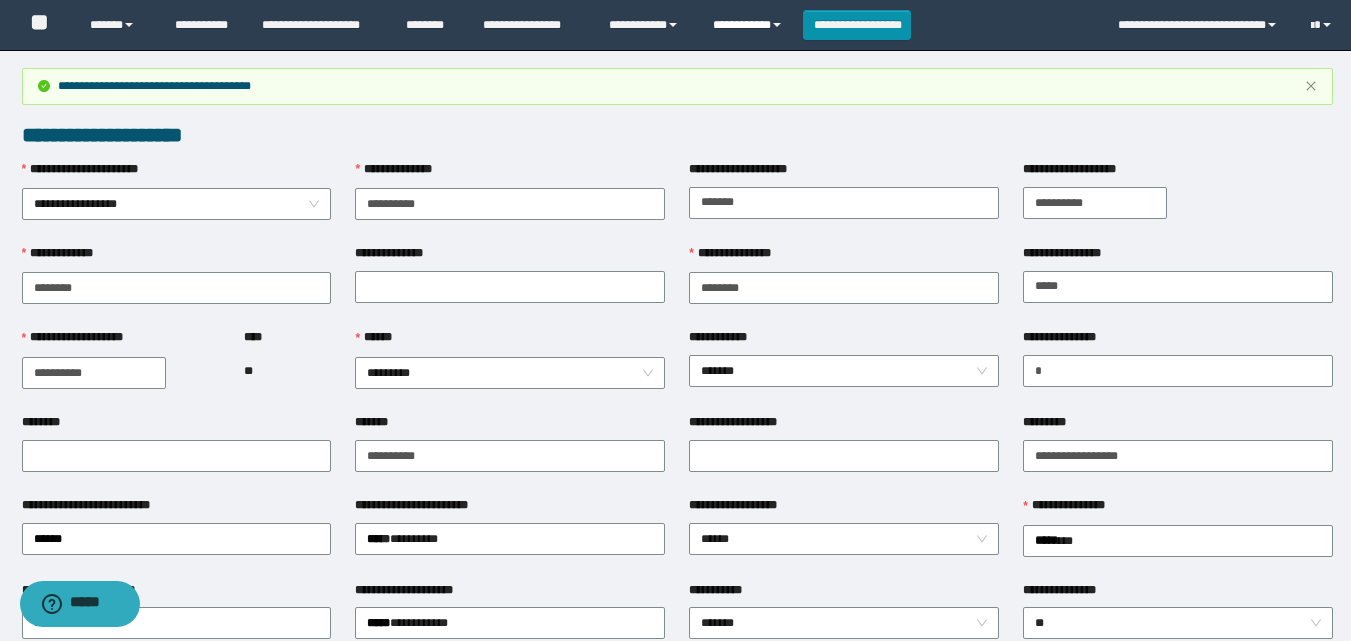 click on "**********" at bounding box center [750, 25] 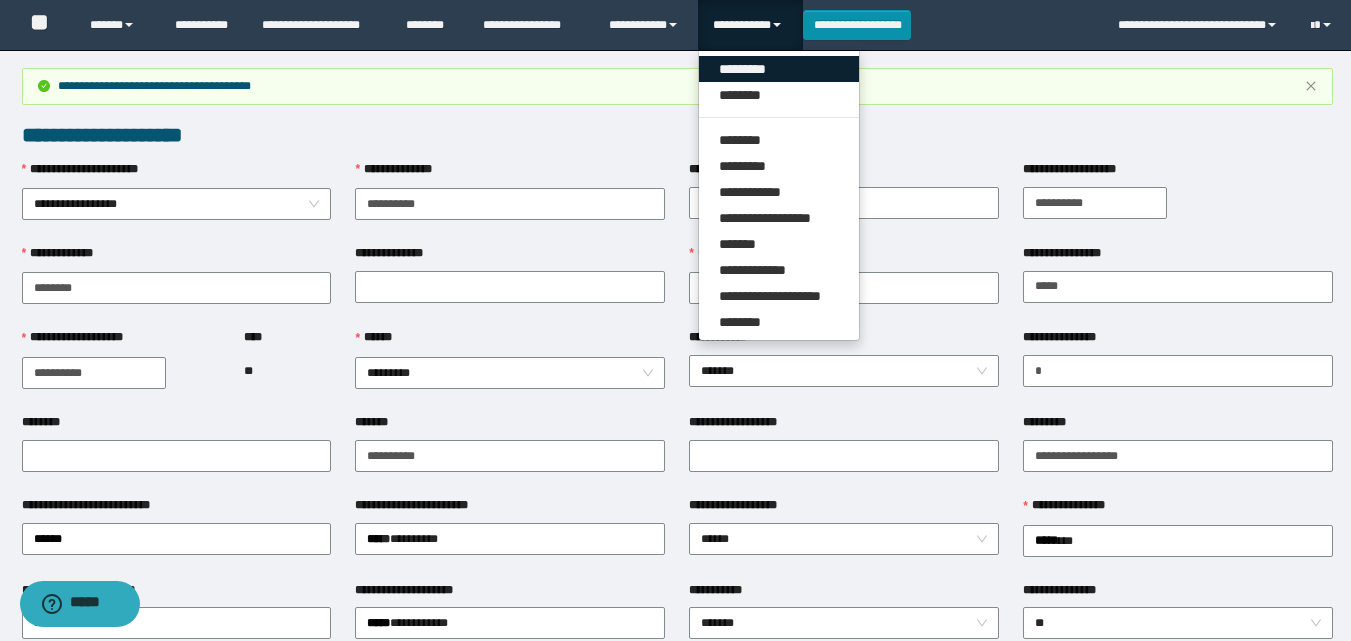 click on "*********" at bounding box center (779, 69) 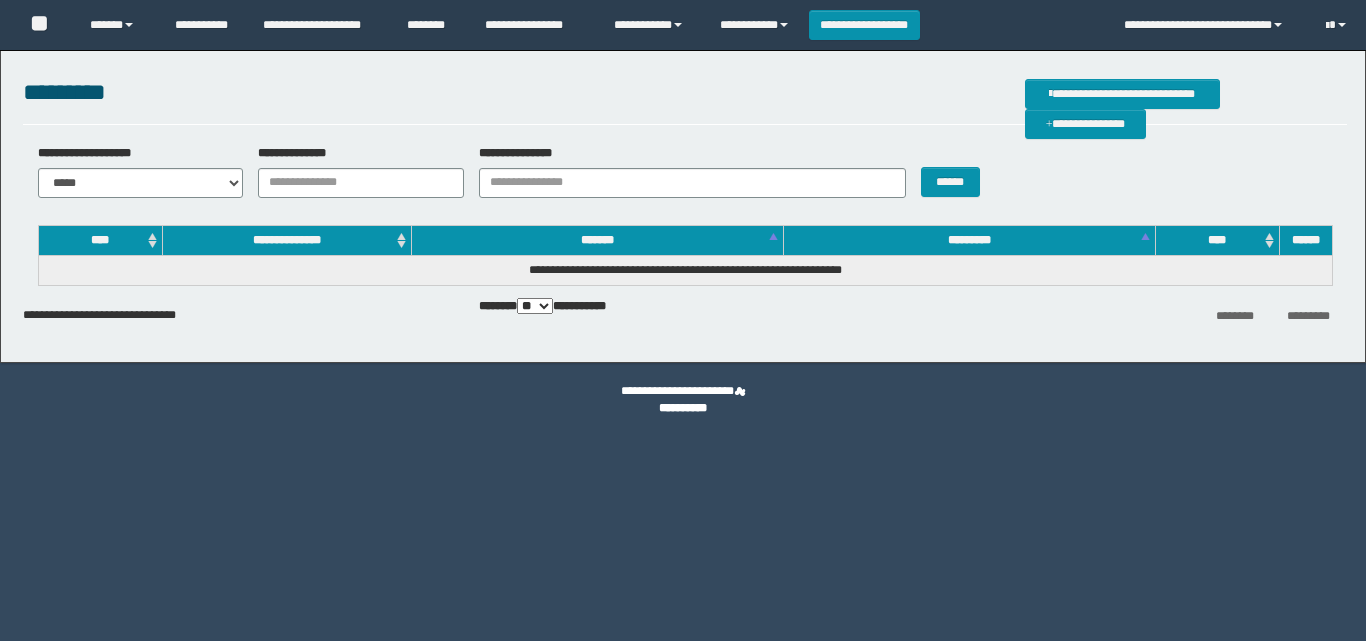 scroll, scrollTop: 0, scrollLeft: 0, axis: both 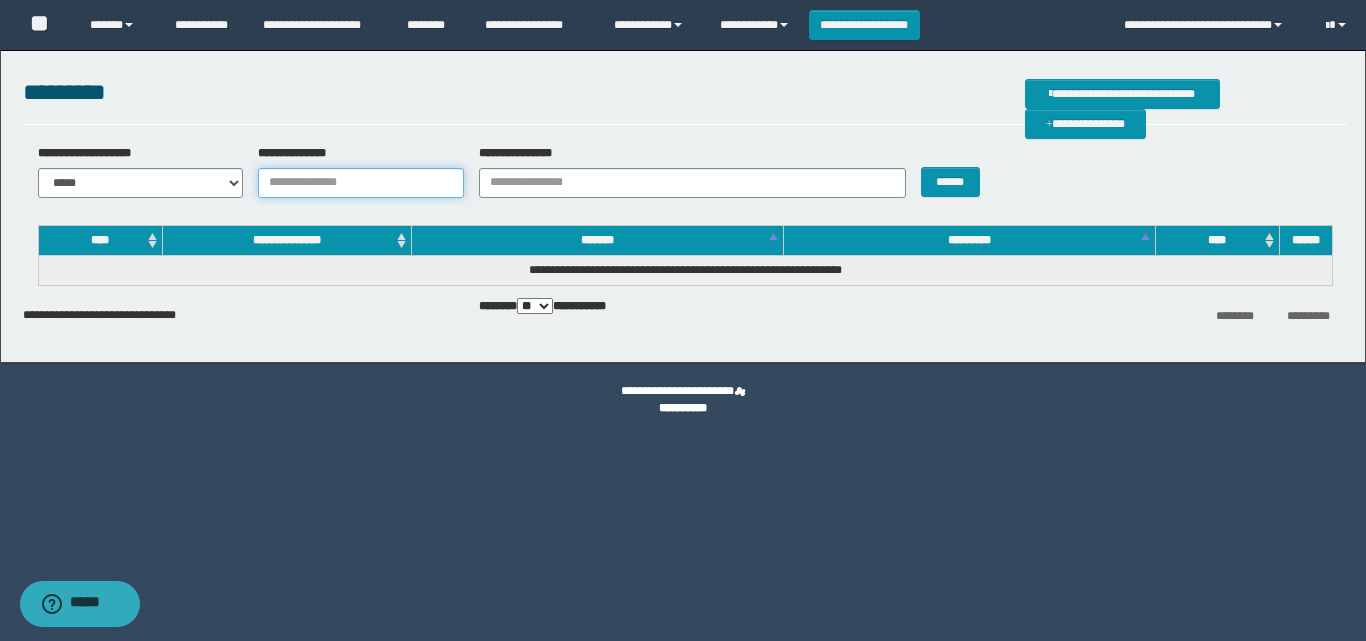 click on "**********" at bounding box center [361, 183] 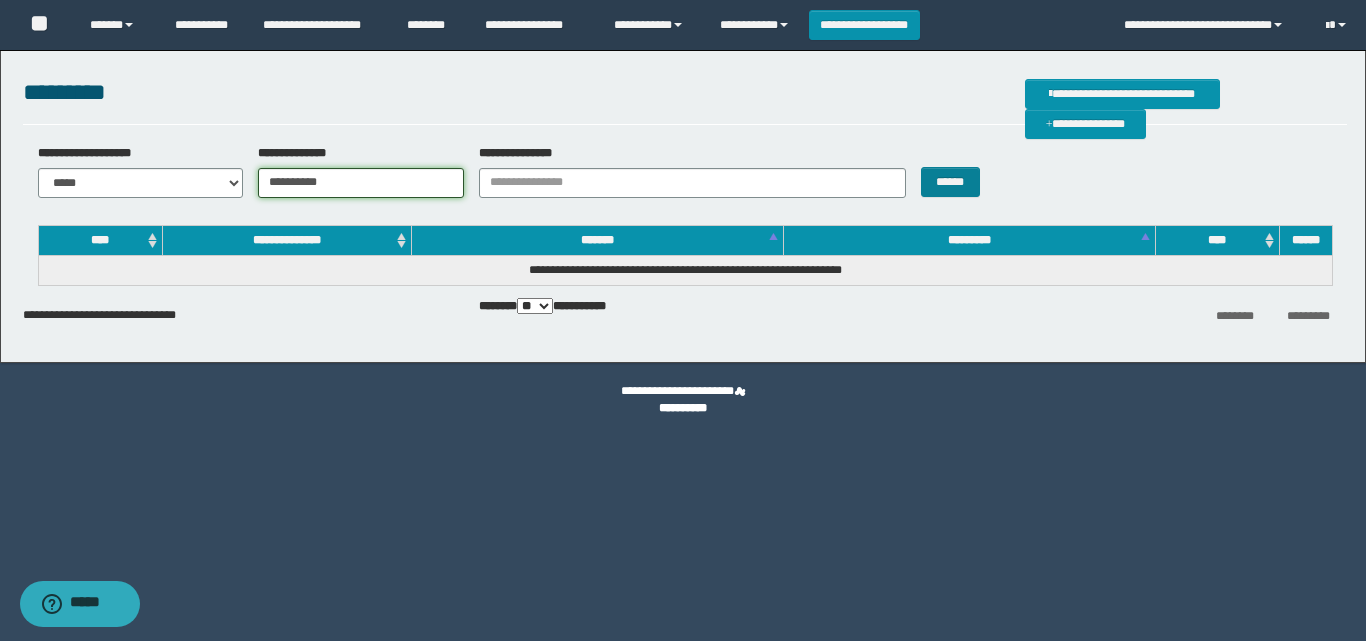type on "**********" 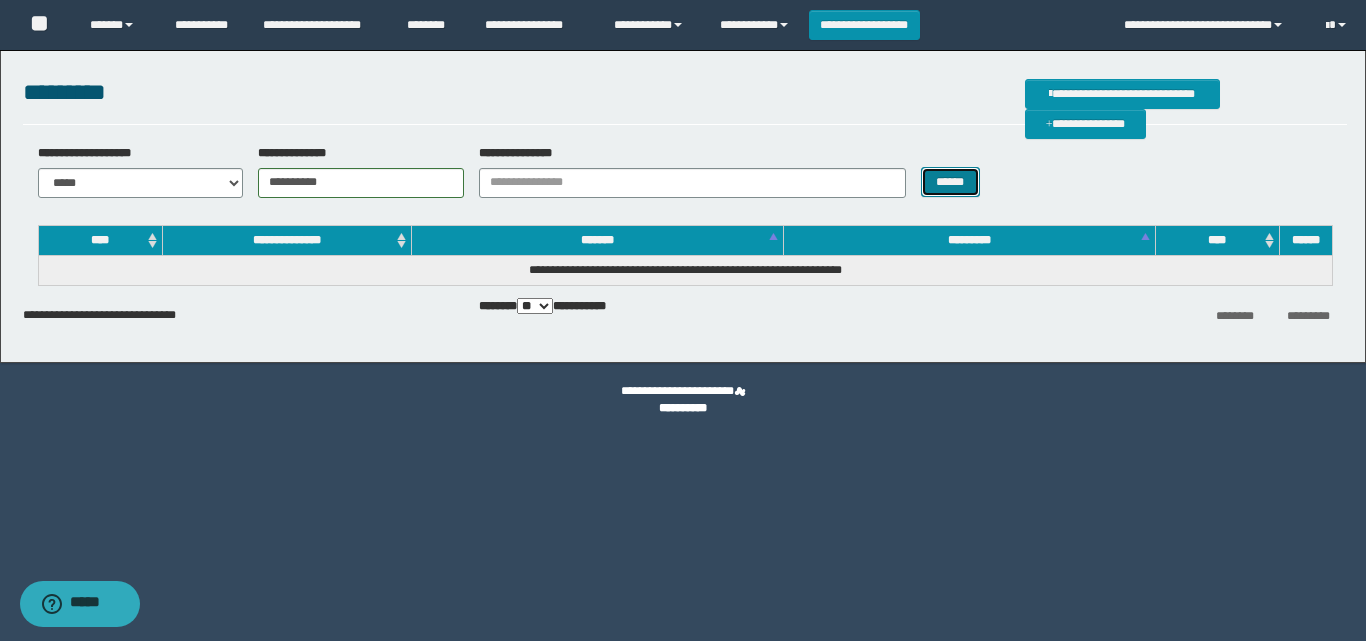 click on "******" at bounding box center (950, 182) 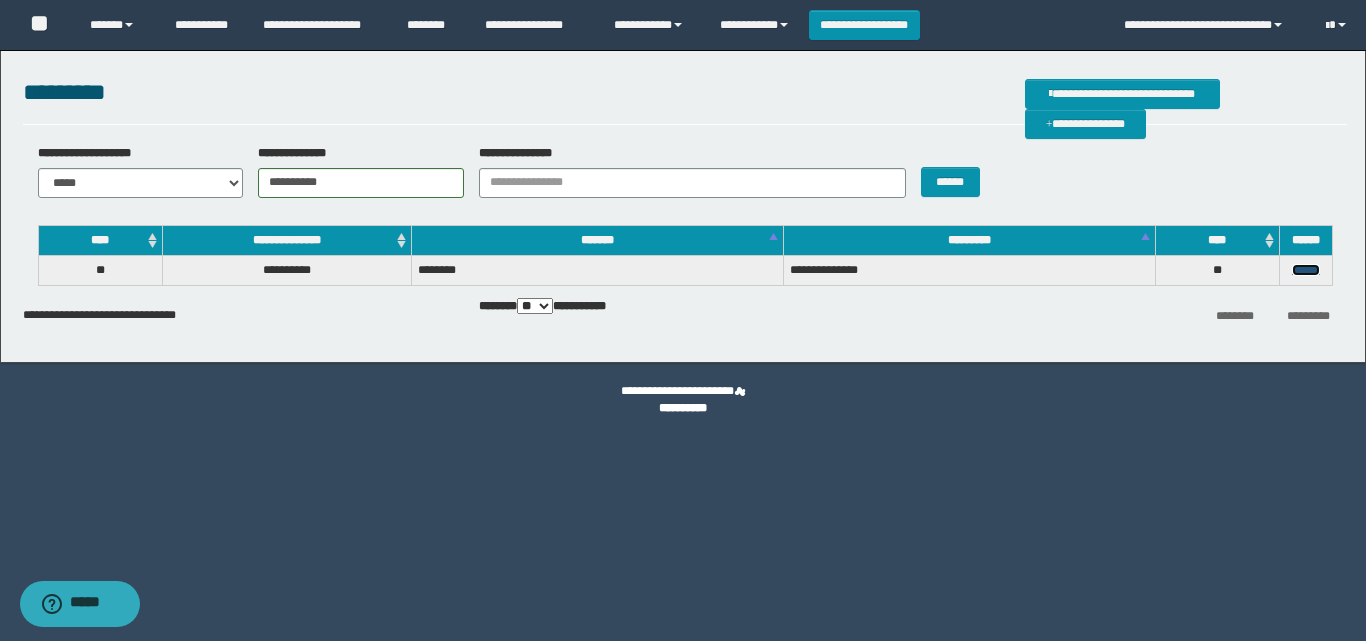 click on "******" at bounding box center [1306, 270] 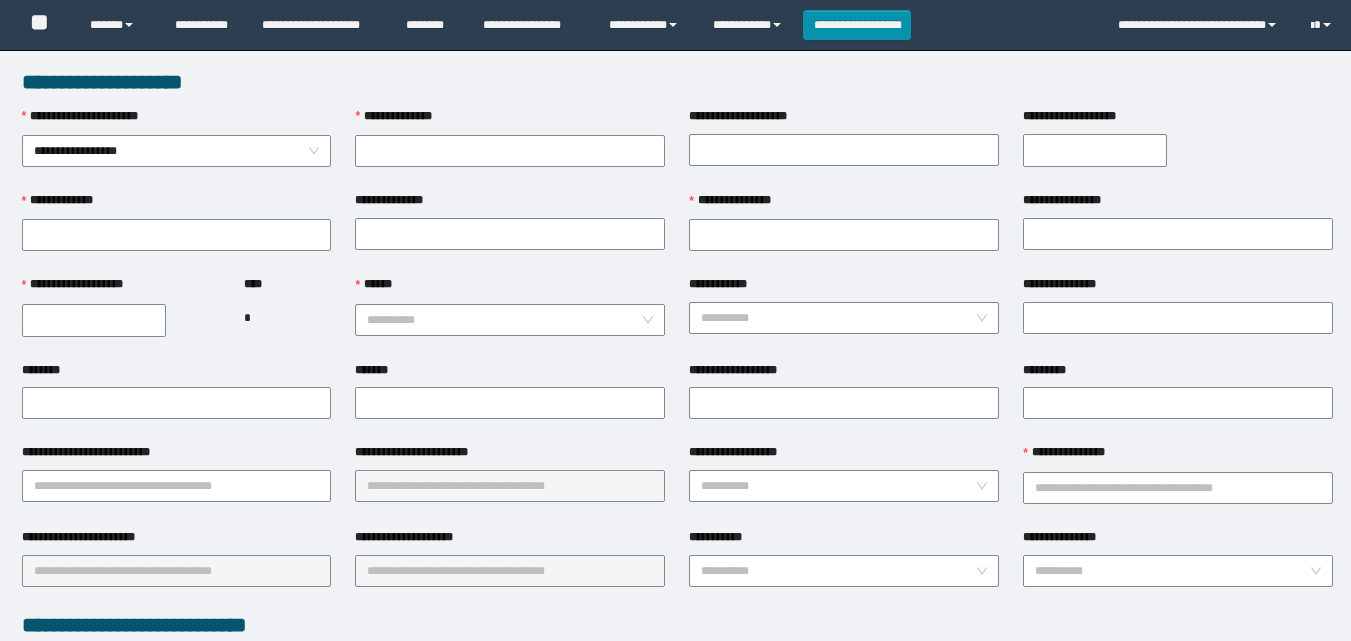scroll, scrollTop: 0, scrollLeft: 0, axis: both 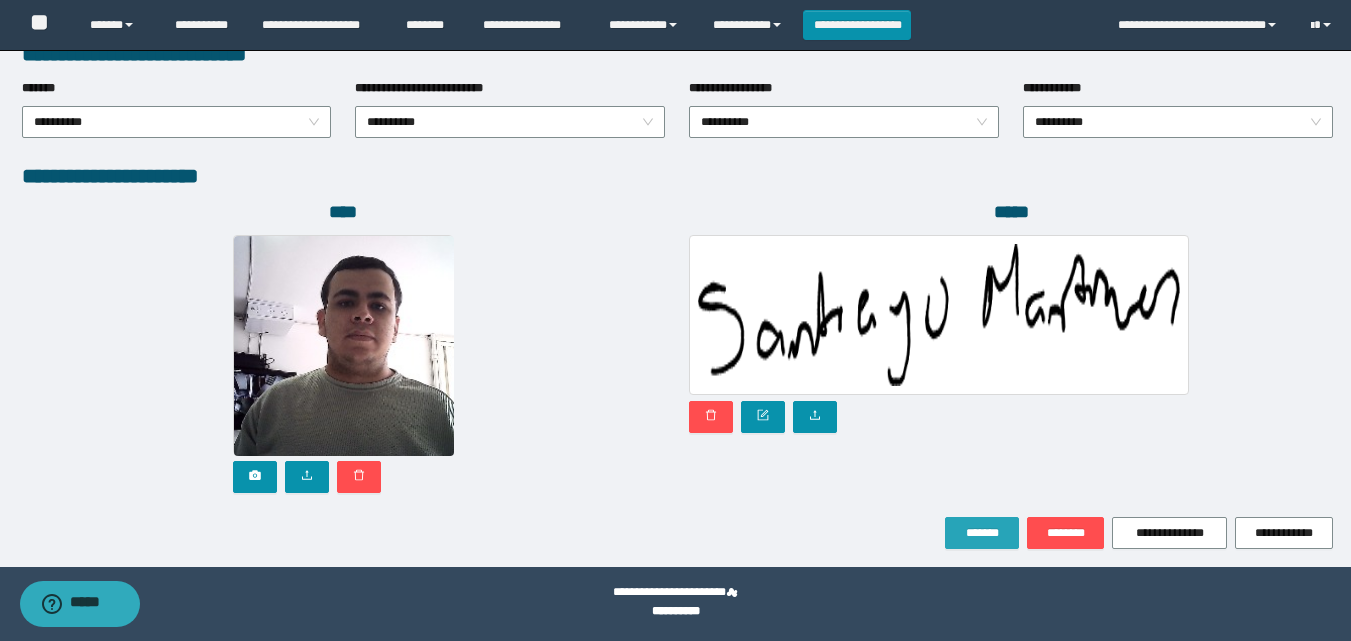 click on "*******" at bounding box center (982, 533) 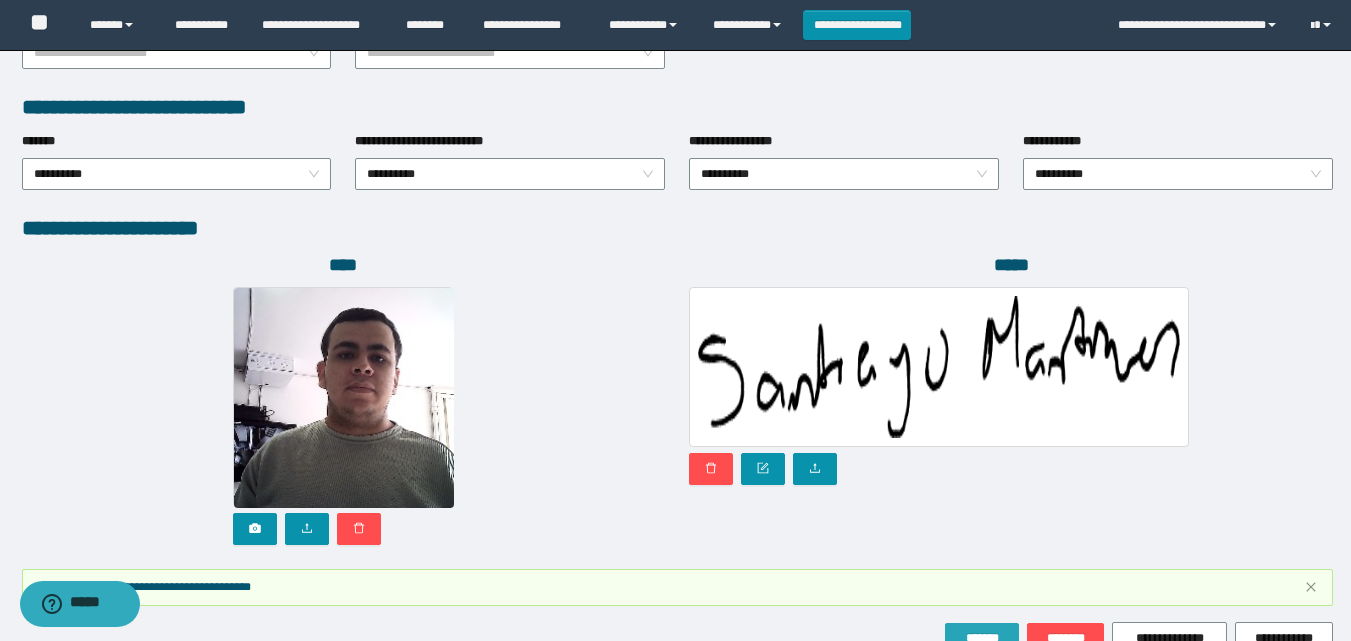 scroll, scrollTop: 1117, scrollLeft: 0, axis: vertical 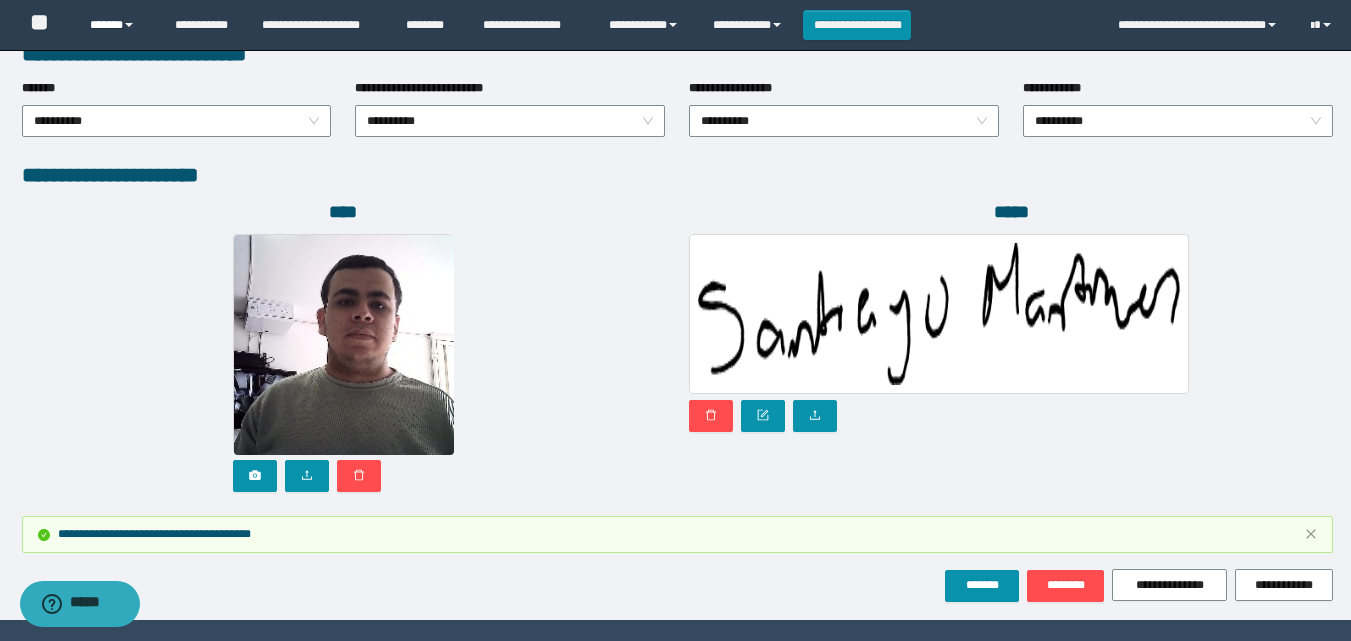 click on "******" at bounding box center [117, 25] 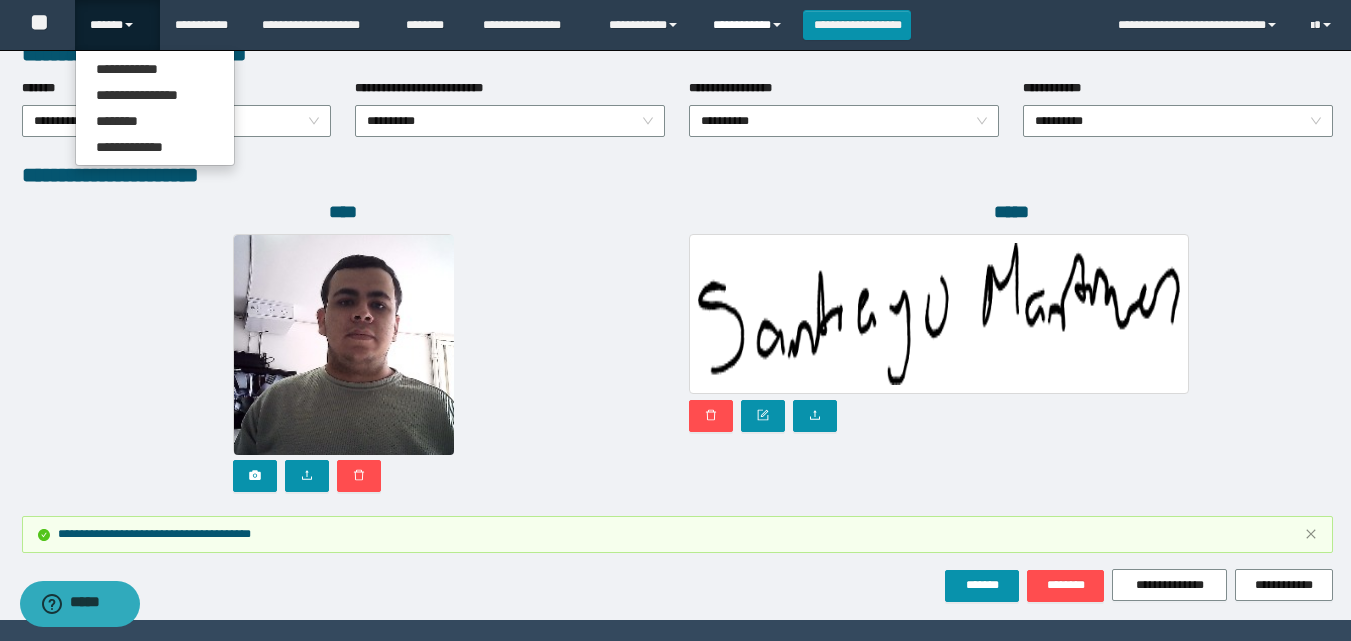 click on "**********" at bounding box center (750, 25) 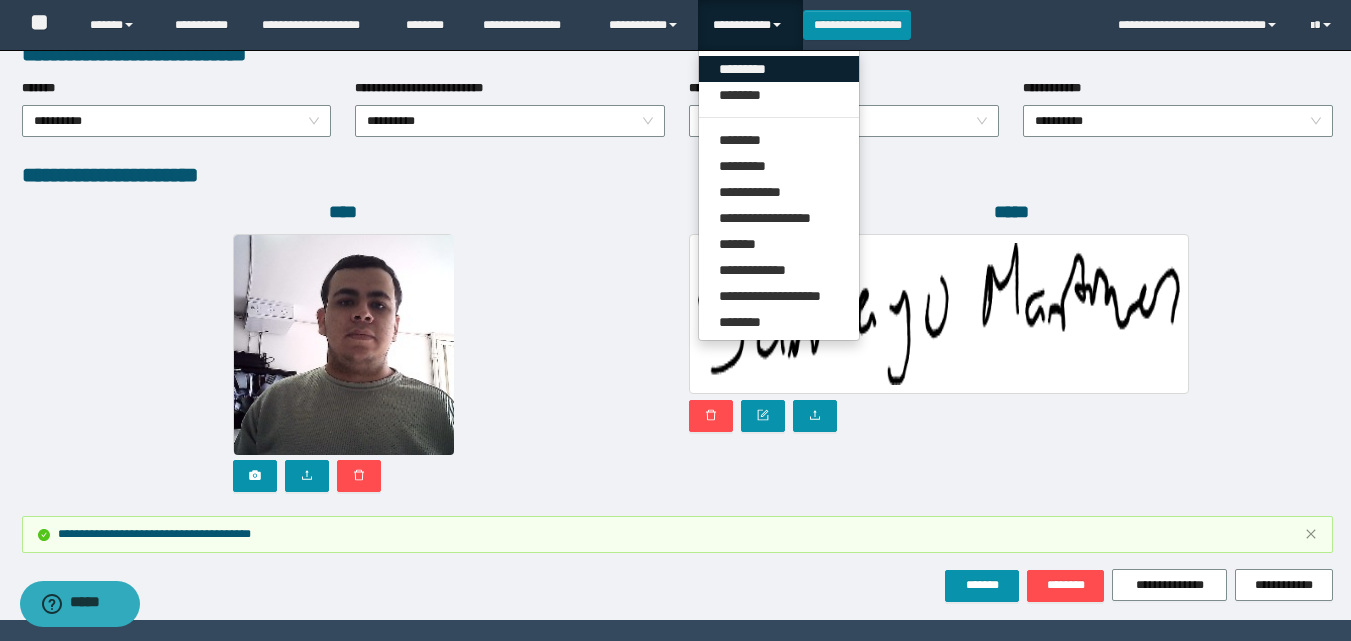 click on "*********" at bounding box center (779, 69) 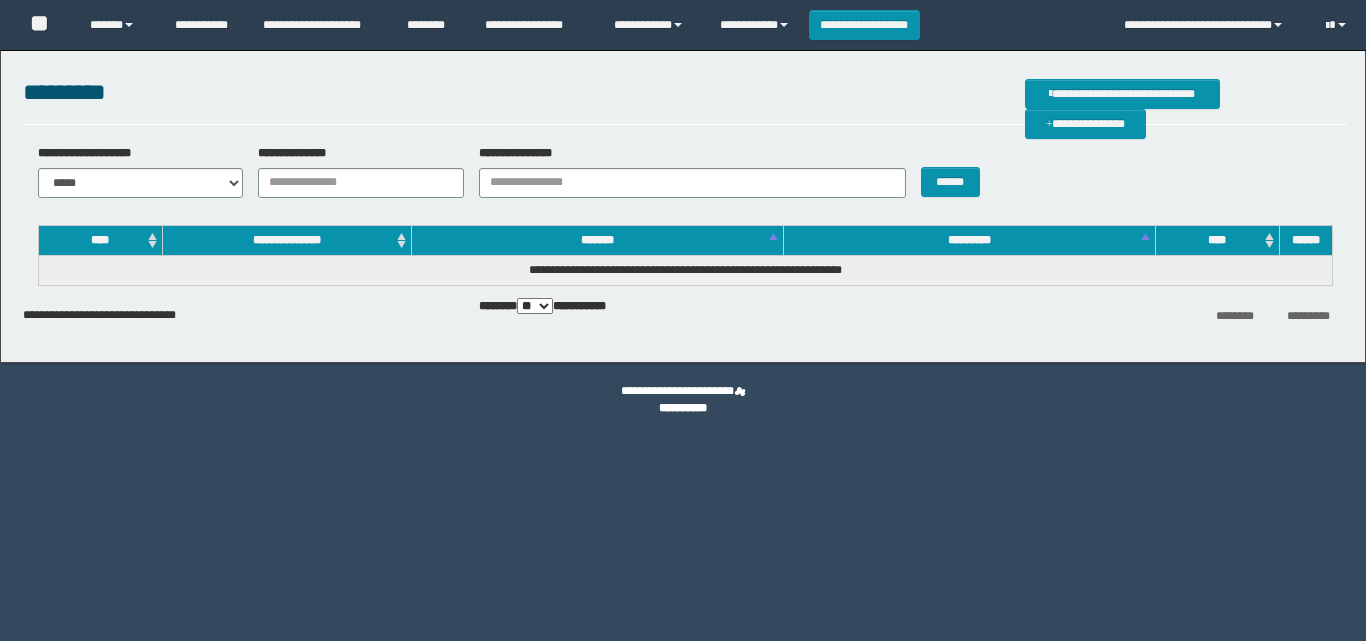 scroll, scrollTop: 0, scrollLeft: 0, axis: both 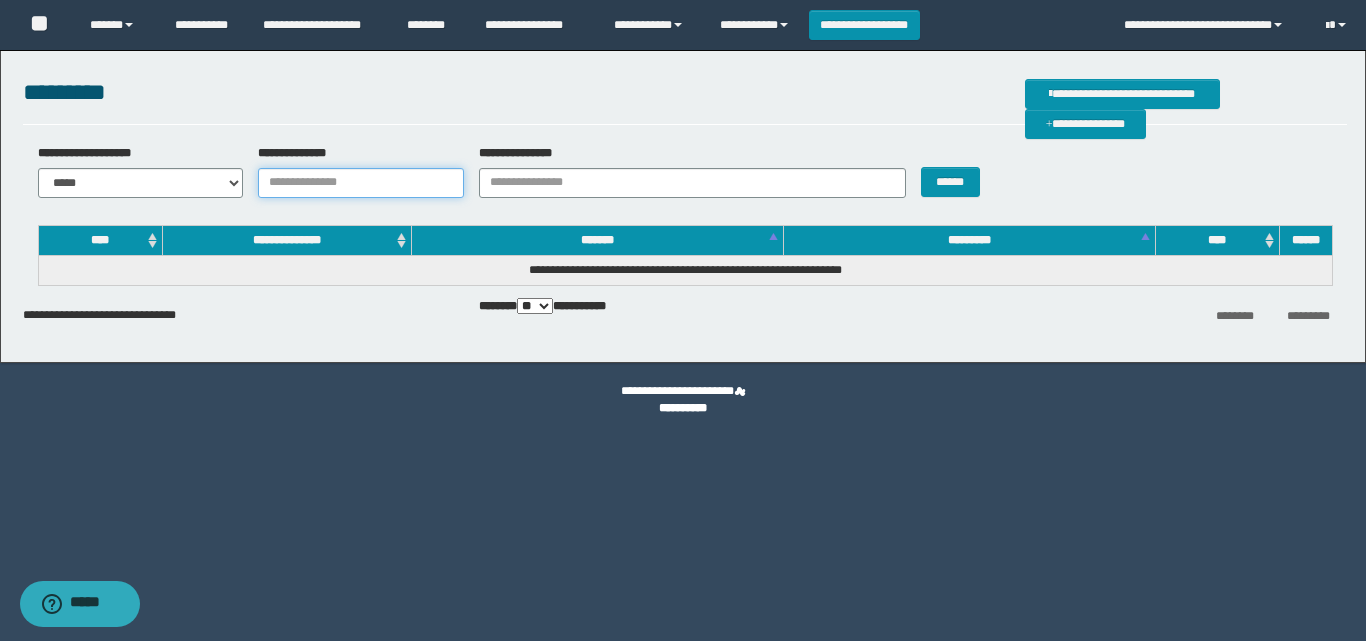 click on "**********" at bounding box center [361, 183] 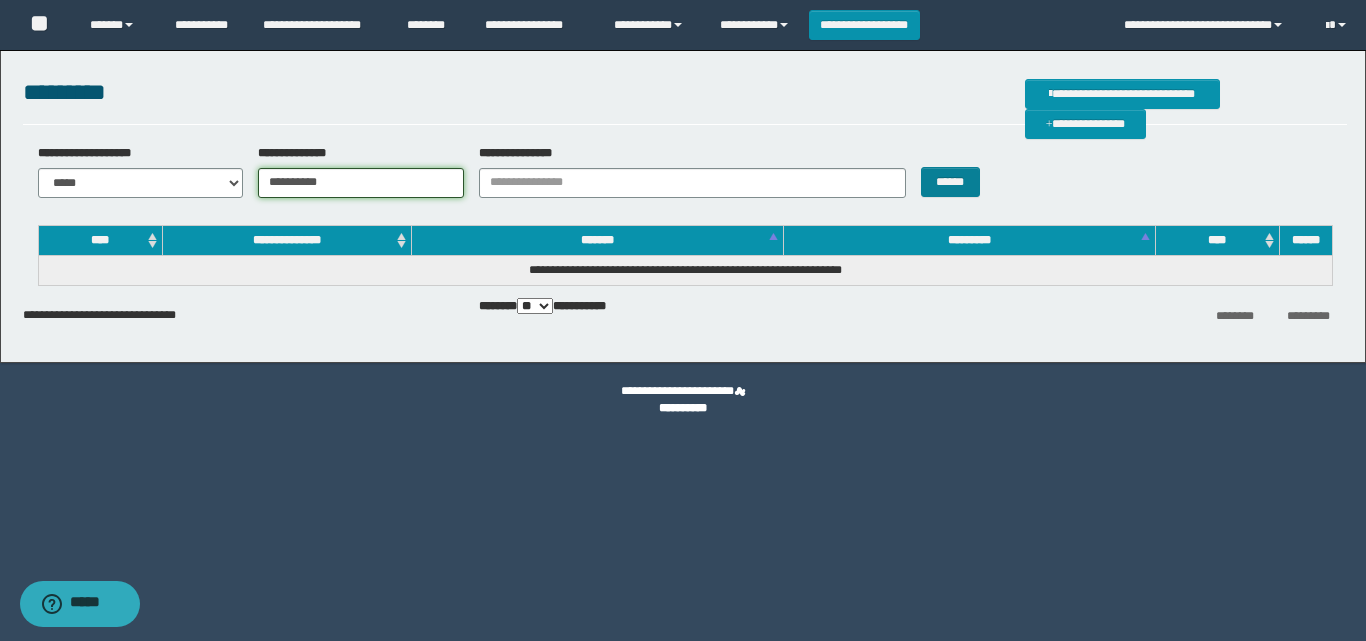 type on "**********" 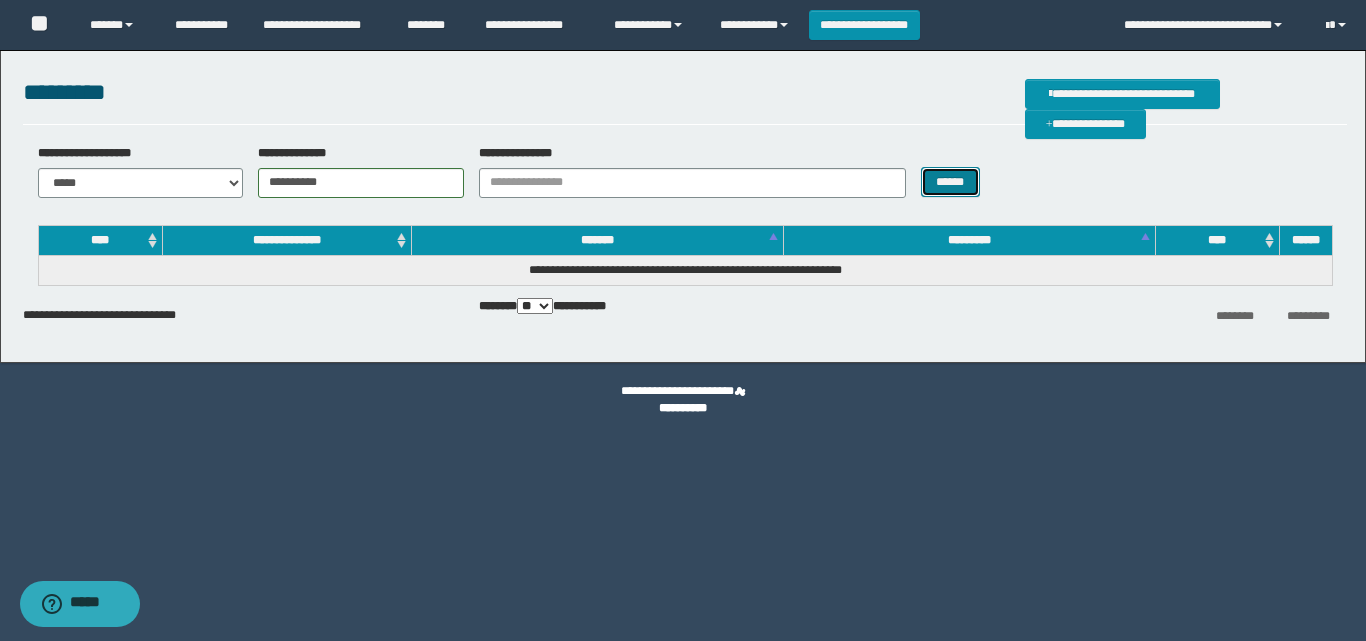 click on "******" at bounding box center (950, 182) 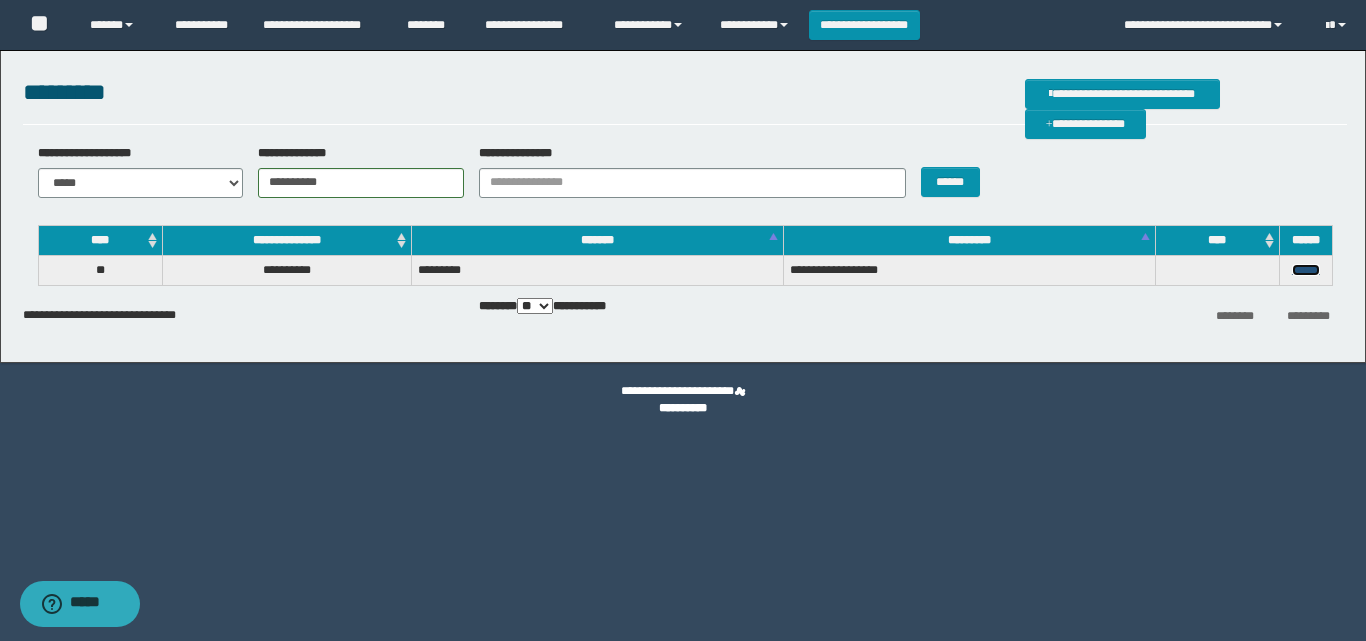 click on "******" at bounding box center [1306, 270] 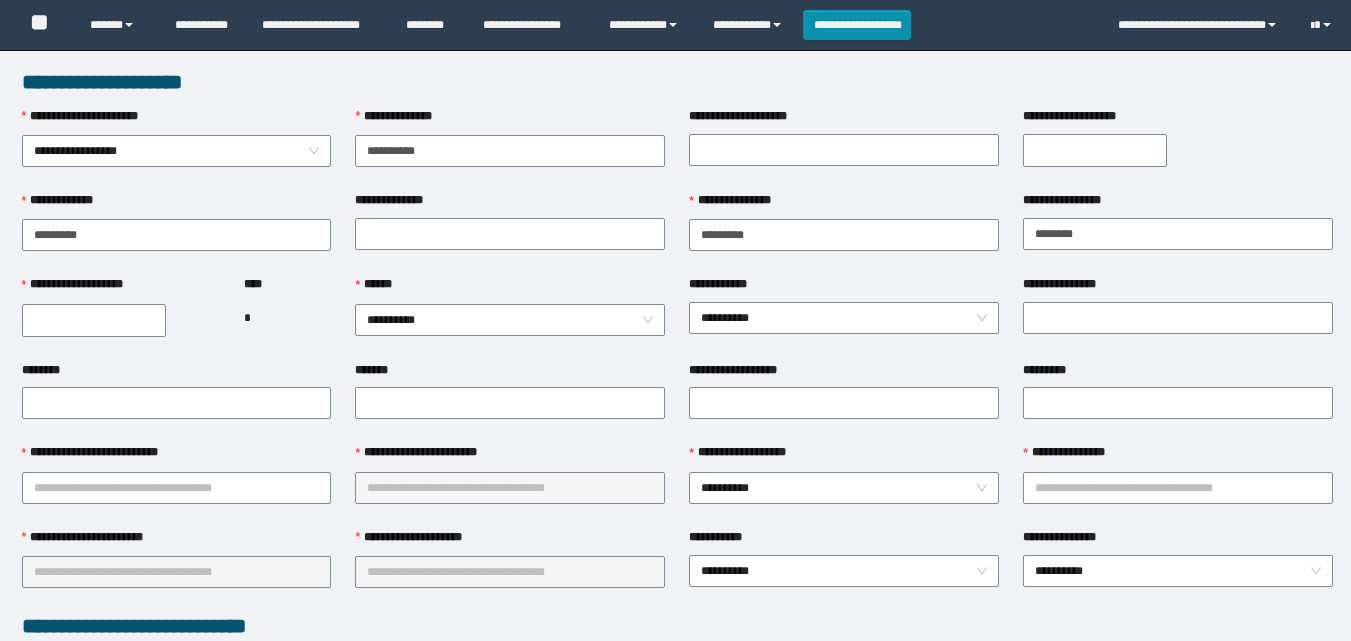 scroll, scrollTop: 0, scrollLeft: 0, axis: both 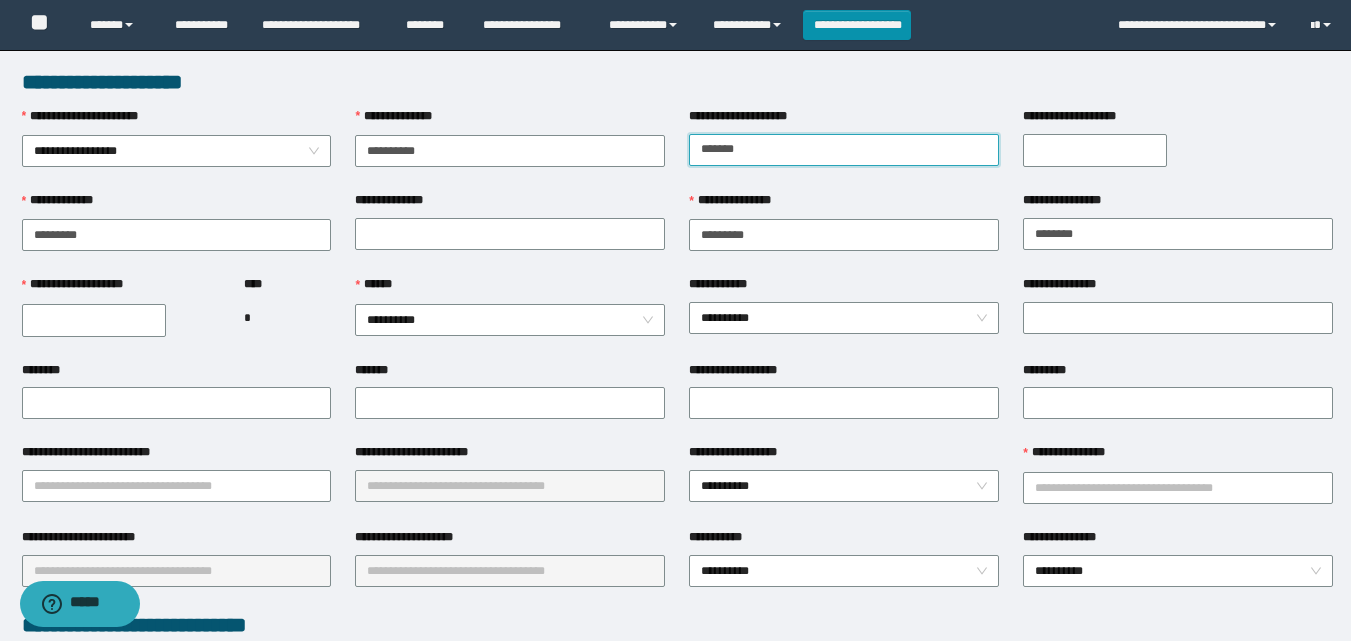 type on "******" 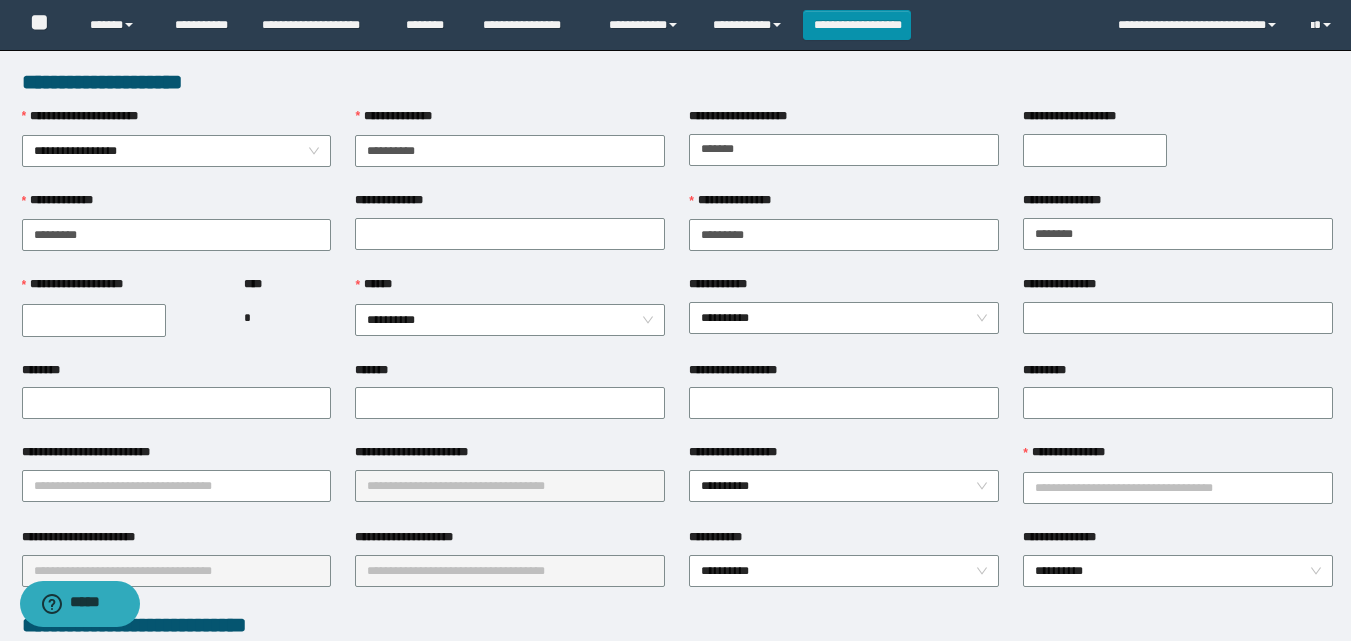 click on "**********" at bounding box center [1095, 150] 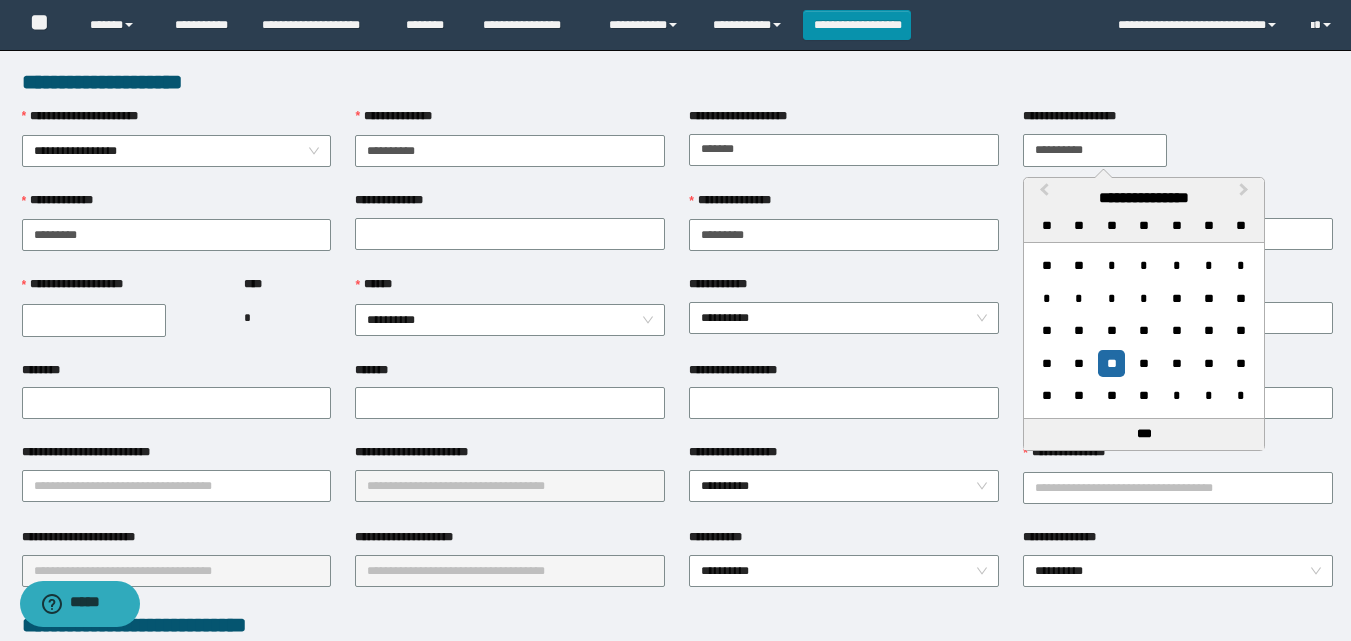 type on "**********" 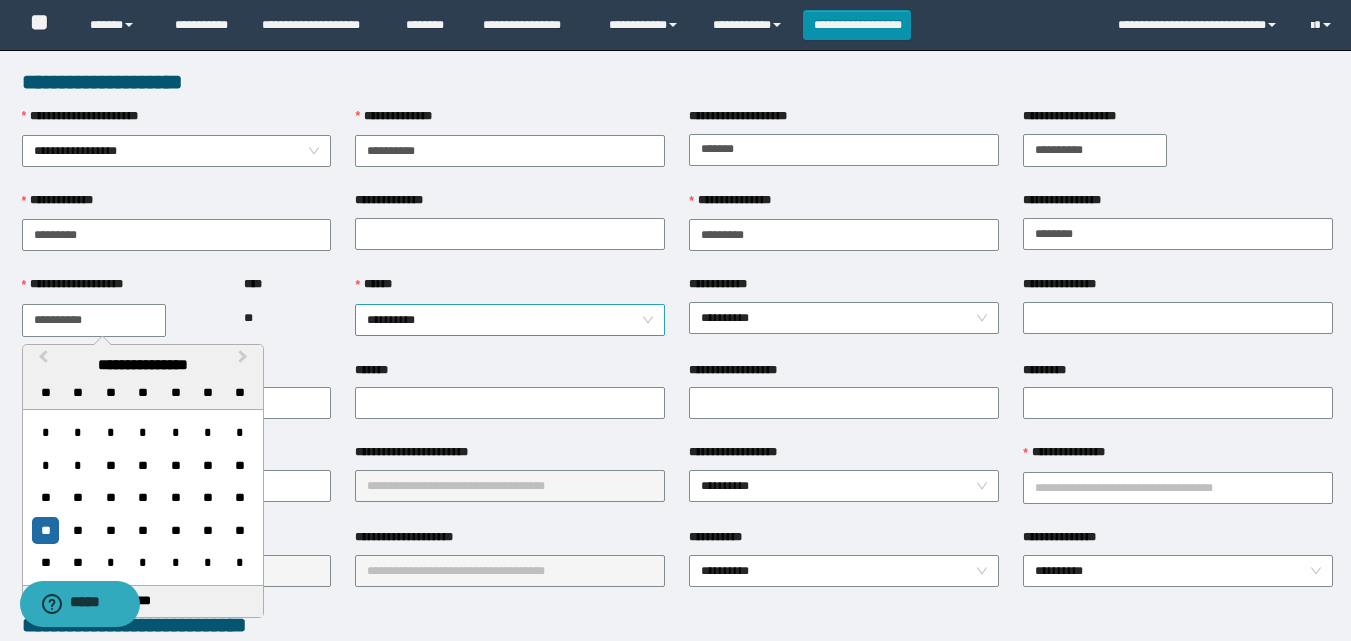 type on "**********" 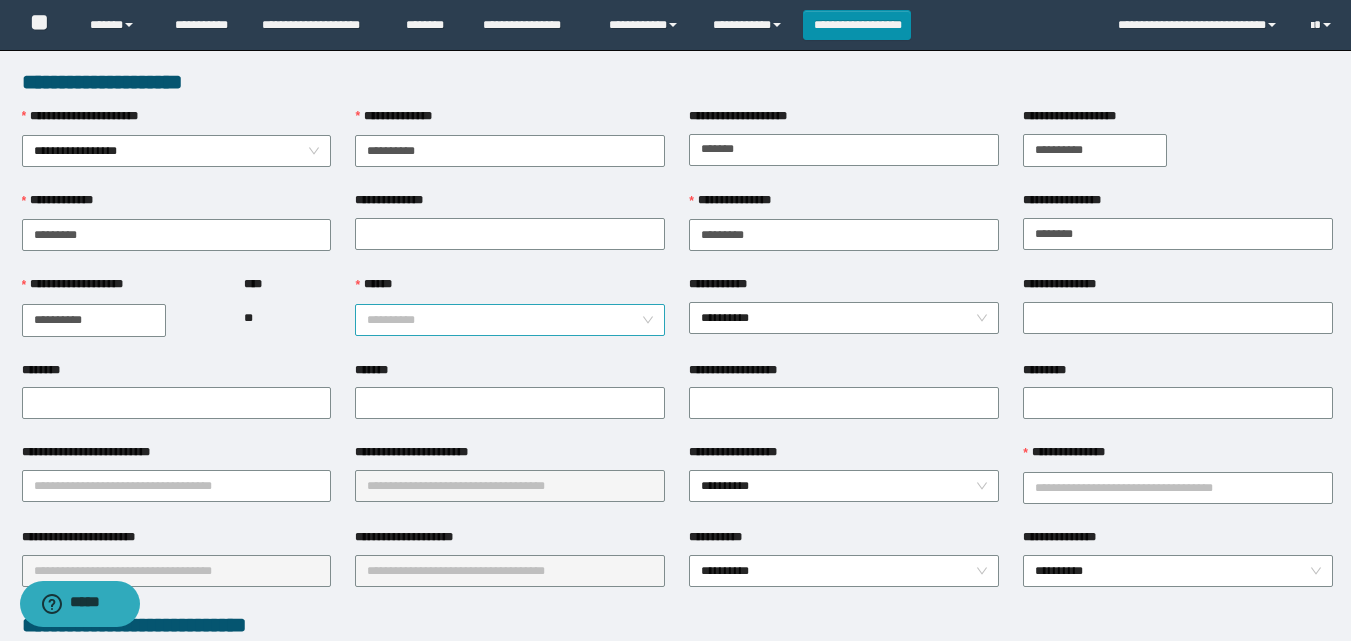 click on "**********" at bounding box center [510, 320] 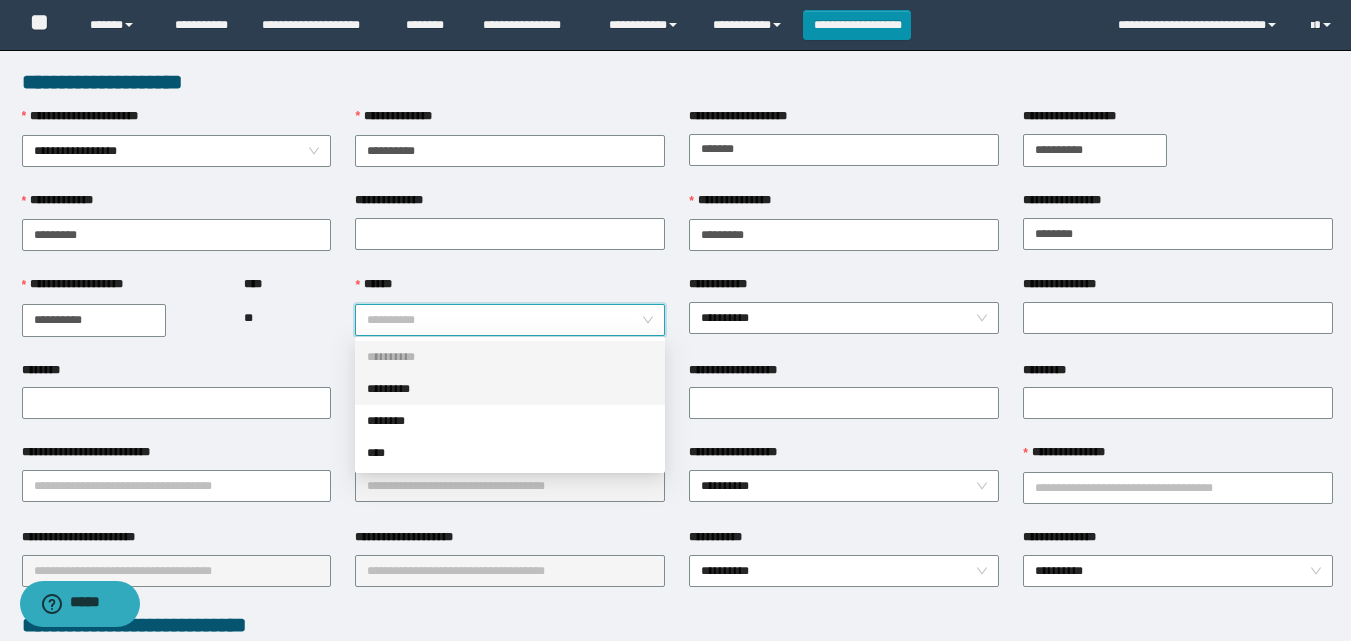 click on "*********" at bounding box center (510, 389) 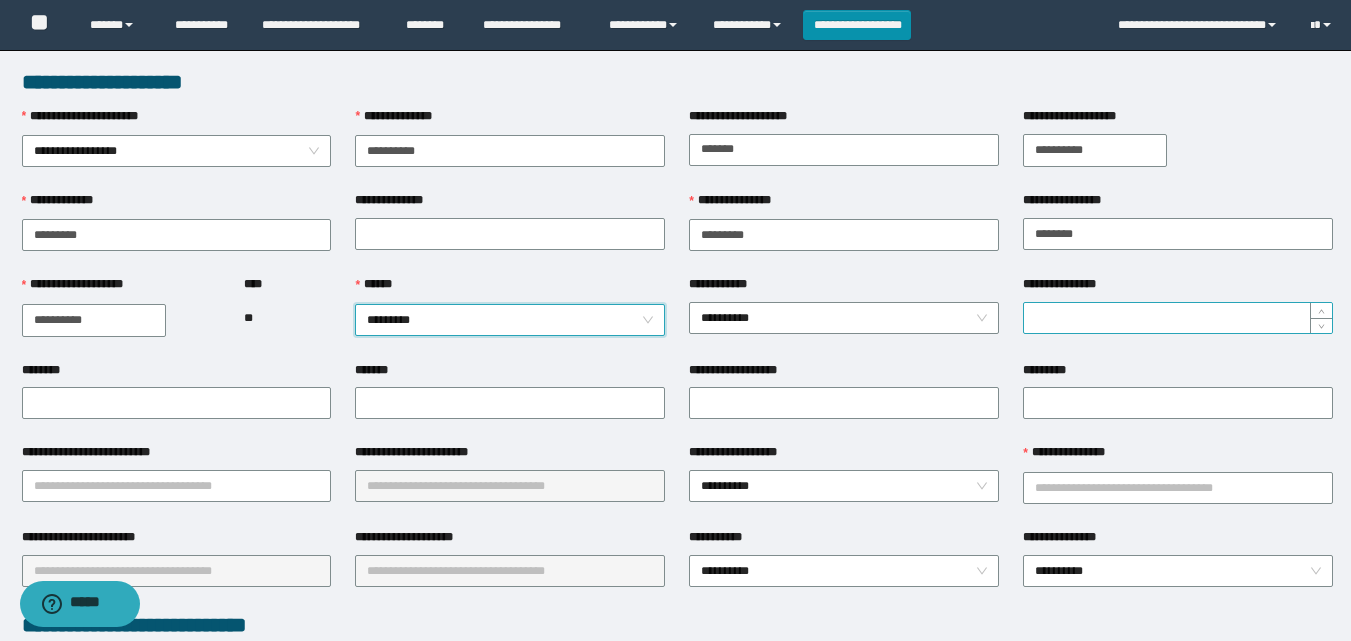 click on "**********" at bounding box center (1178, 318) 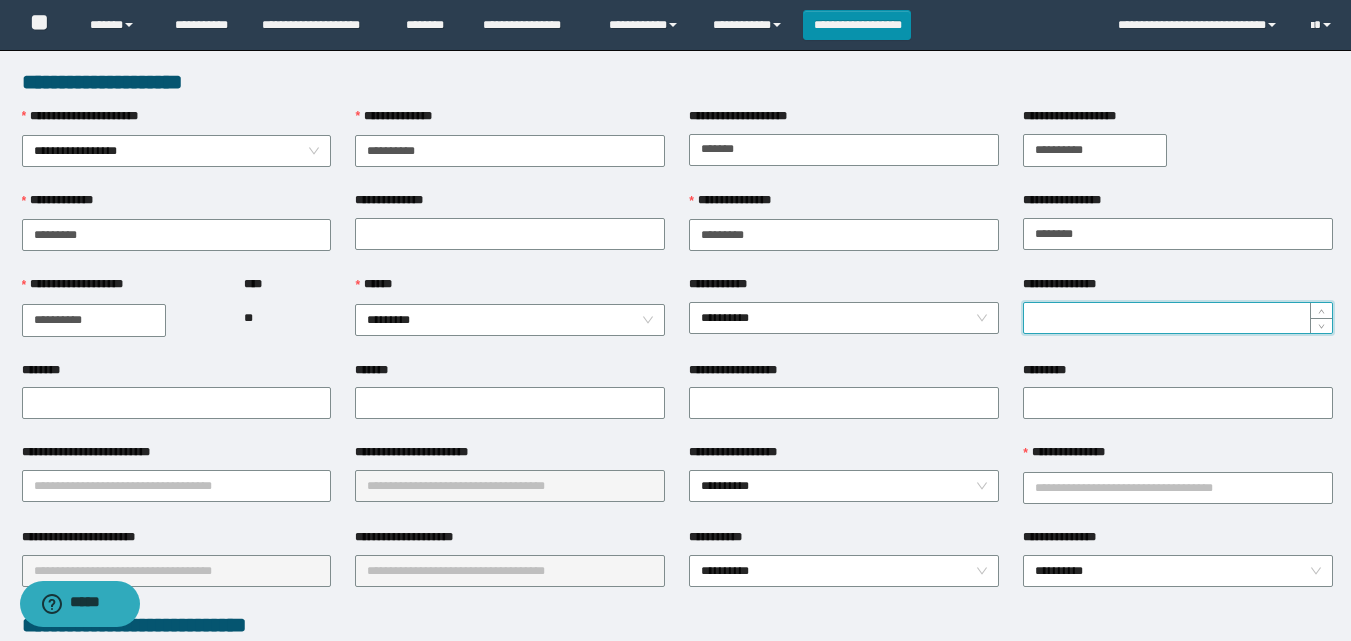 click on "****** *********" at bounding box center (510, 317) 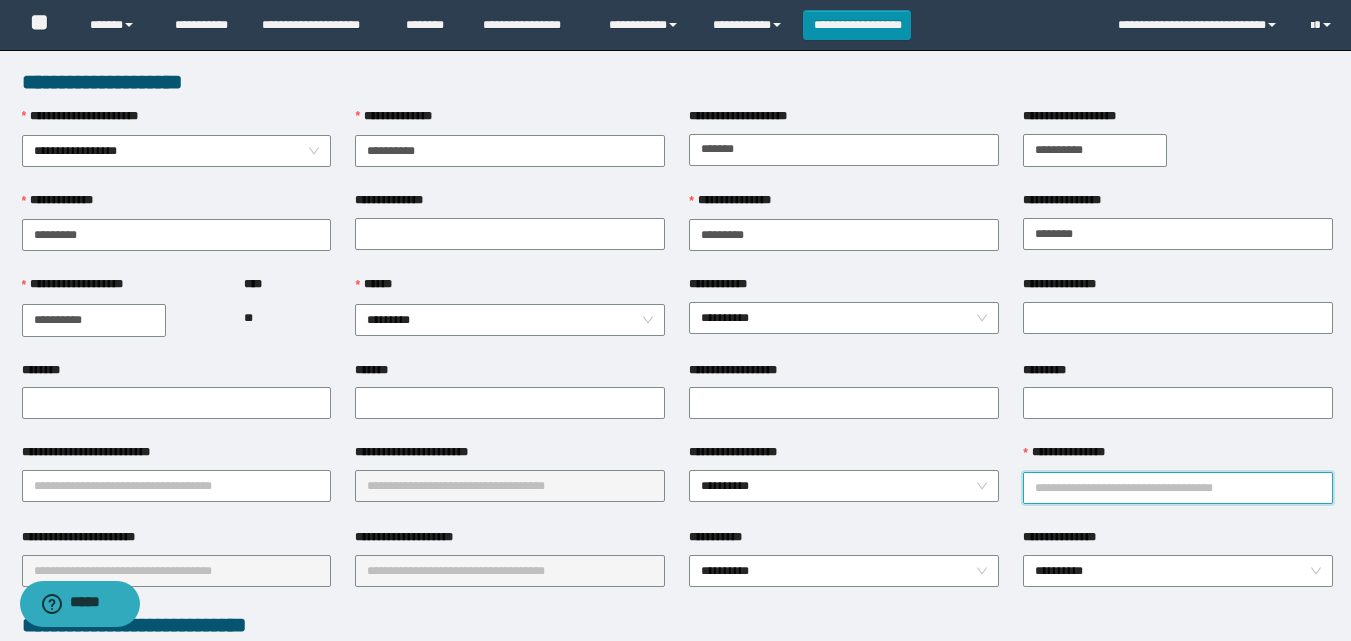 click on "**********" at bounding box center [1178, 488] 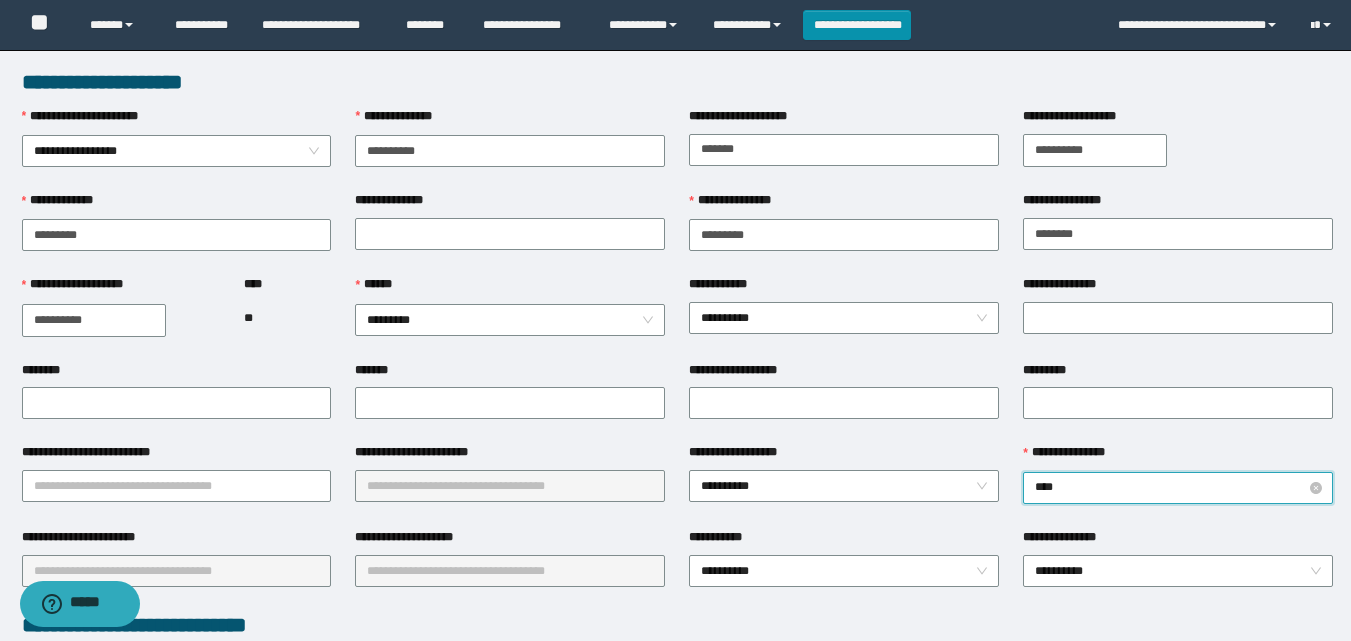 type on "*****" 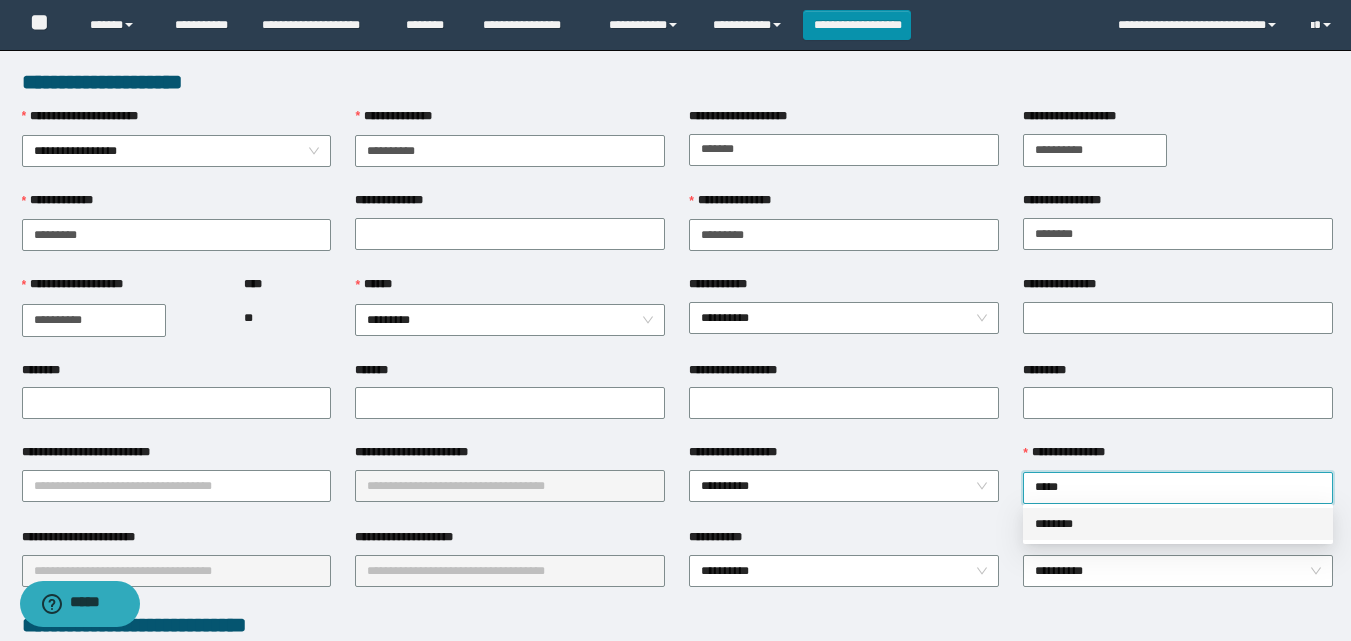 click on "********" at bounding box center (1178, 524) 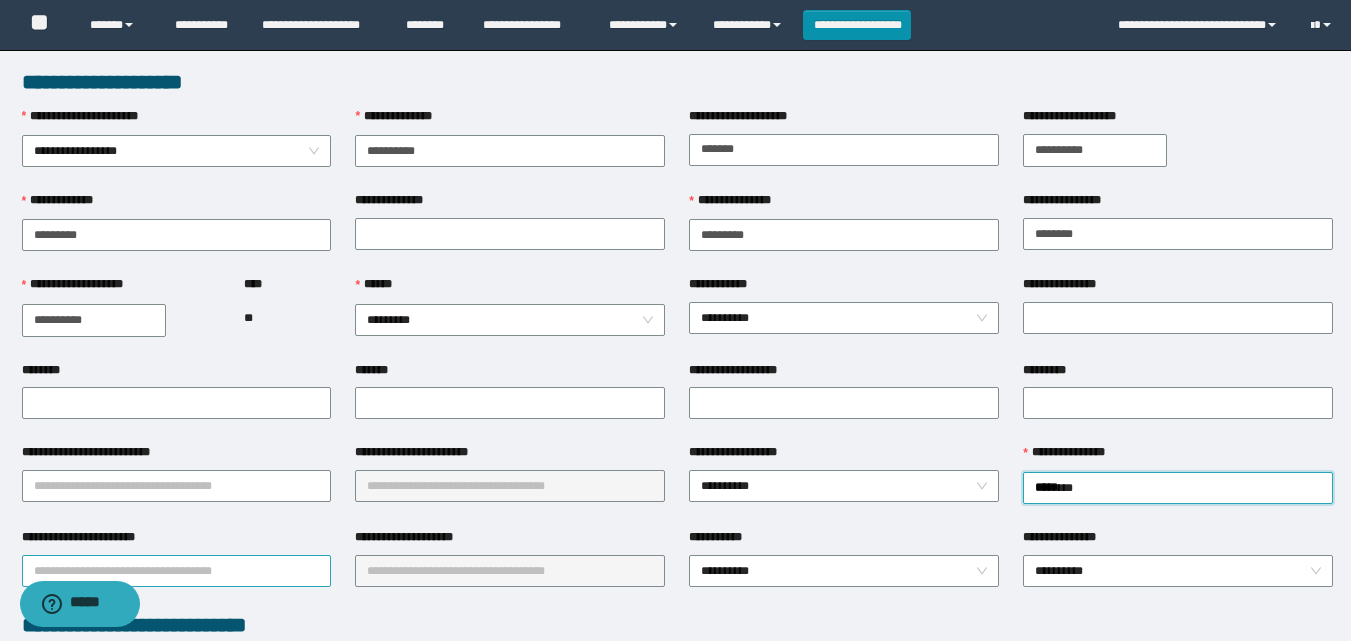 click on "**********" at bounding box center (177, 571) 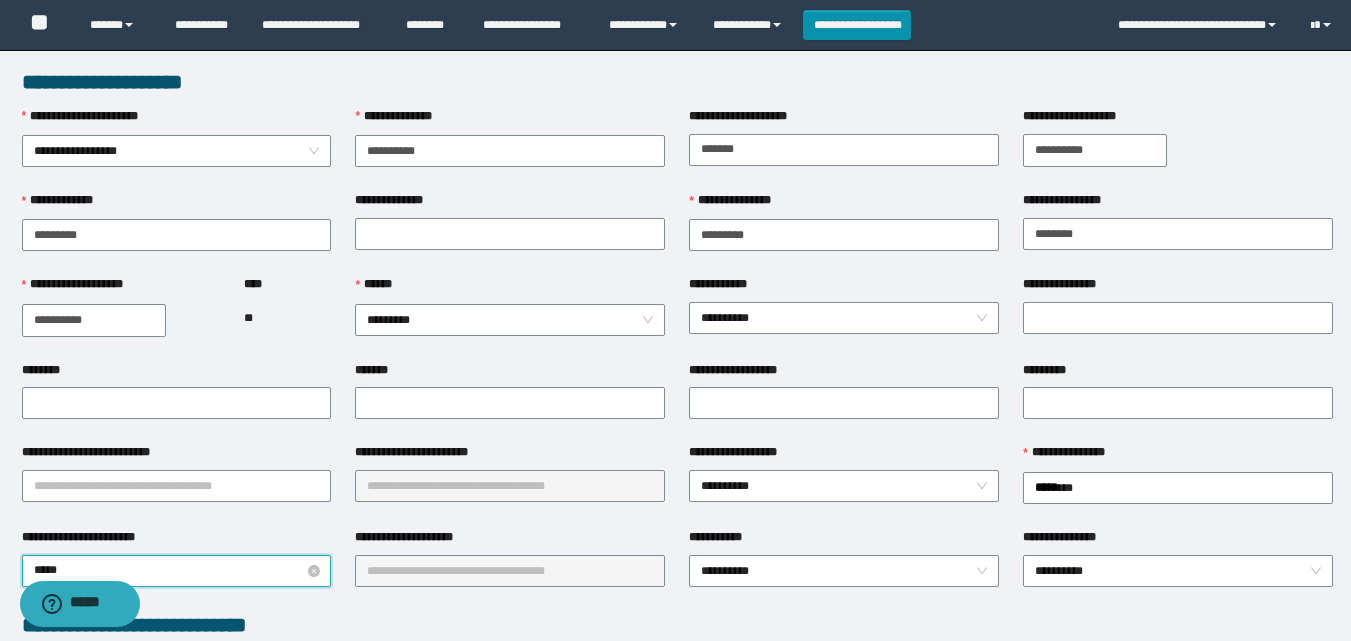 type on "******" 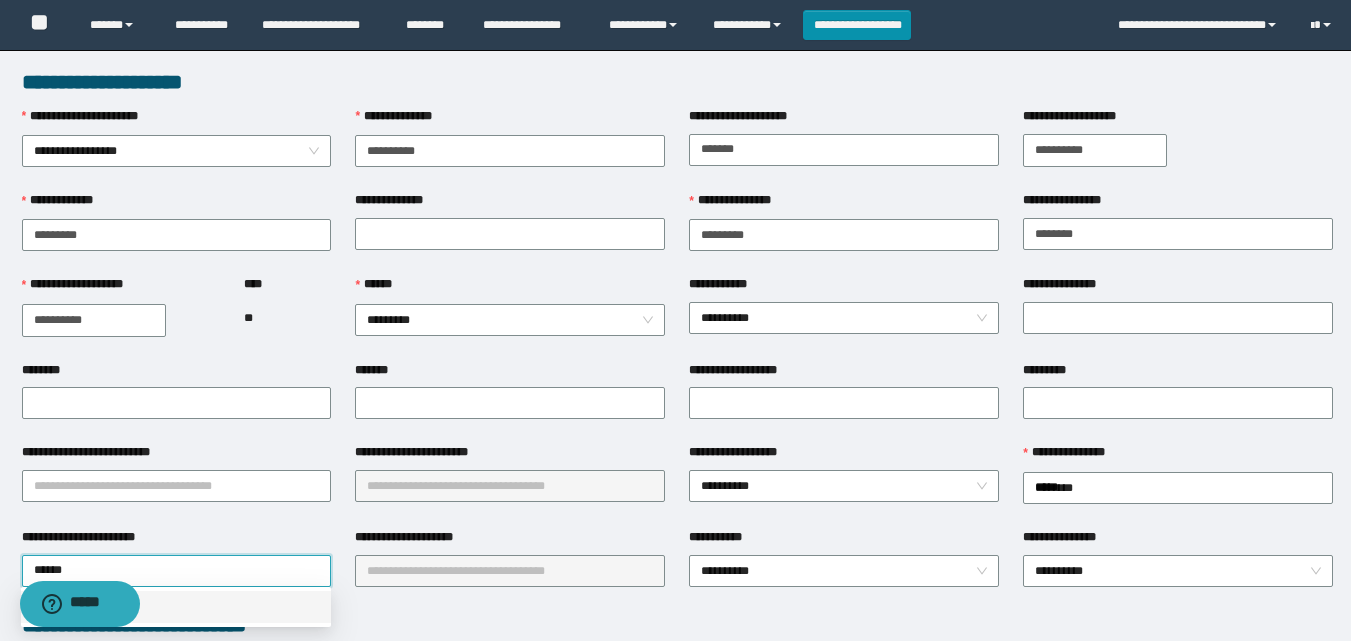 click on "******" at bounding box center (176, 607) 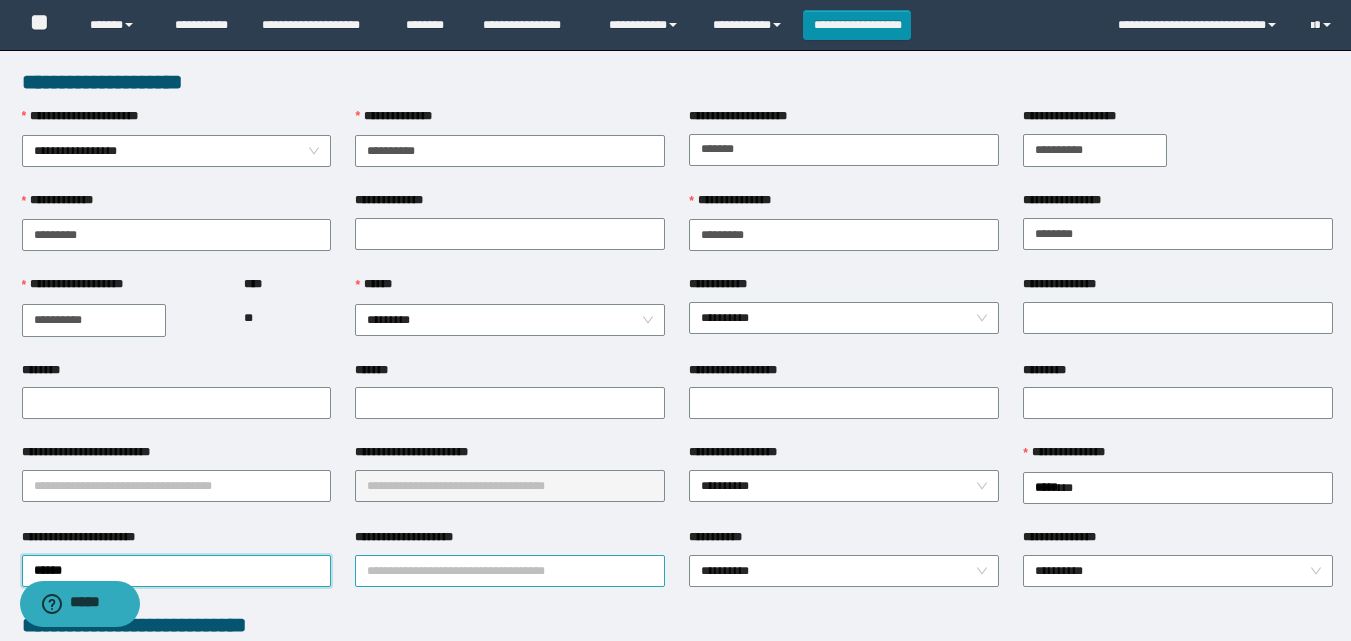 click on "**********" at bounding box center (510, 571) 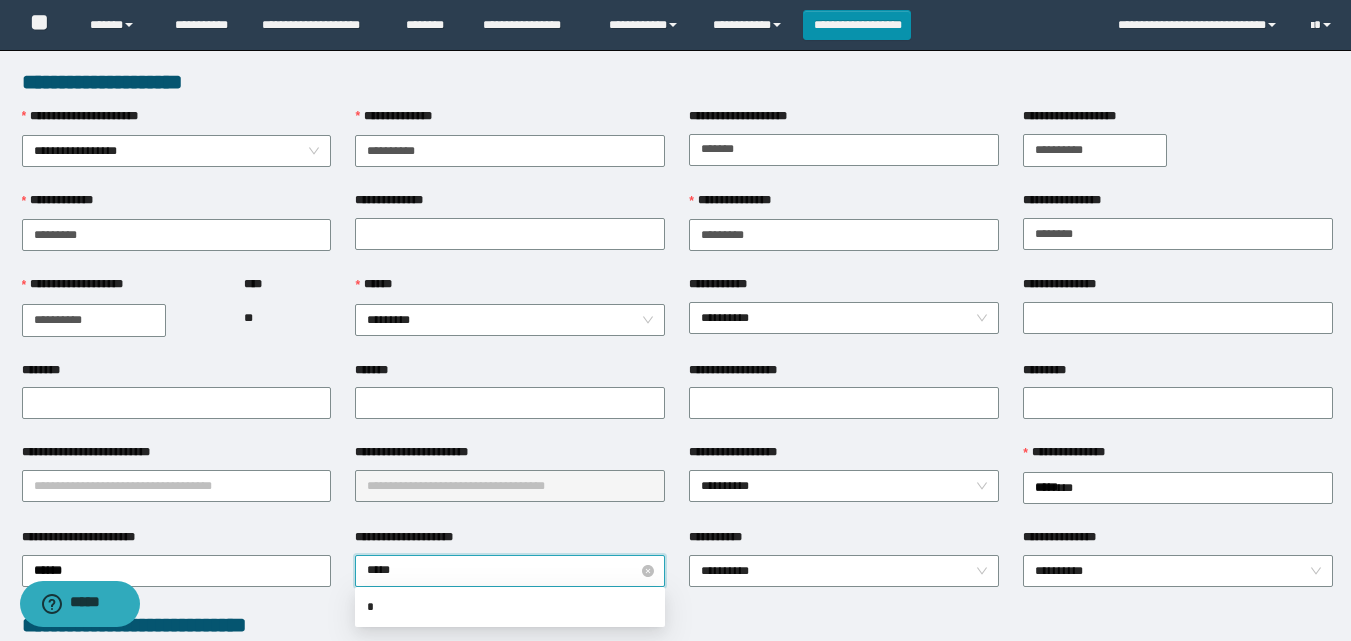 type on "******" 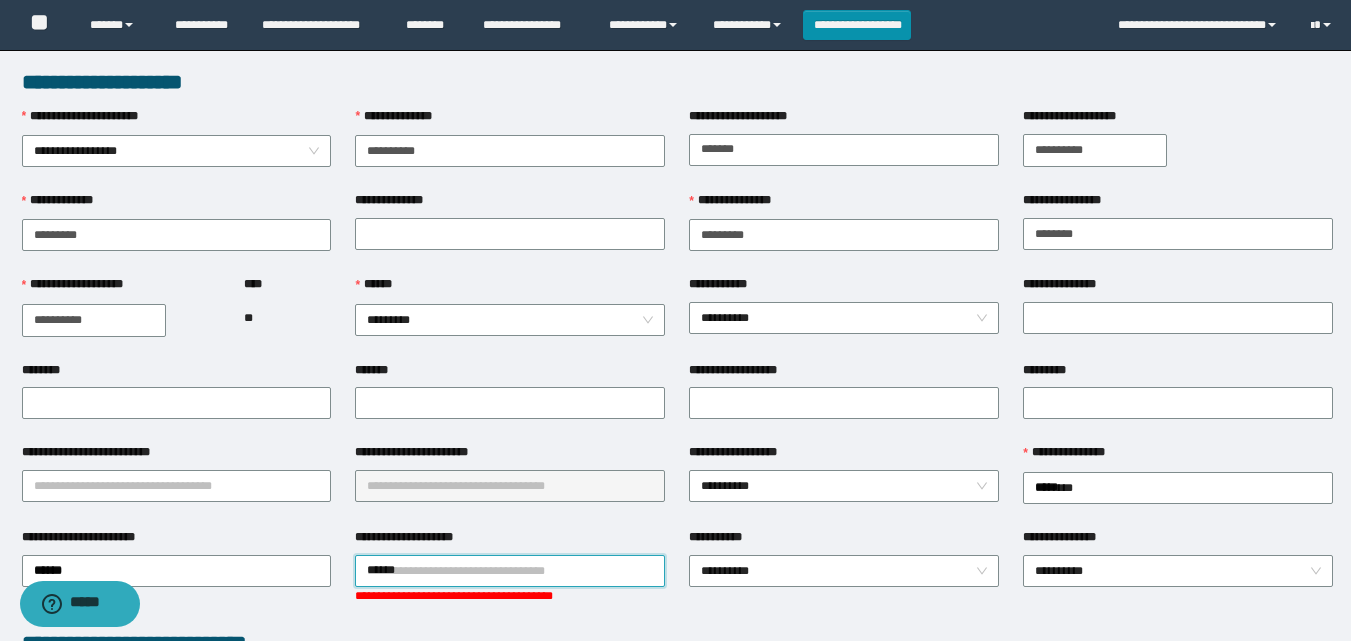 click on "**********" at bounding box center [675, 320] 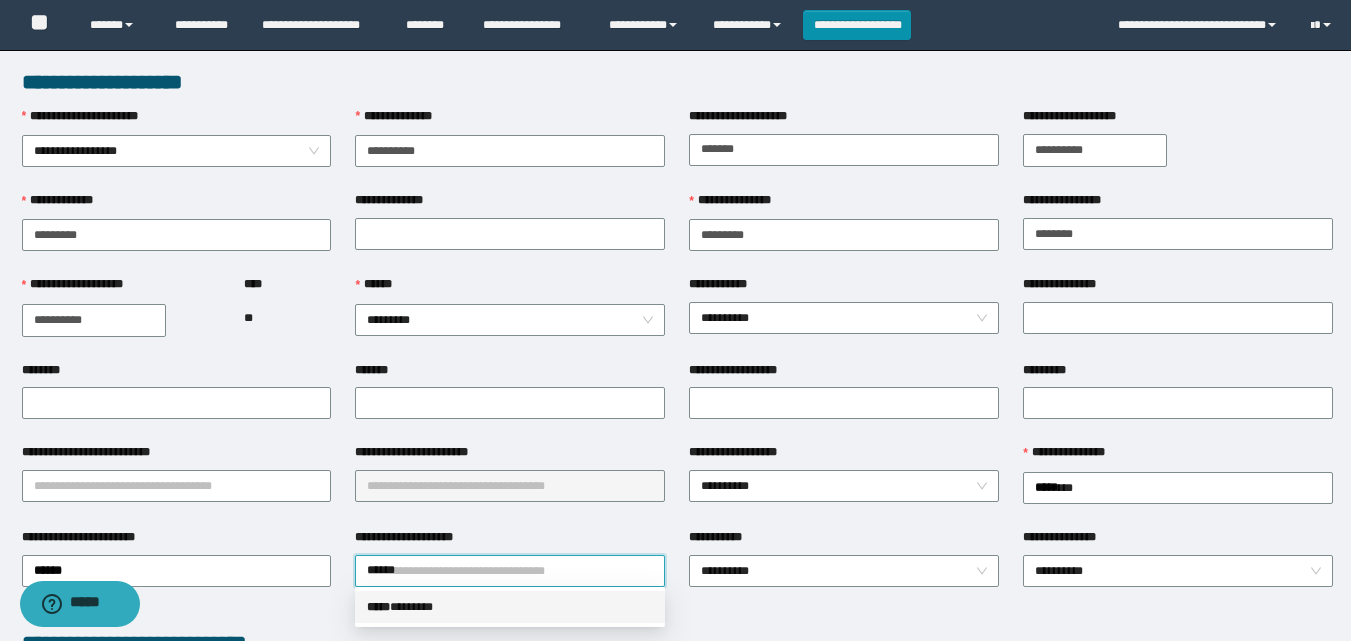 click on "***** * ******" at bounding box center [510, 607] 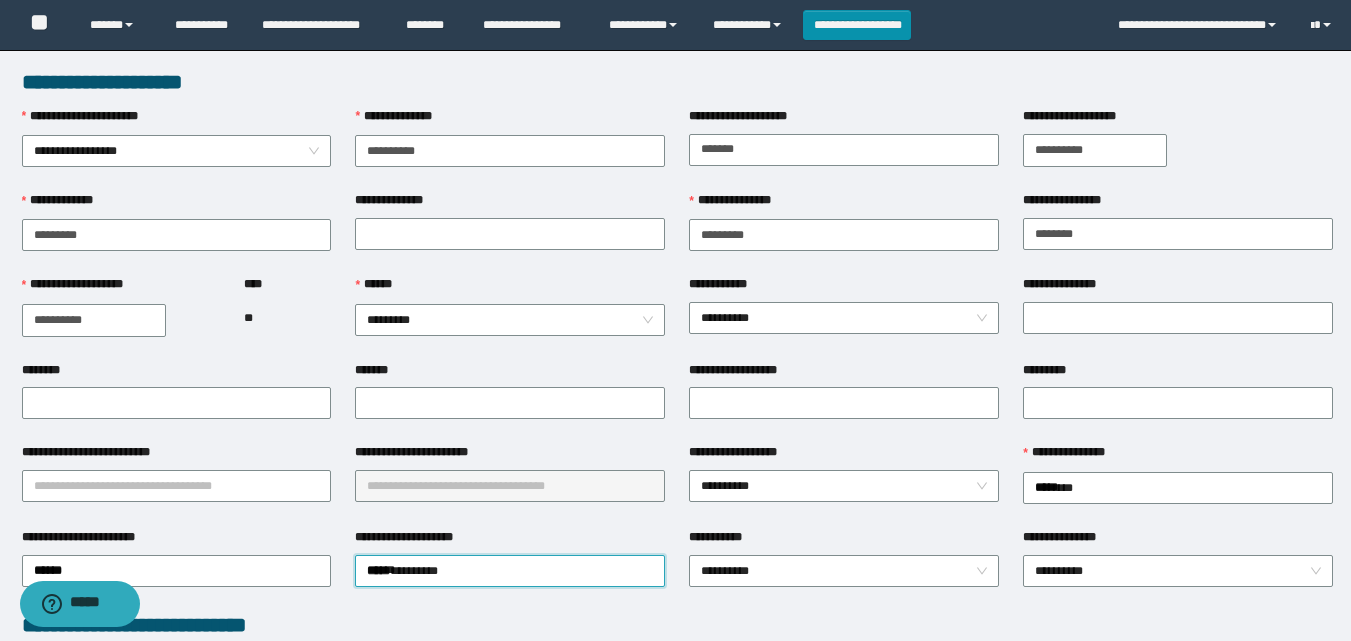 click on "**********" at bounding box center (844, 569) 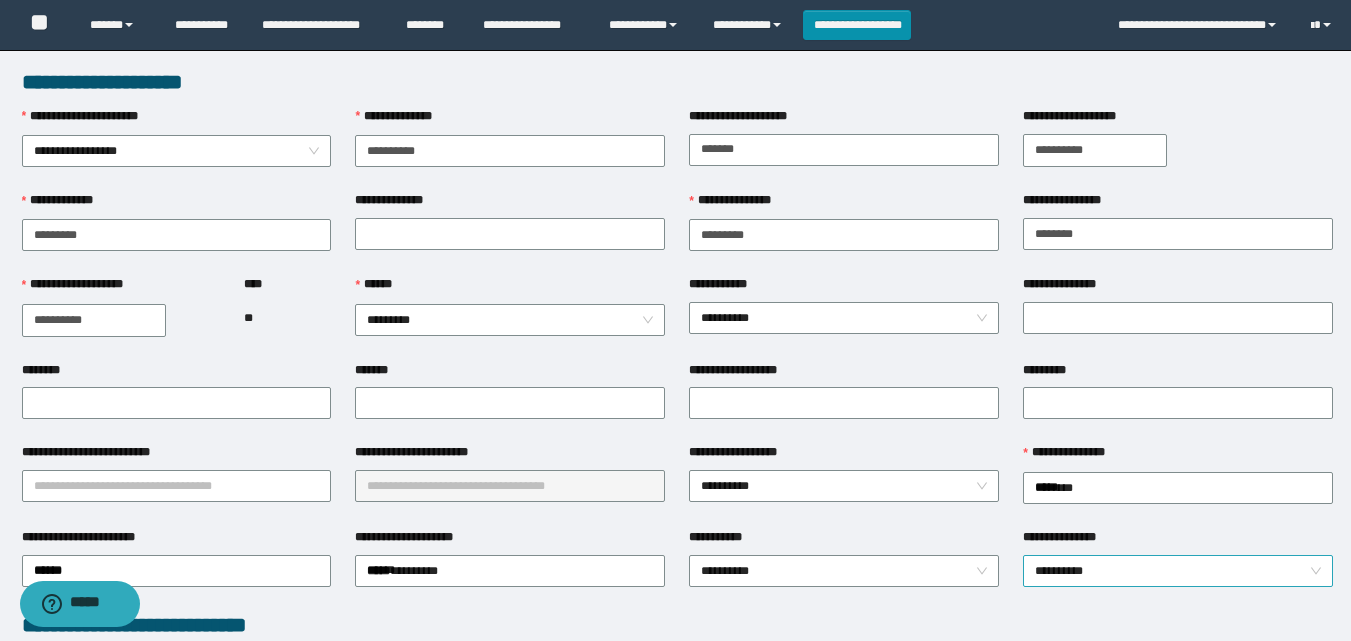 click on "**********" at bounding box center (1178, 571) 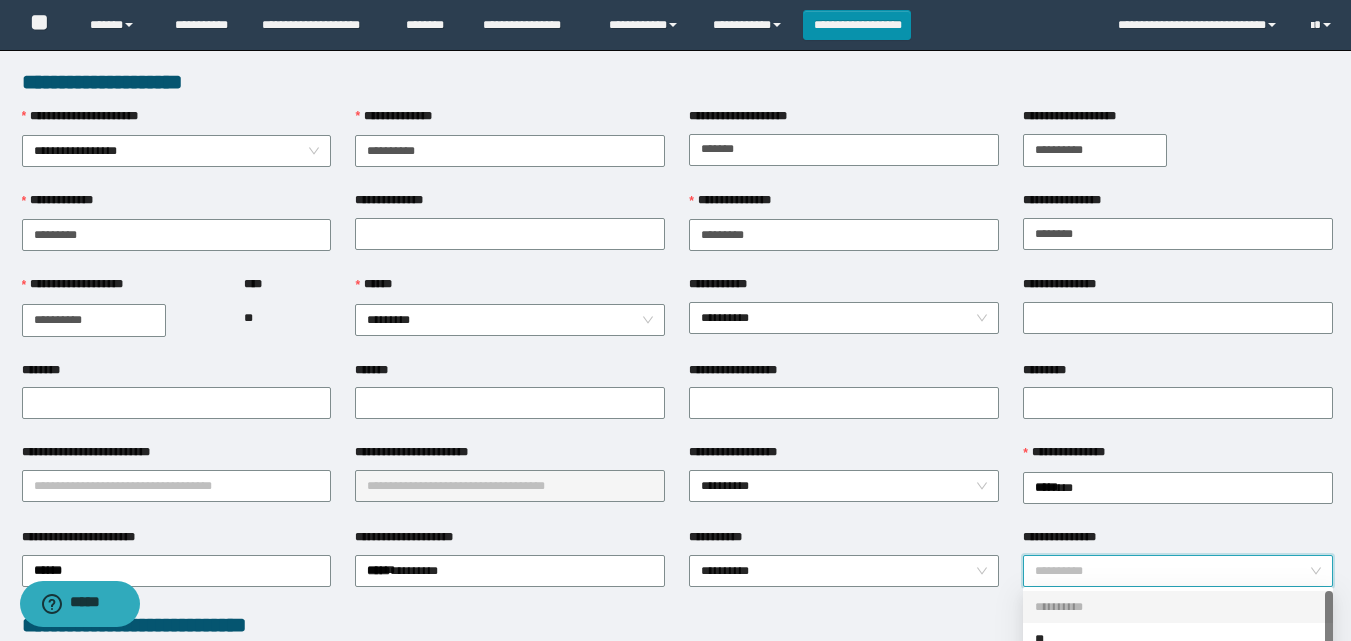 scroll, scrollTop: 32, scrollLeft: 0, axis: vertical 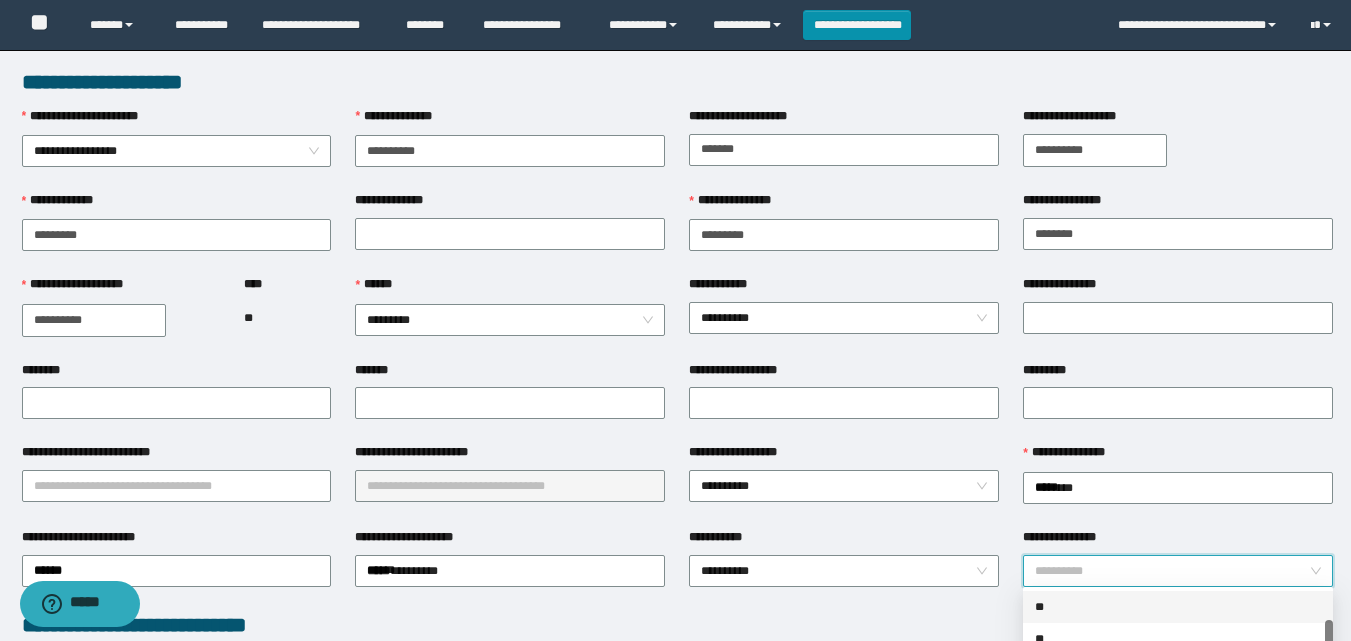 click on "**" at bounding box center (1178, 607) 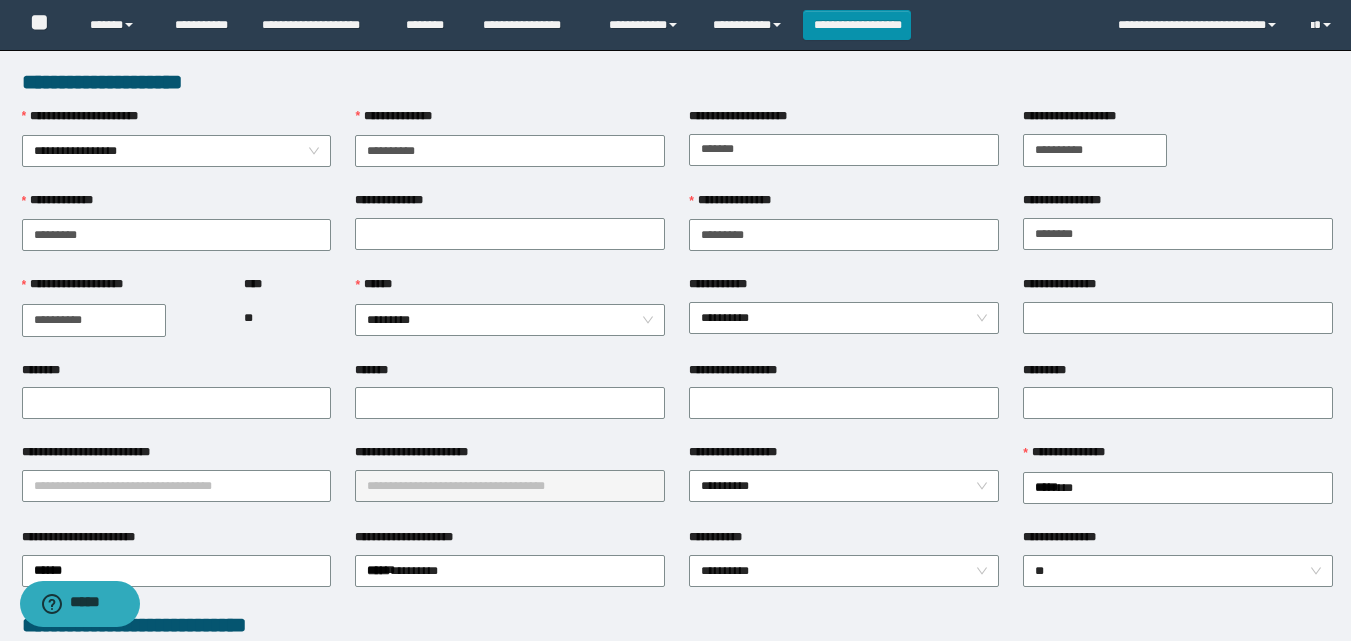 click on "**********" at bounding box center [844, 569] 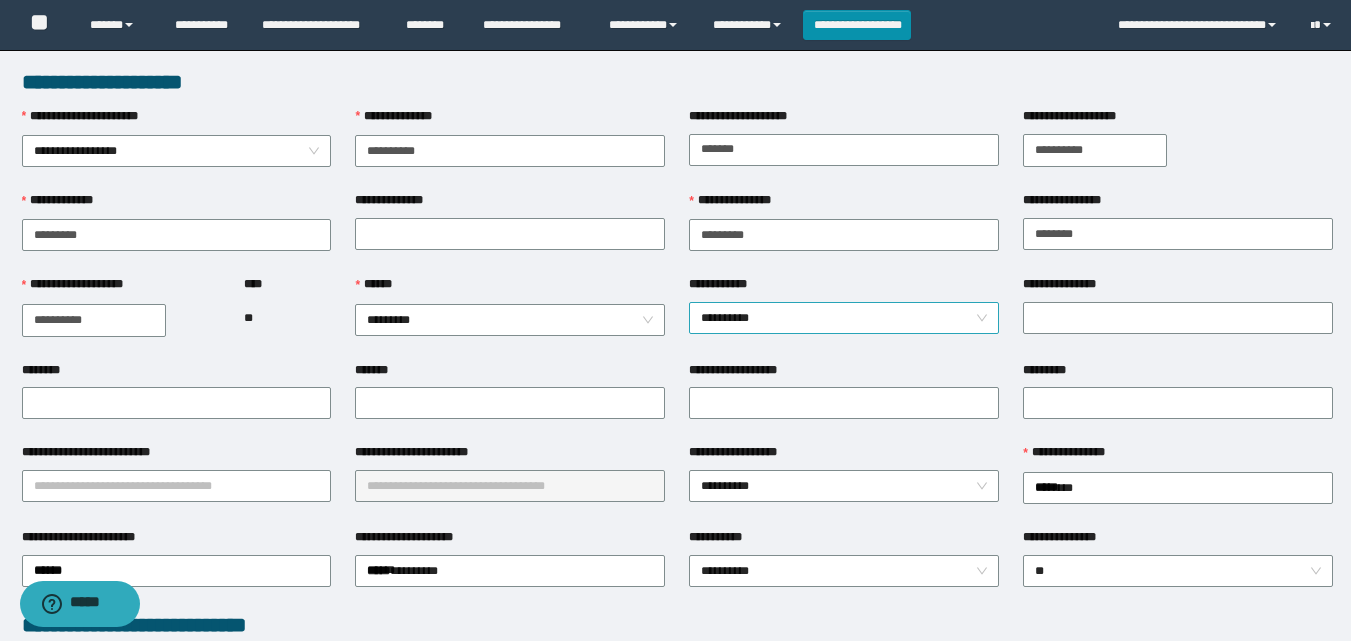 click on "**********" at bounding box center (844, 318) 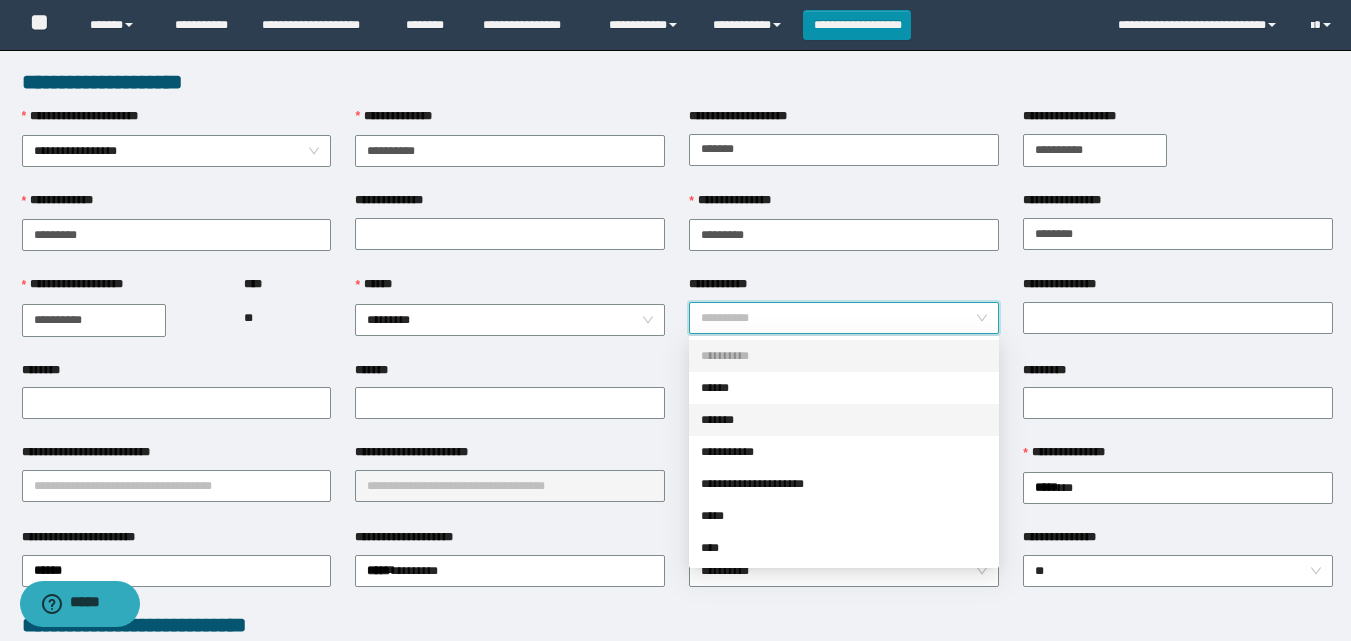 click on "*******" at bounding box center [844, 420] 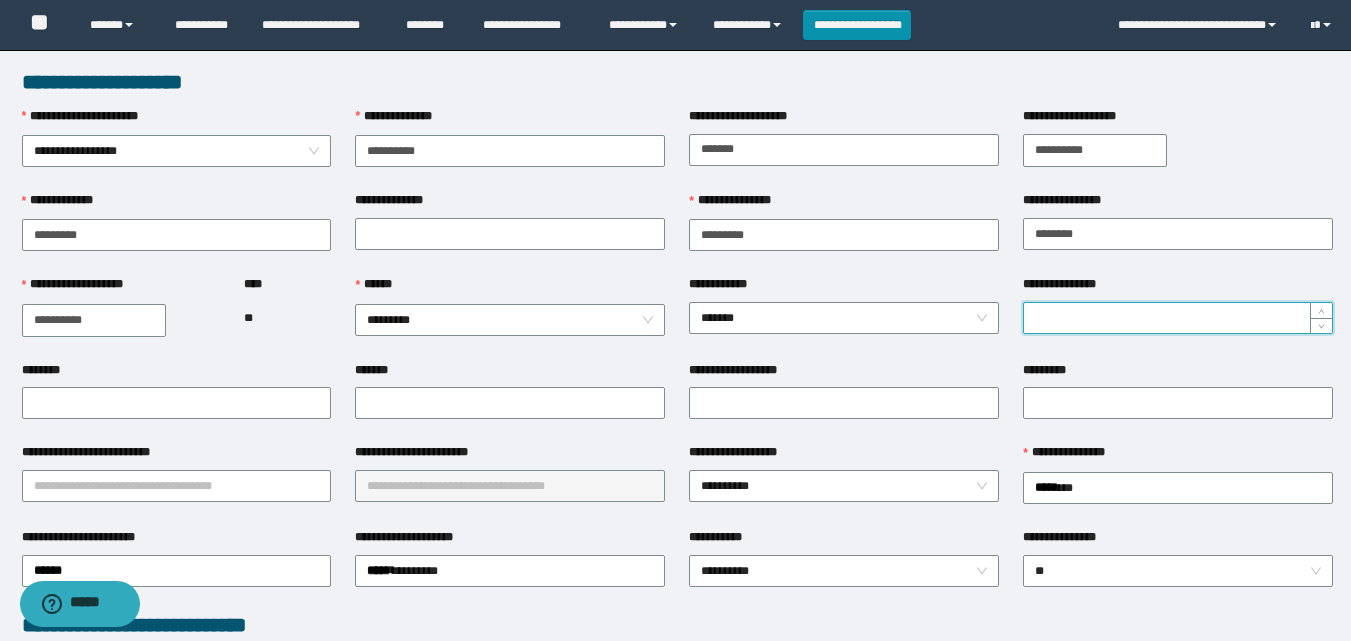 click on "**********" at bounding box center (1178, 318) 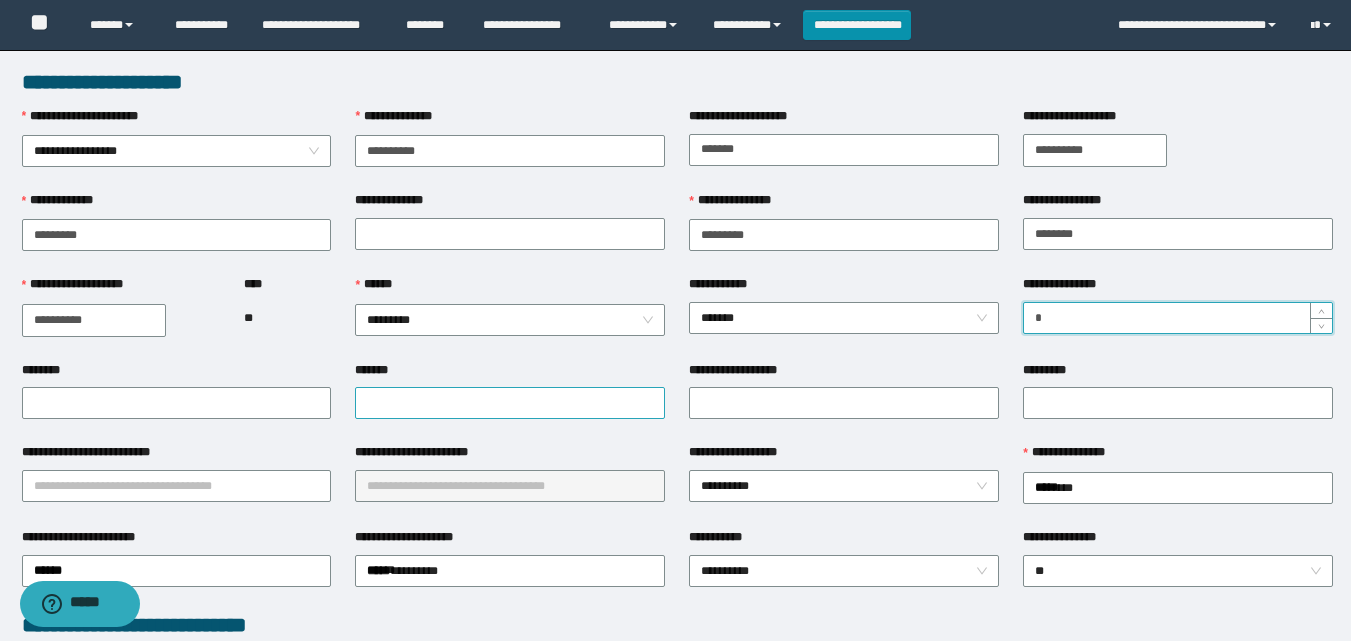 type on "*" 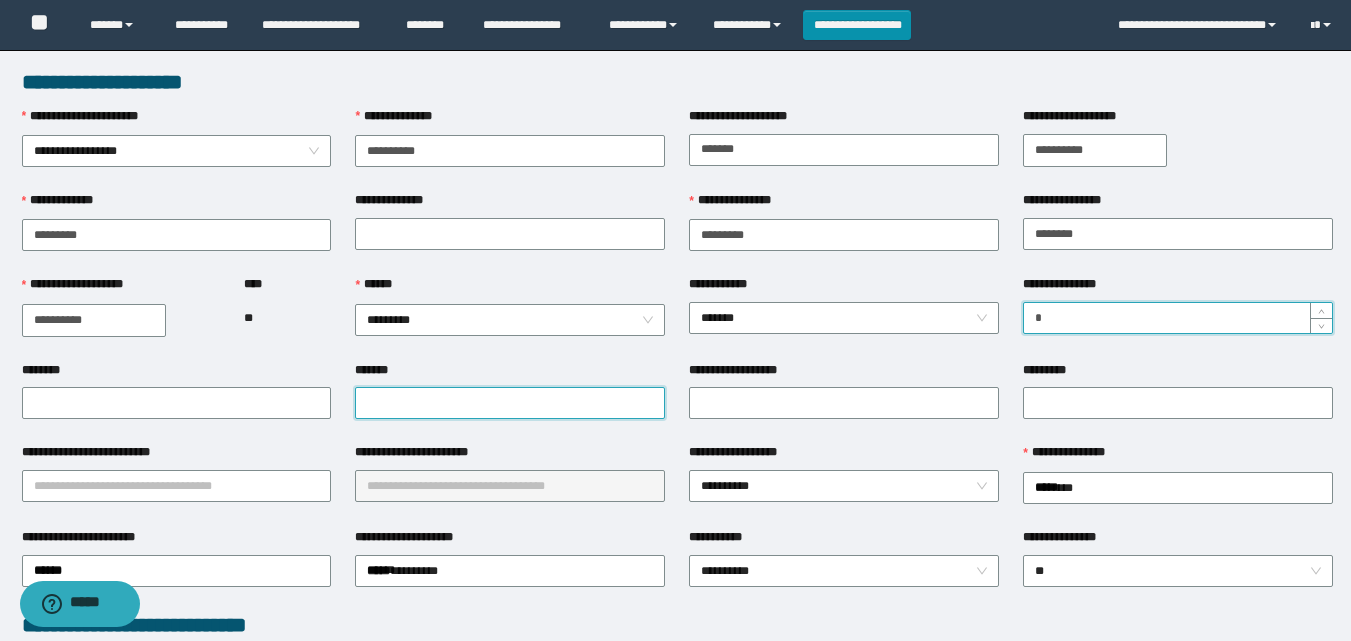 click on "*******" at bounding box center [510, 403] 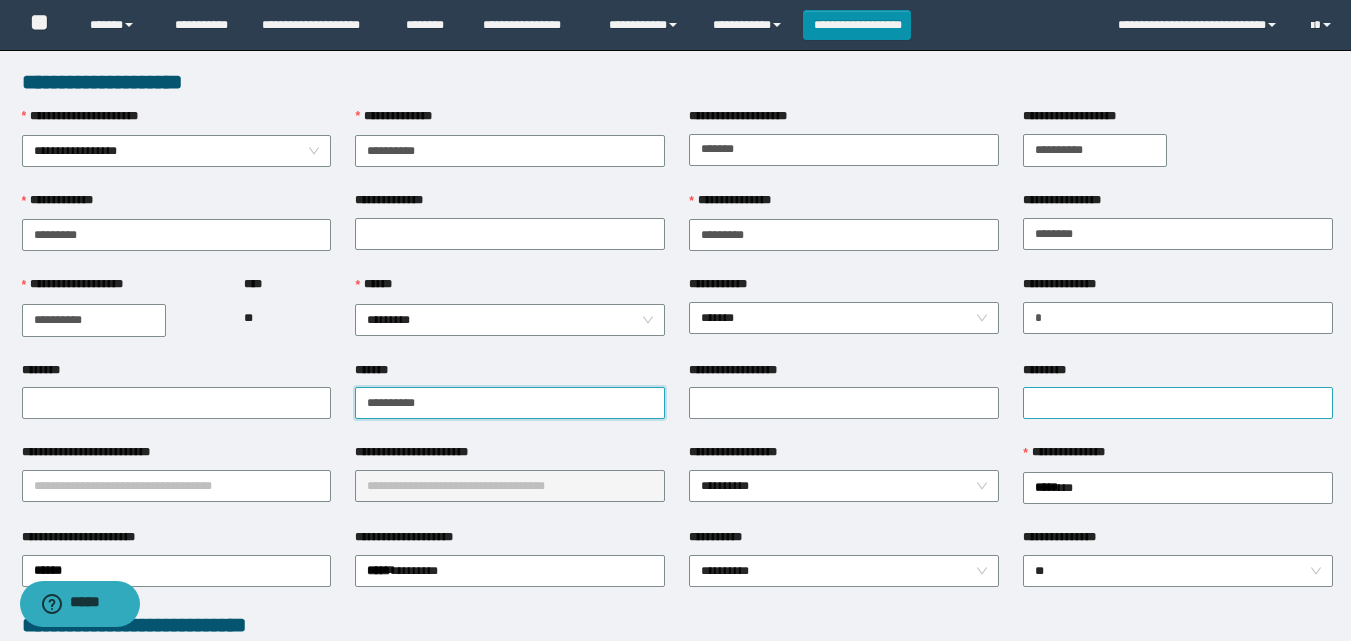 type on "**********" 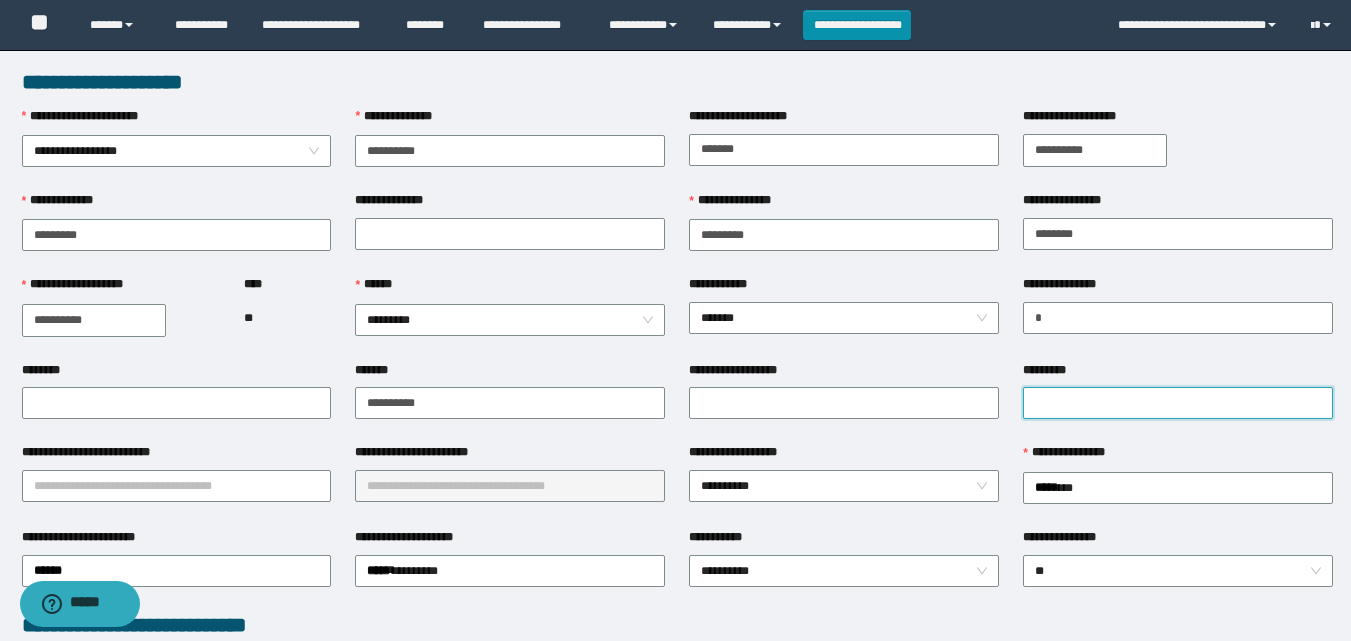 click on "*********" at bounding box center (1178, 403) 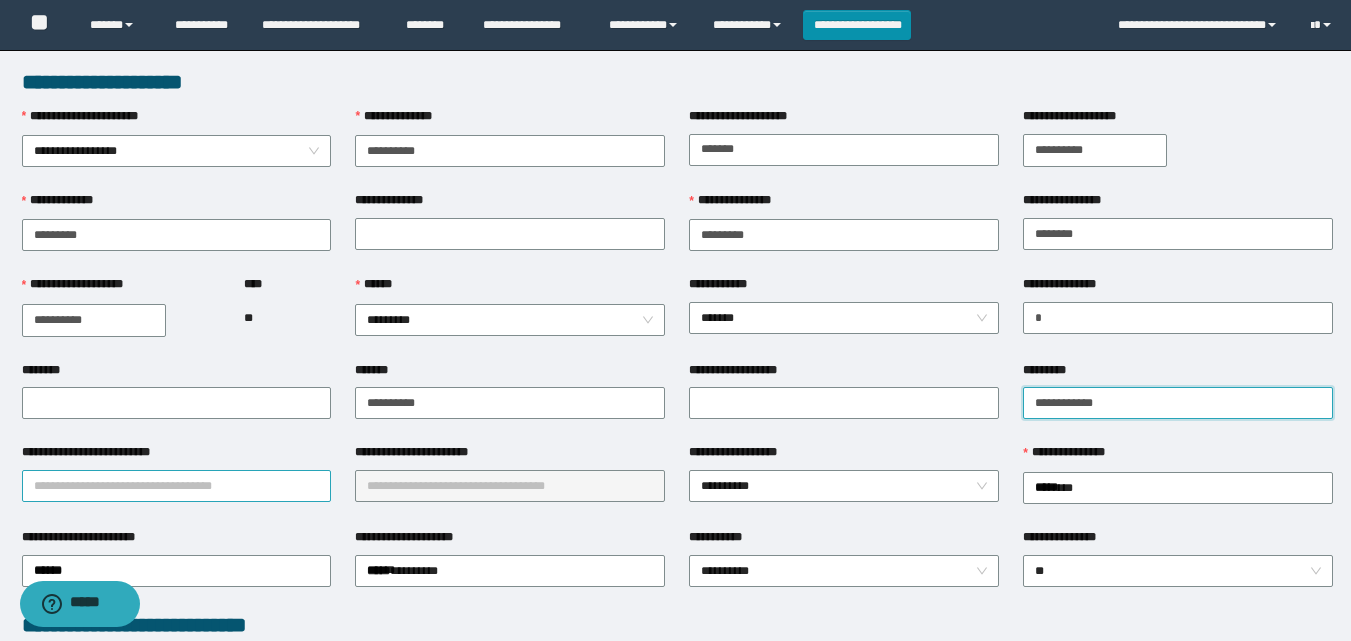 click on "**********" at bounding box center [177, 486] 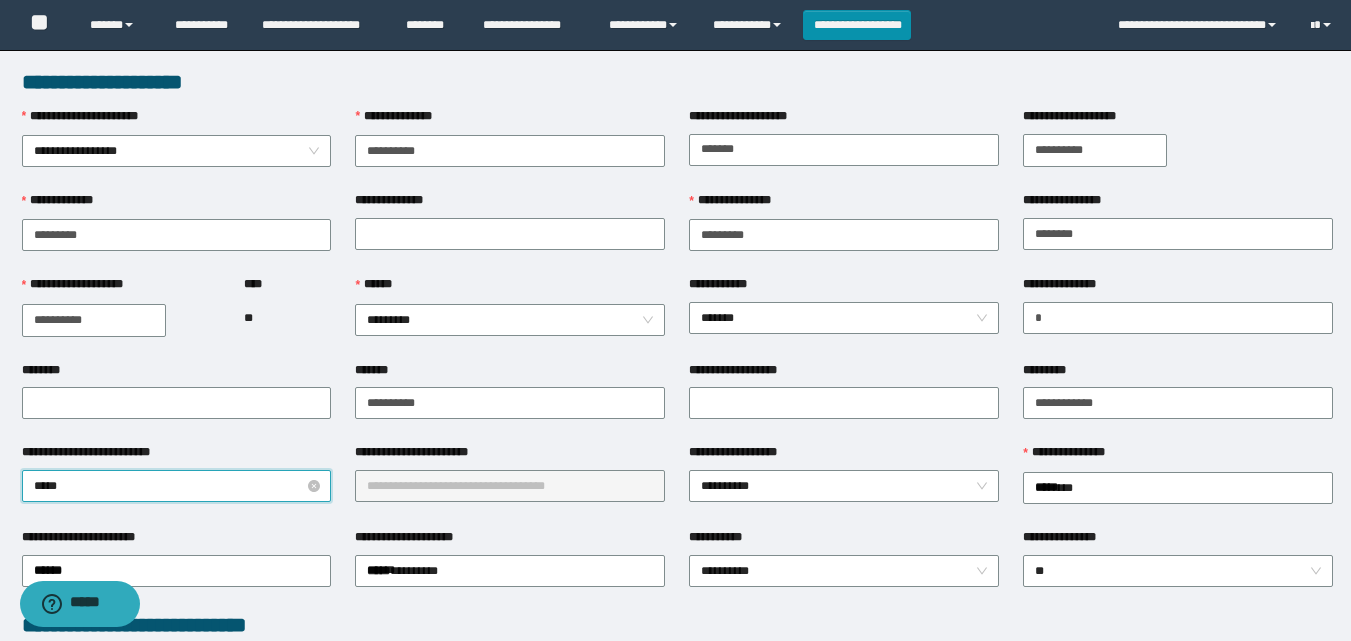 type on "******" 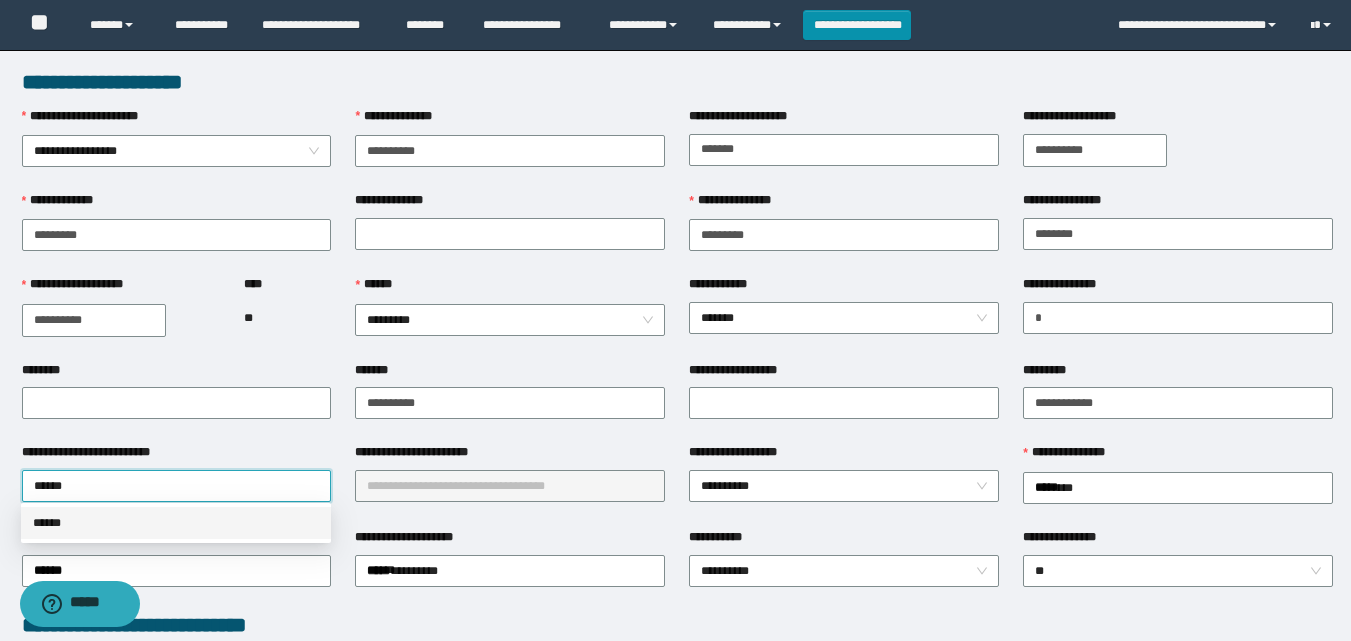 click on "******" at bounding box center (176, 523) 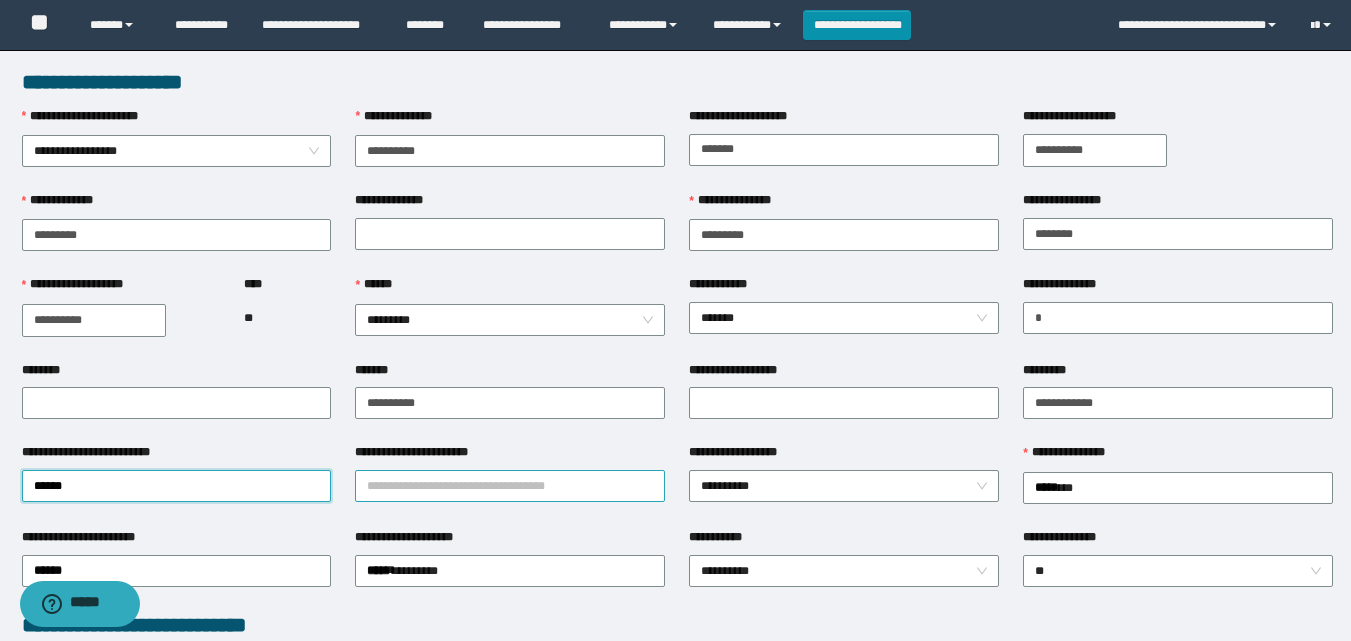 click on "**********" at bounding box center [510, 486] 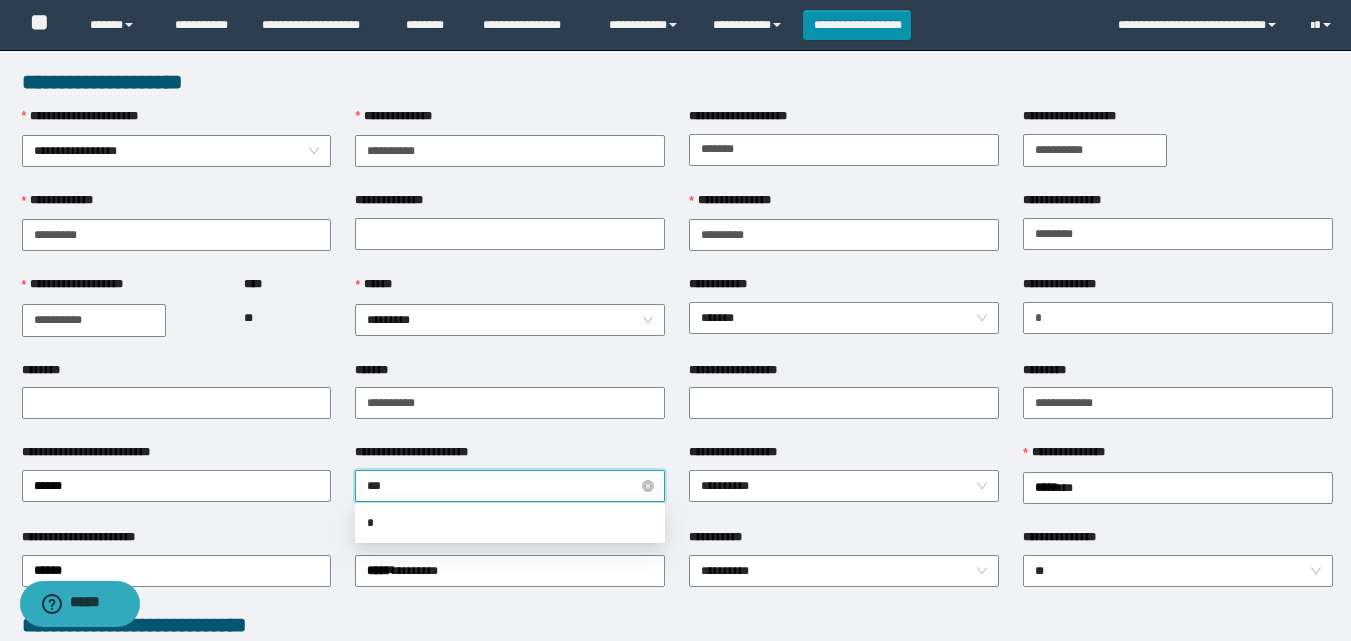 type on "****" 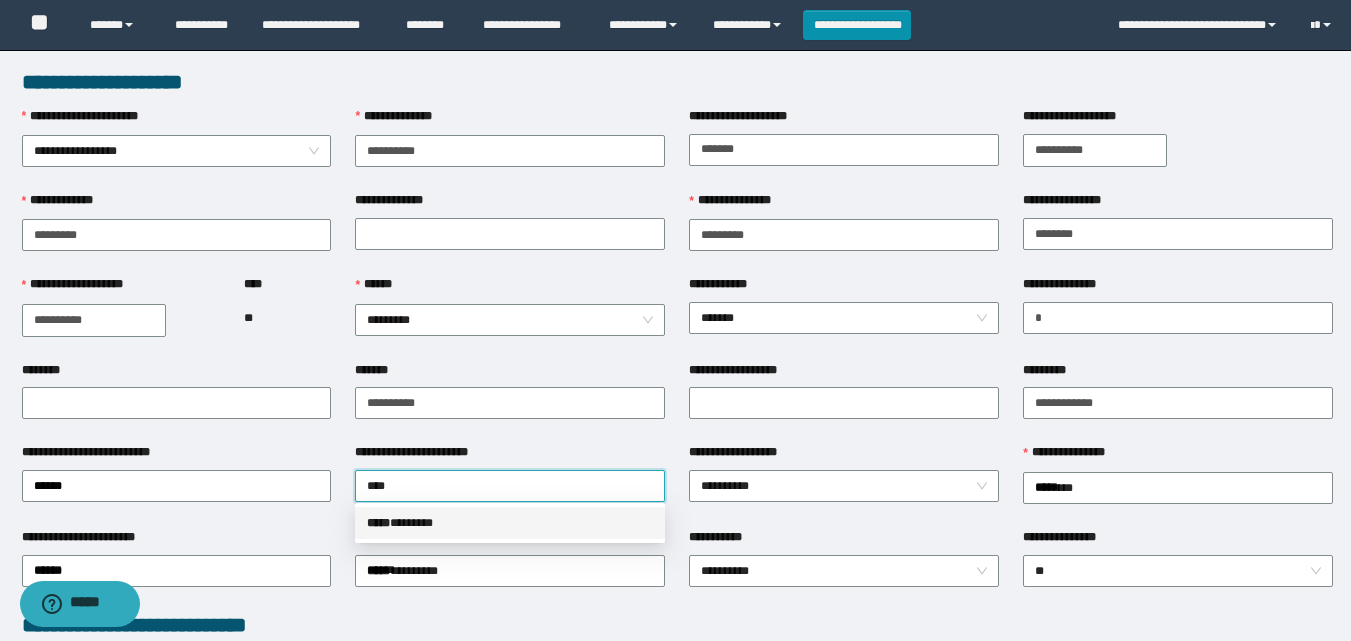 click on "***** * ******" at bounding box center (510, 523) 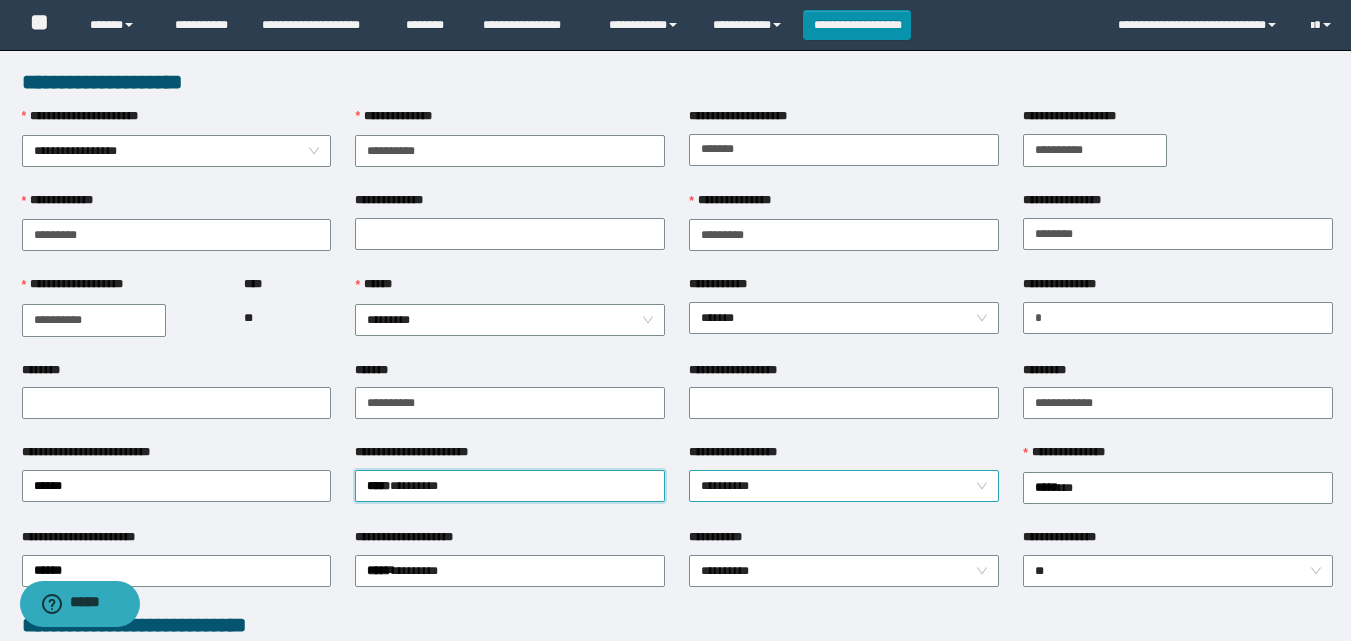 click on "**********" at bounding box center (844, 486) 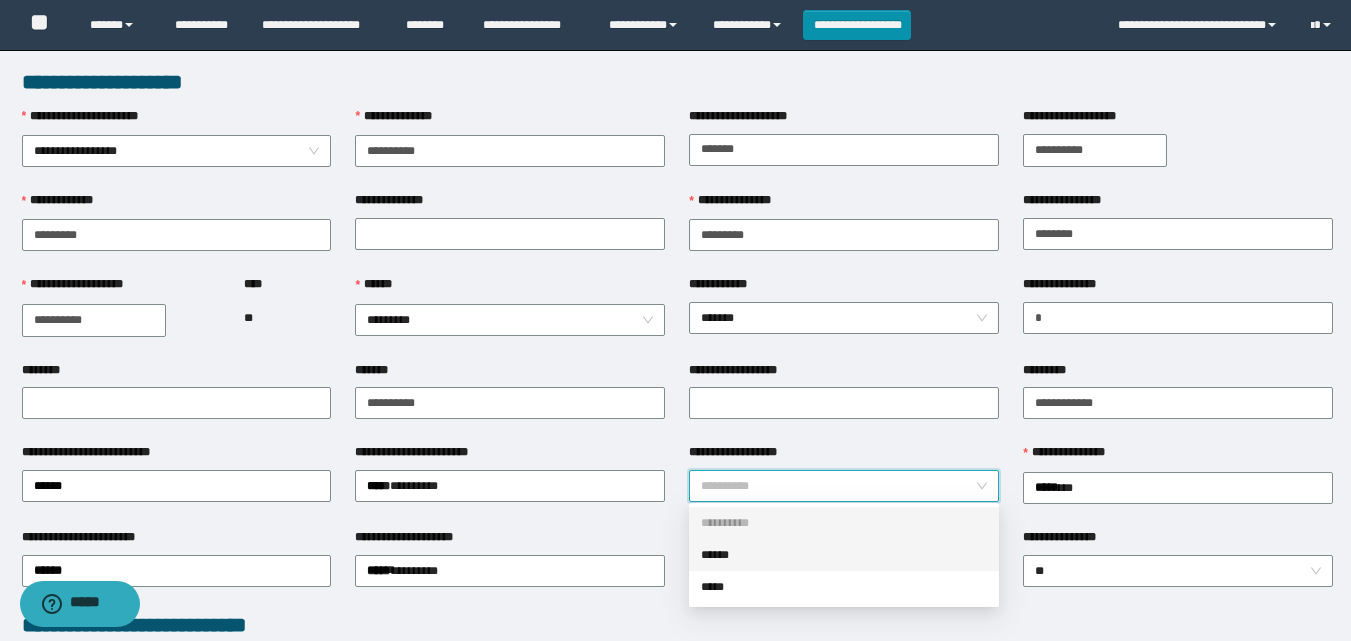 click on "******" at bounding box center [844, 555] 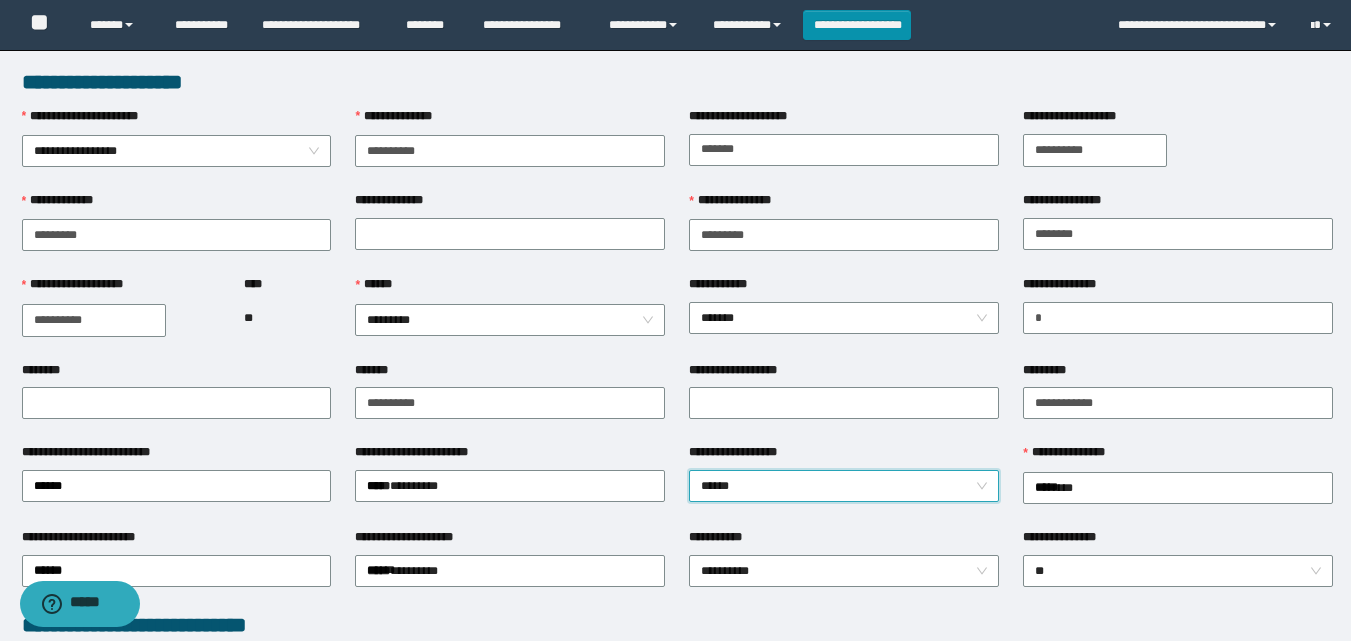 click on "**********" at bounding box center [510, 541] 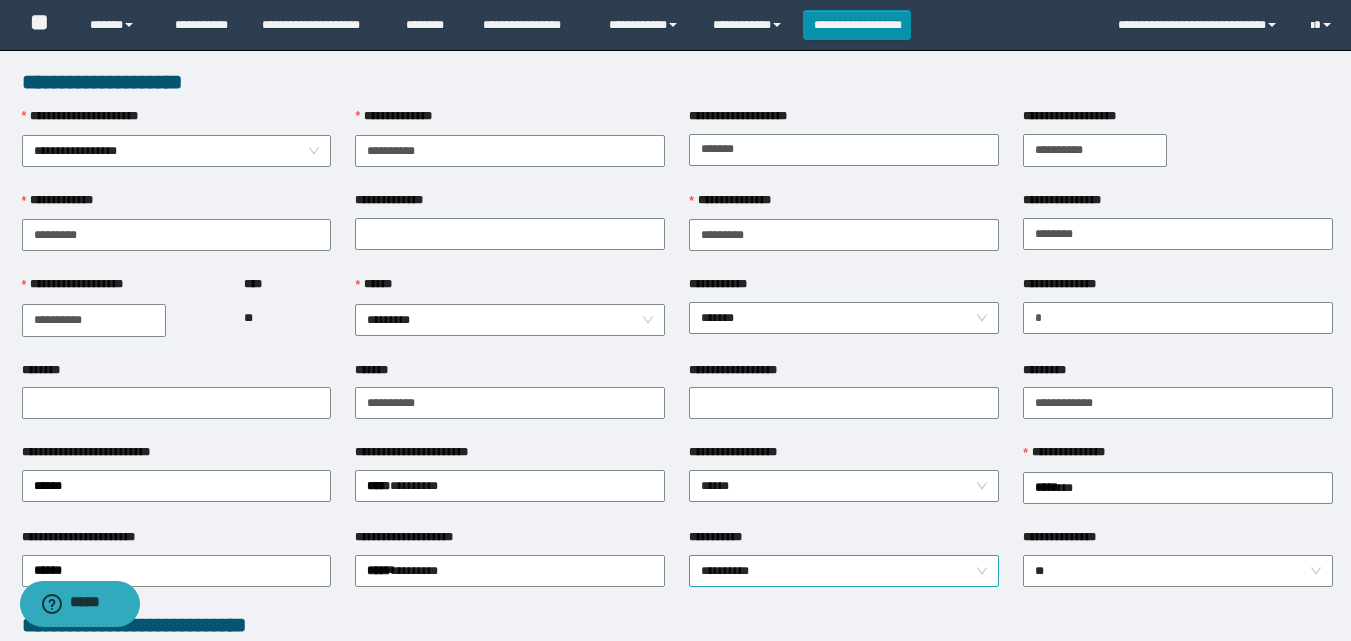 click on "**********" at bounding box center [844, 571] 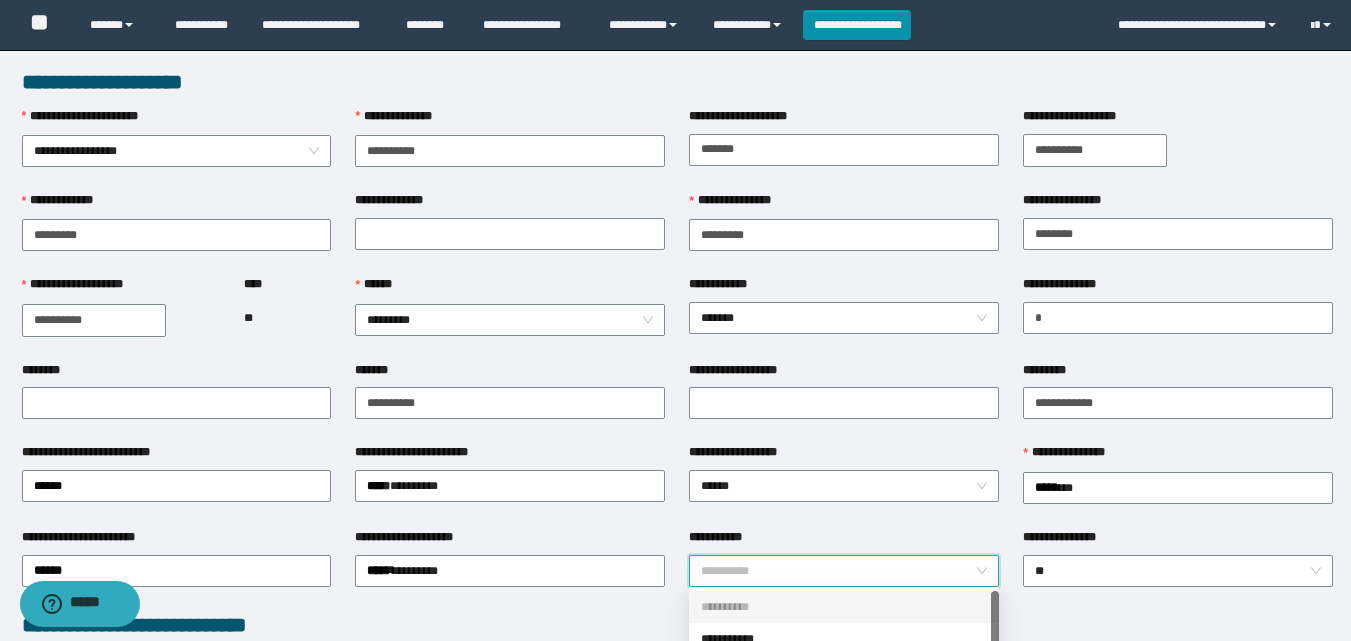 scroll, scrollTop: 160, scrollLeft: 0, axis: vertical 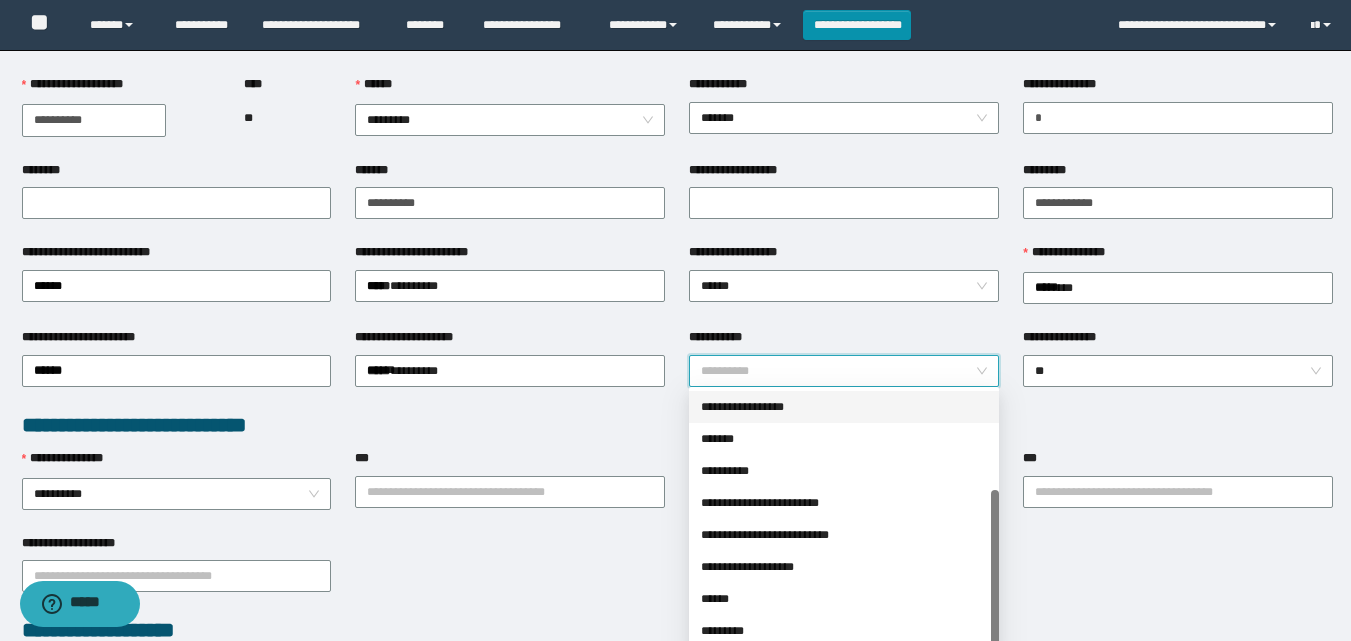 click on "**********" at bounding box center [844, 407] 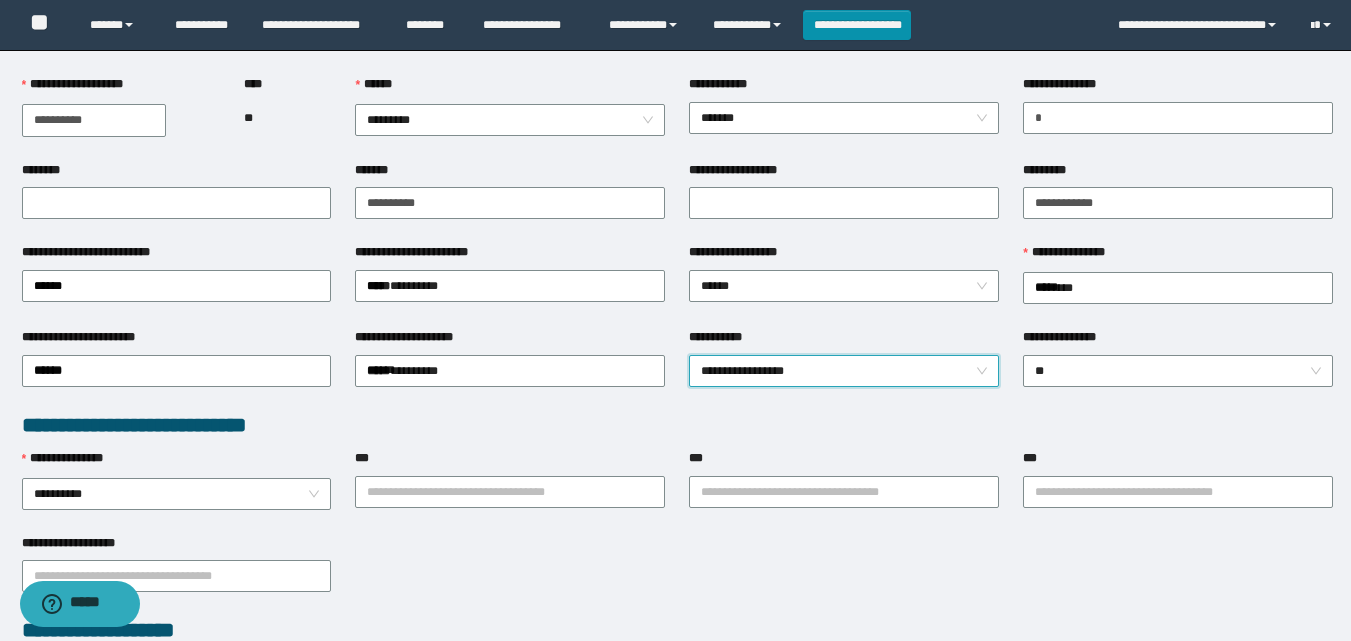 click on "**********" at bounding box center [844, 369] 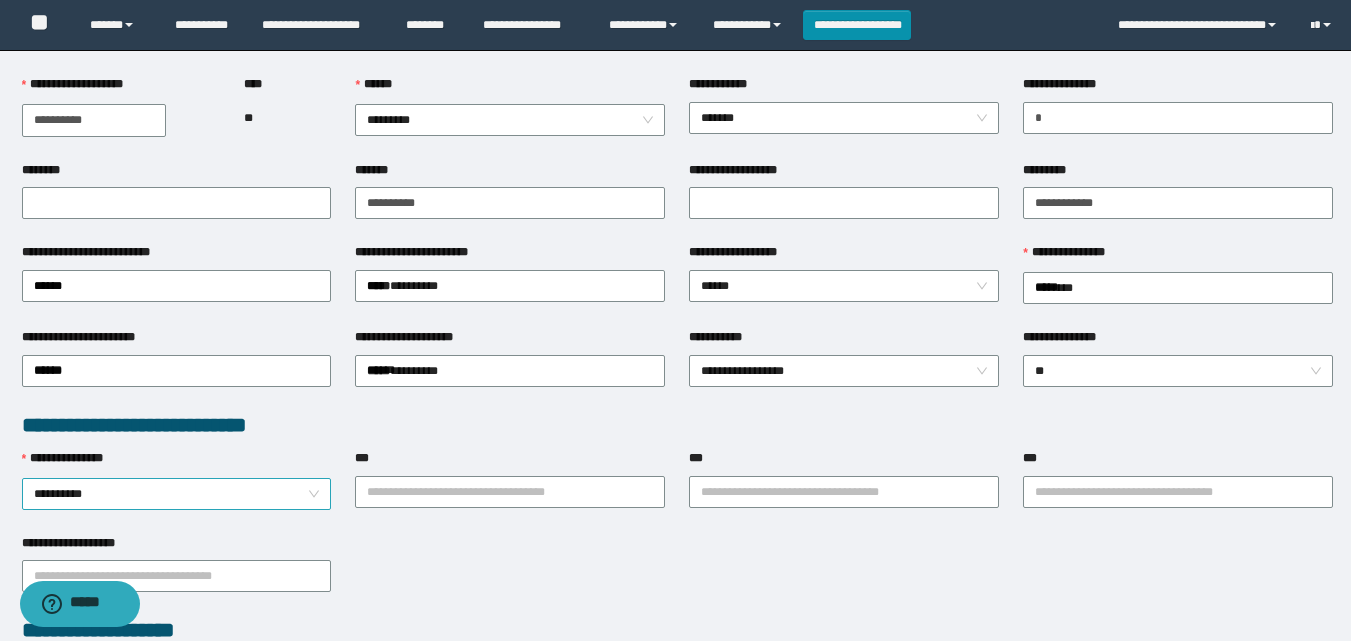 click on "**********" at bounding box center [177, 494] 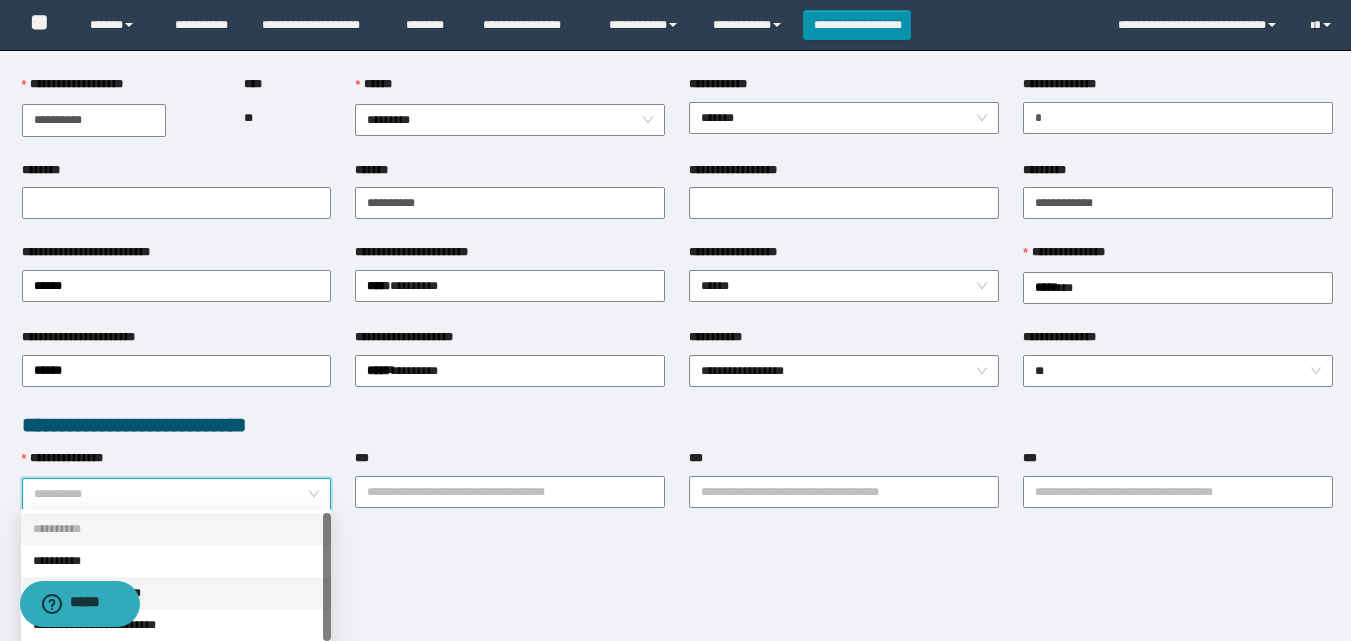 click on "**********" at bounding box center [176, 593] 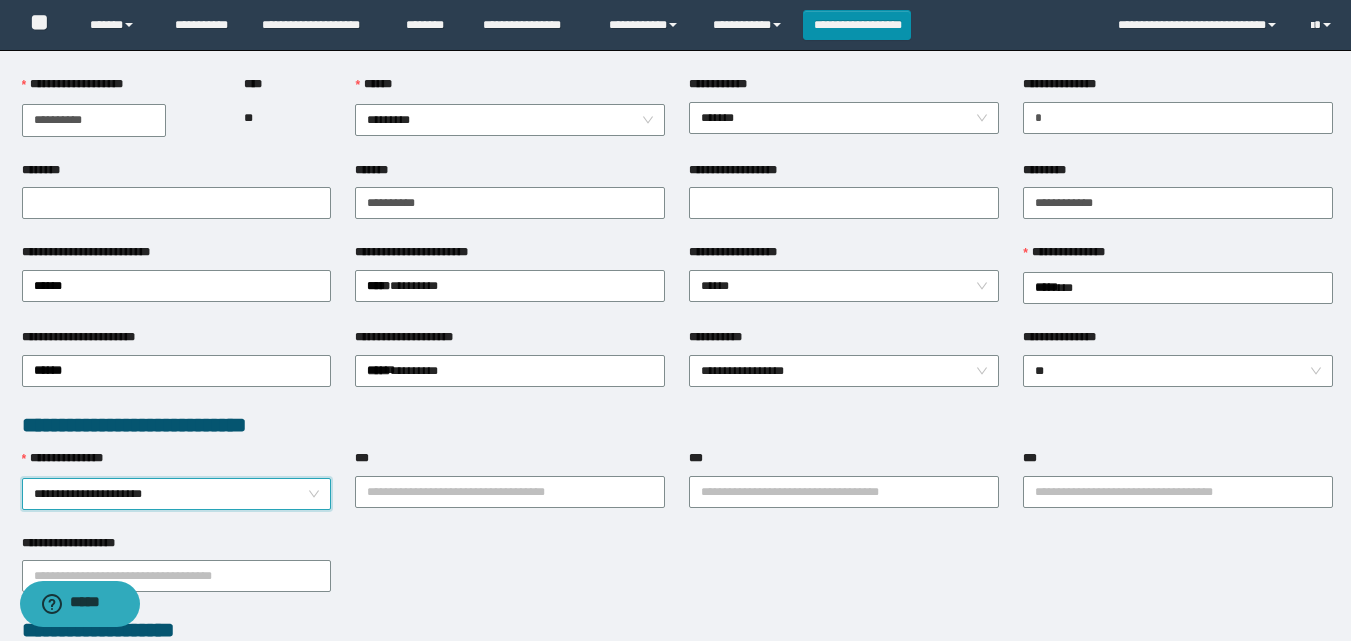 click on "**********" at bounding box center [677, 575] 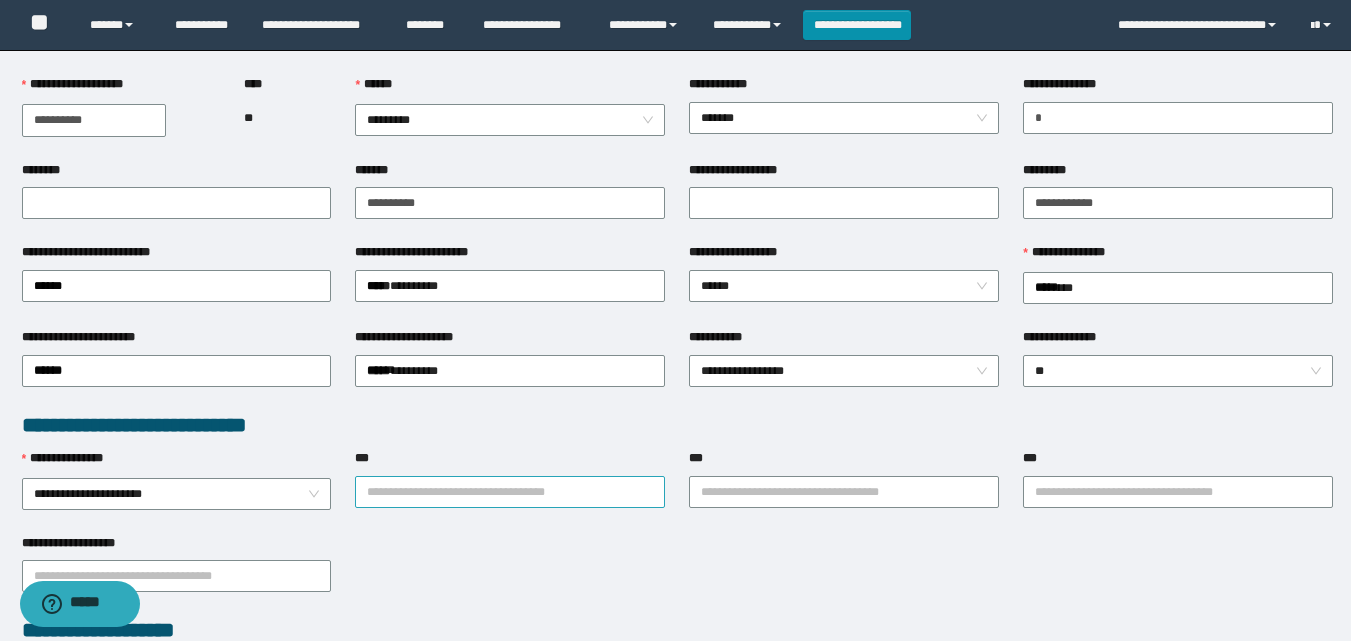 click on "***" at bounding box center (510, 492) 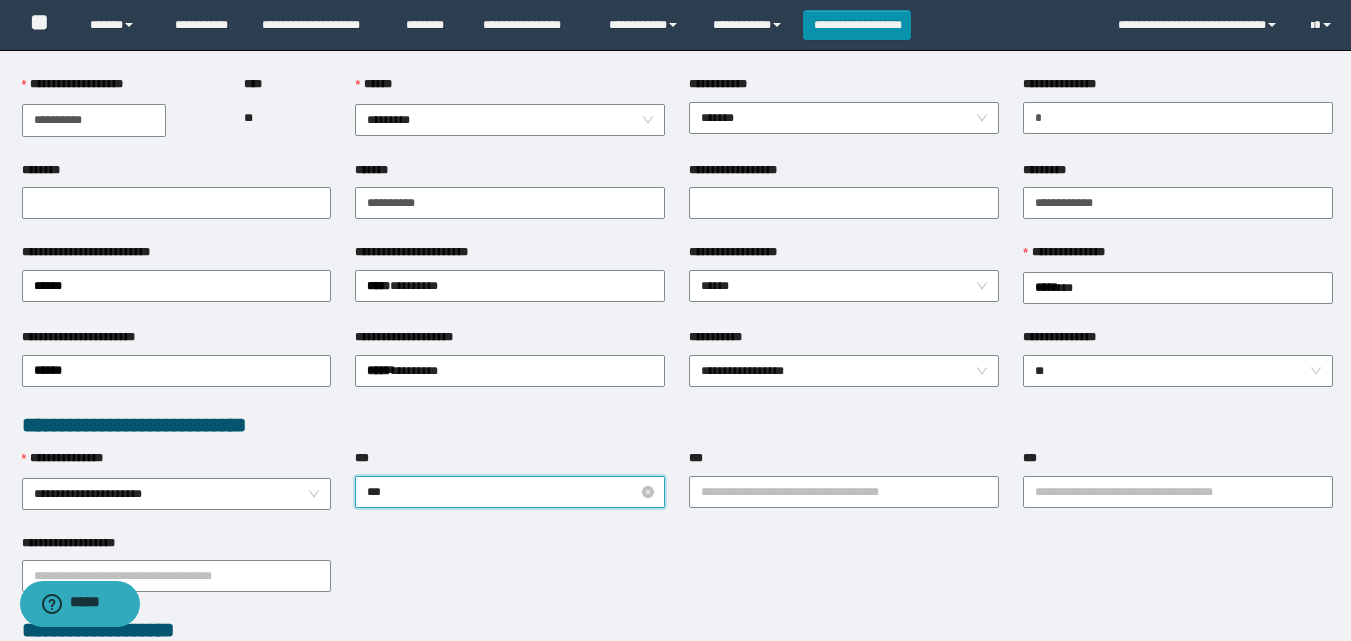 type on "****" 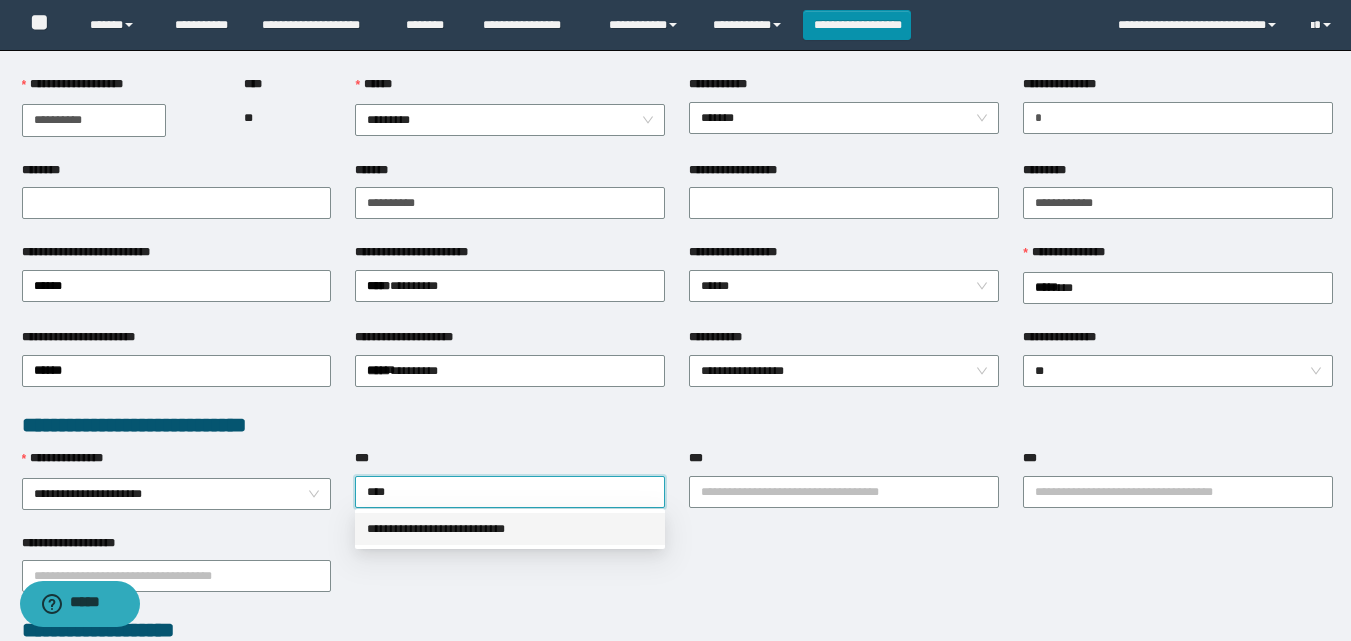 click on "**********" at bounding box center [510, 529] 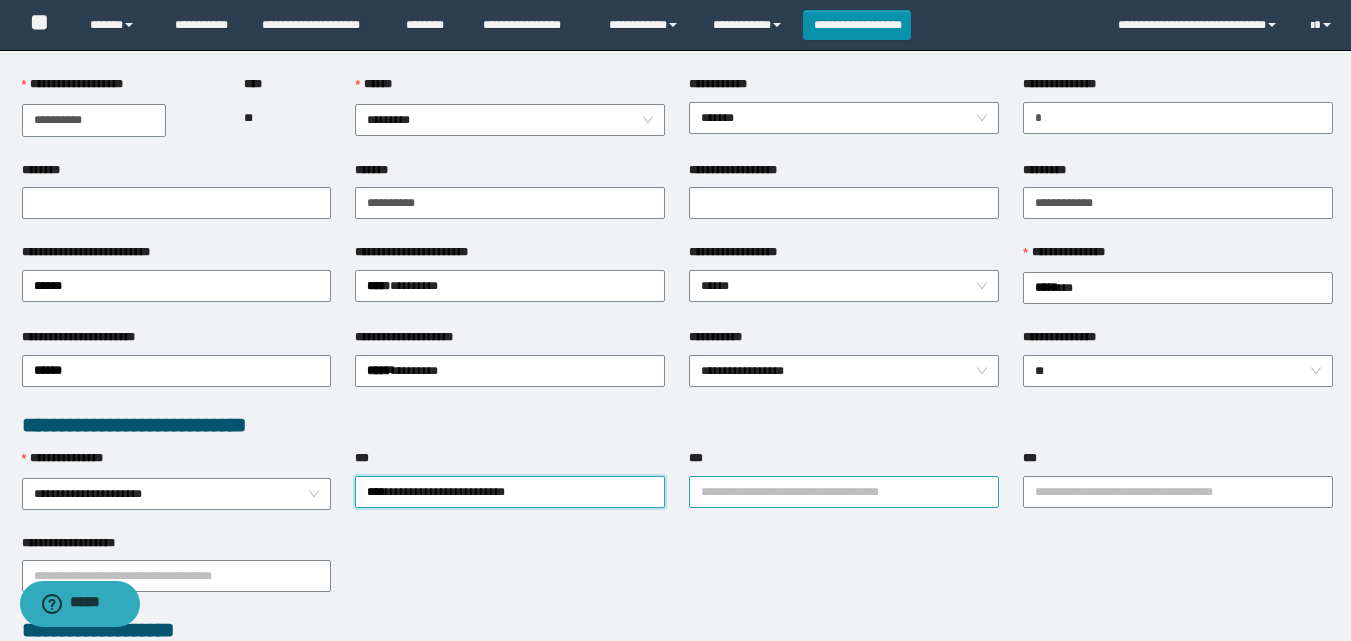 click on "***" at bounding box center [844, 492] 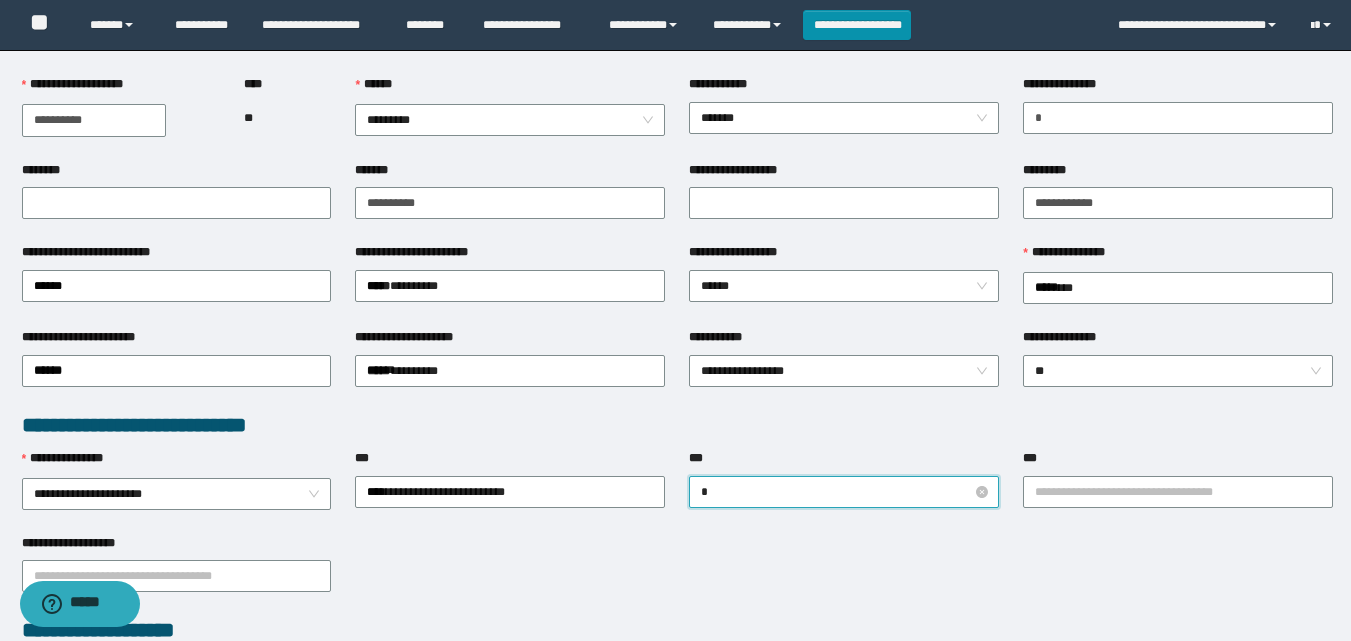 type on "**" 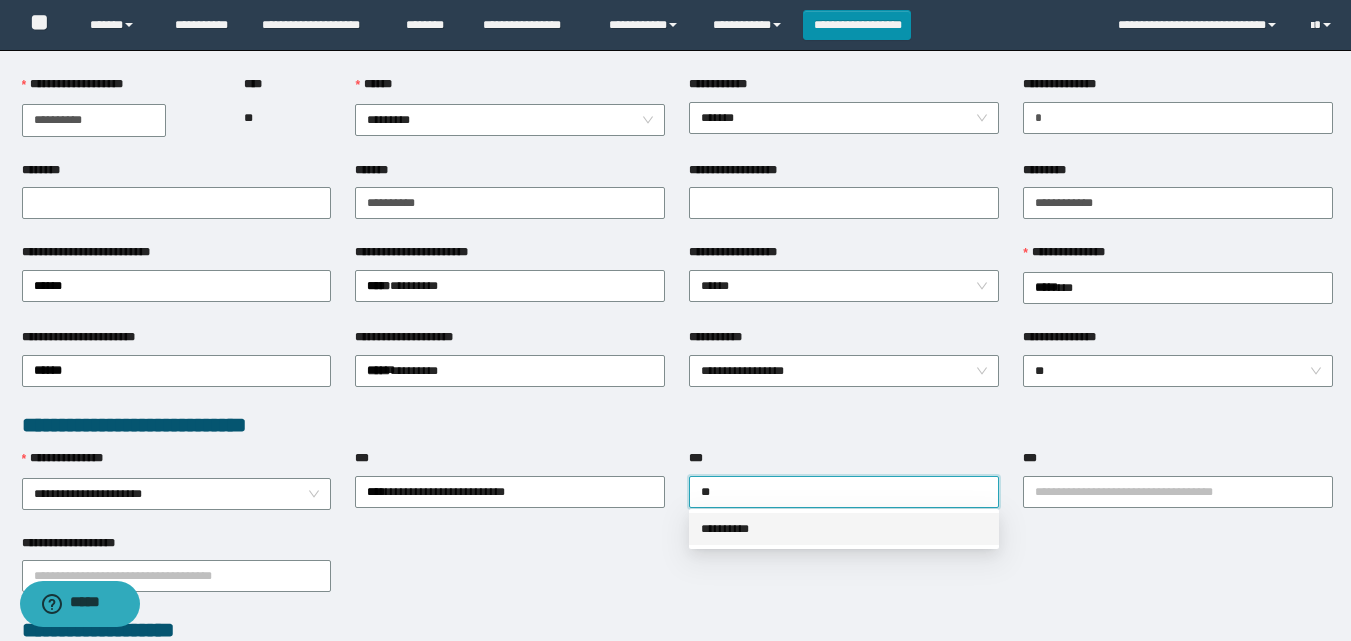 click on "**********" at bounding box center [844, 529] 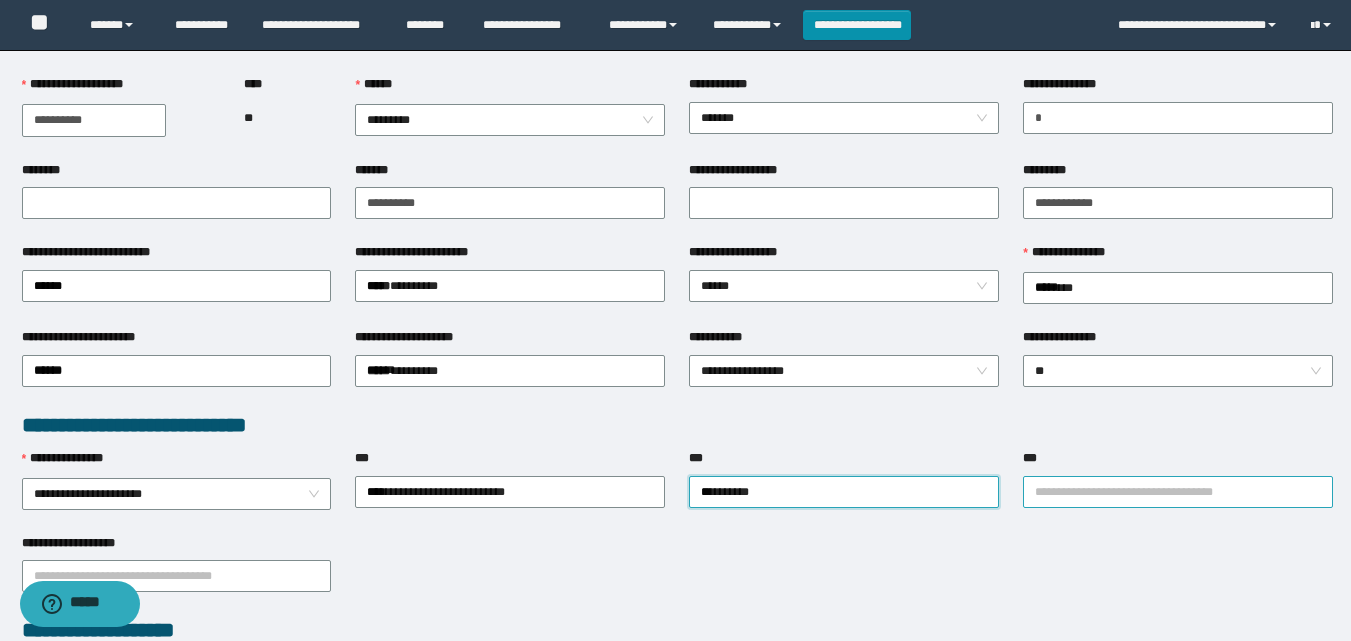 click on "***" at bounding box center [1178, 492] 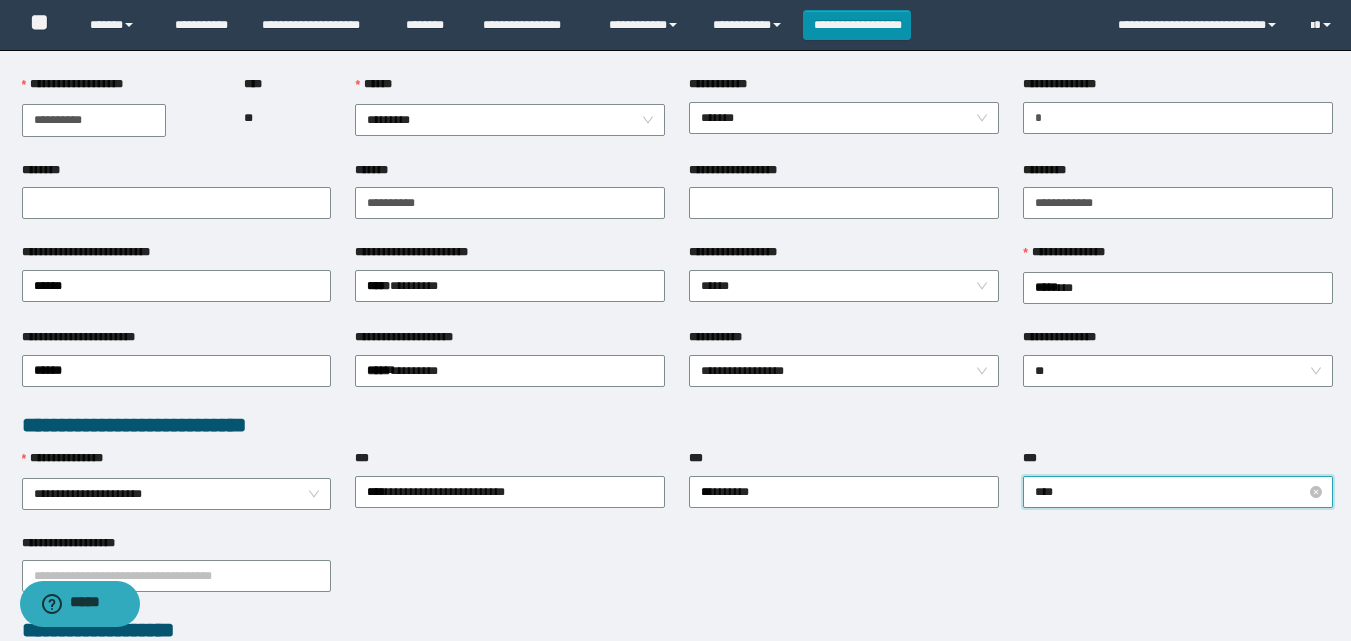 type on "*****" 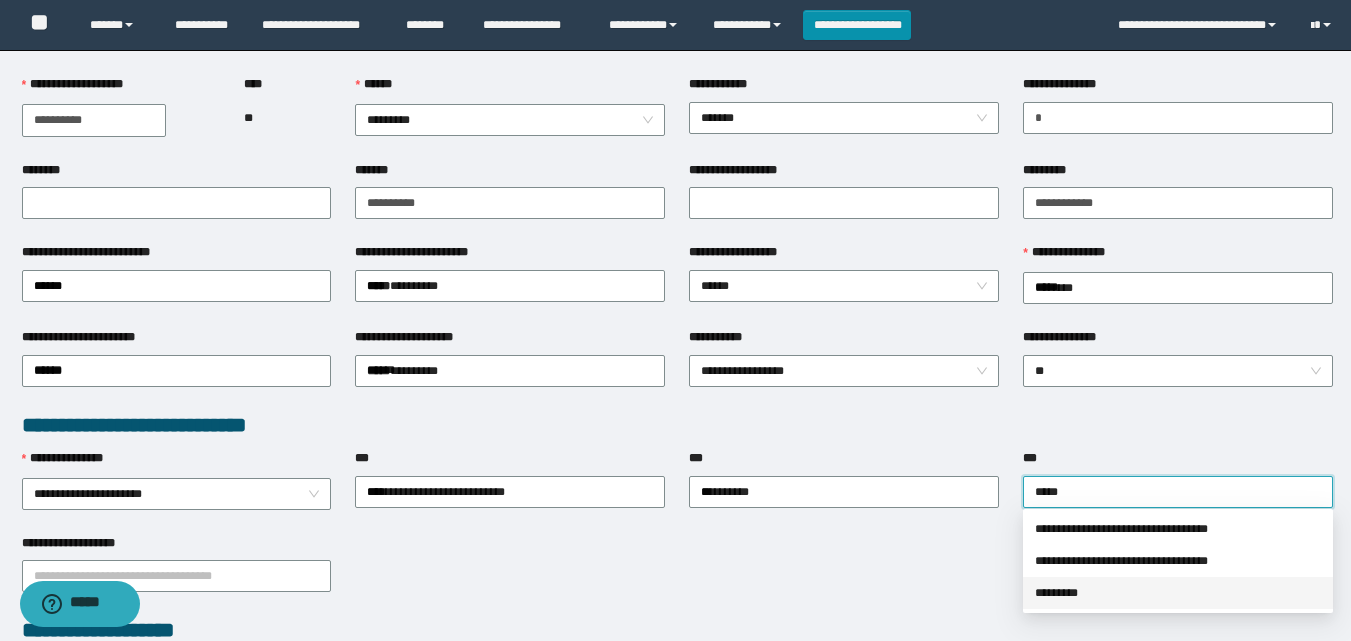 click on "*********" at bounding box center [1178, 593] 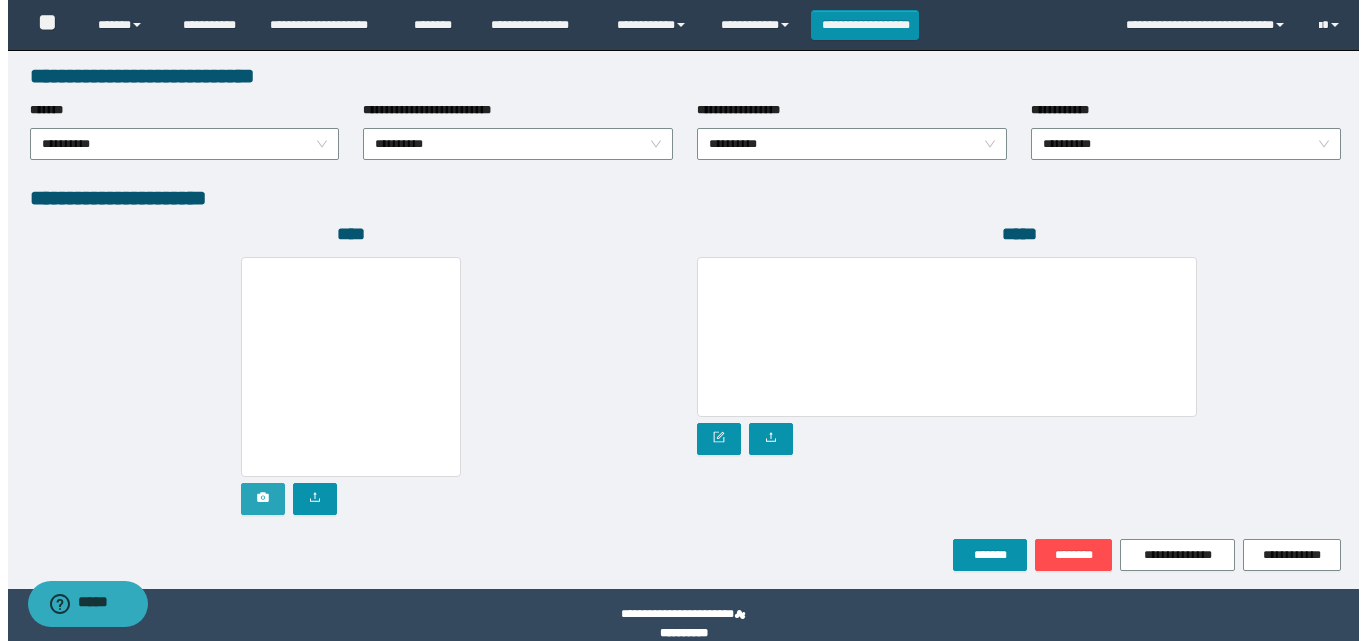 scroll, scrollTop: 1064, scrollLeft: 0, axis: vertical 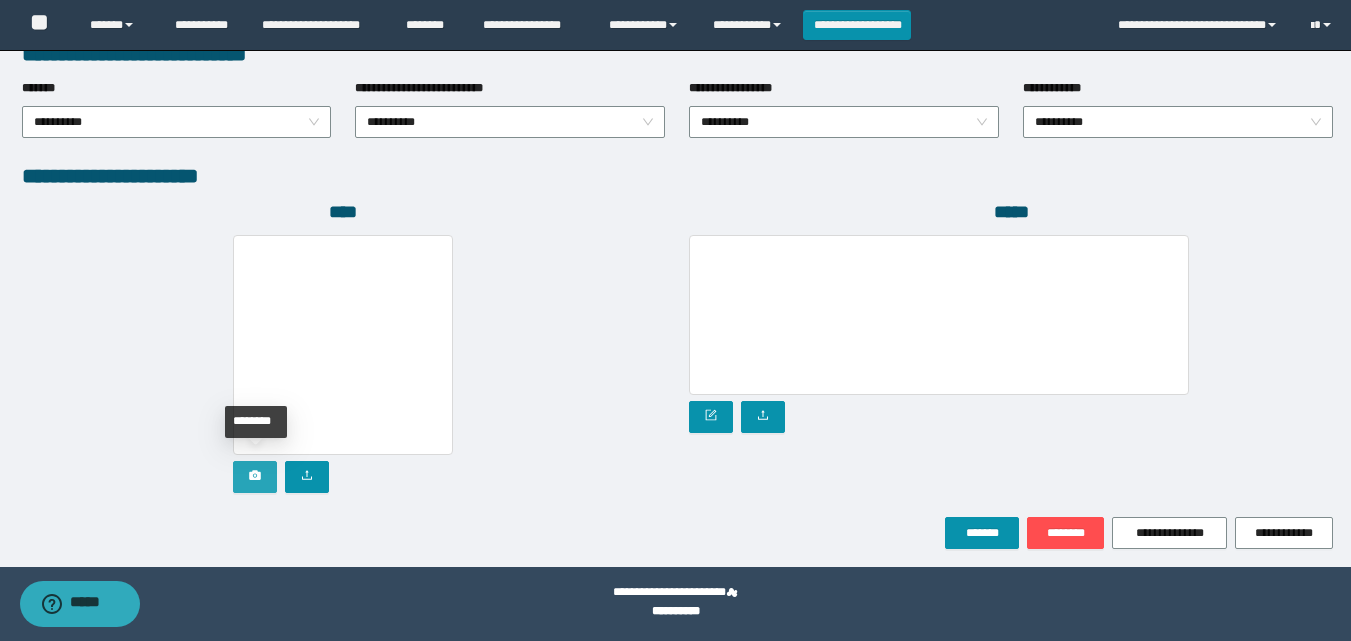 click at bounding box center [255, 477] 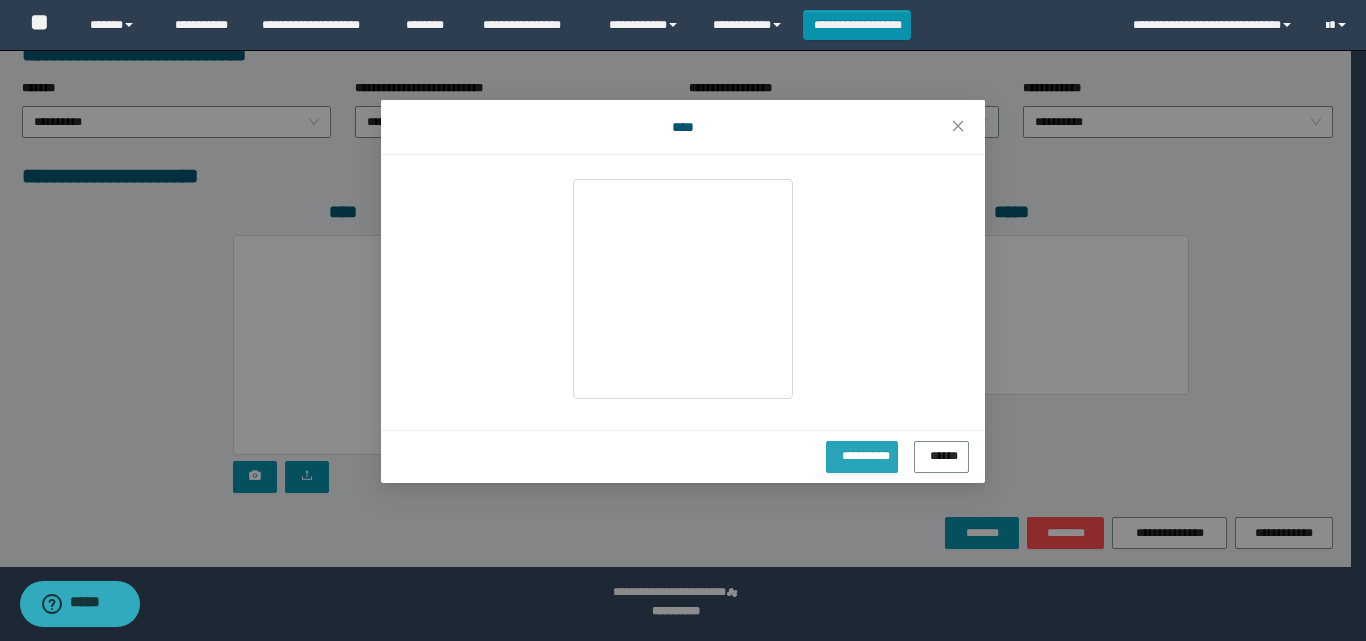 click on "**********" at bounding box center (862, 453) 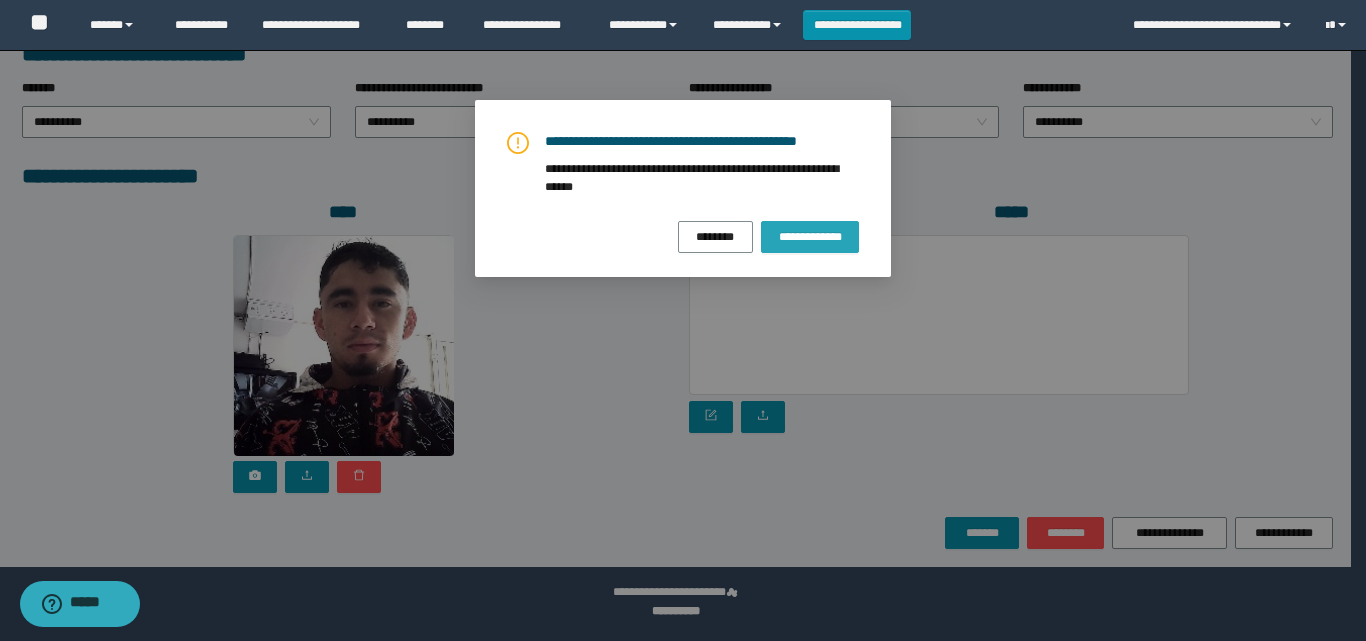 click on "**********" at bounding box center [810, 237] 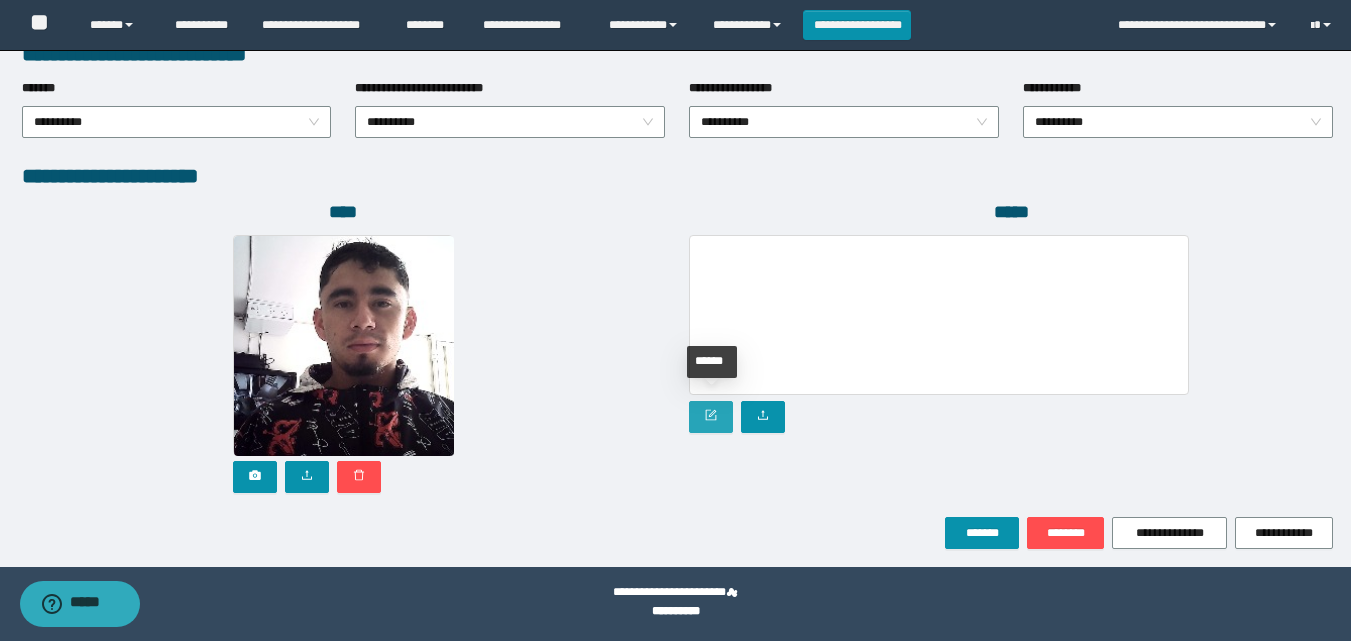 click 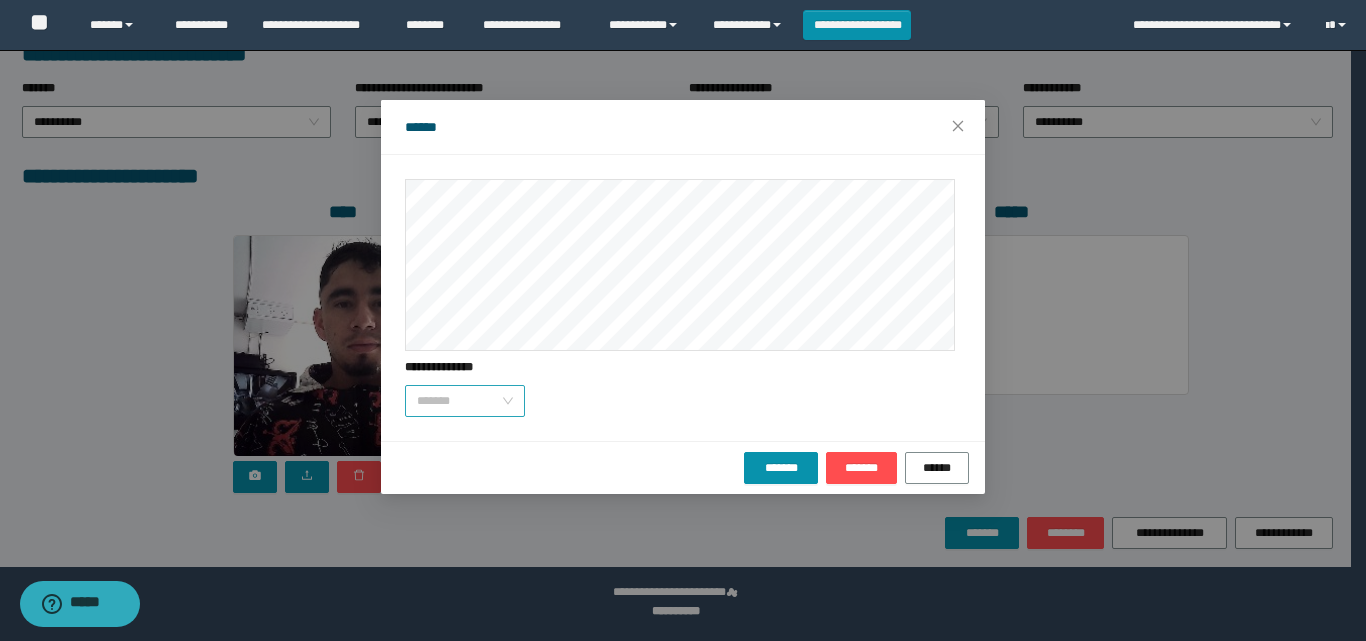 click on "*******" at bounding box center [465, 401] 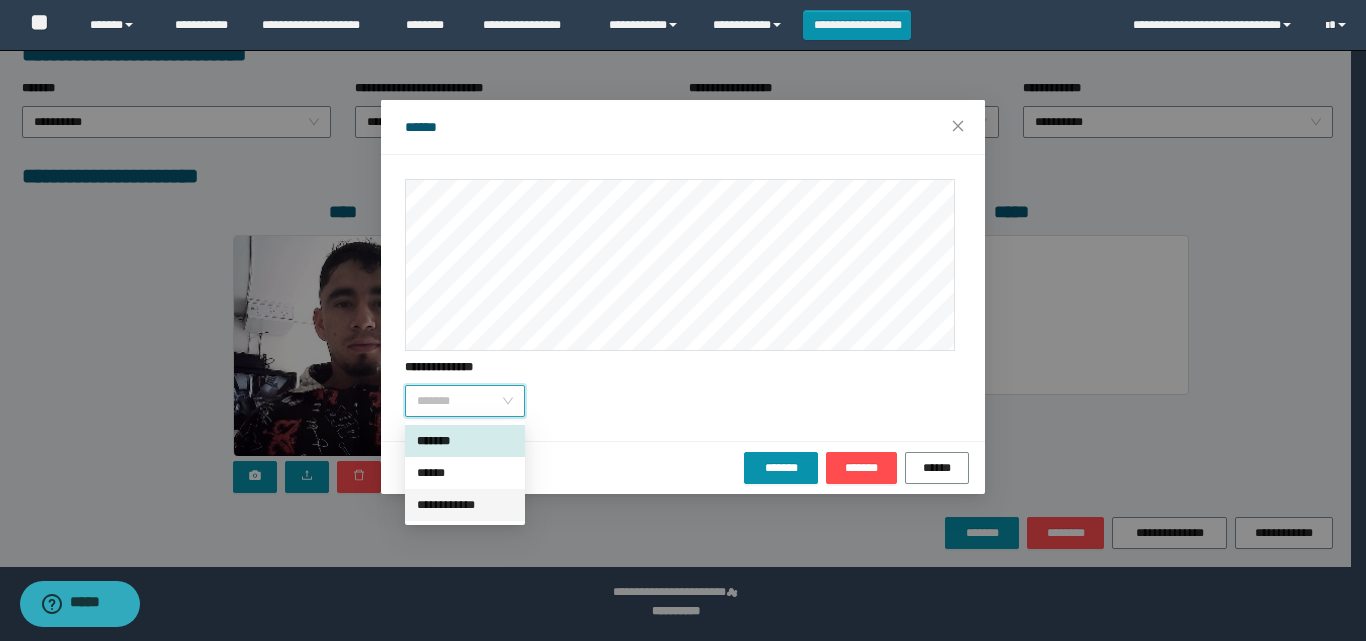 click on "**********" at bounding box center [465, 505] 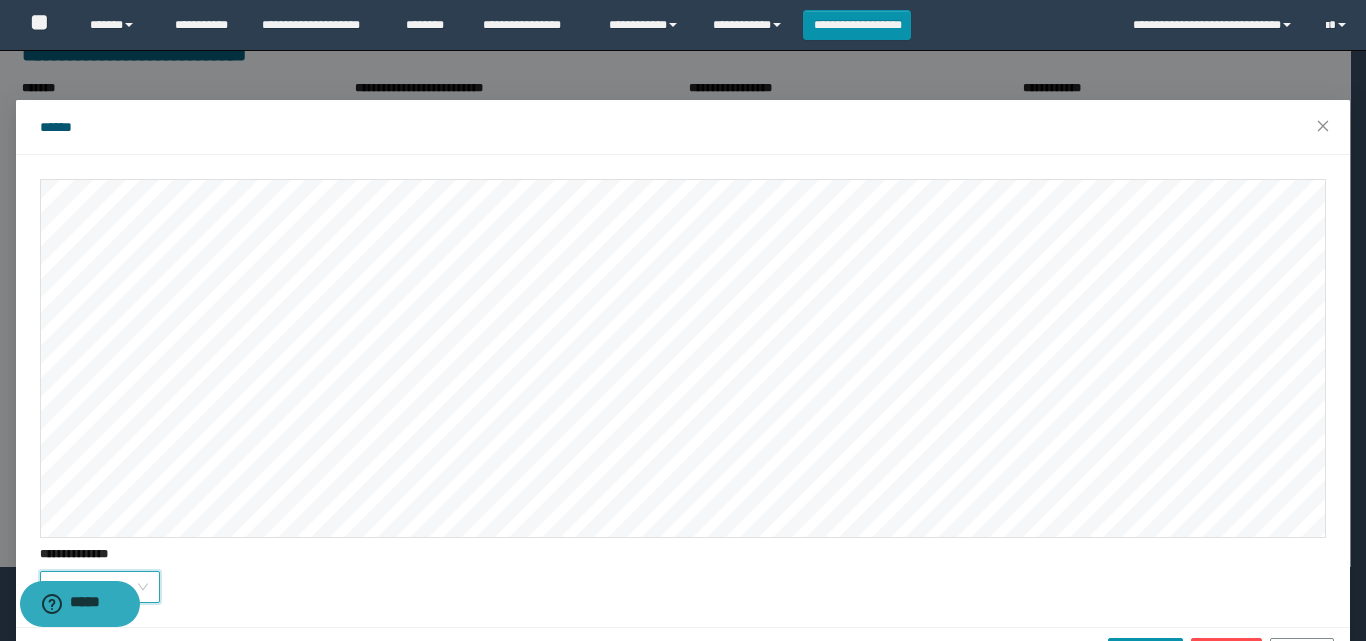 scroll, scrollTop: 61, scrollLeft: 0, axis: vertical 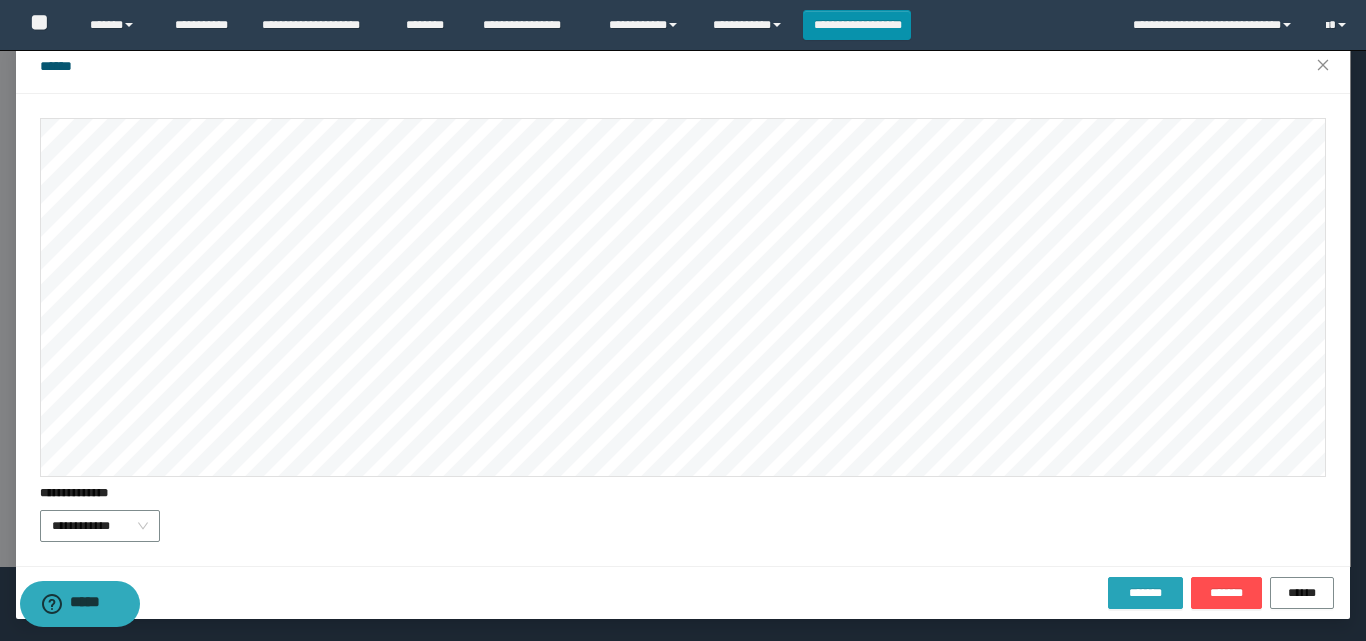 click on "*******" at bounding box center (1145, 593) 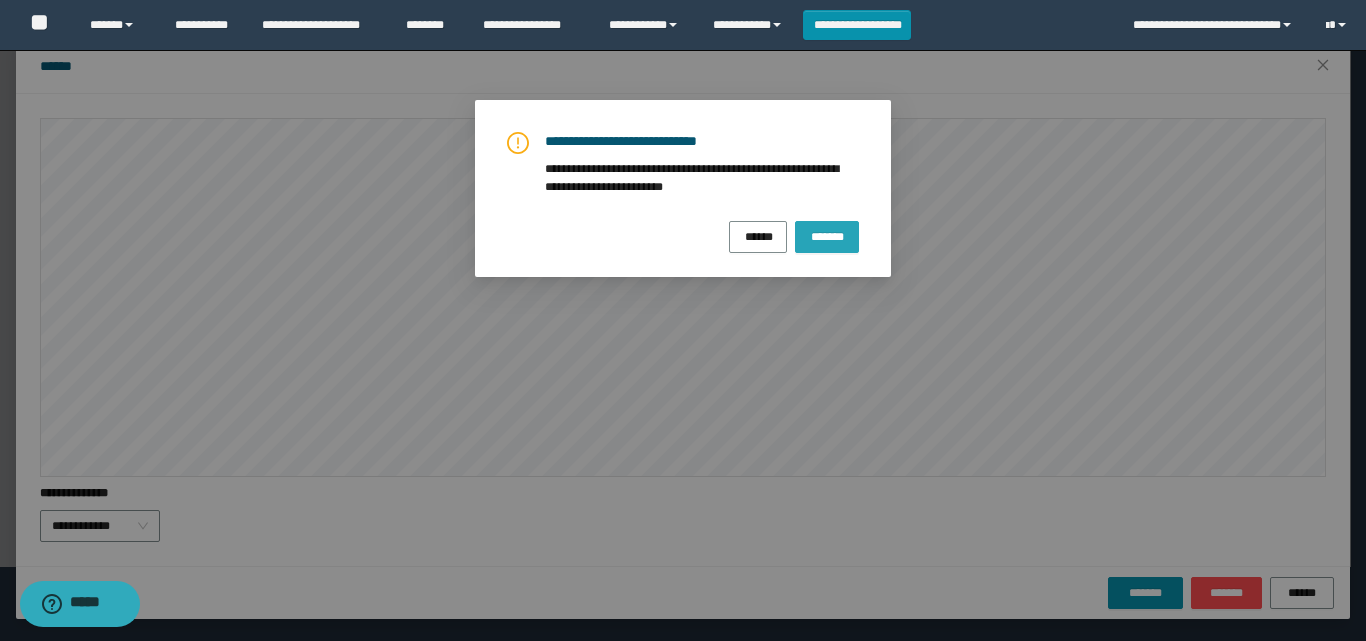 click on "*******" at bounding box center [827, 237] 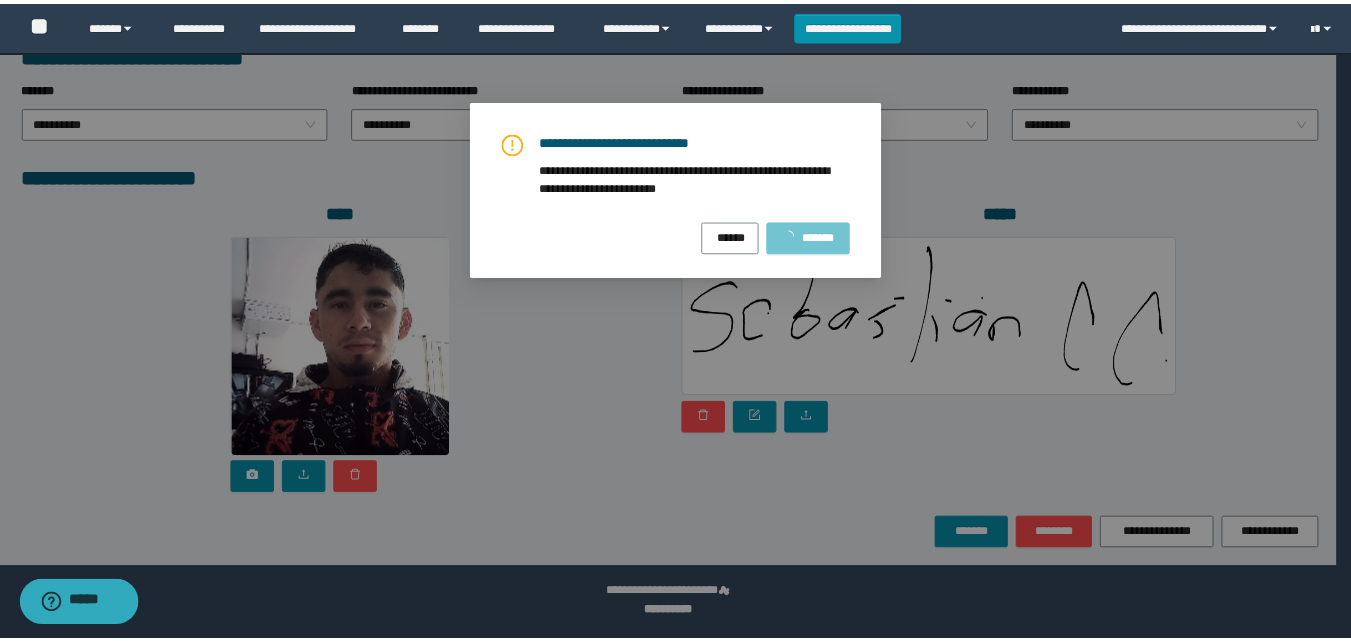 scroll, scrollTop: 0, scrollLeft: 0, axis: both 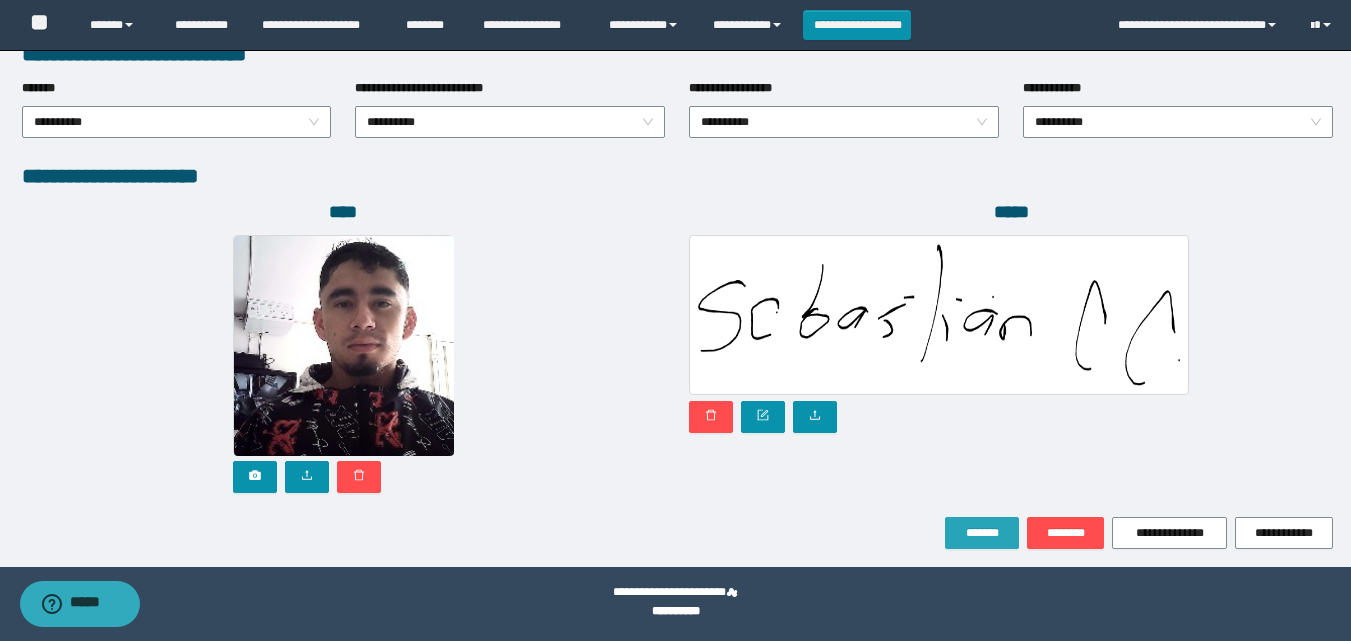 click on "*******" at bounding box center (982, 533) 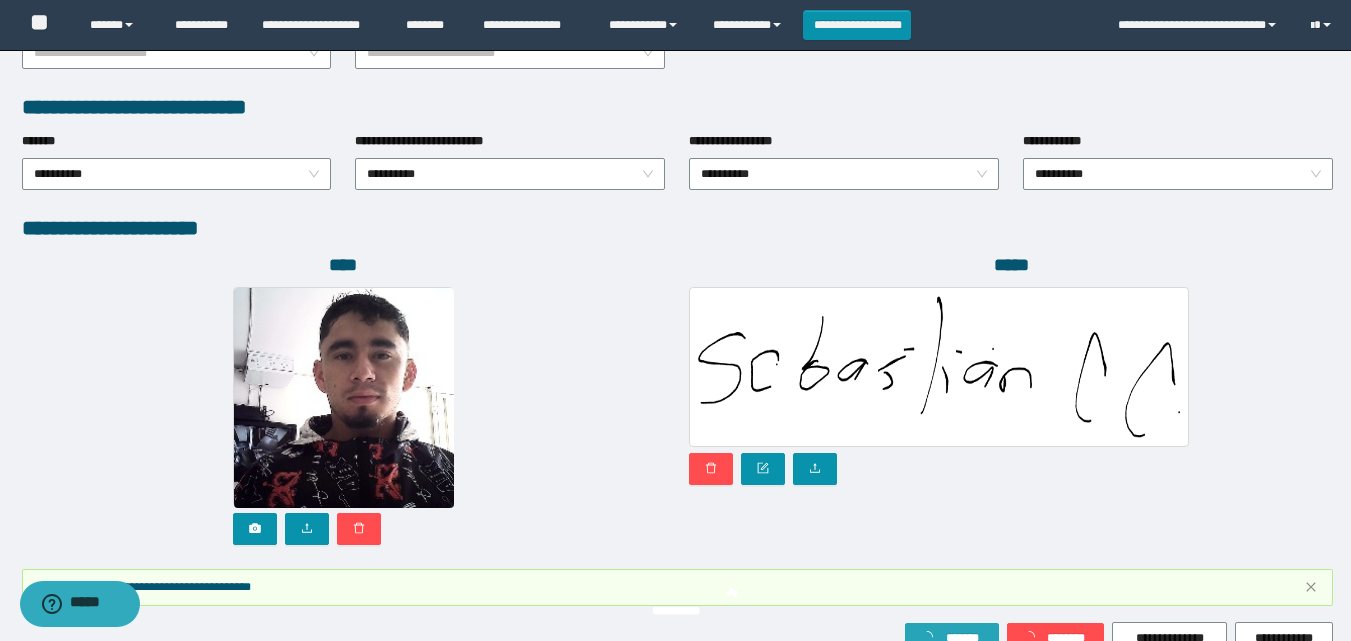 scroll, scrollTop: 1117, scrollLeft: 0, axis: vertical 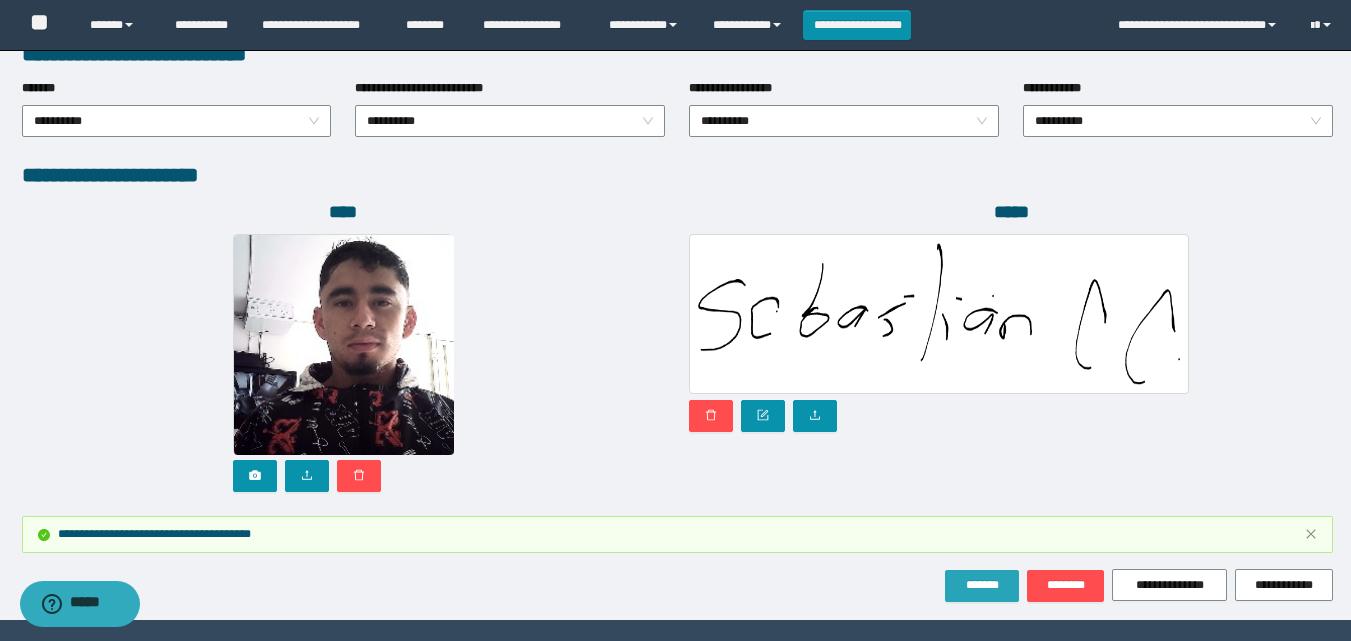 click on "*******" at bounding box center (982, 585) 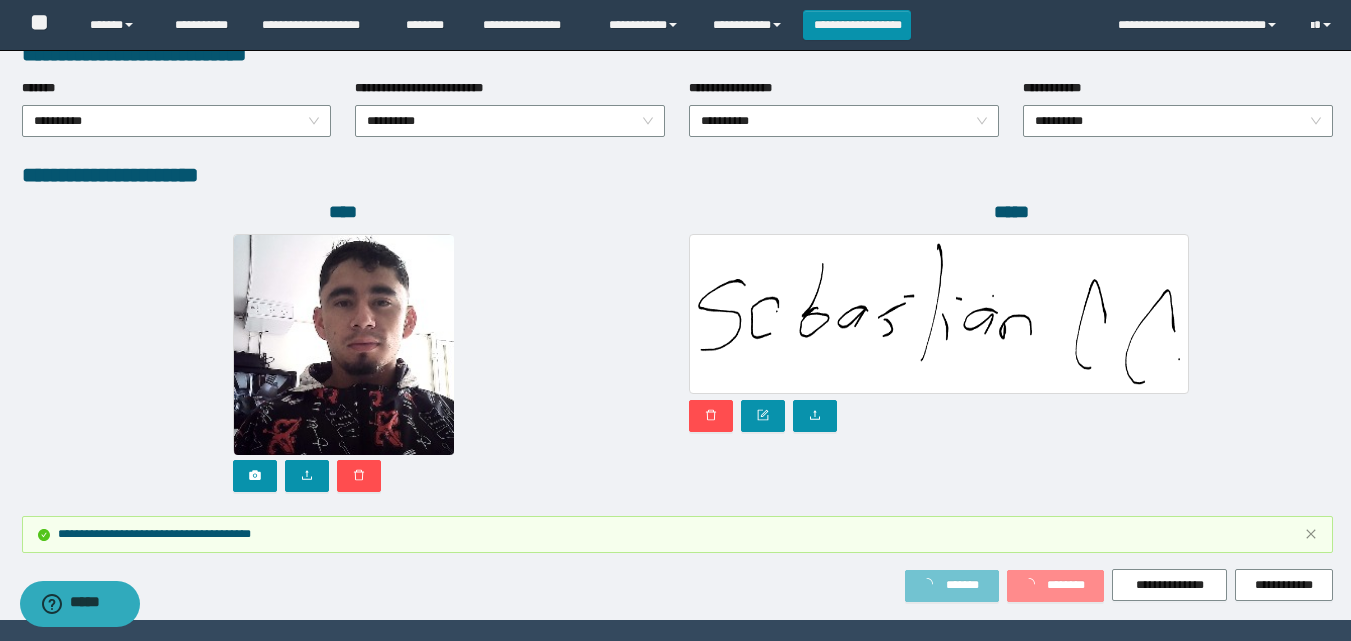 click on "*******" at bounding box center [962, 585] 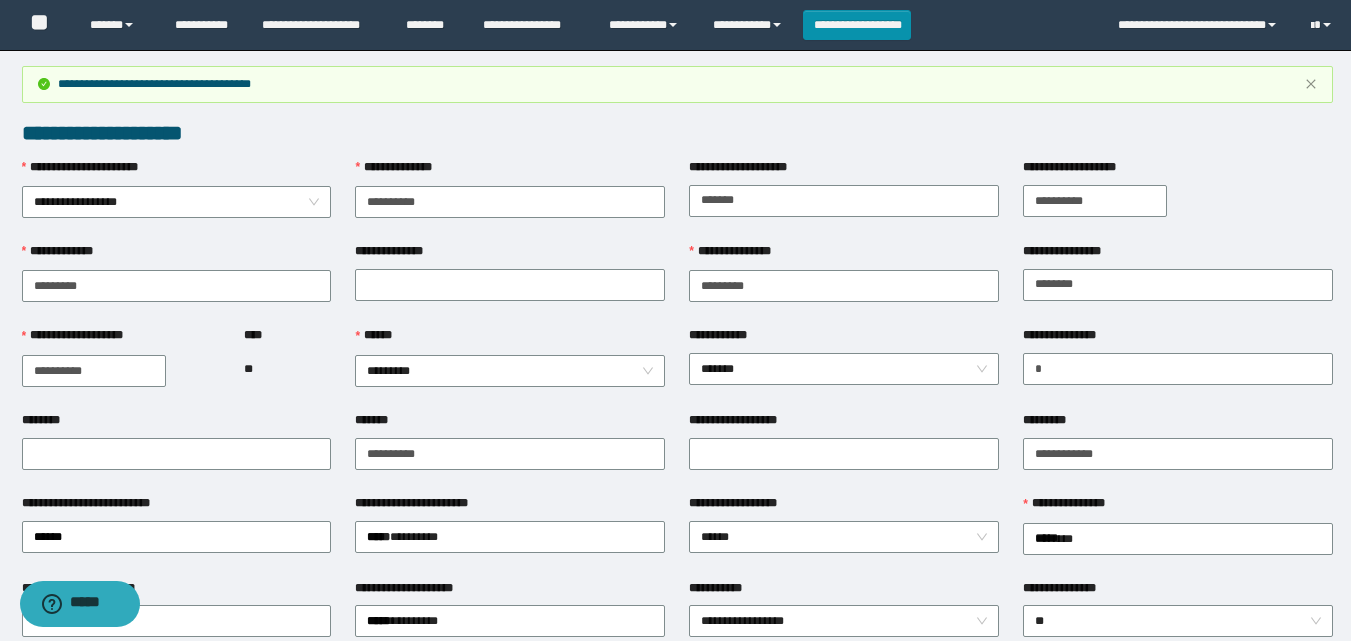 scroll, scrollTop: 0, scrollLeft: 0, axis: both 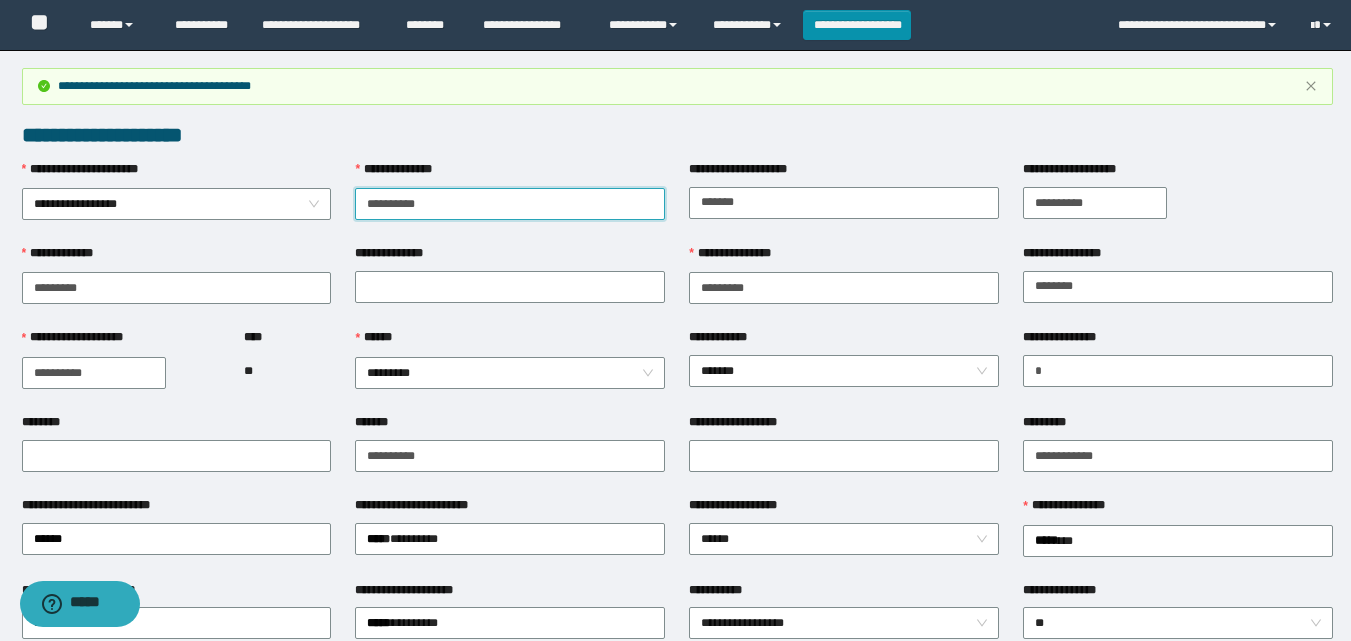 drag, startPoint x: 465, startPoint y: 207, endPoint x: 337, endPoint y: 192, distance: 128.87592 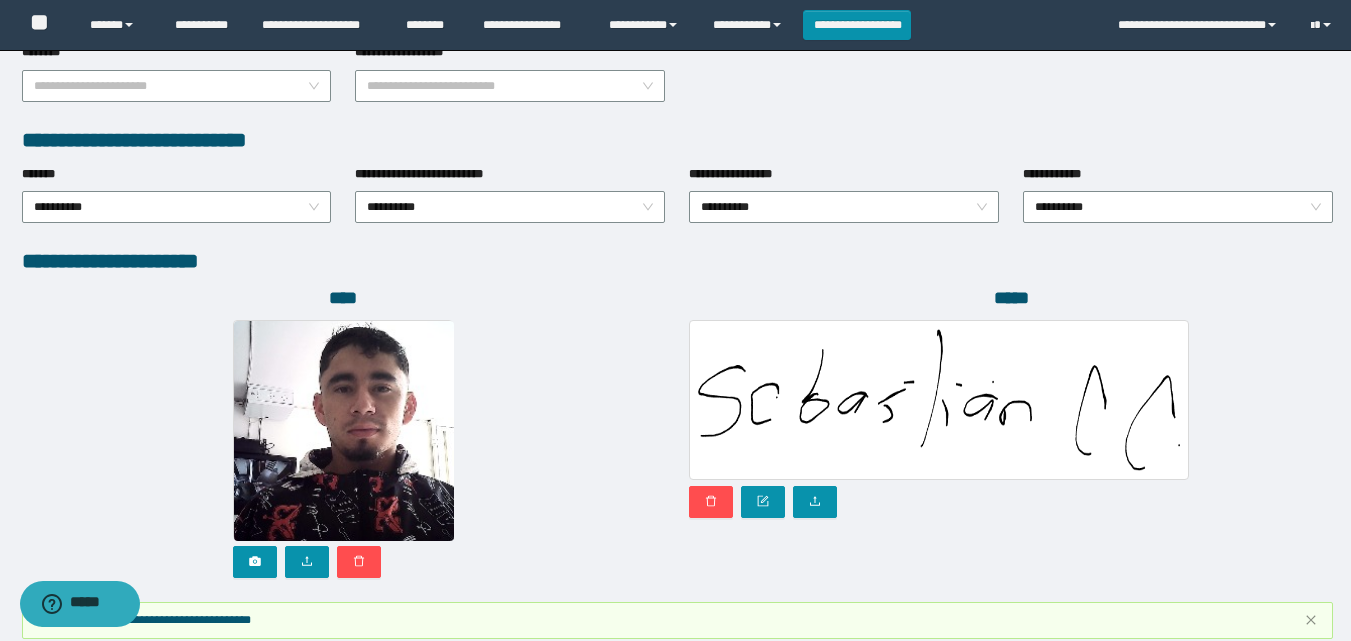 scroll, scrollTop: 1169, scrollLeft: 0, axis: vertical 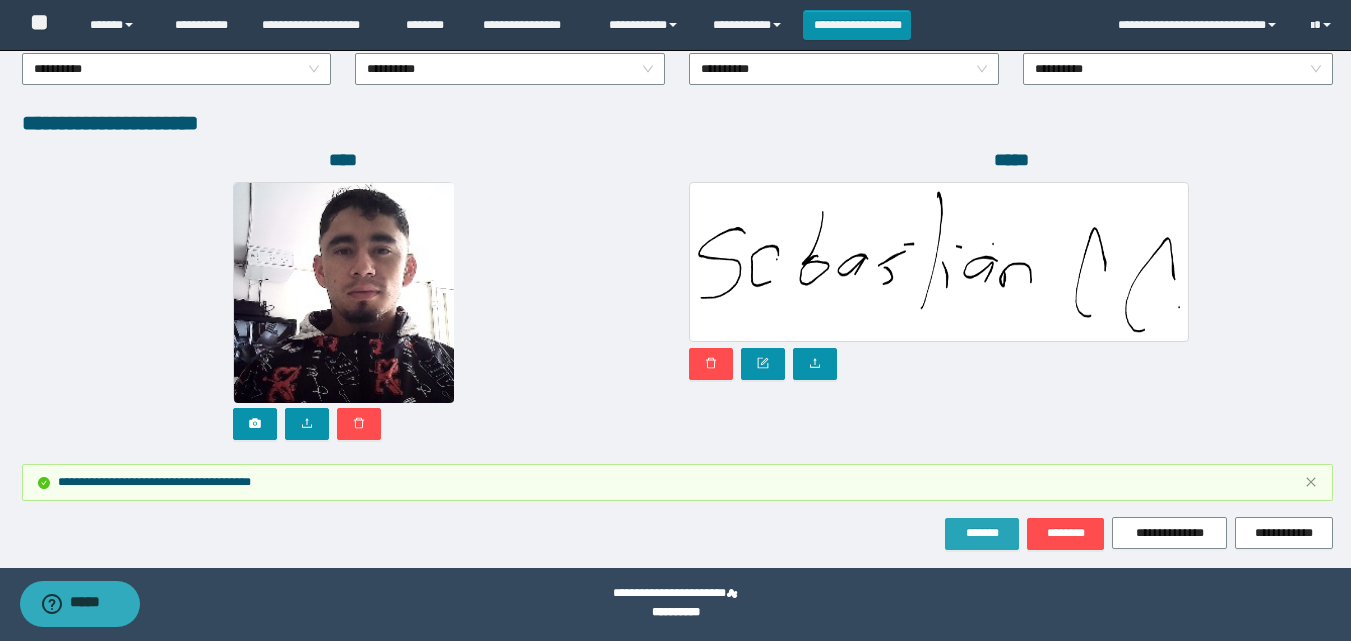 click on "*******" at bounding box center (982, 533) 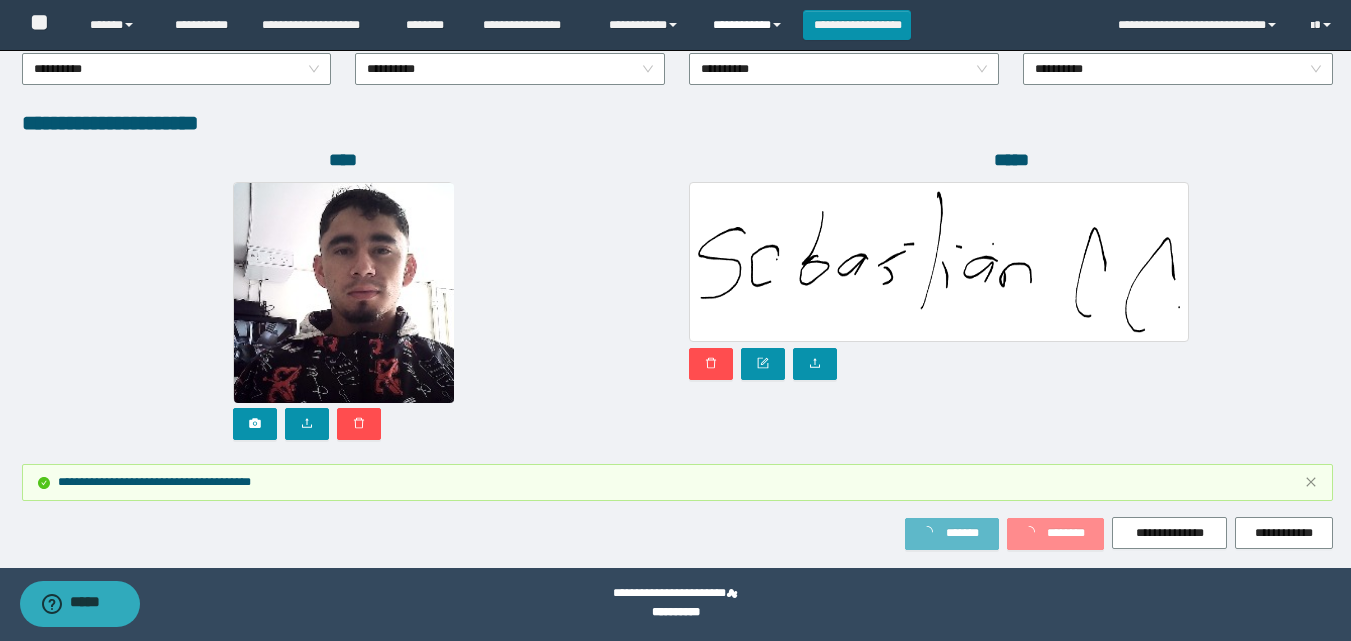 click on "**********" at bounding box center [750, 25] 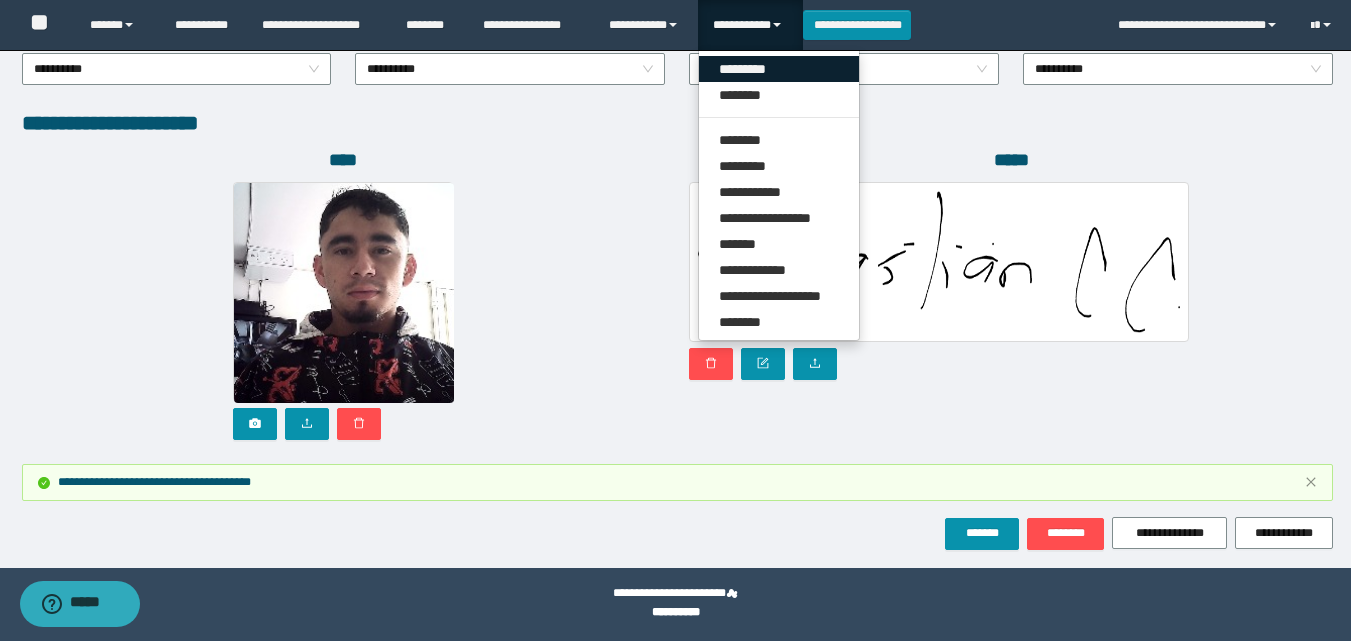 click on "*********" at bounding box center [779, 69] 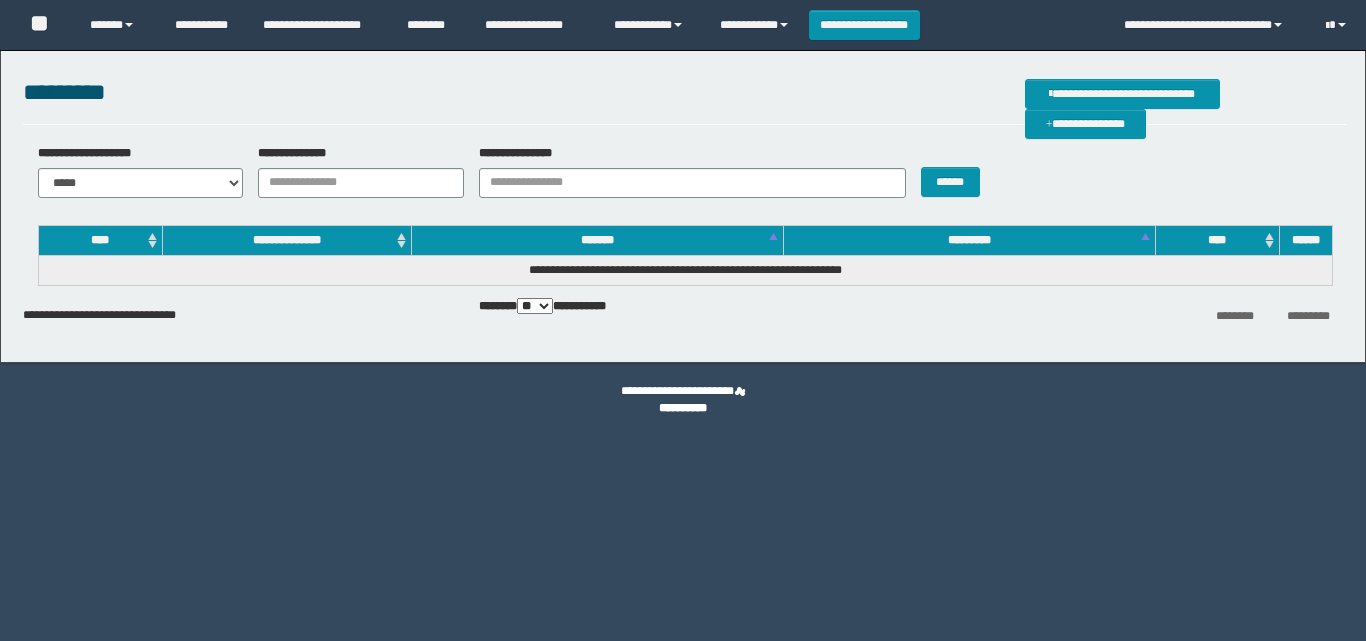 scroll, scrollTop: 0, scrollLeft: 0, axis: both 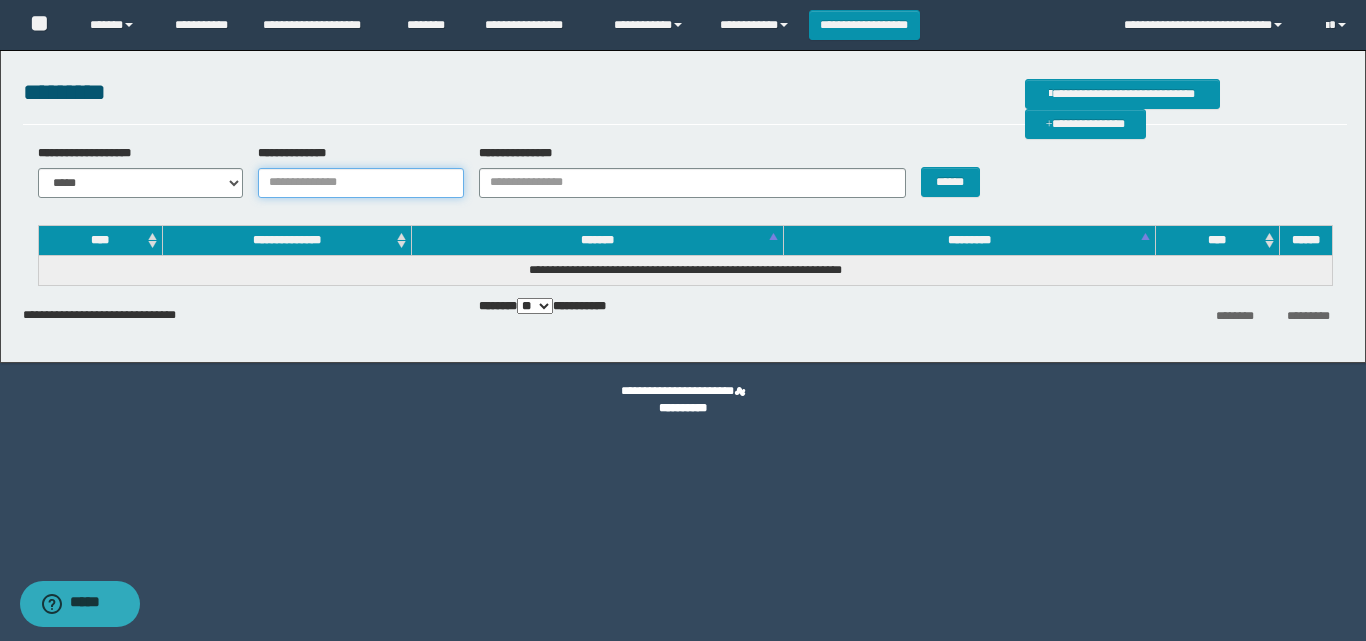 click on "**********" at bounding box center [361, 183] 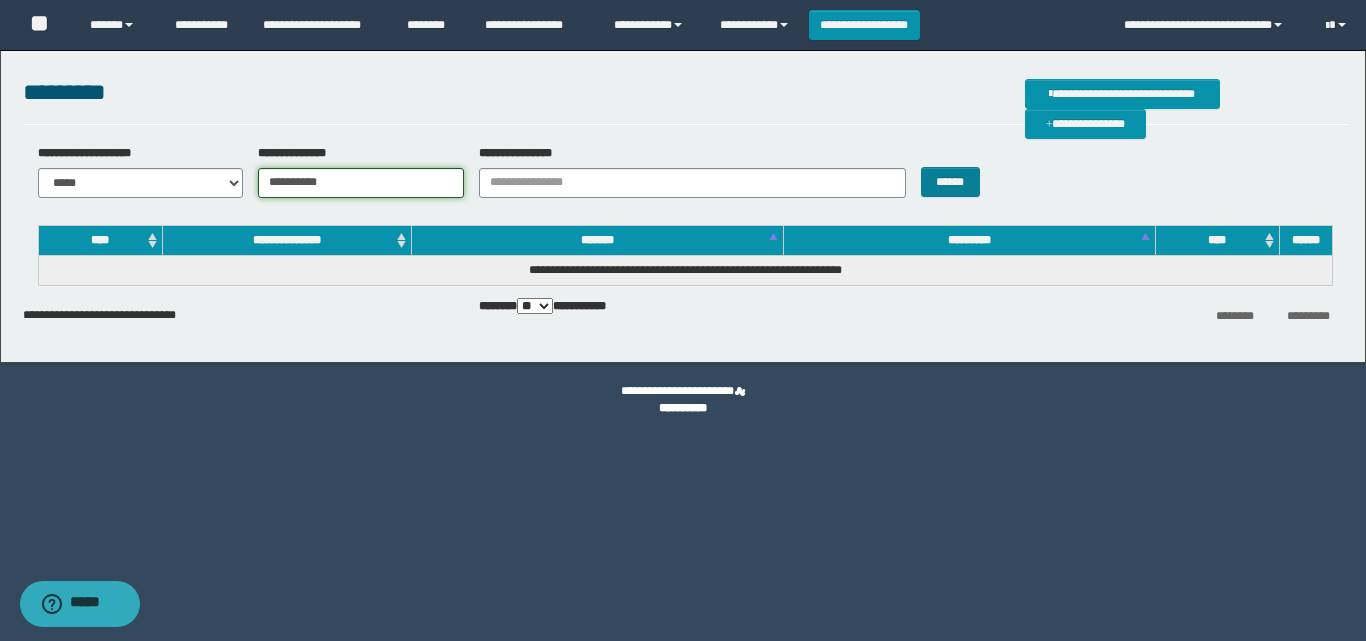 type on "**********" 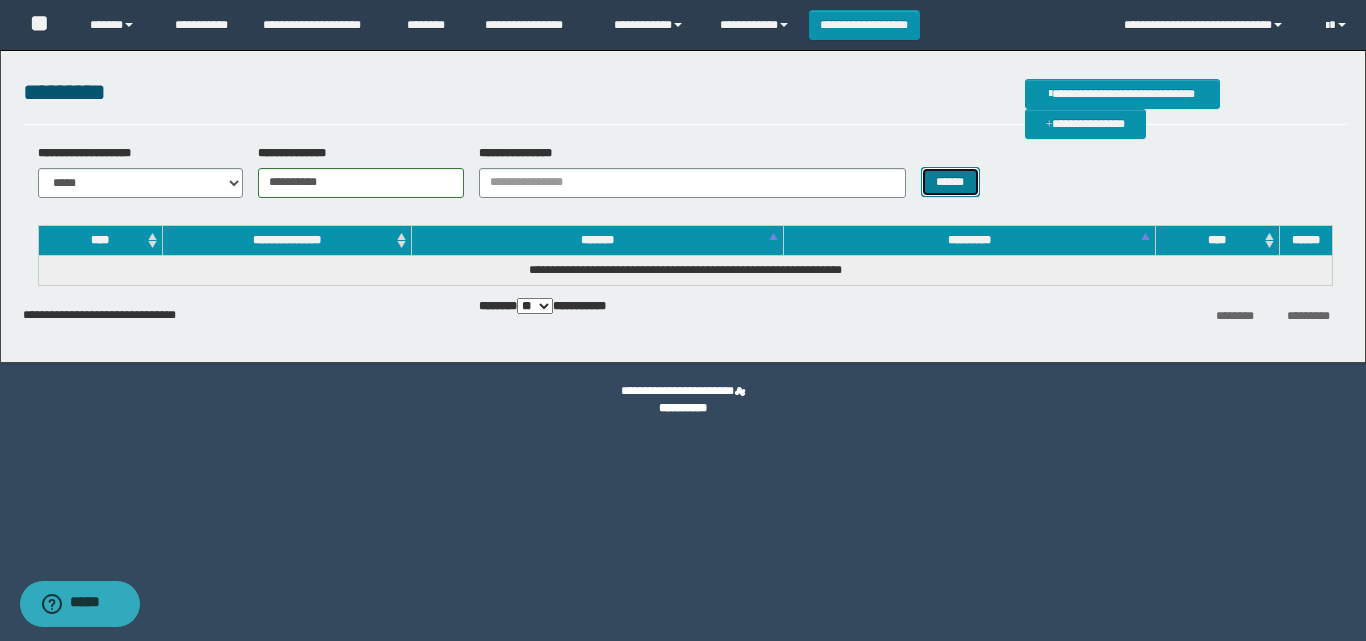 click on "******" at bounding box center (950, 182) 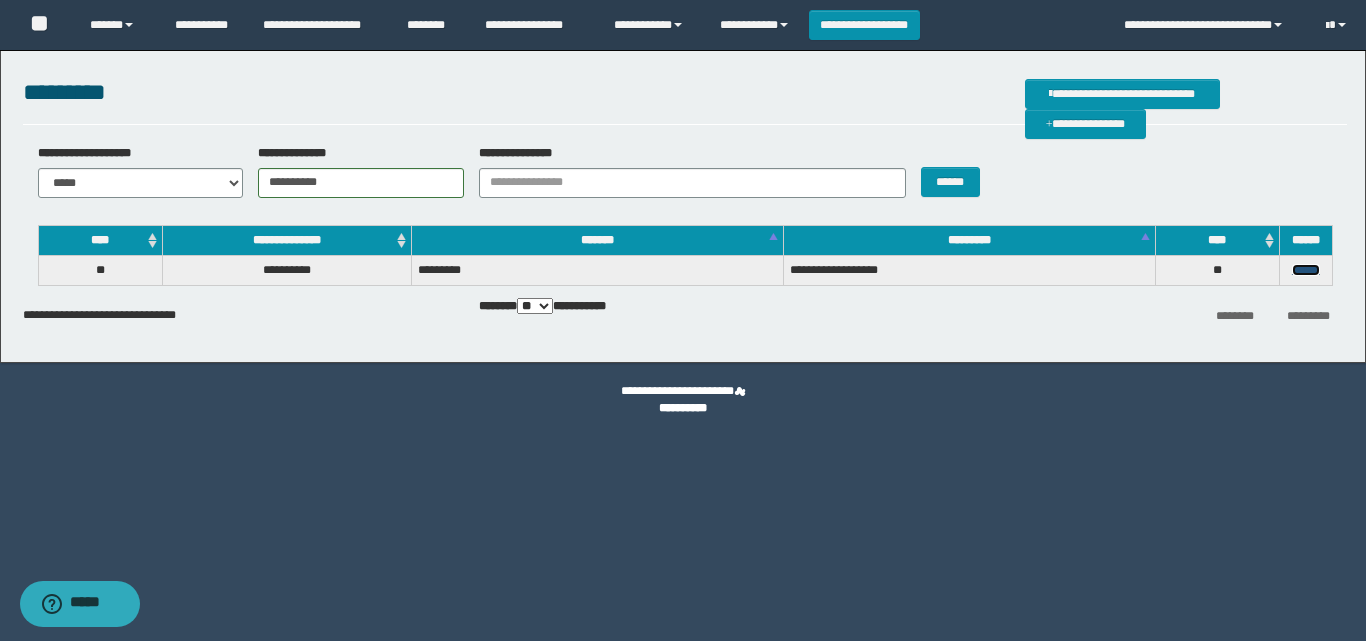 click on "******" at bounding box center (1306, 270) 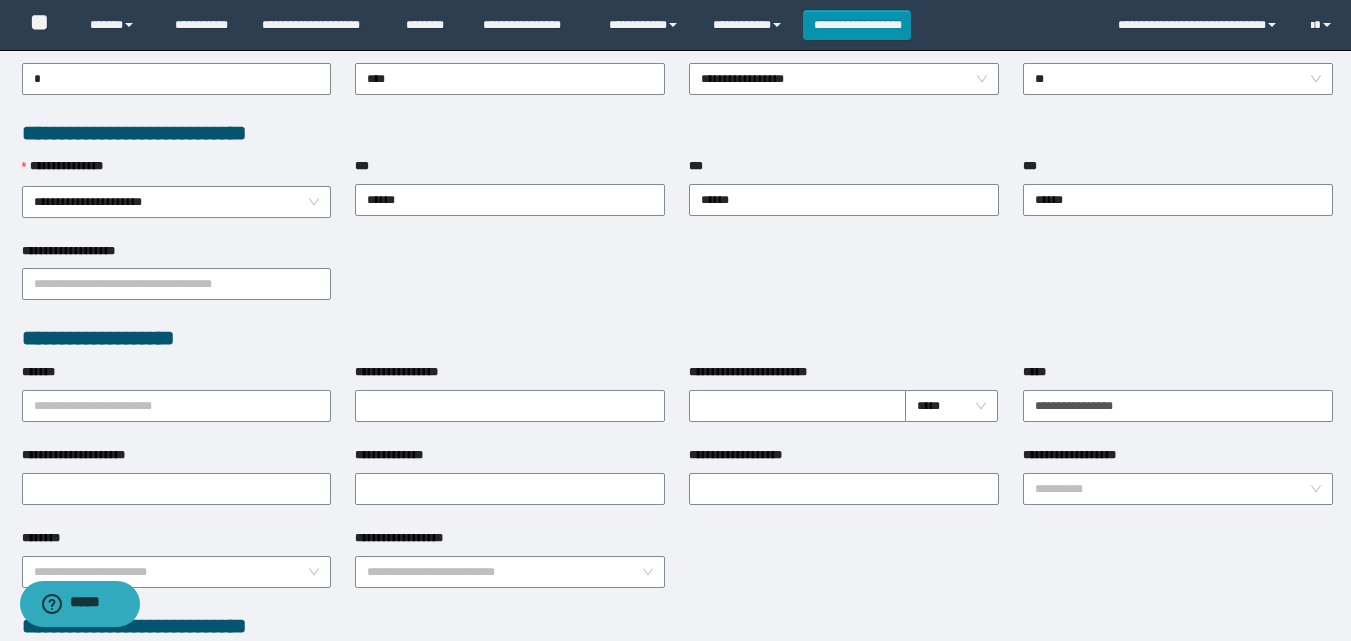 scroll, scrollTop: 500, scrollLeft: 0, axis: vertical 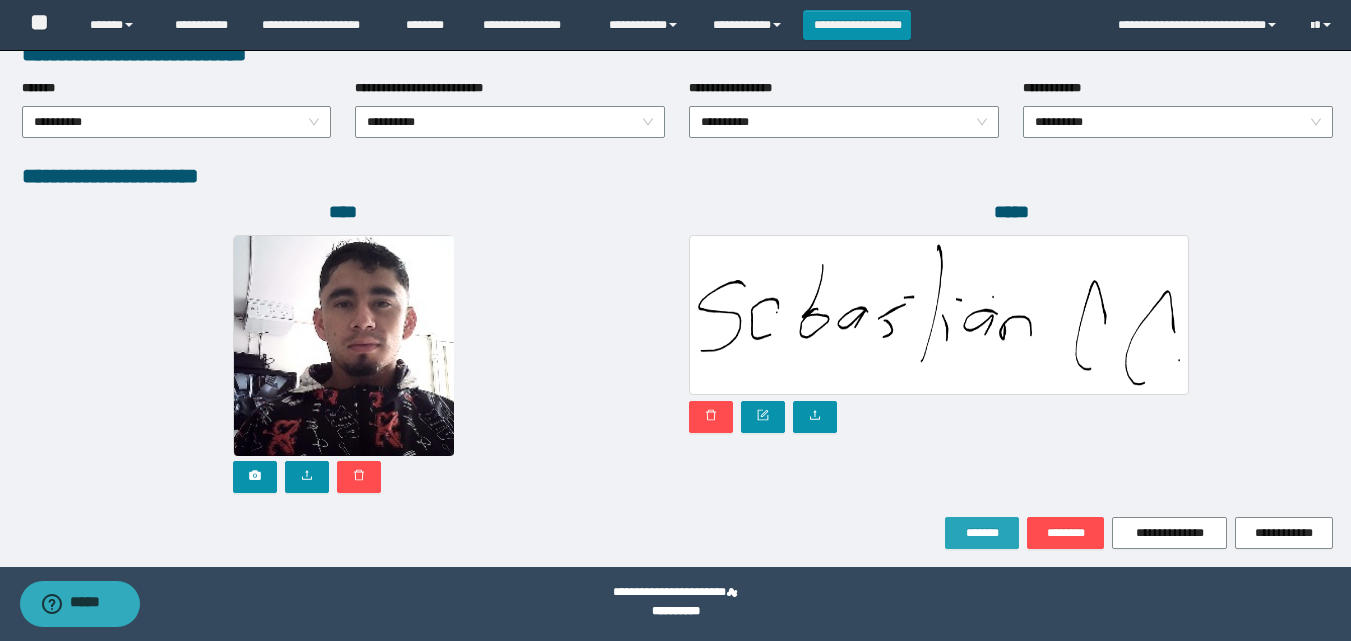 click on "*******" at bounding box center [982, 533] 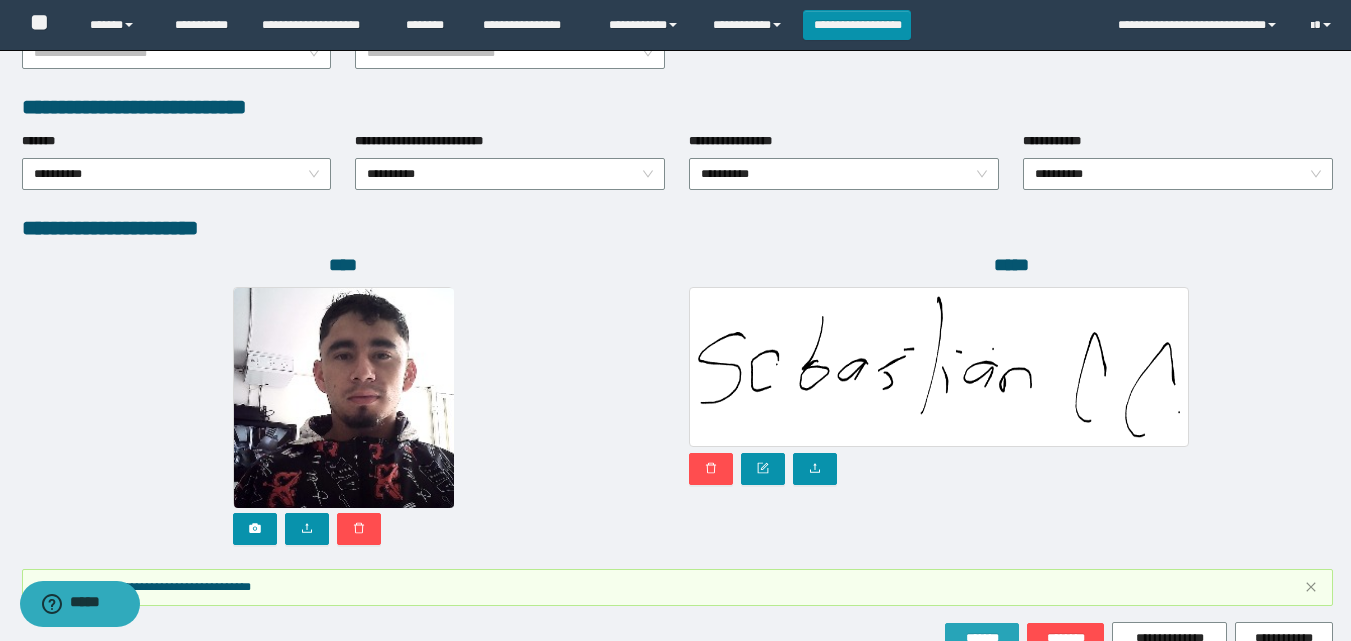 scroll, scrollTop: 1117, scrollLeft: 0, axis: vertical 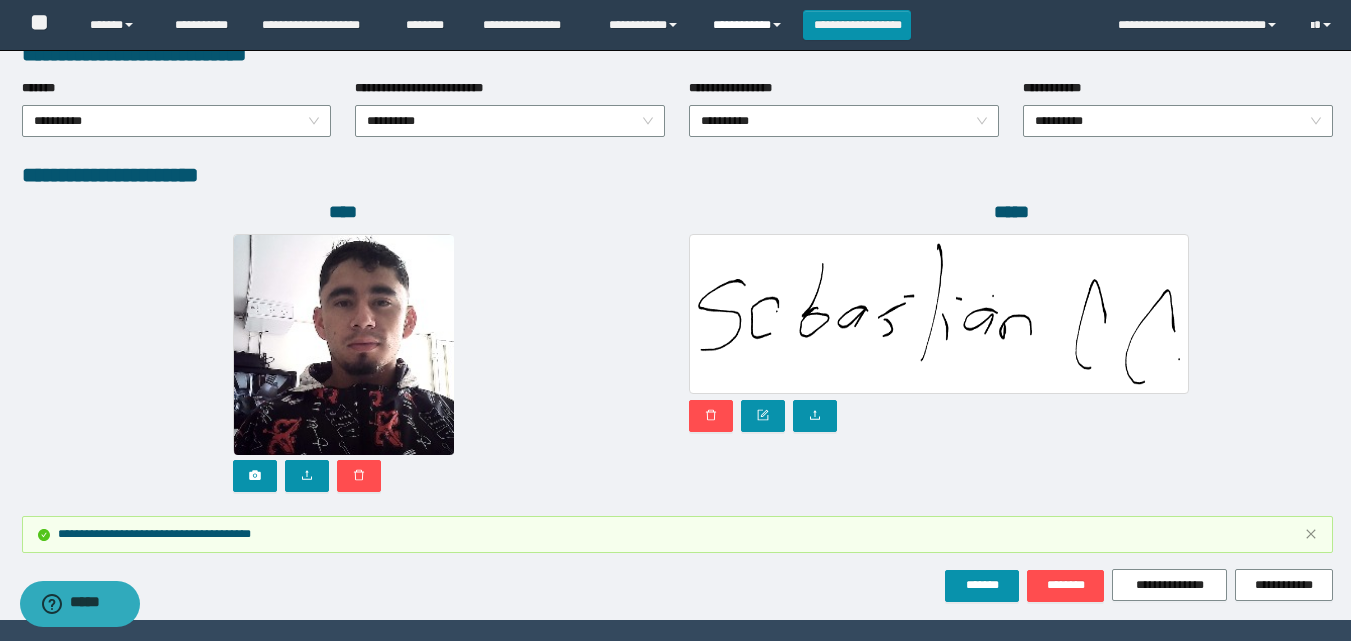 click on "**********" at bounding box center (750, 25) 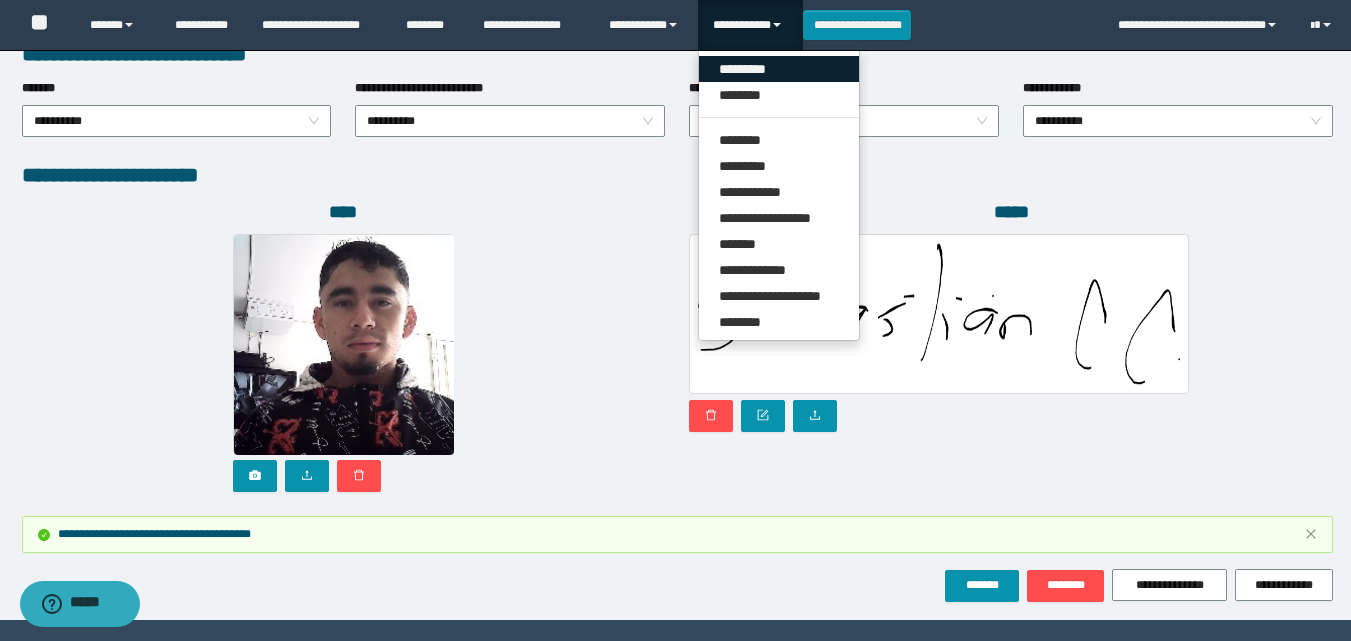 click on "*********" at bounding box center [779, 69] 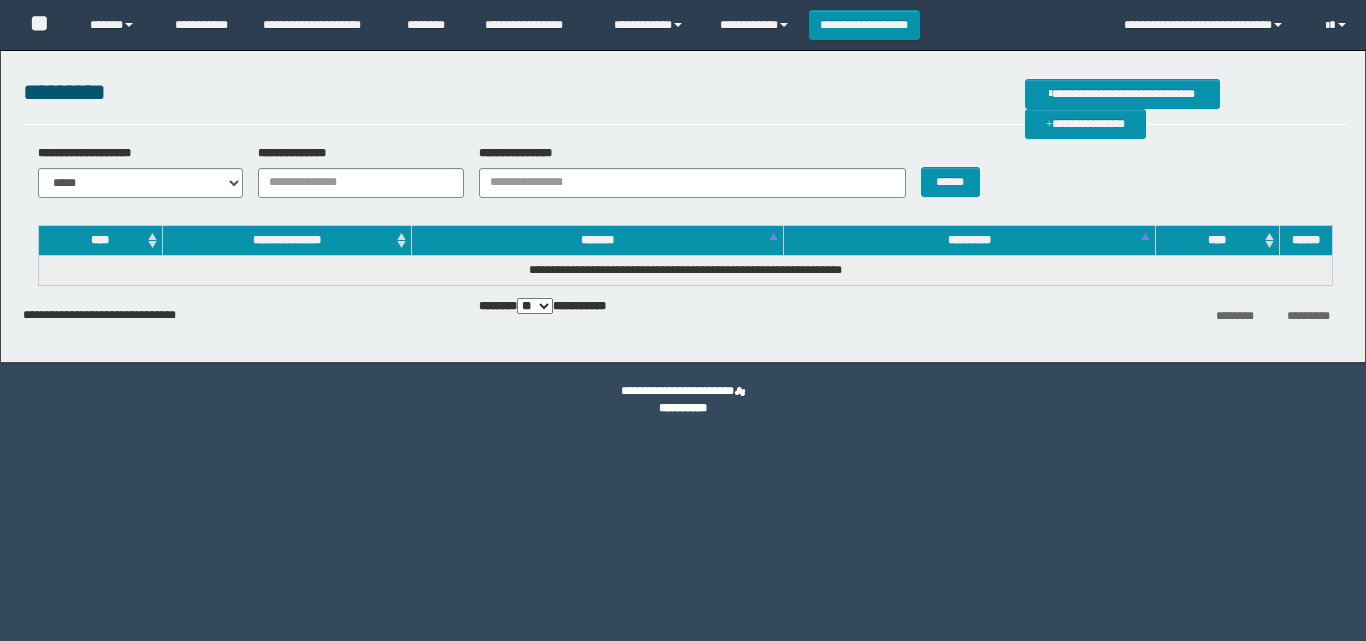 scroll, scrollTop: 0, scrollLeft: 0, axis: both 